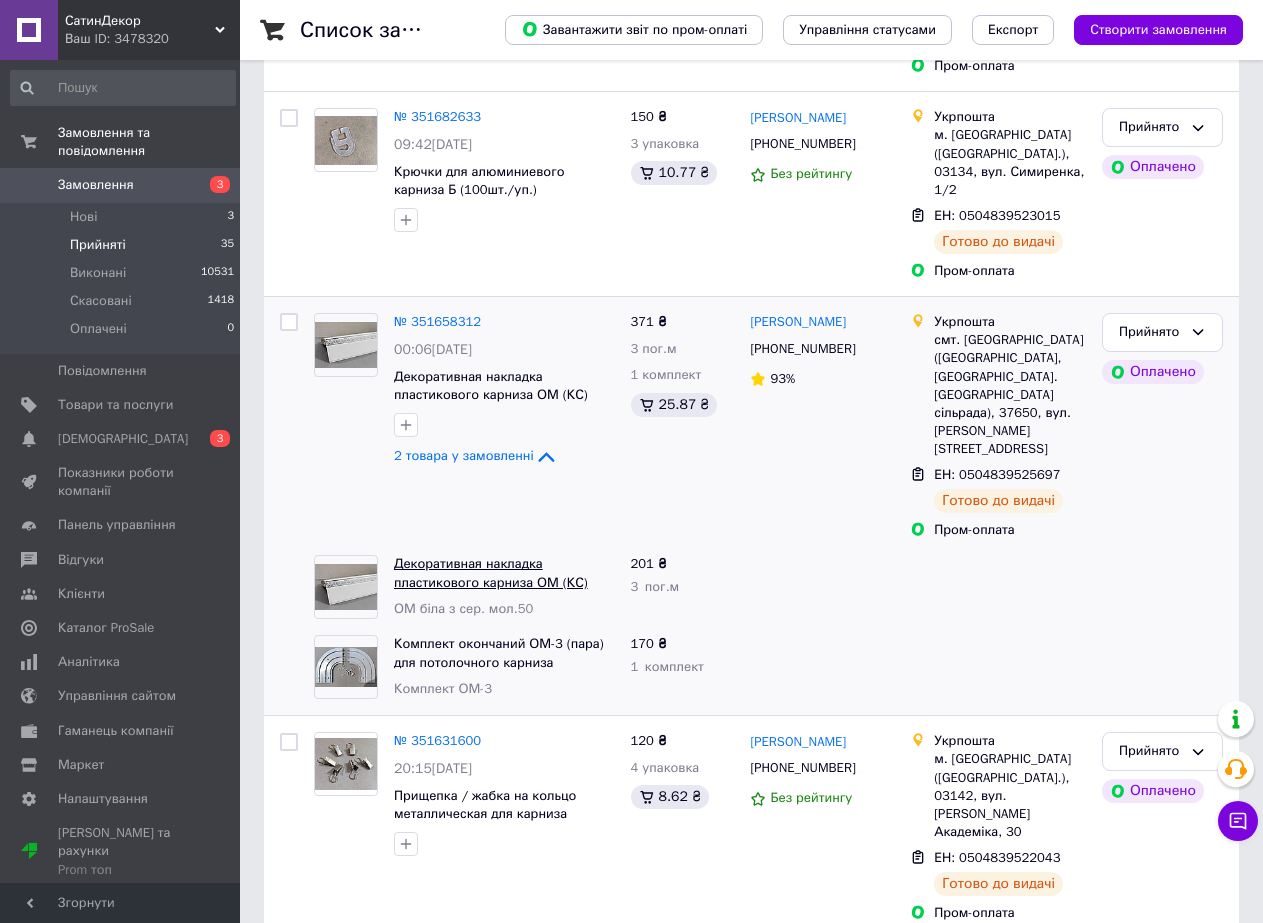 scroll, scrollTop: 400, scrollLeft: 0, axis: vertical 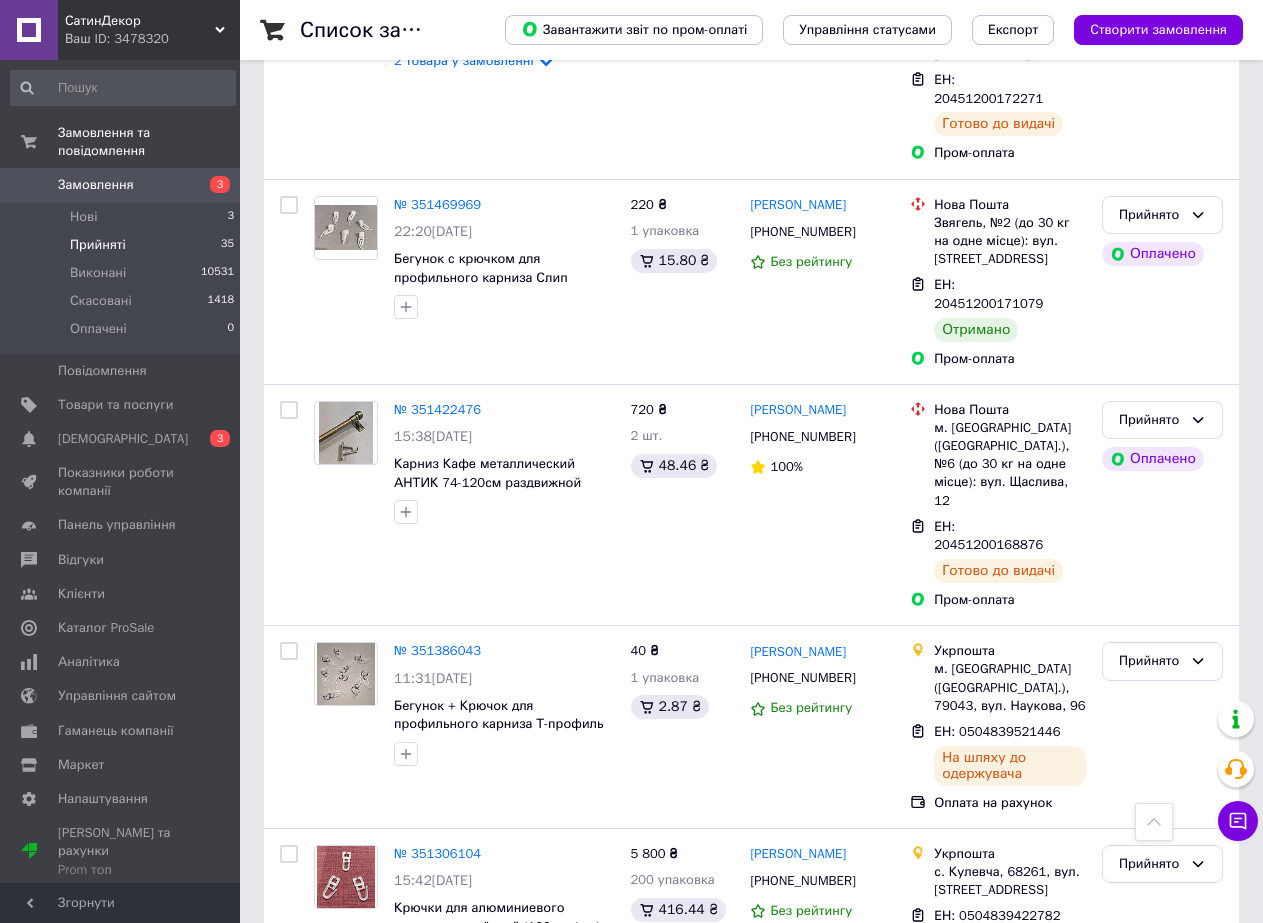 click on "1" at bounding box center (404, 1248) 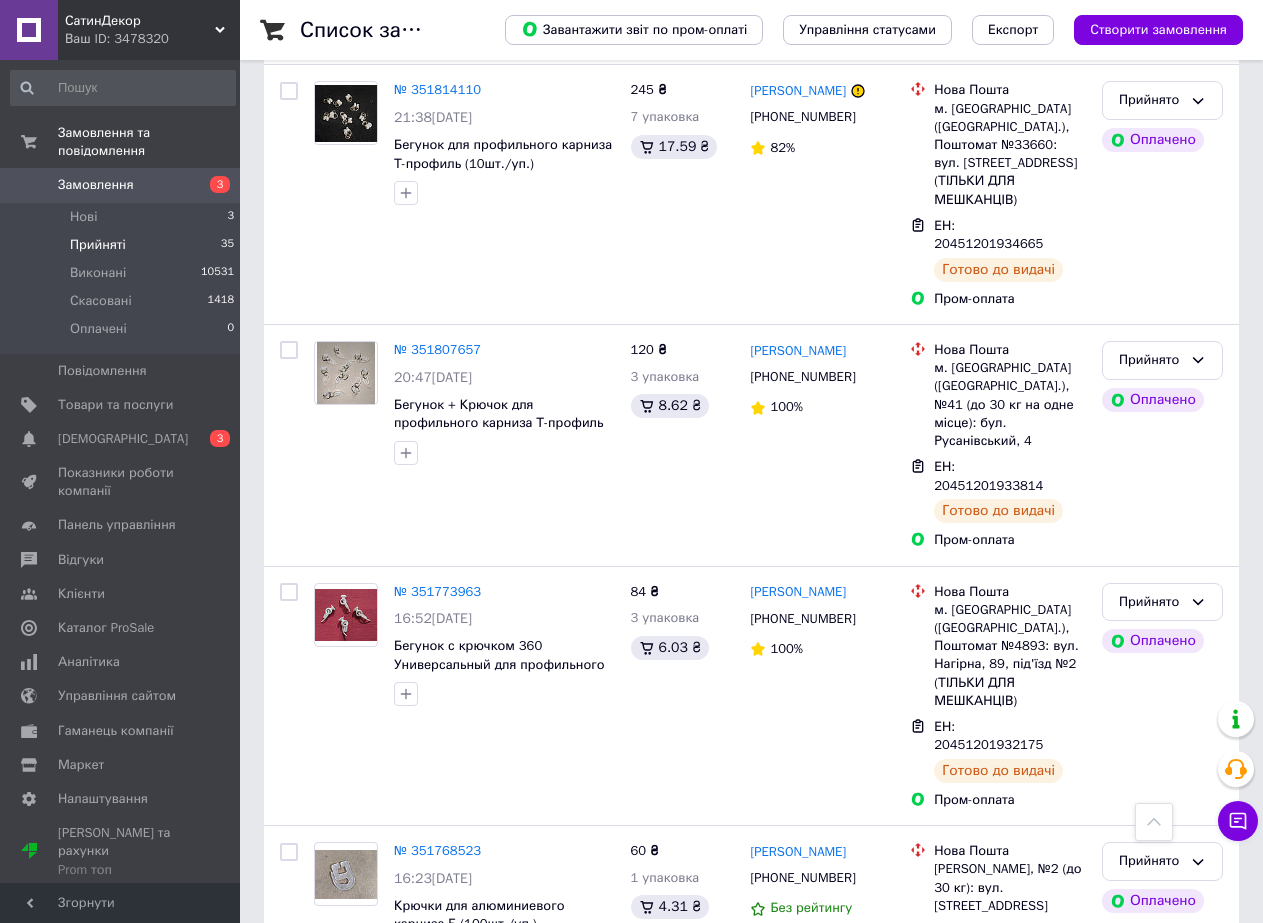 scroll, scrollTop: 3853, scrollLeft: 0, axis: vertical 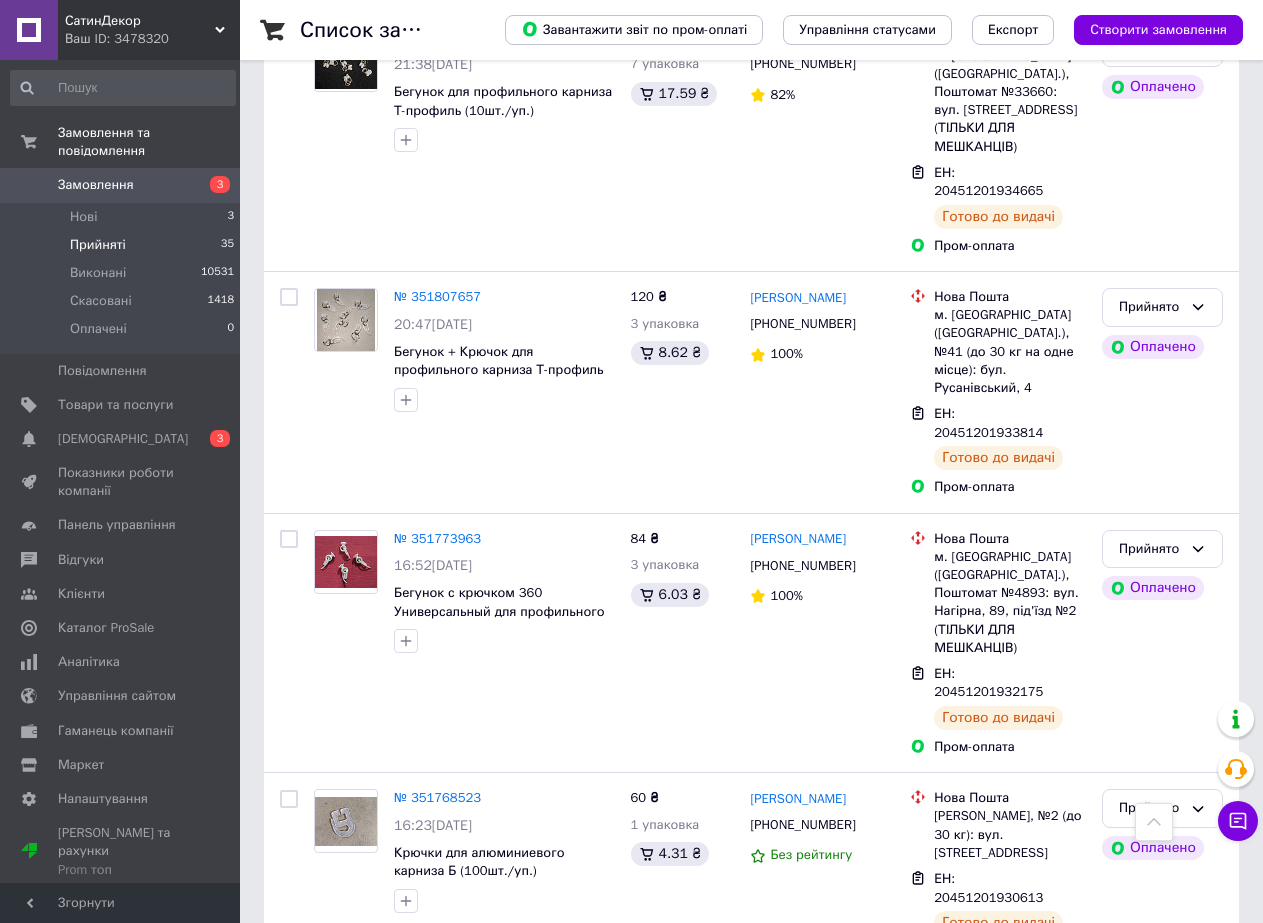 click on "2" at bounding box center [327, 1505] 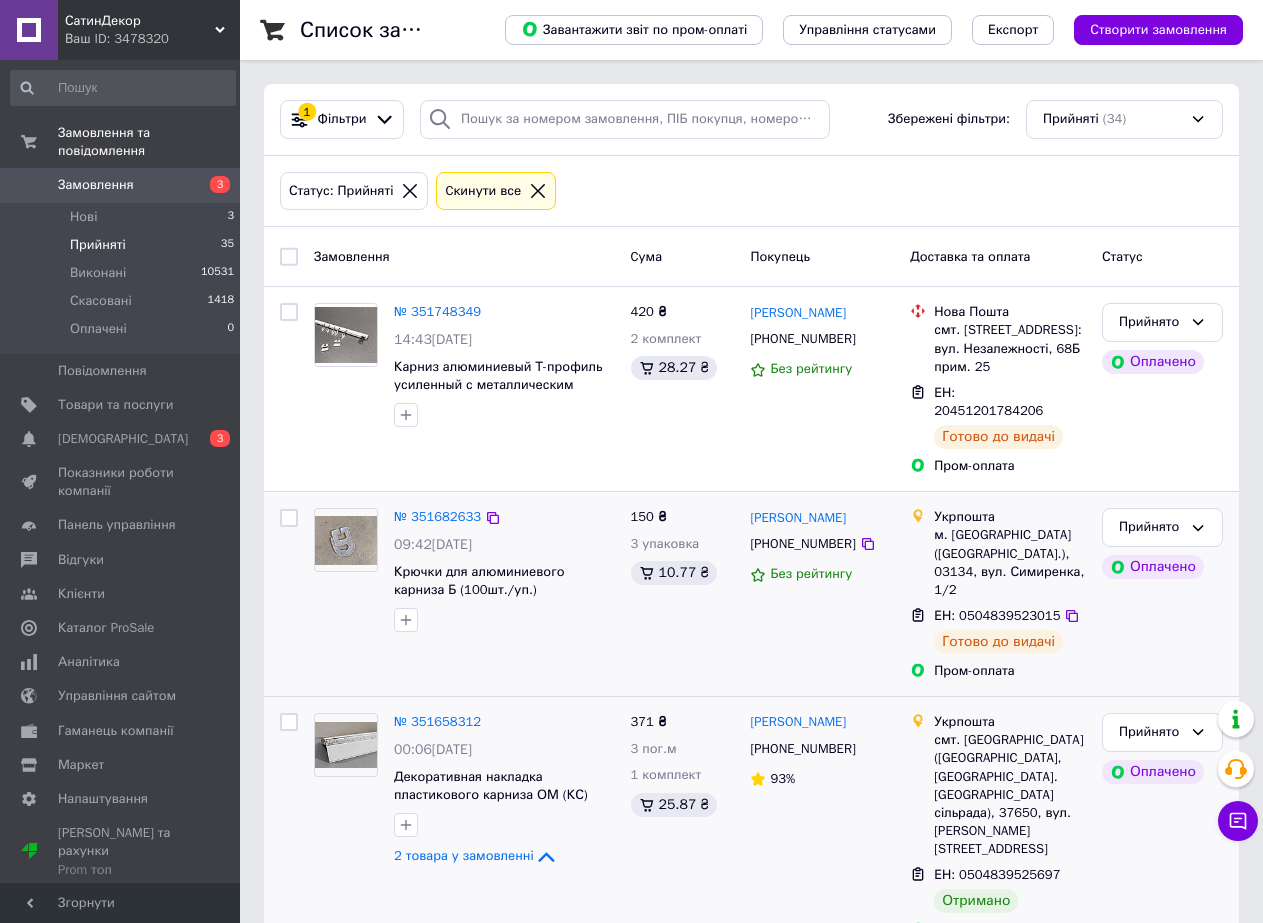 scroll, scrollTop: 300, scrollLeft: 0, axis: vertical 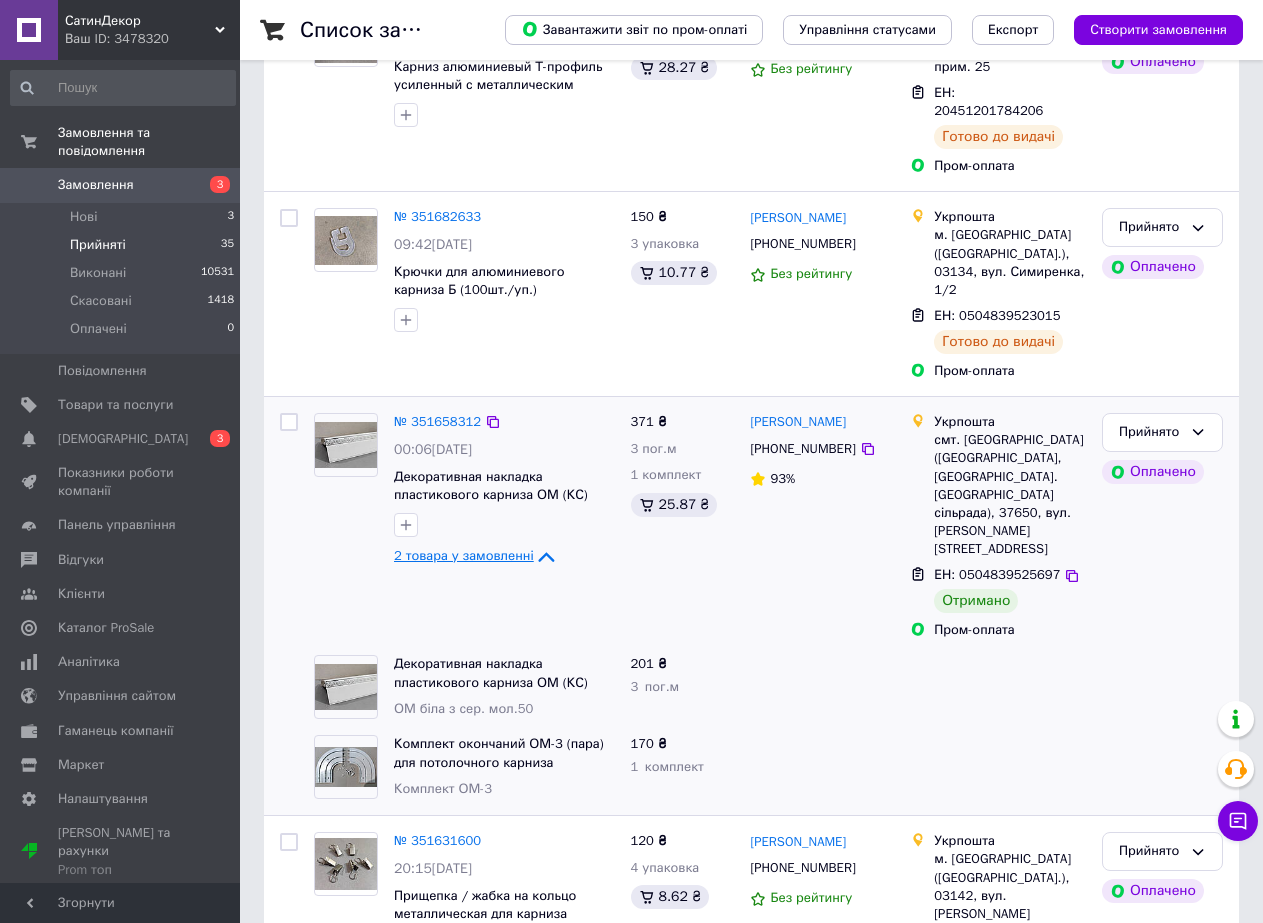 click on "2 товара у замовленні" at bounding box center [464, 555] 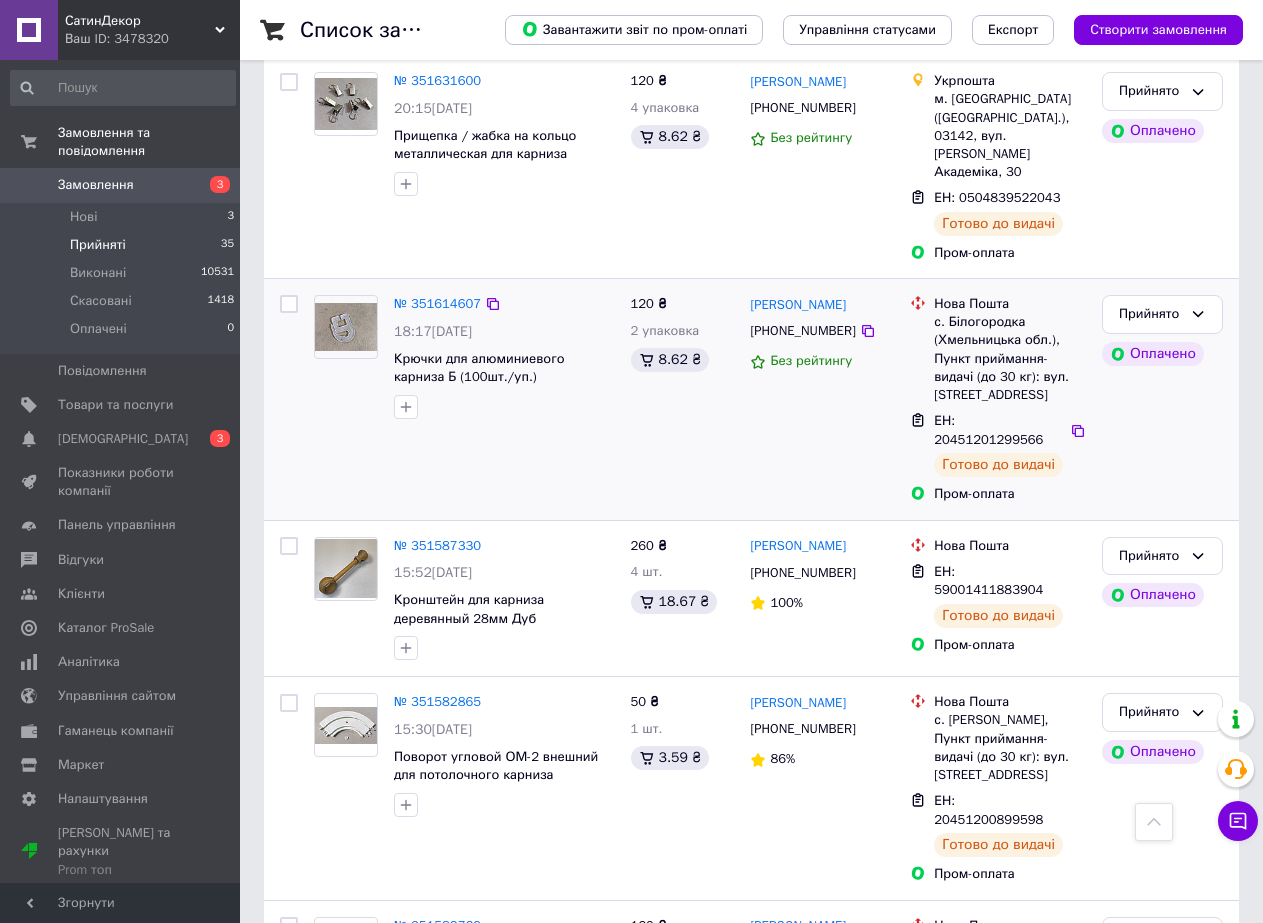 scroll, scrollTop: 1000, scrollLeft: 0, axis: vertical 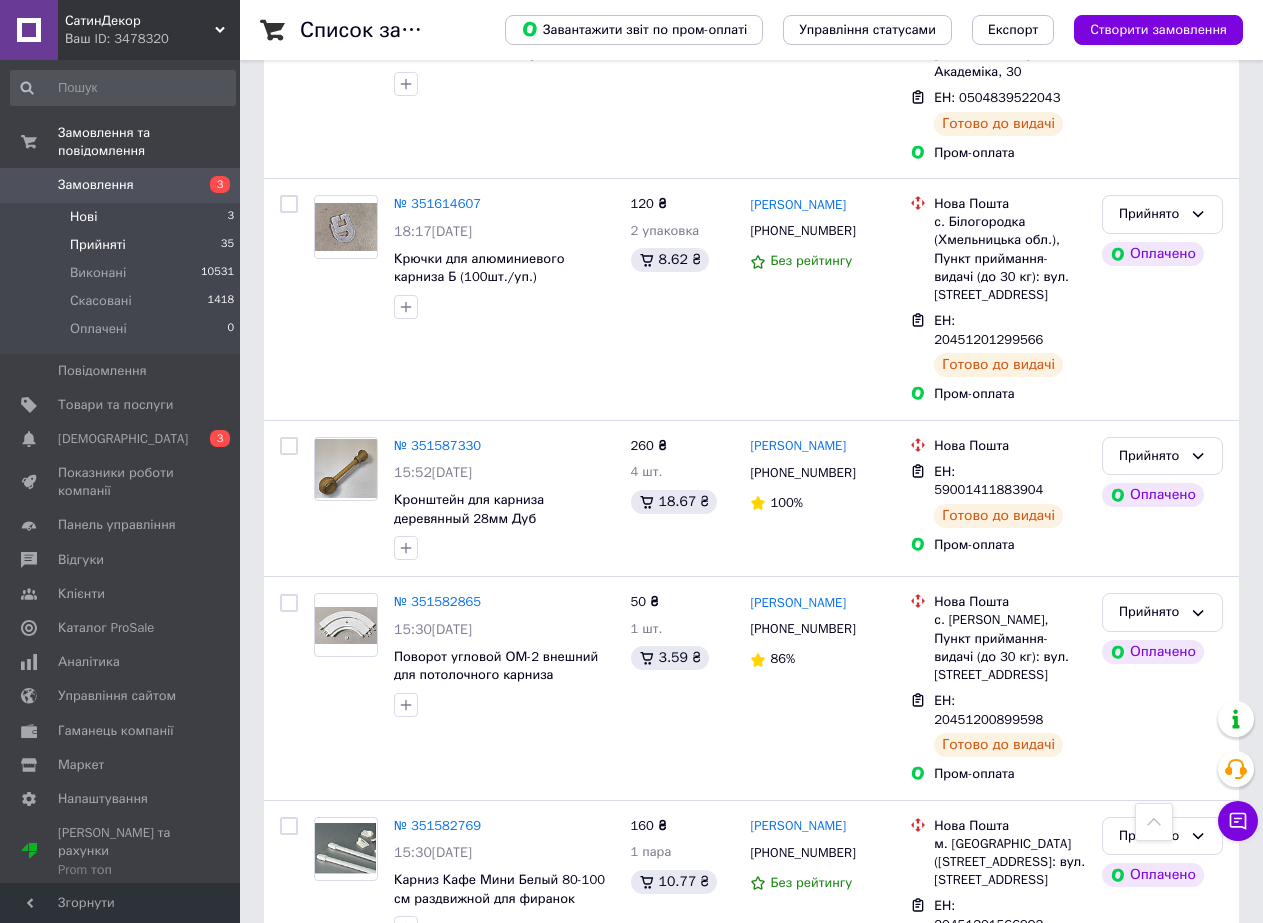 click on "Нові 3" at bounding box center (123, 217) 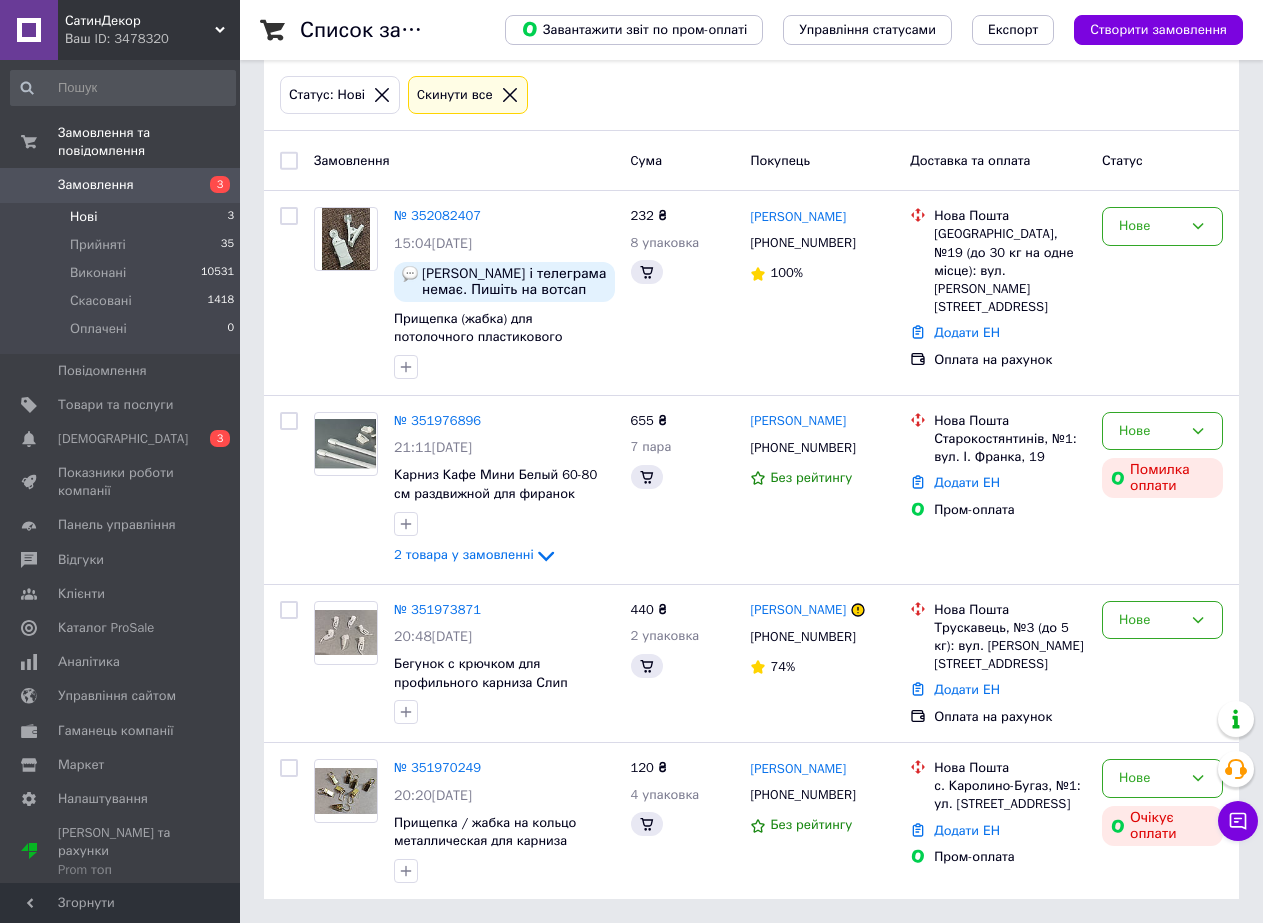scroll, scrollTop: 0, scrollLeft: 0, axis: both 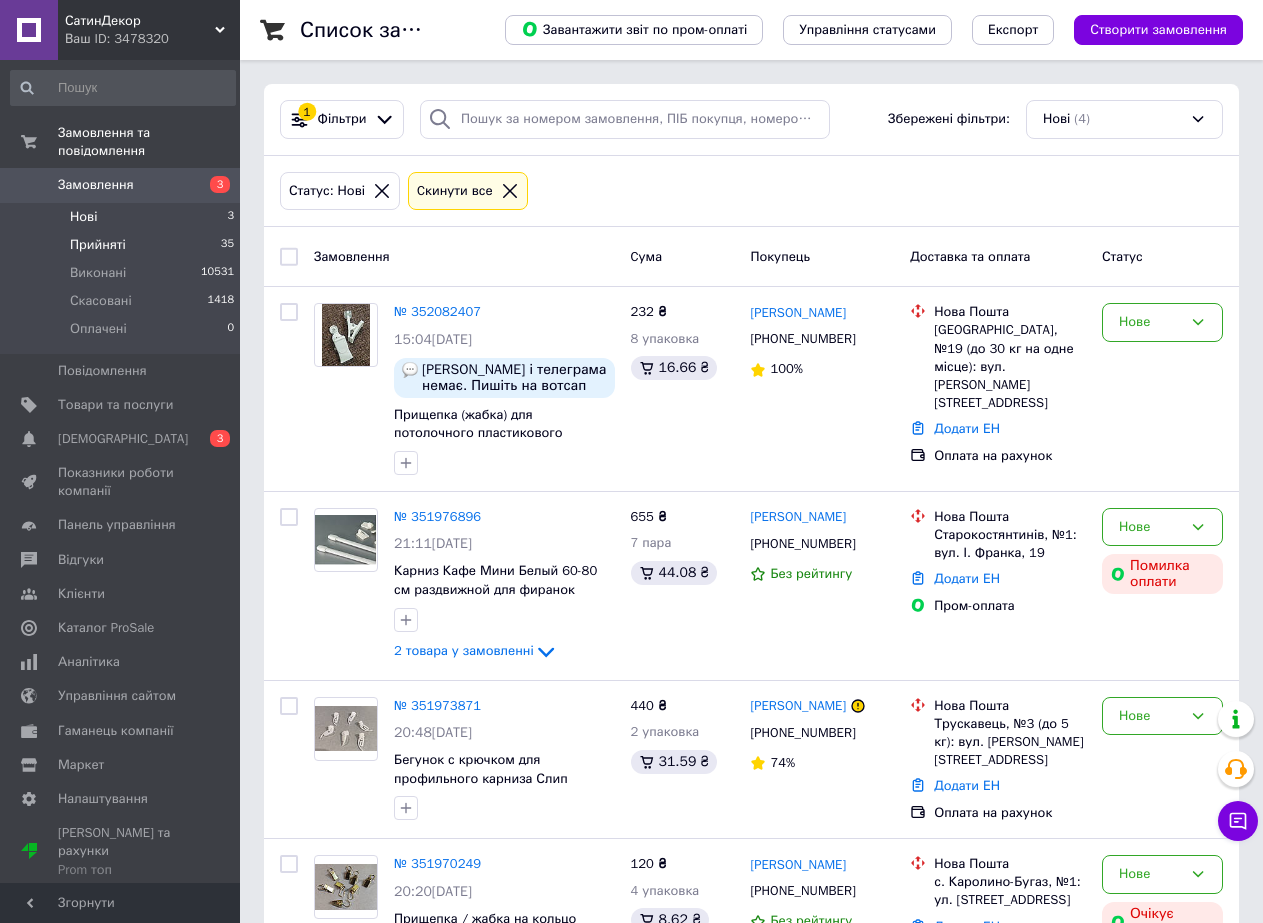 click on "Прийняті" at bounding box center (98, 245) 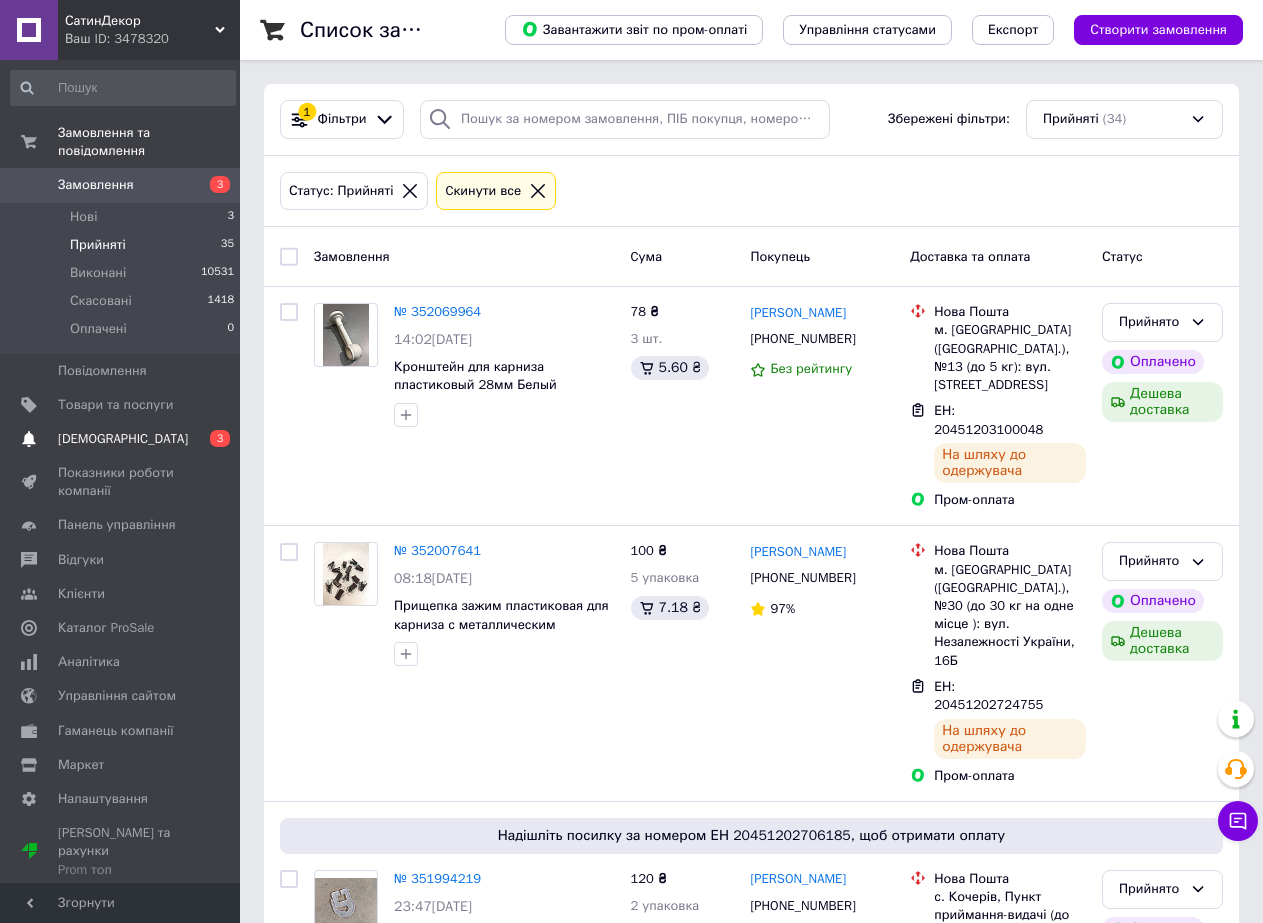 click on "[DEMOGRAPHIC_DATA]" at bounding box center (123, 439) 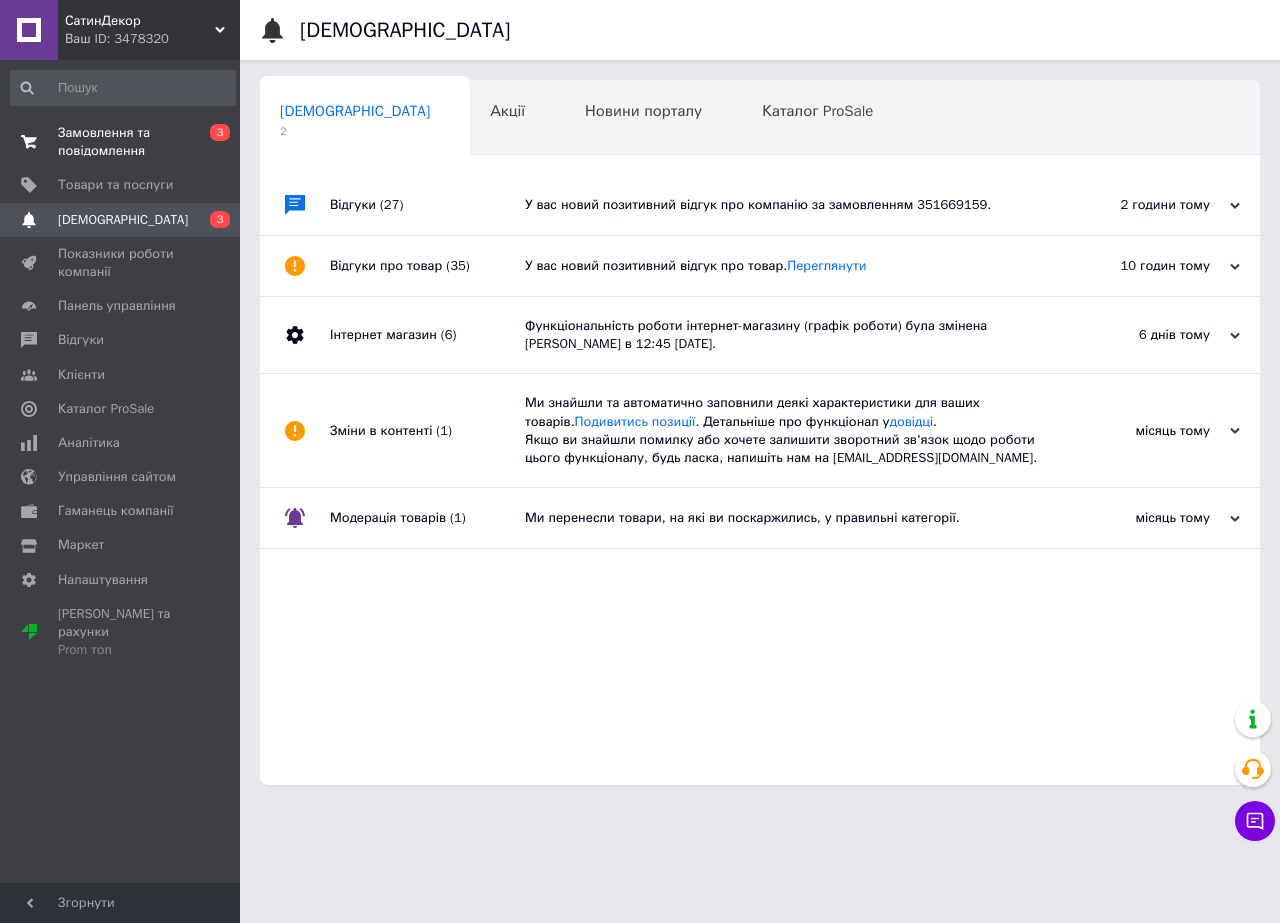 click on "Замовлення та повідомлення" at bounding box center (121, 142) 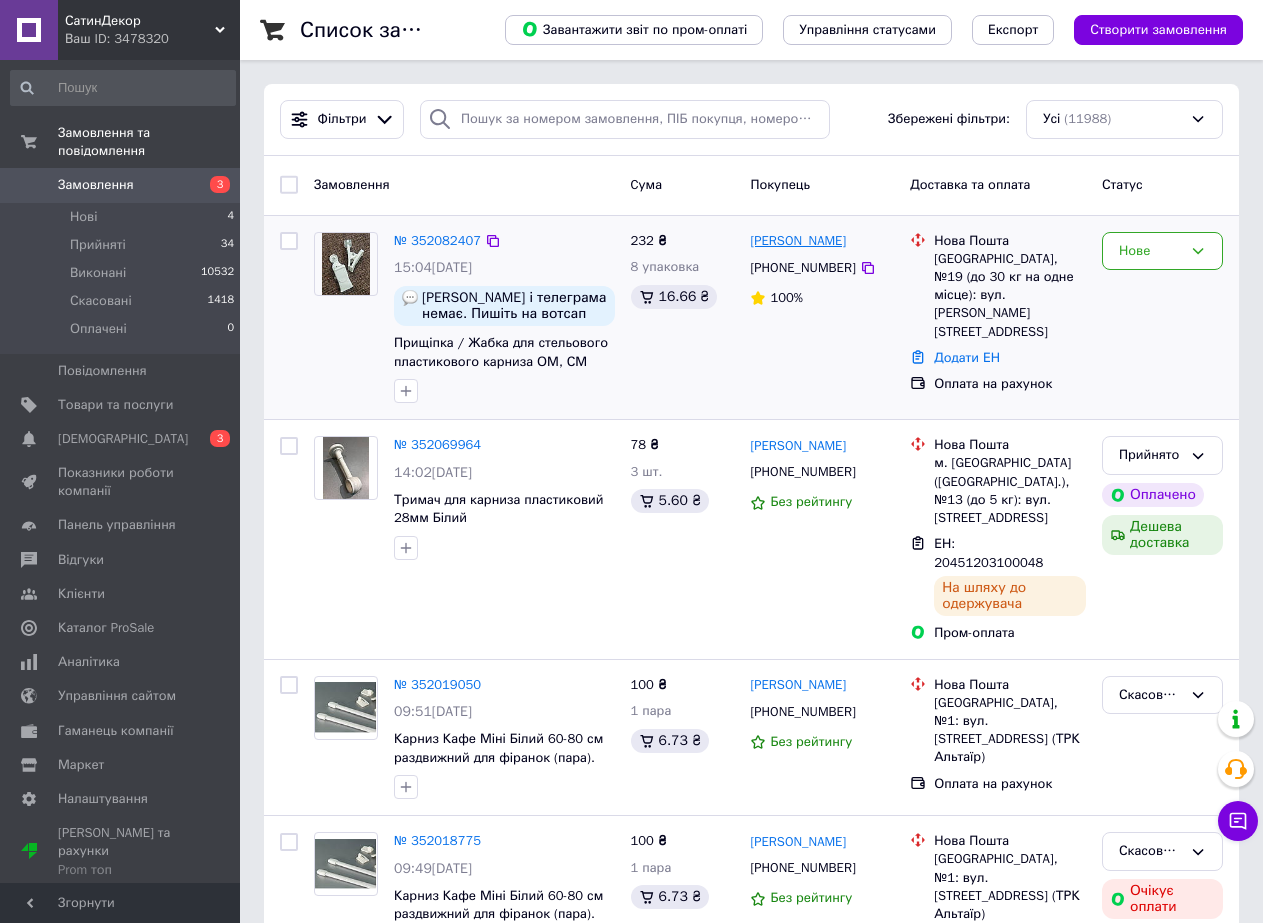 click on "[PERSON_NAME]" at bounding box center [798, 241] 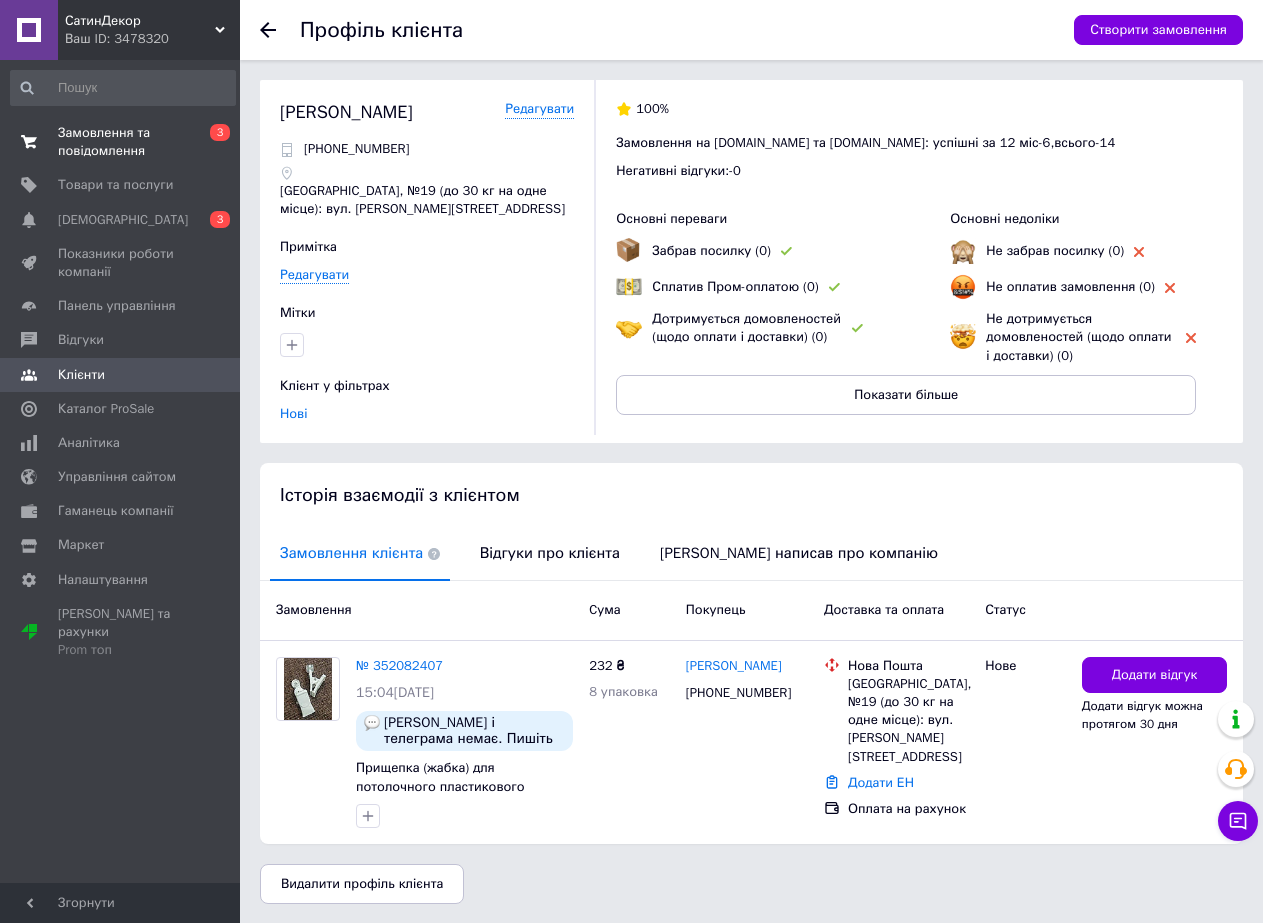 click on "Замовлення та повідомлення" at bounding box center [121, 142] 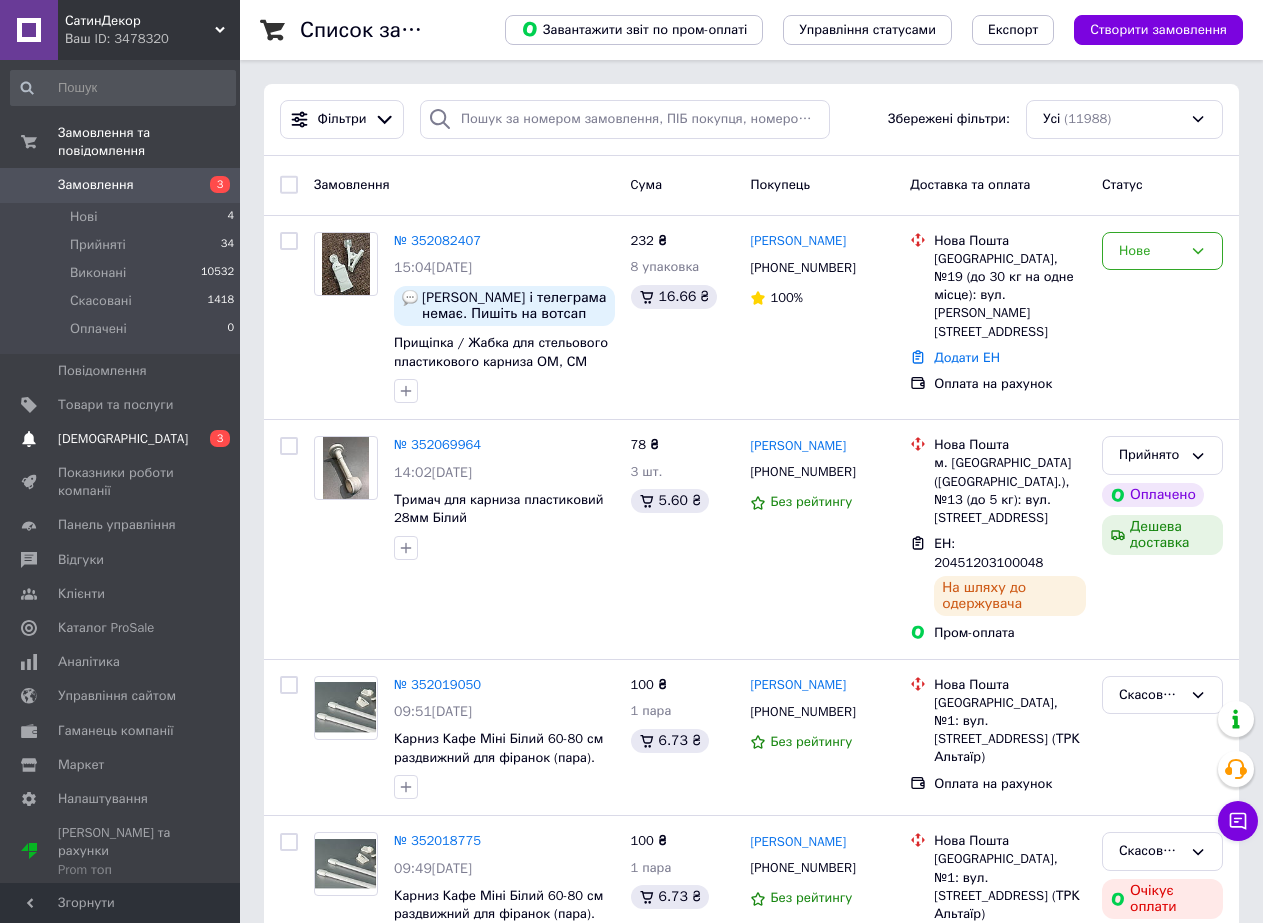 click on "[DEMOGRAPHIC_DATA]" at bounding box center [123, 439] 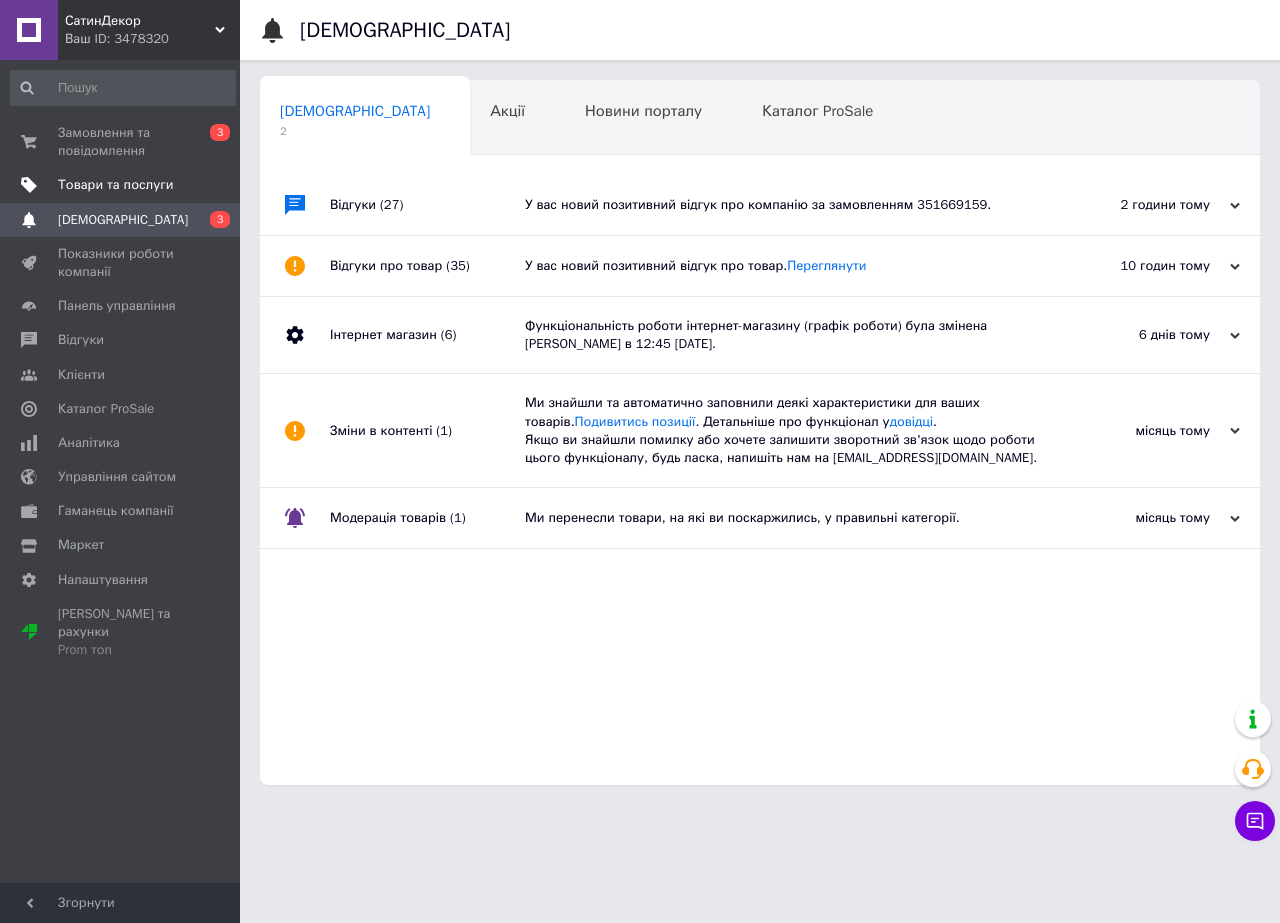 click on "Товари та послуги" at bounding box center (115, 185) 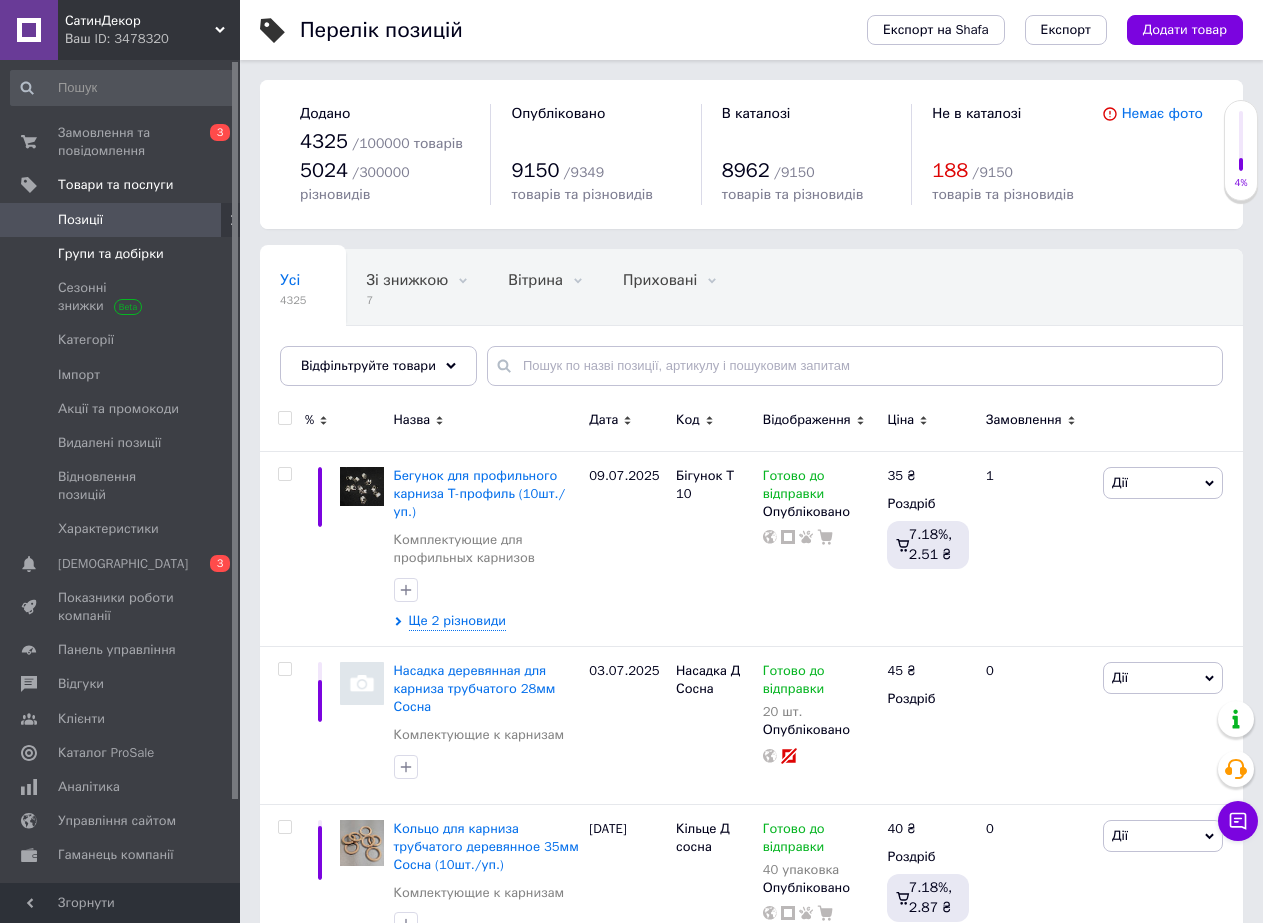click on "Групи та добірки" at bounding box center [111, 254] 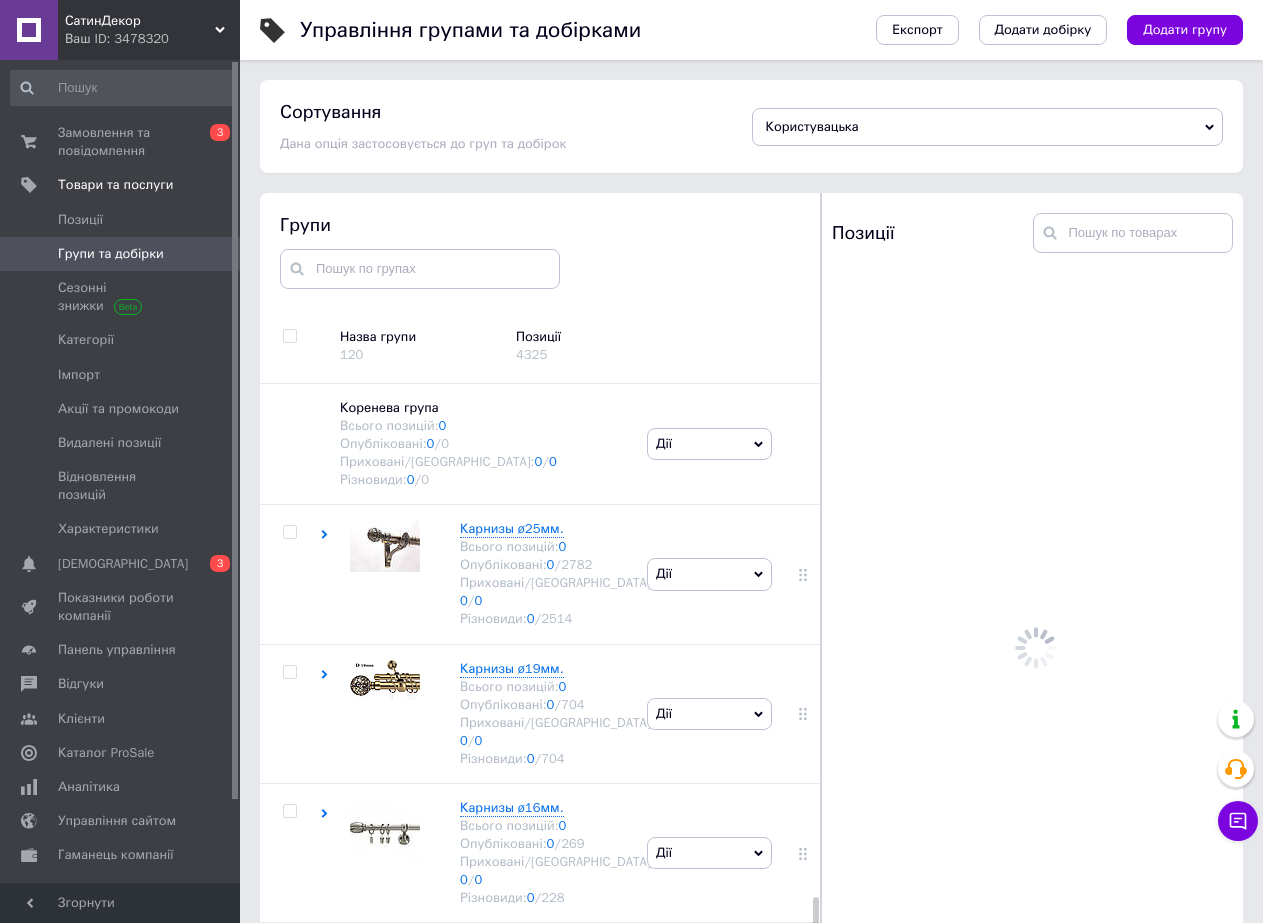 scroll, scrollTop: 113, scrollLeft: 0, axis: vertical 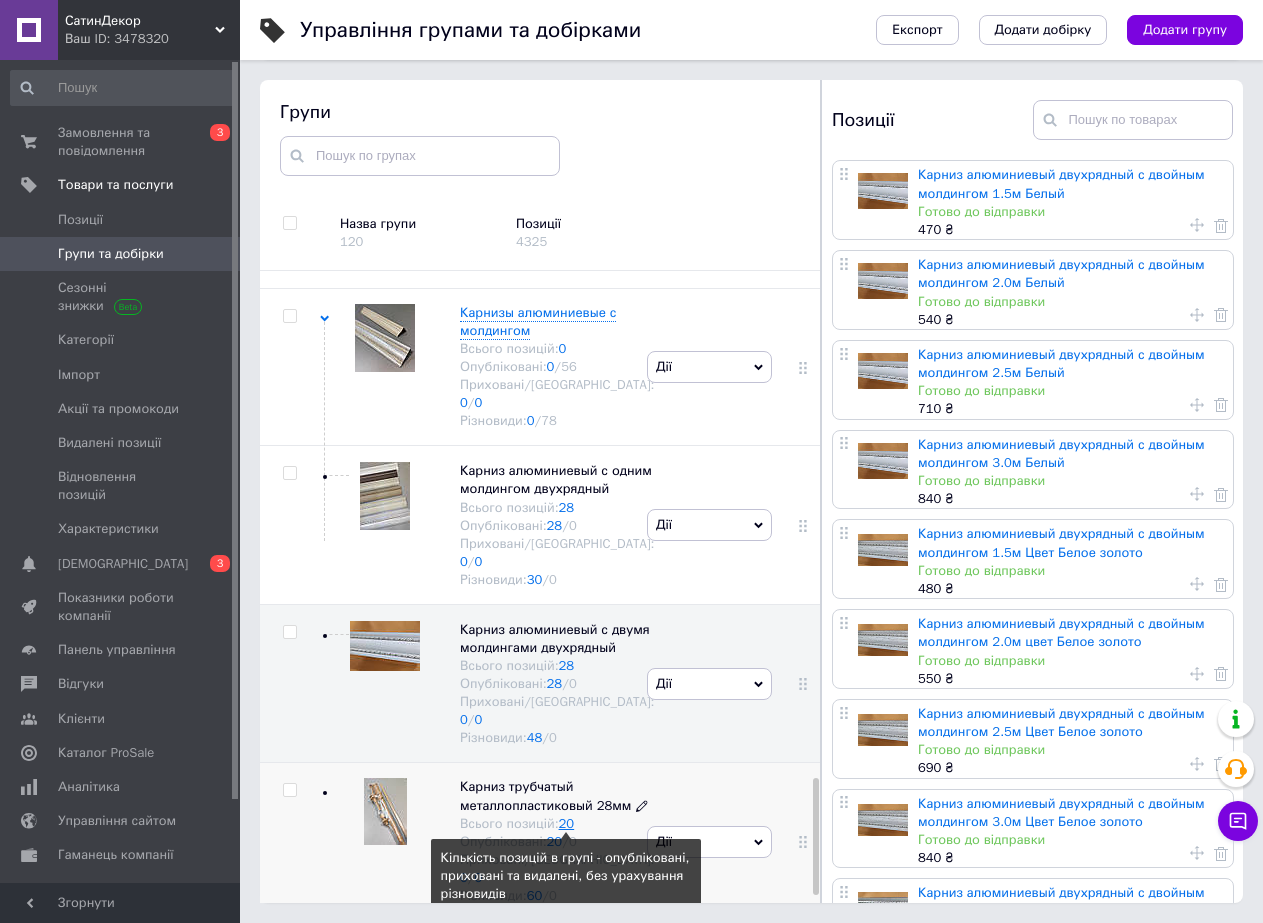 click on "20" at bounding box center [567, 823] 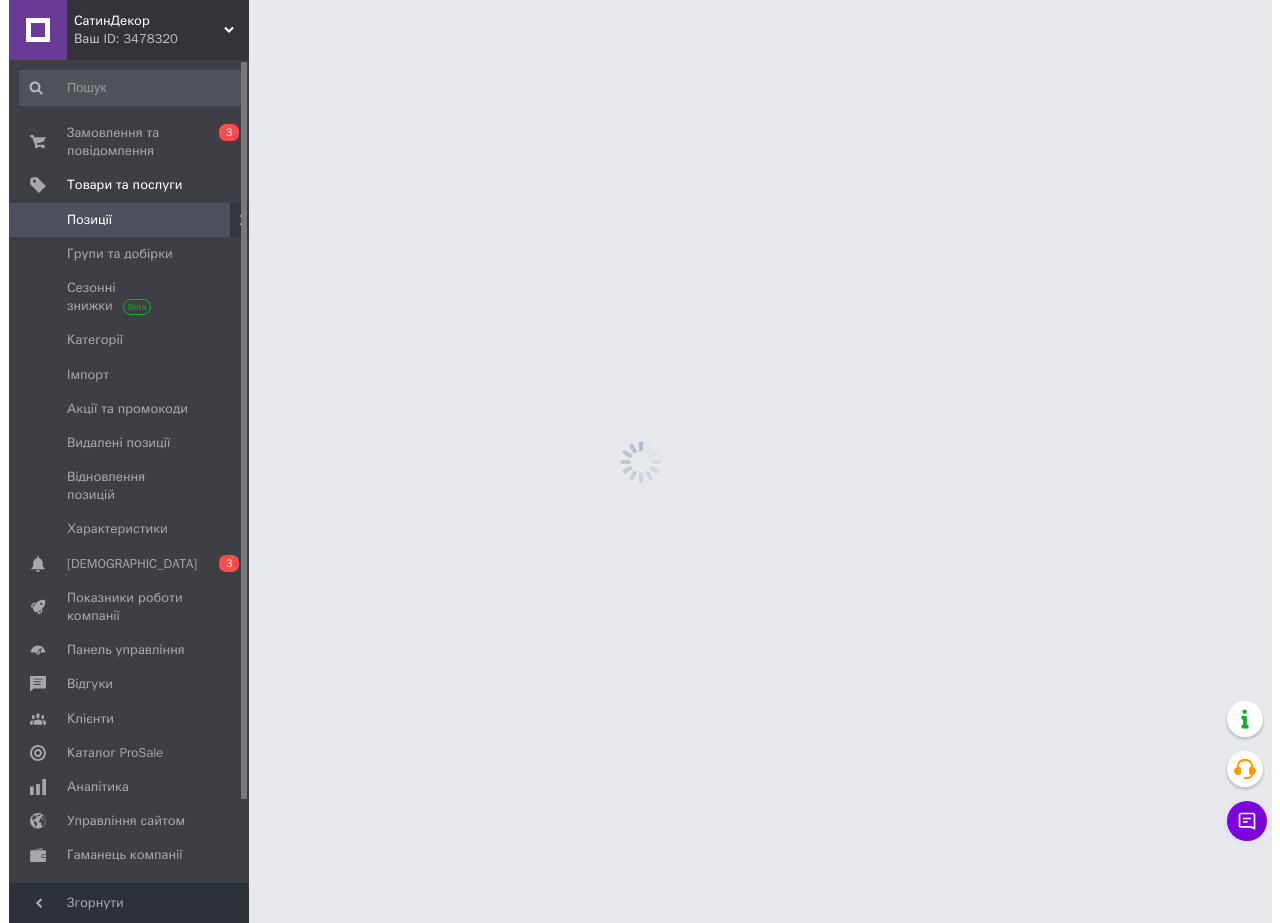 scroll, scrollTop: 0, scrollLeft: 0, axis: both 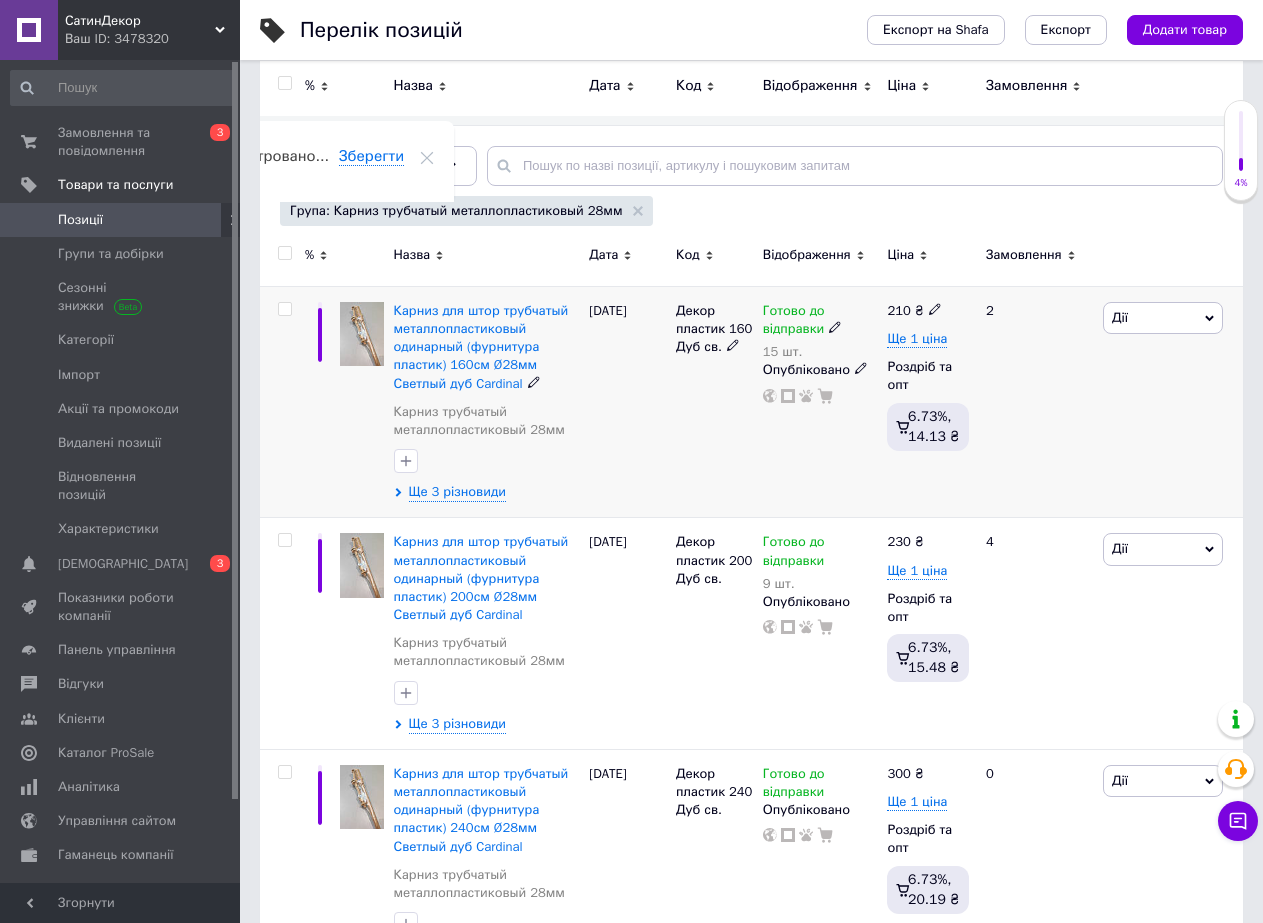 click on "15 шт." at bounding box center [820, 352] 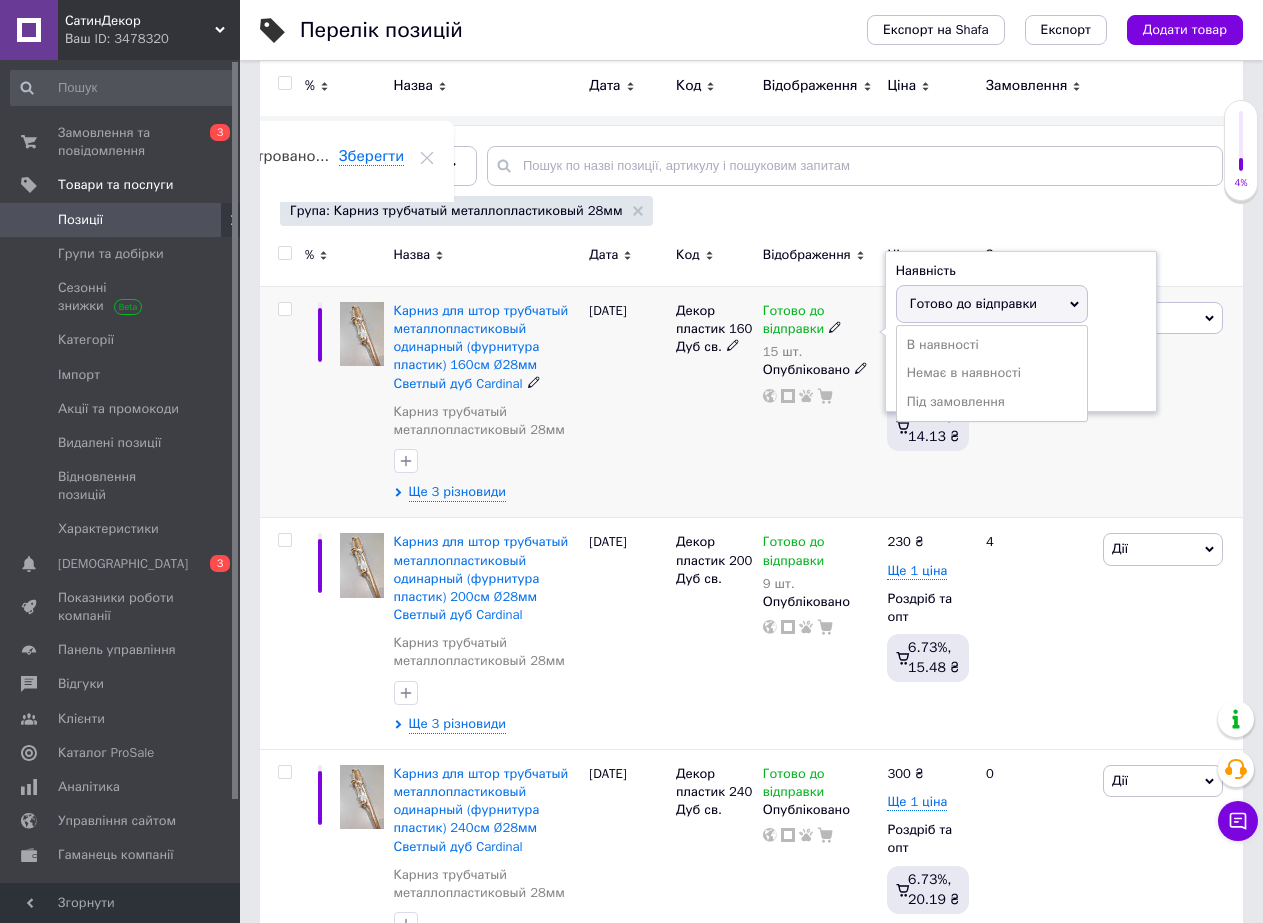 click on "15 шт." at bounding box center [820, 352] 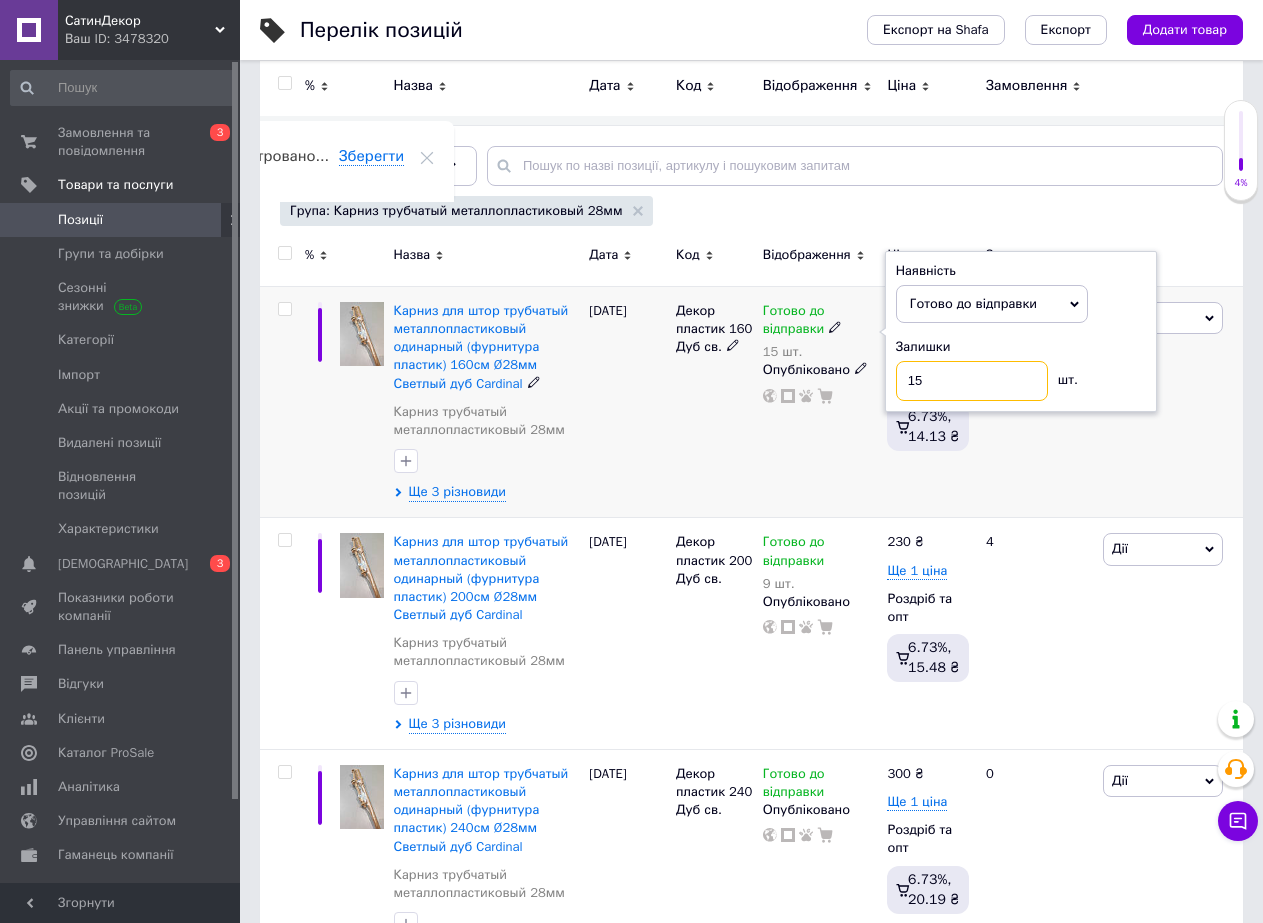click on "15" at bounding box center (972, 381) 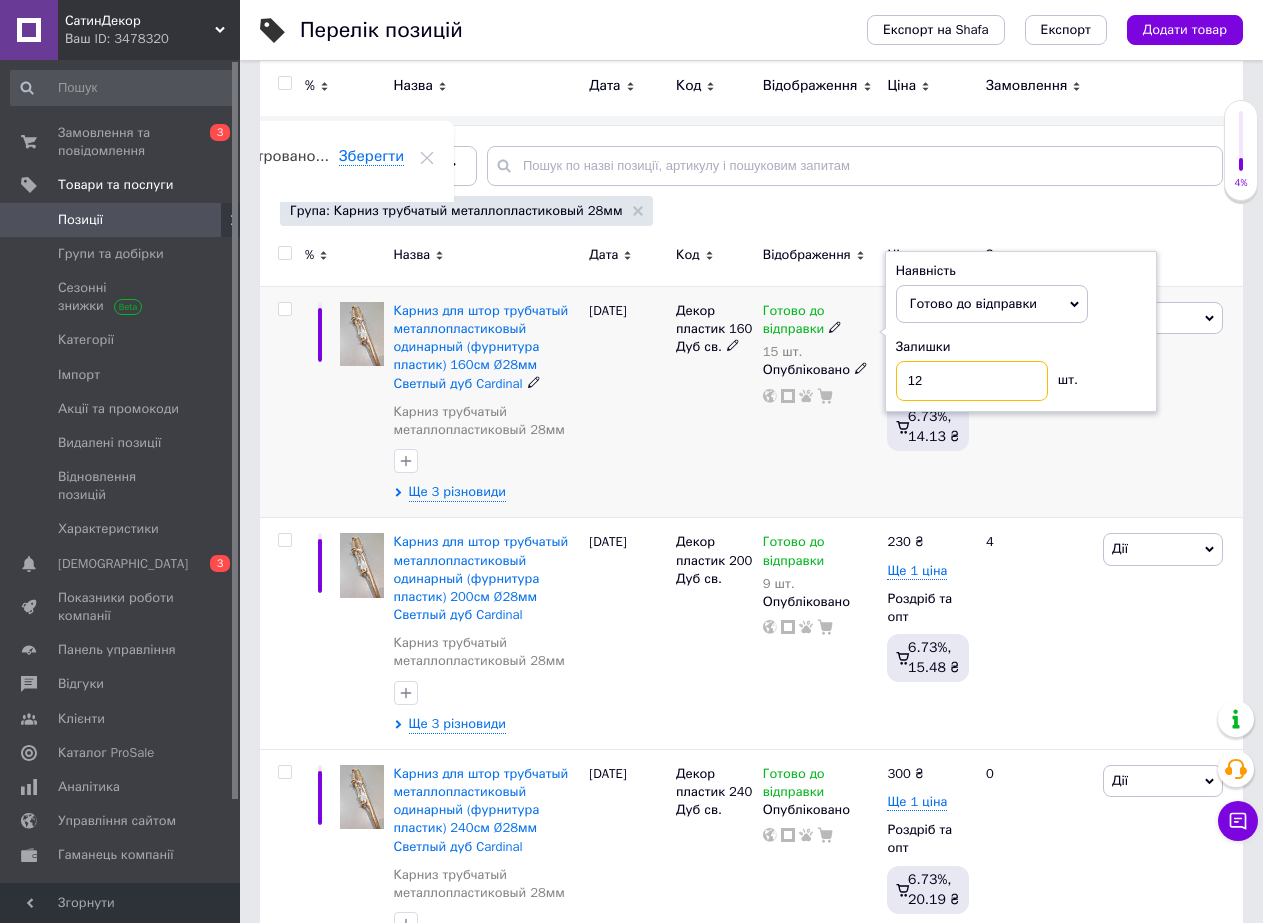 type on "12" 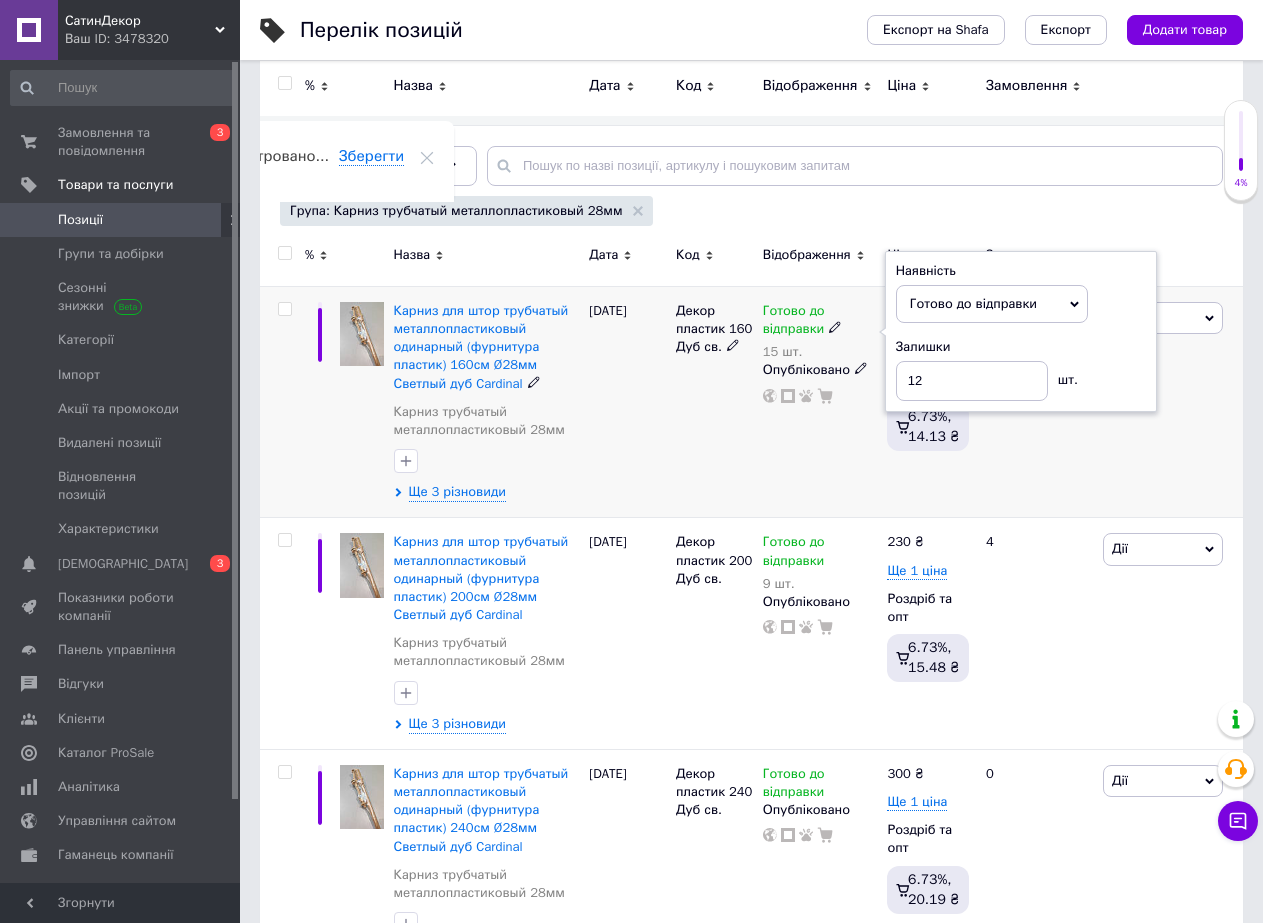 click on "Декор пластик 160 Дуб св." at bounding box center [714, 402] 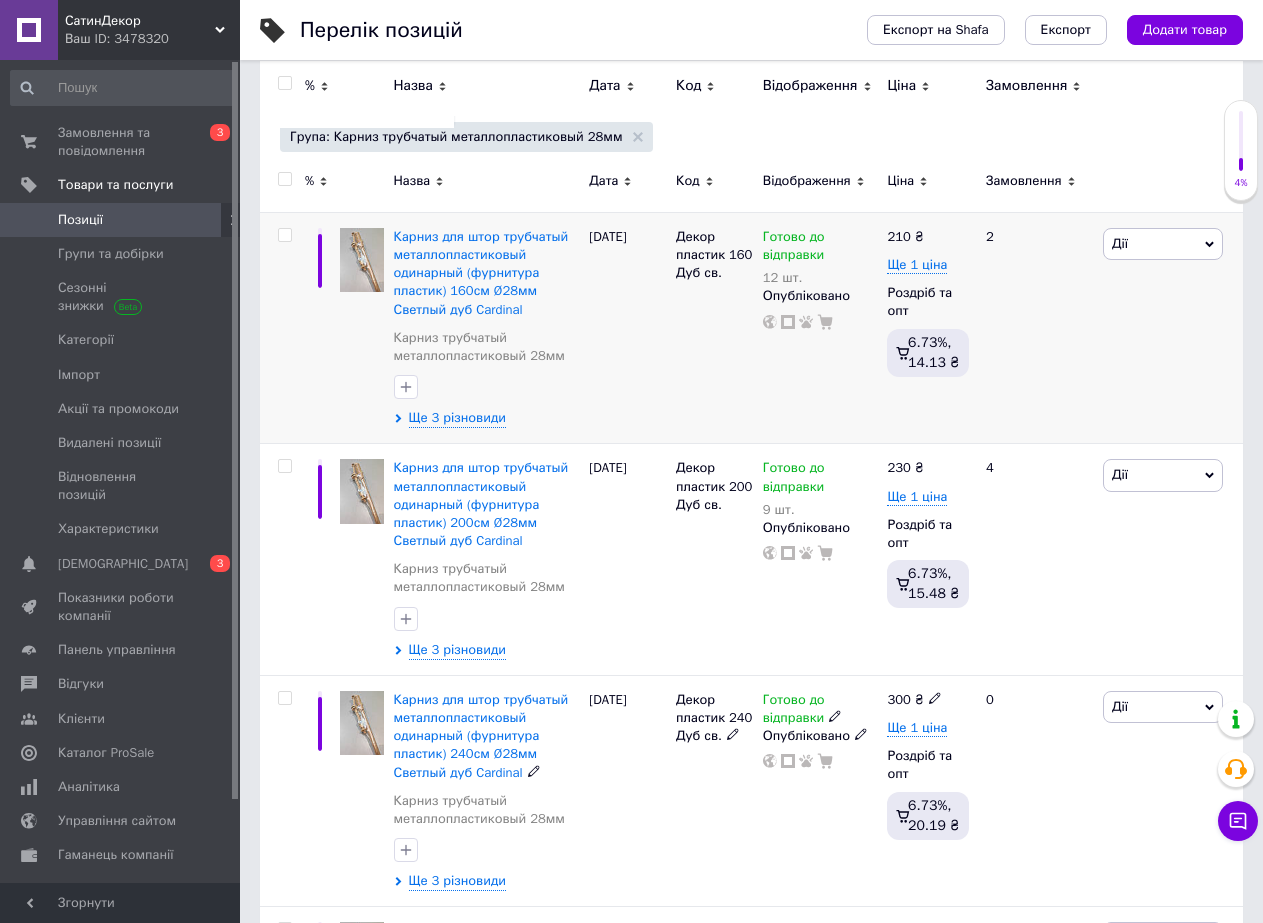 scroll, scrollTop: 0, scrollLeft: 0, axis: both 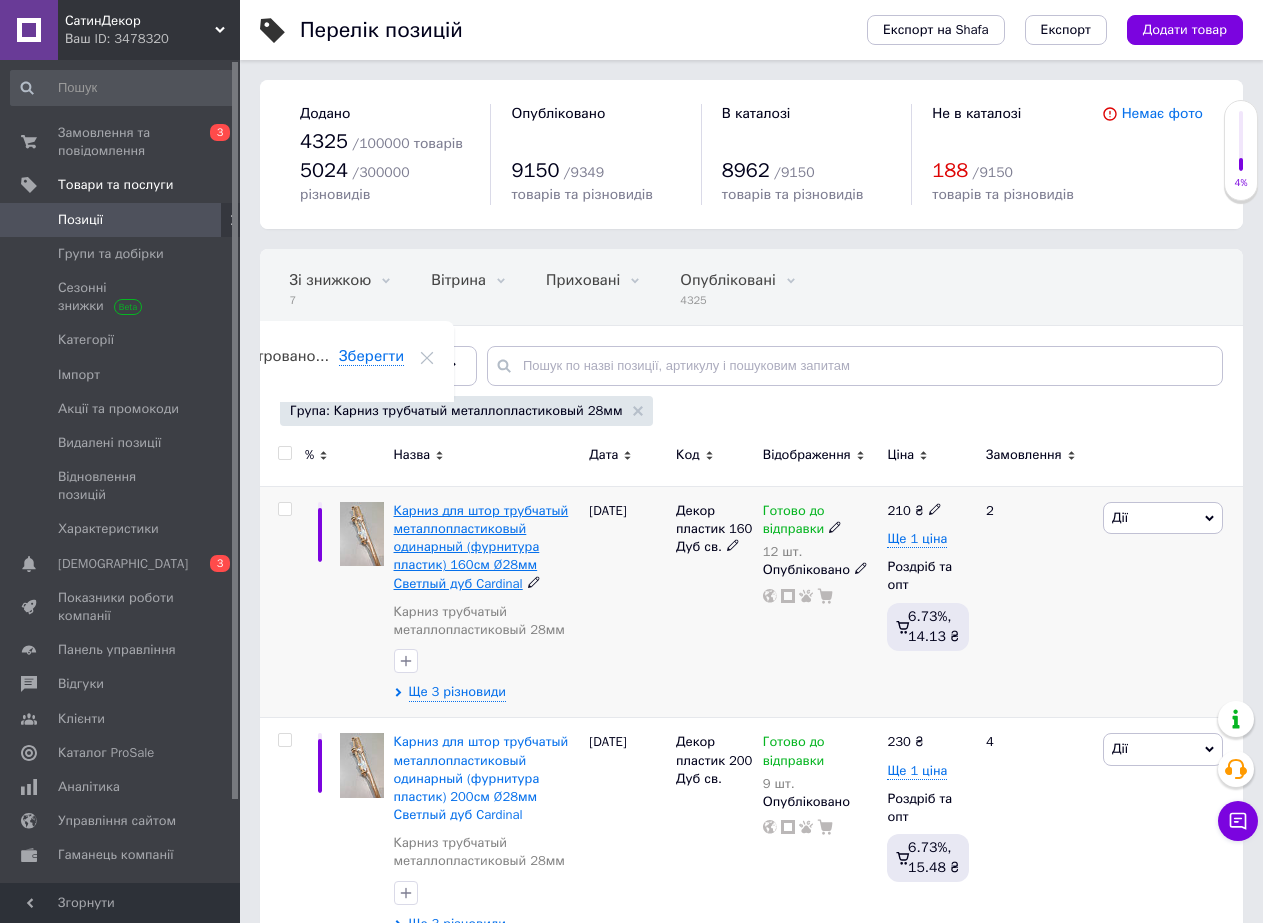 click on "Карниз для штор трубчатый металлопластиковый одинарный (фурнитура пластик) 160см Ø28мм Светлый дуб Cardinal" at bounding box center [481, 547] 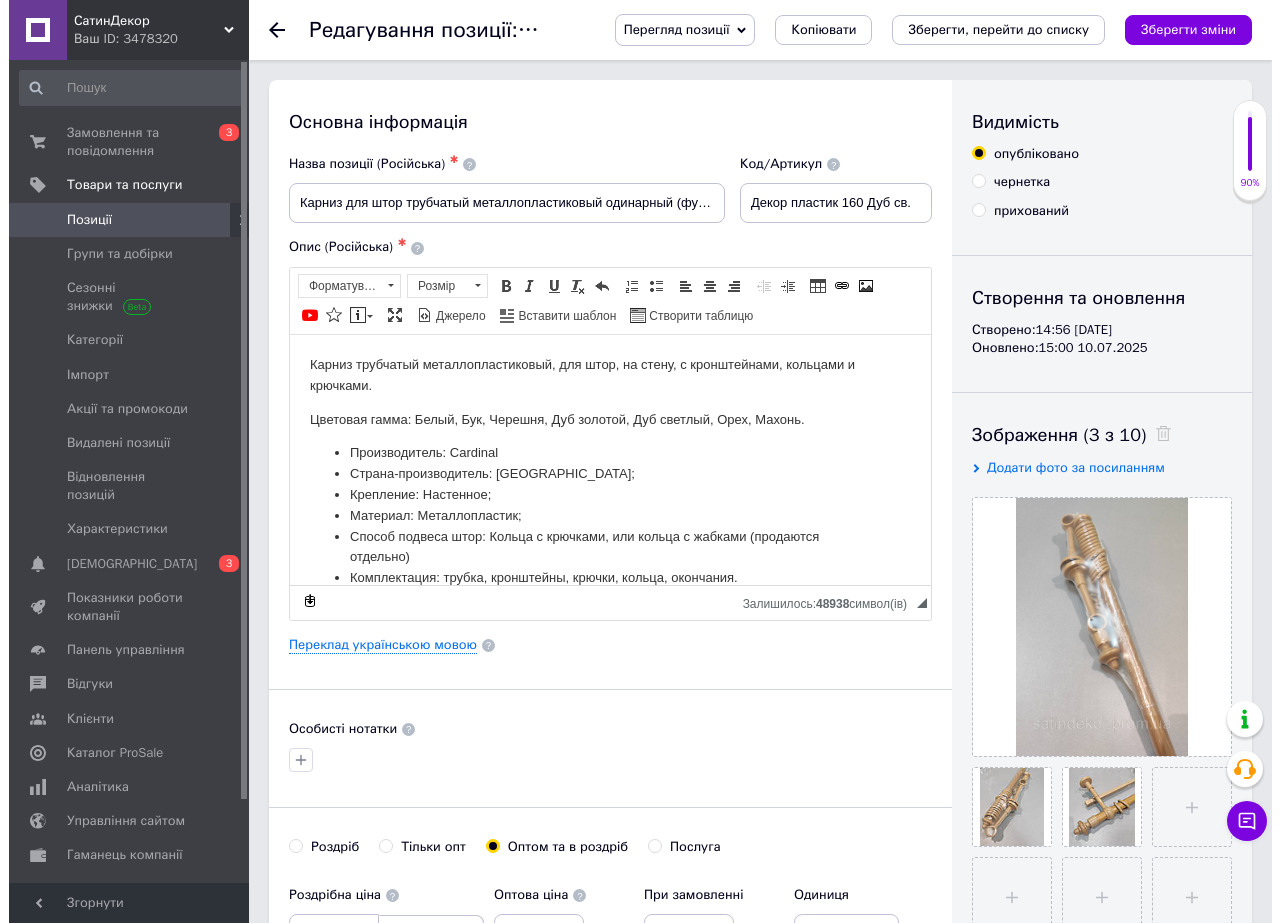 scroll, scrollTop: 0, scrollLeft: 0, axis: both 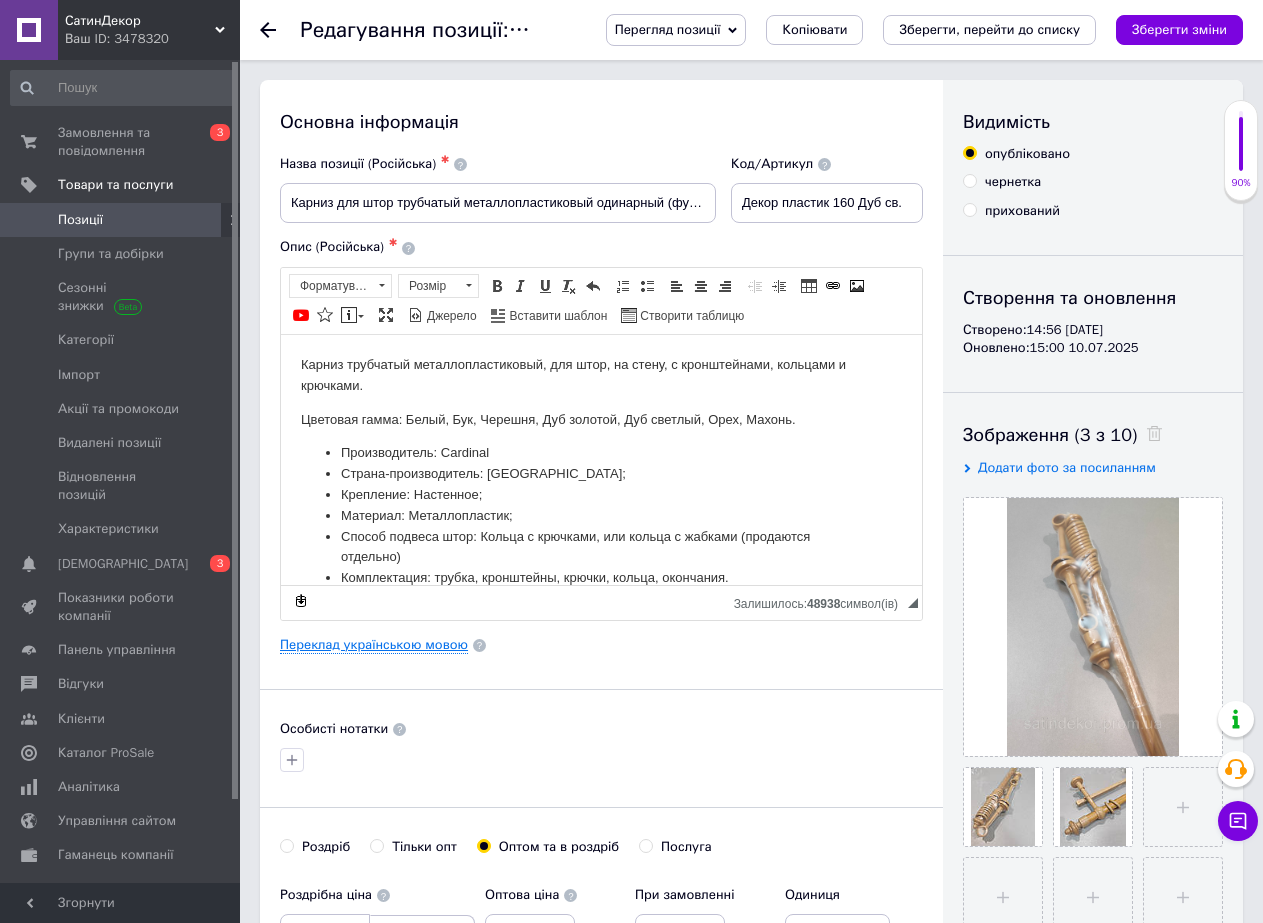 click on "Переклад українською мовою" at bounding box center (374, 645) 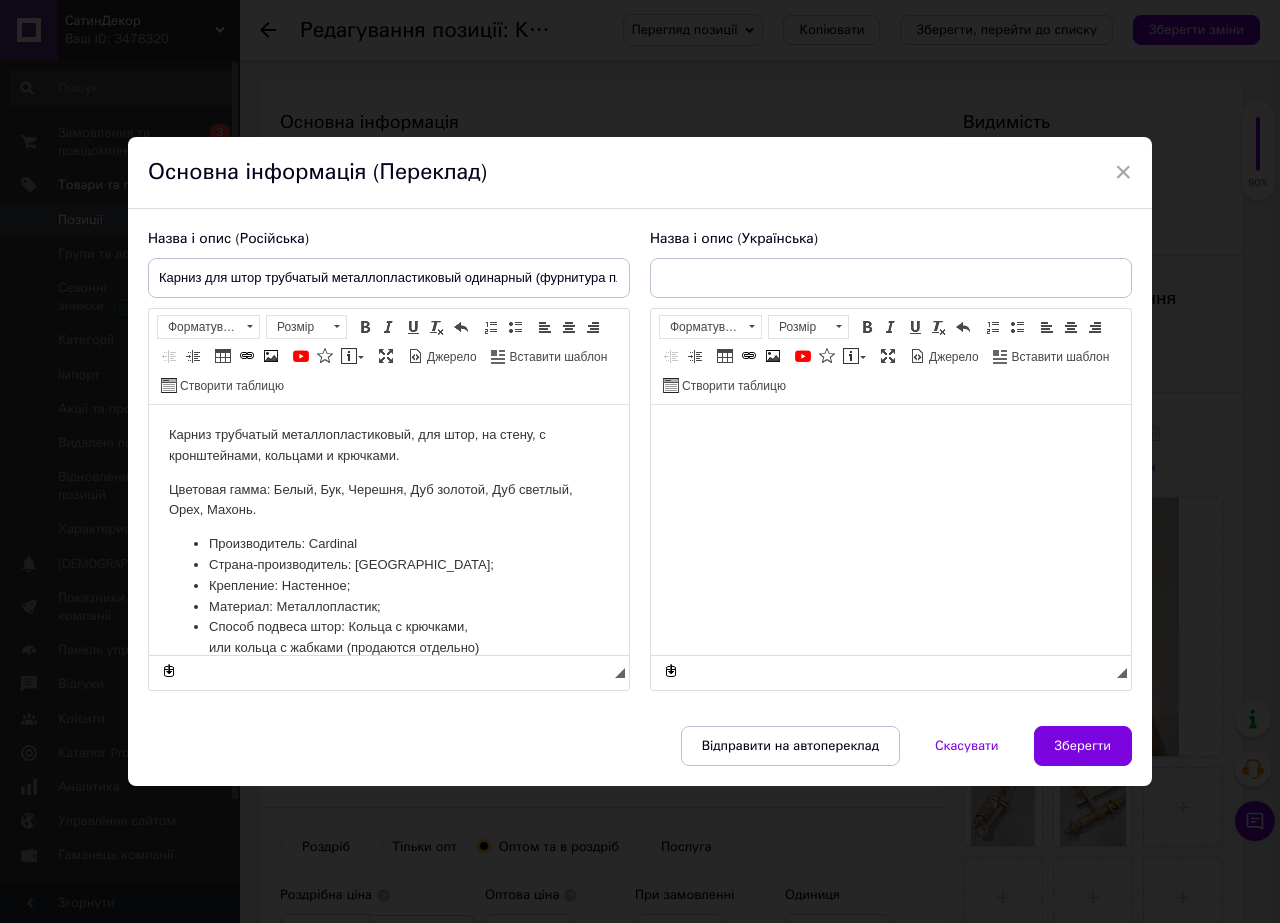 scroll, scrollTop: 0, scrollLeft: 0, axis: both 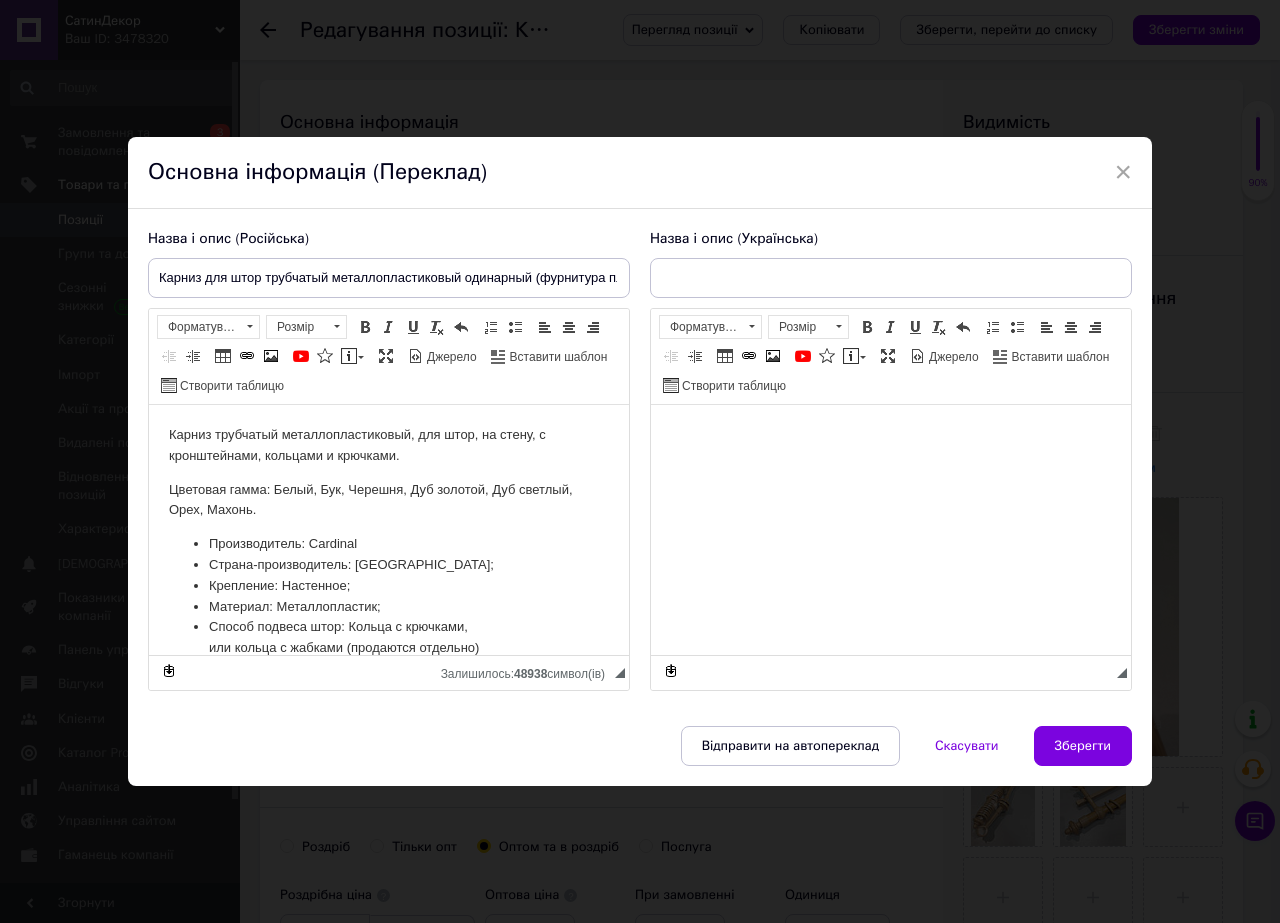 type on "Карниз для штор трубчастий металопластиковий (фурнітура пластик) одинарний 160см Ø28мм Світлий дуб Cardinal" 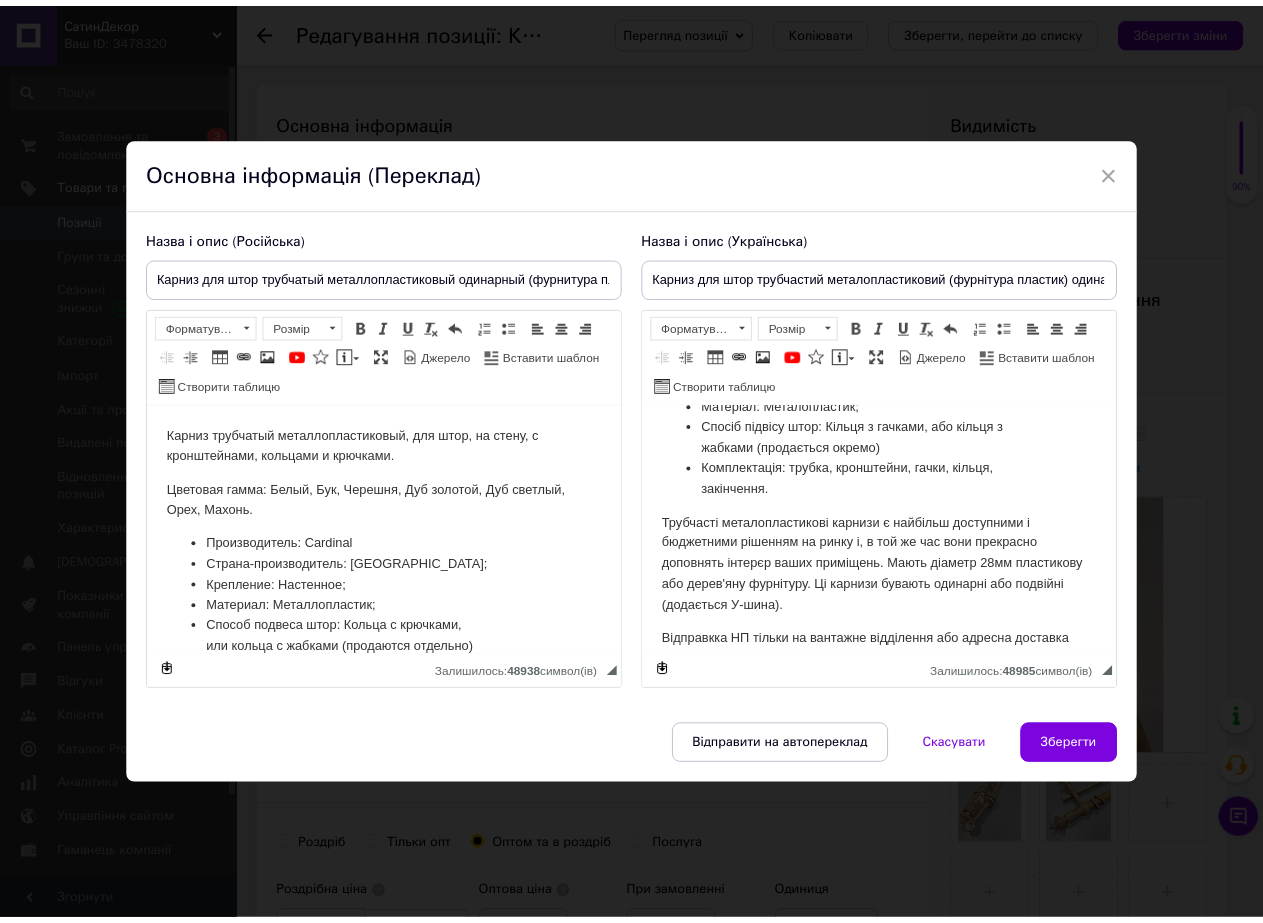 scroll, scrollTop: 300, scrollLeft: 0, axis: vertical 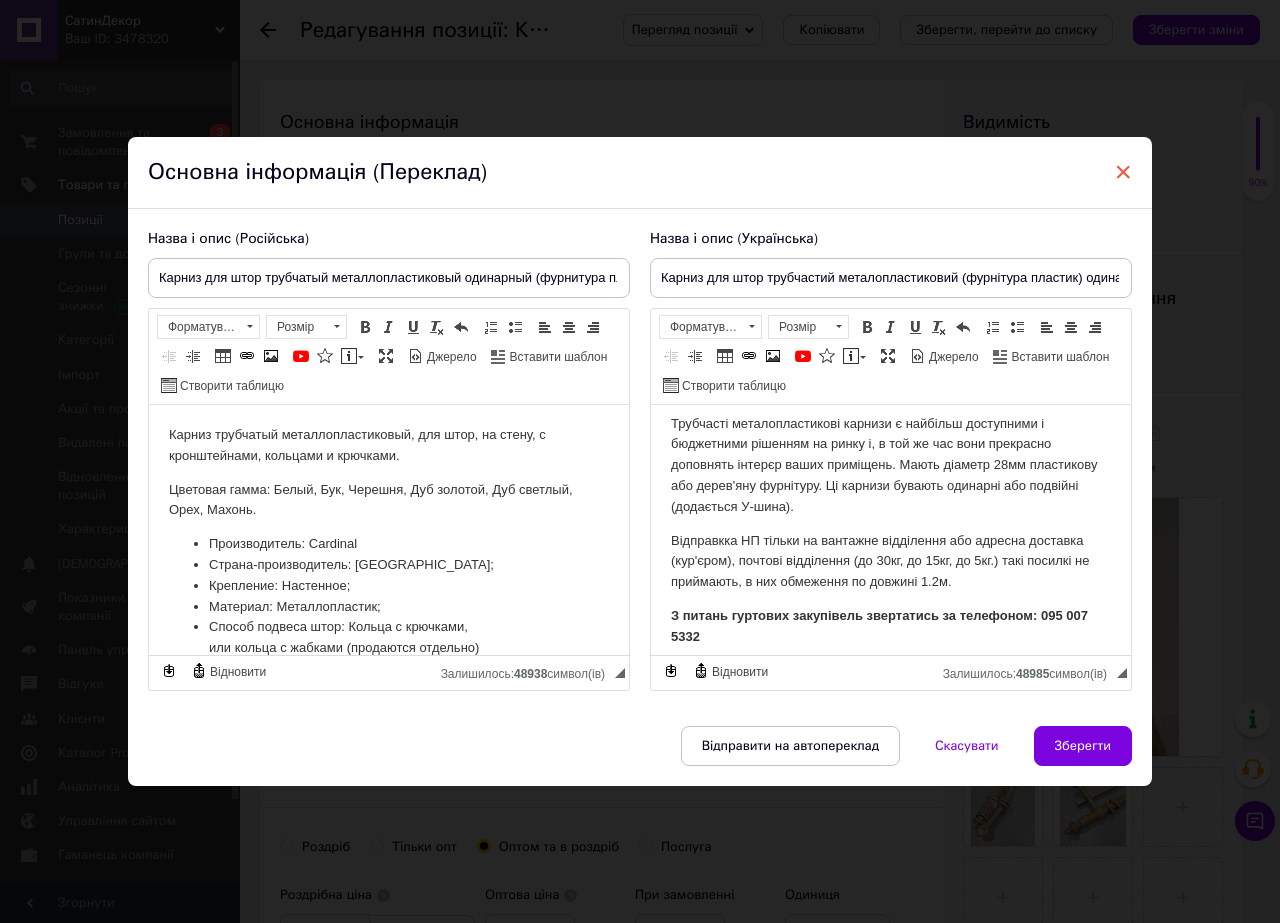 click on "×" at bounding box center (1123, 172) 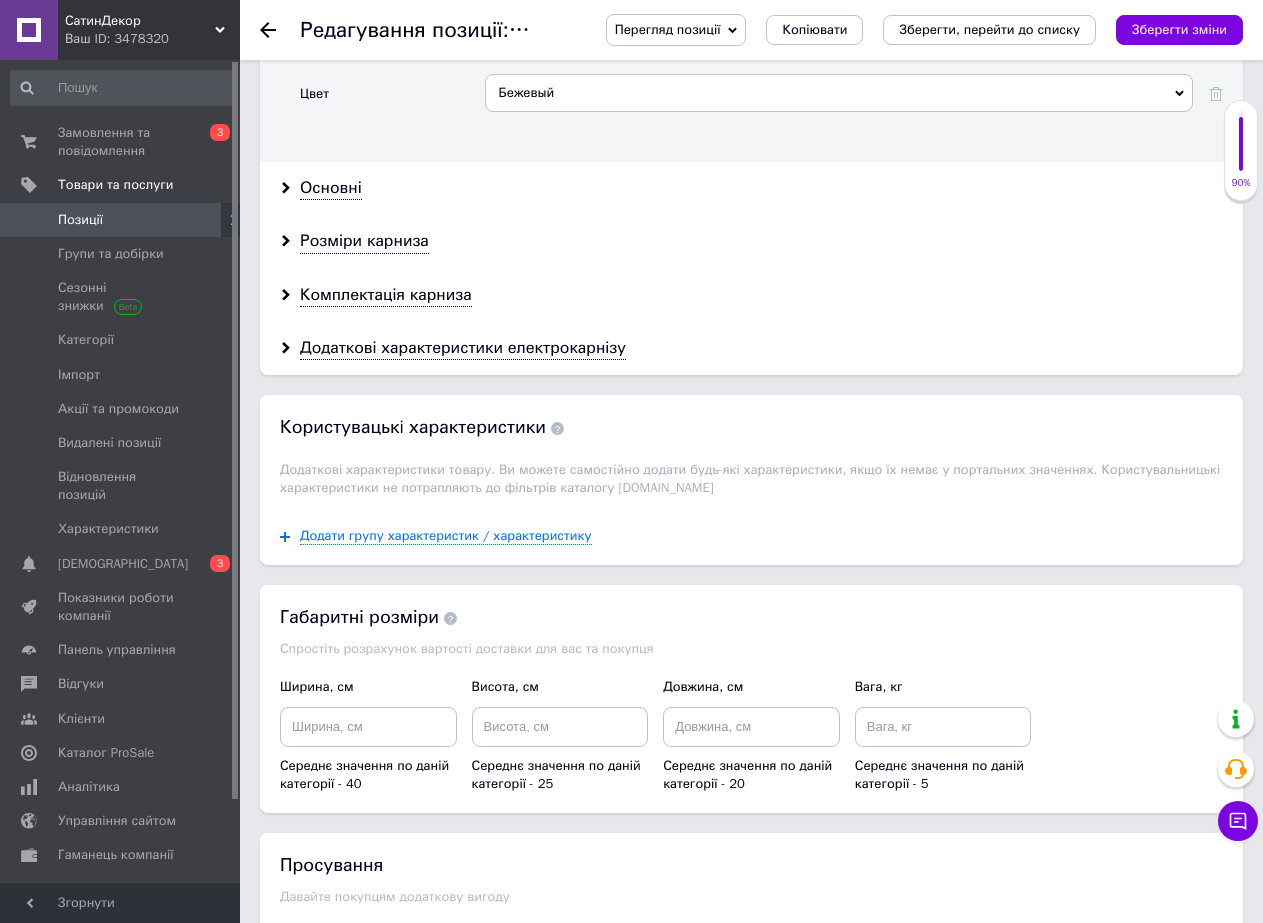 scroll, scrollTop: 2400, scrollLeft: 0, axis: vertical 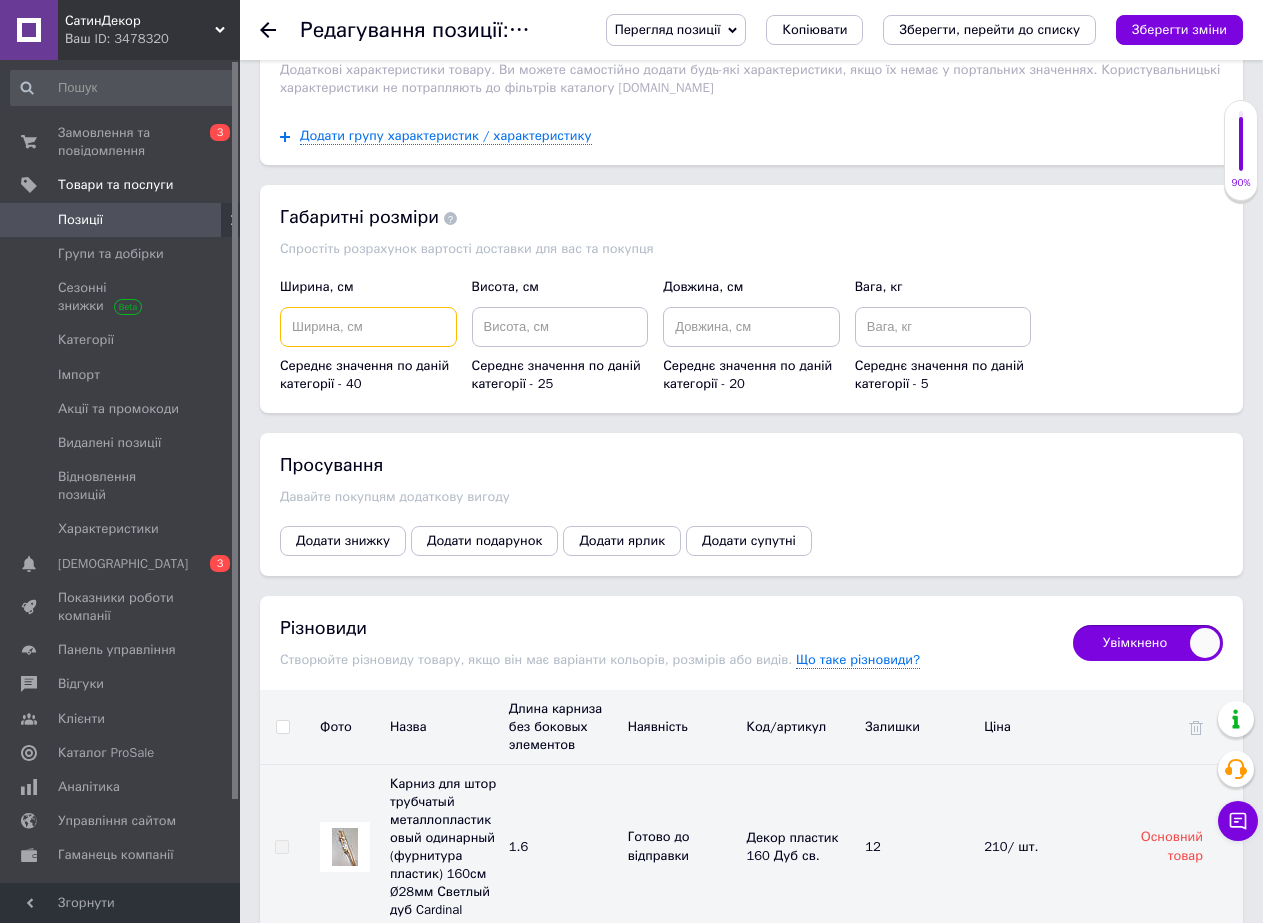 click at bounding box center [368, 327] 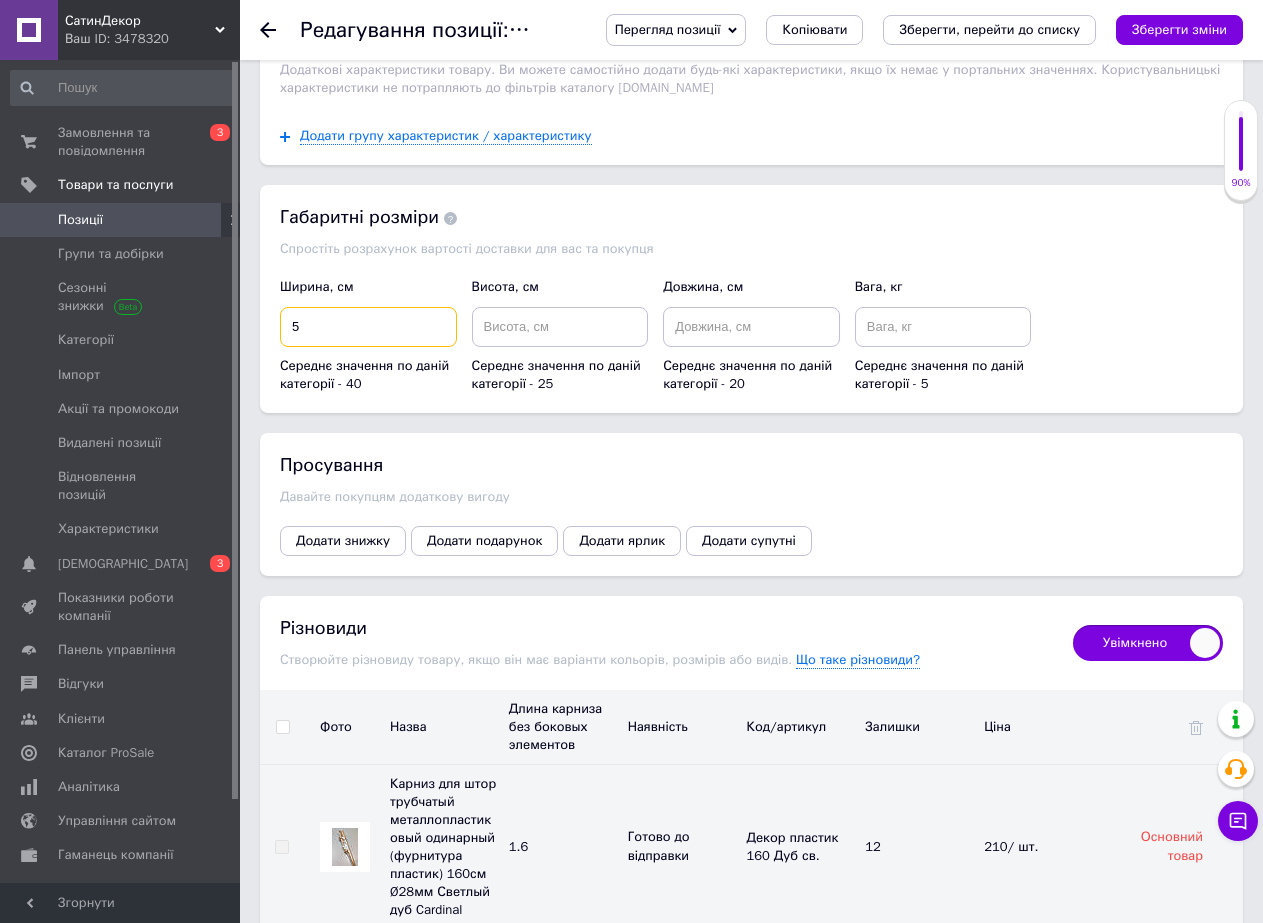 type on "5" 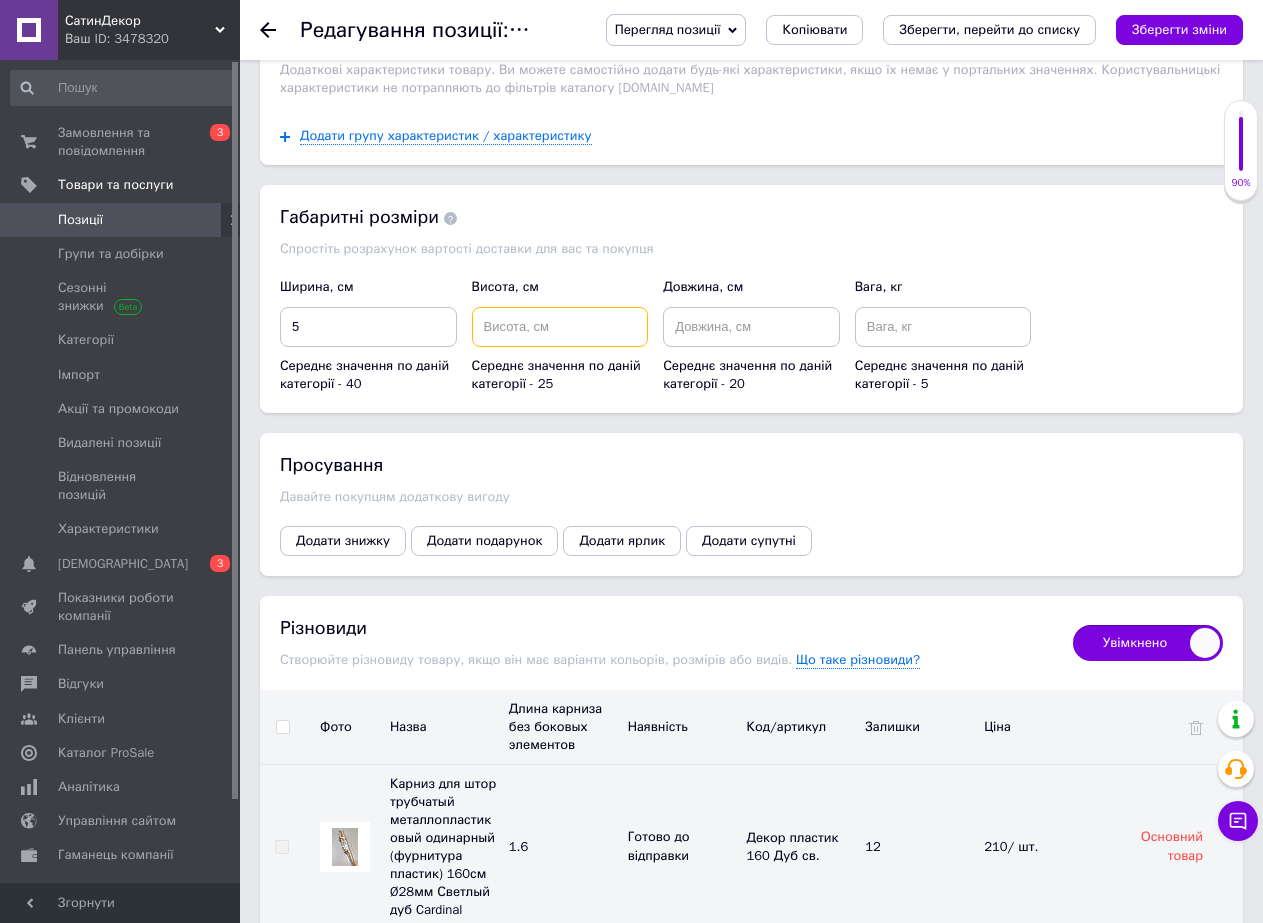 click at bounding box center [560, 327] 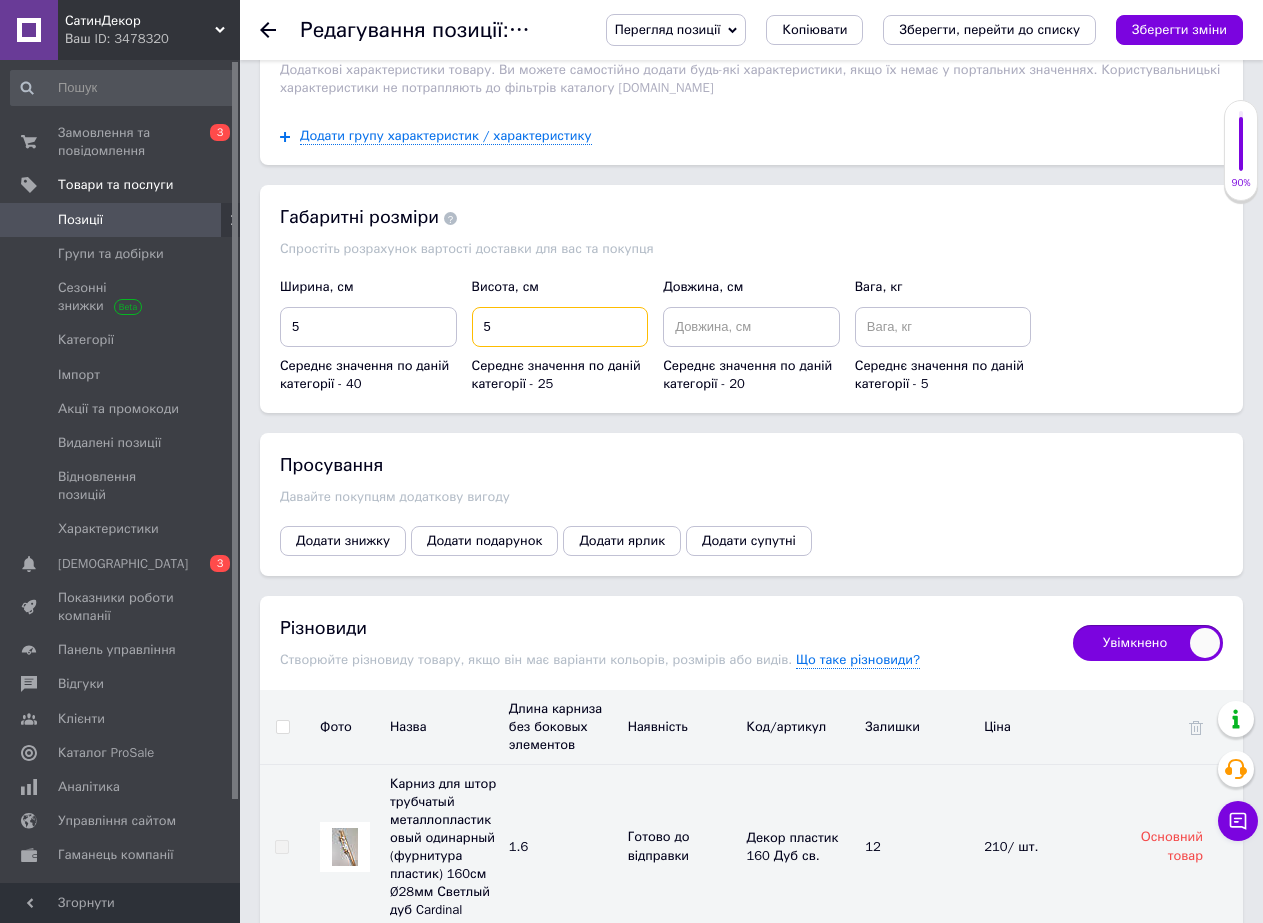 type on "5" 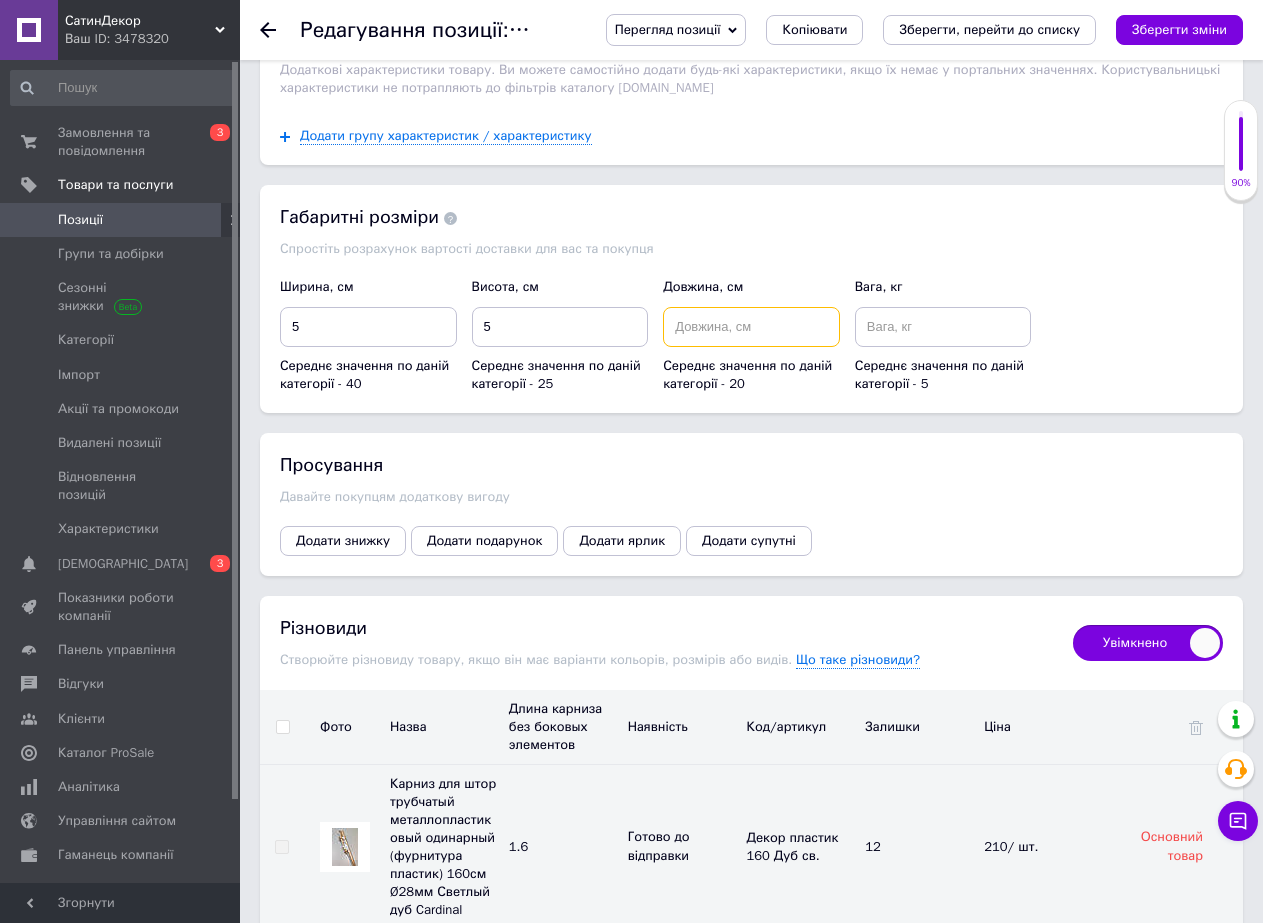 click at bounding box center [751, 327] 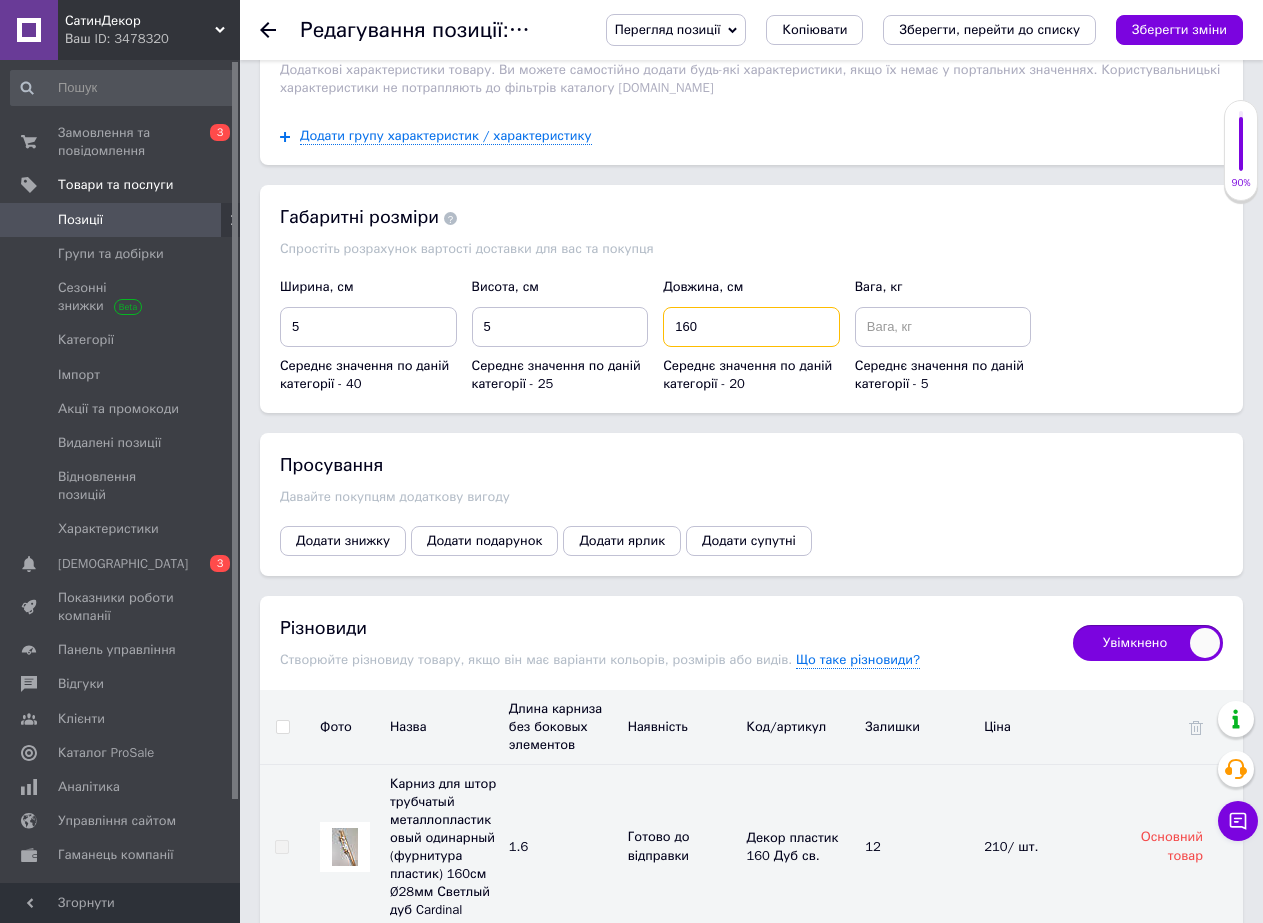 type on "160" 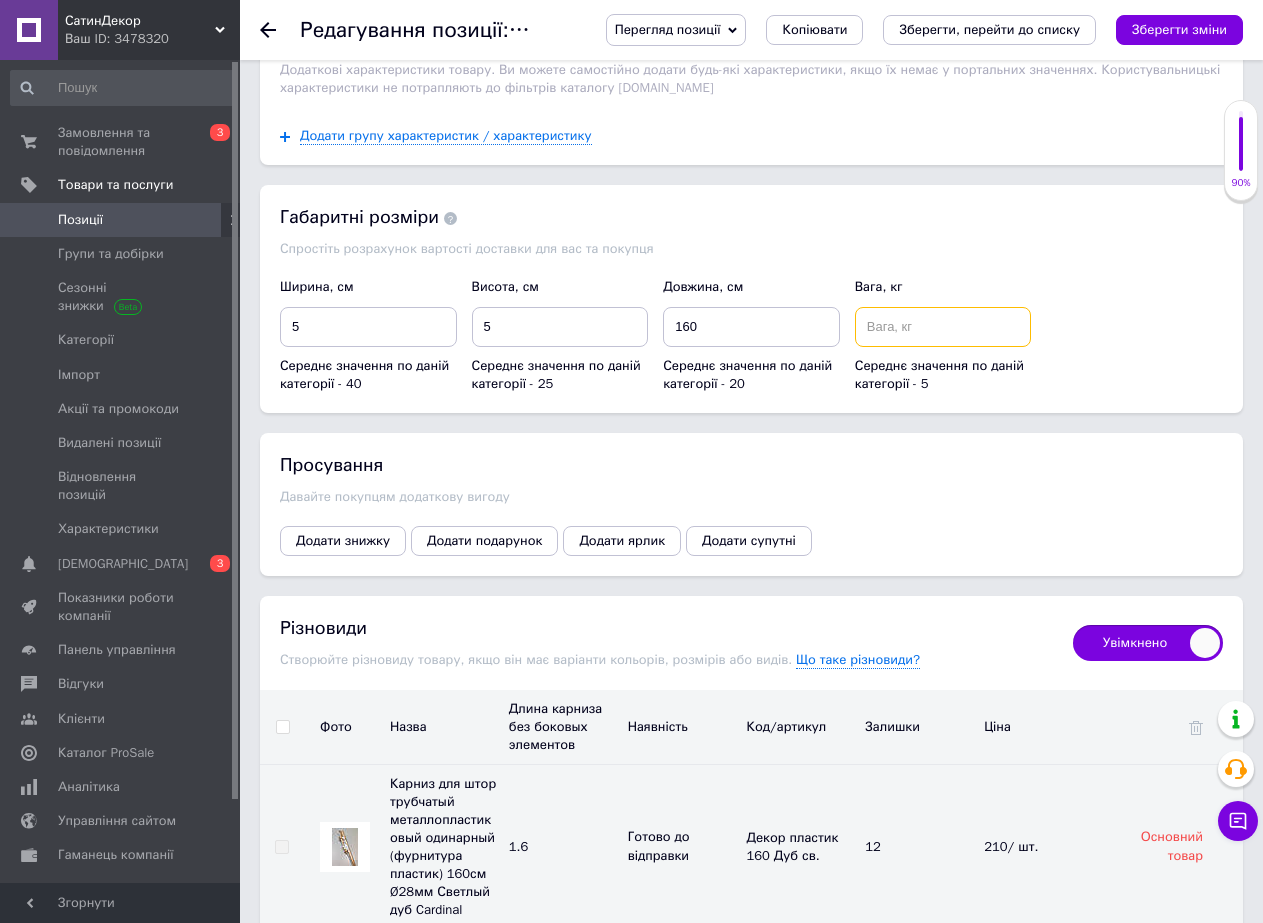 click at bounding box center [943, 327] 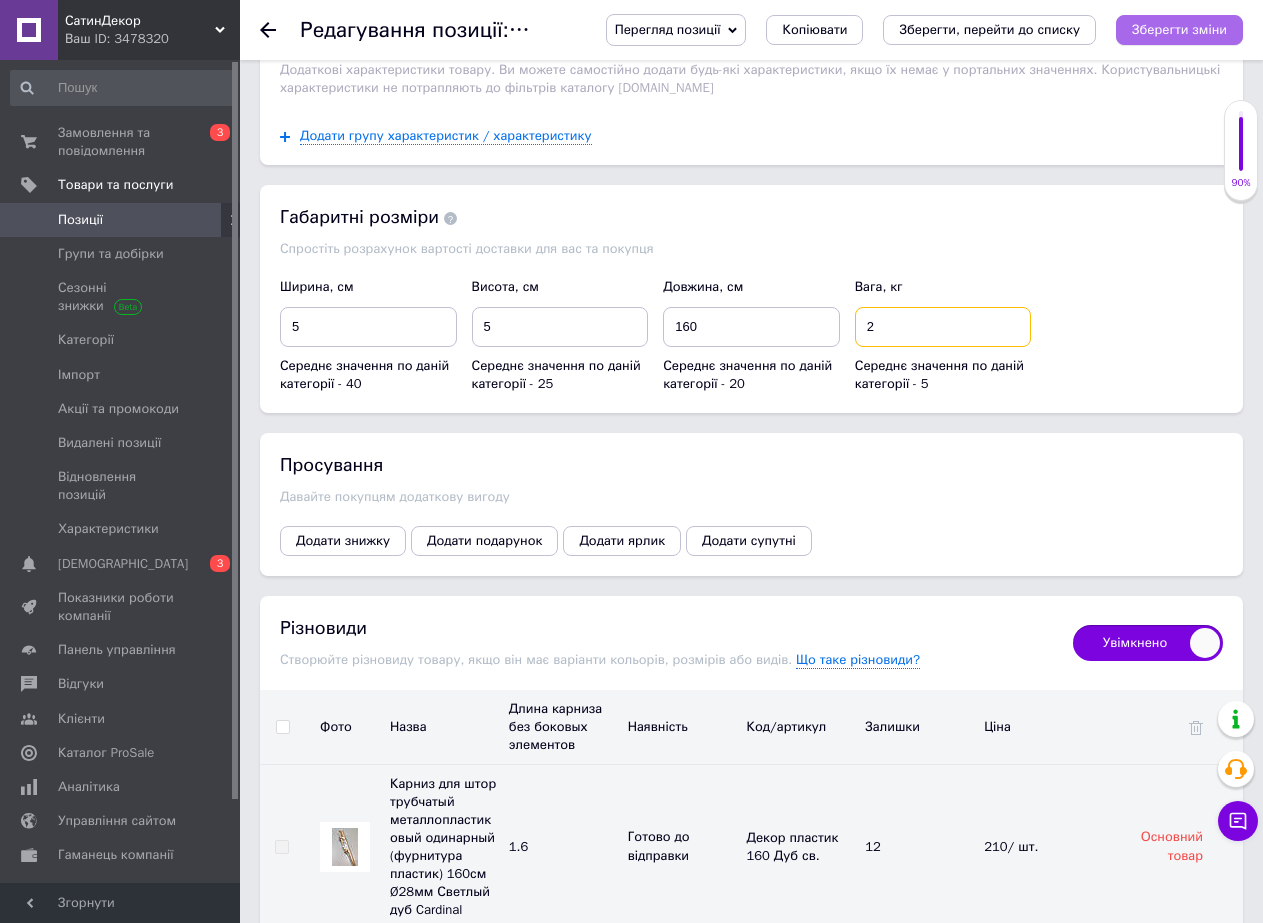 type on "2" 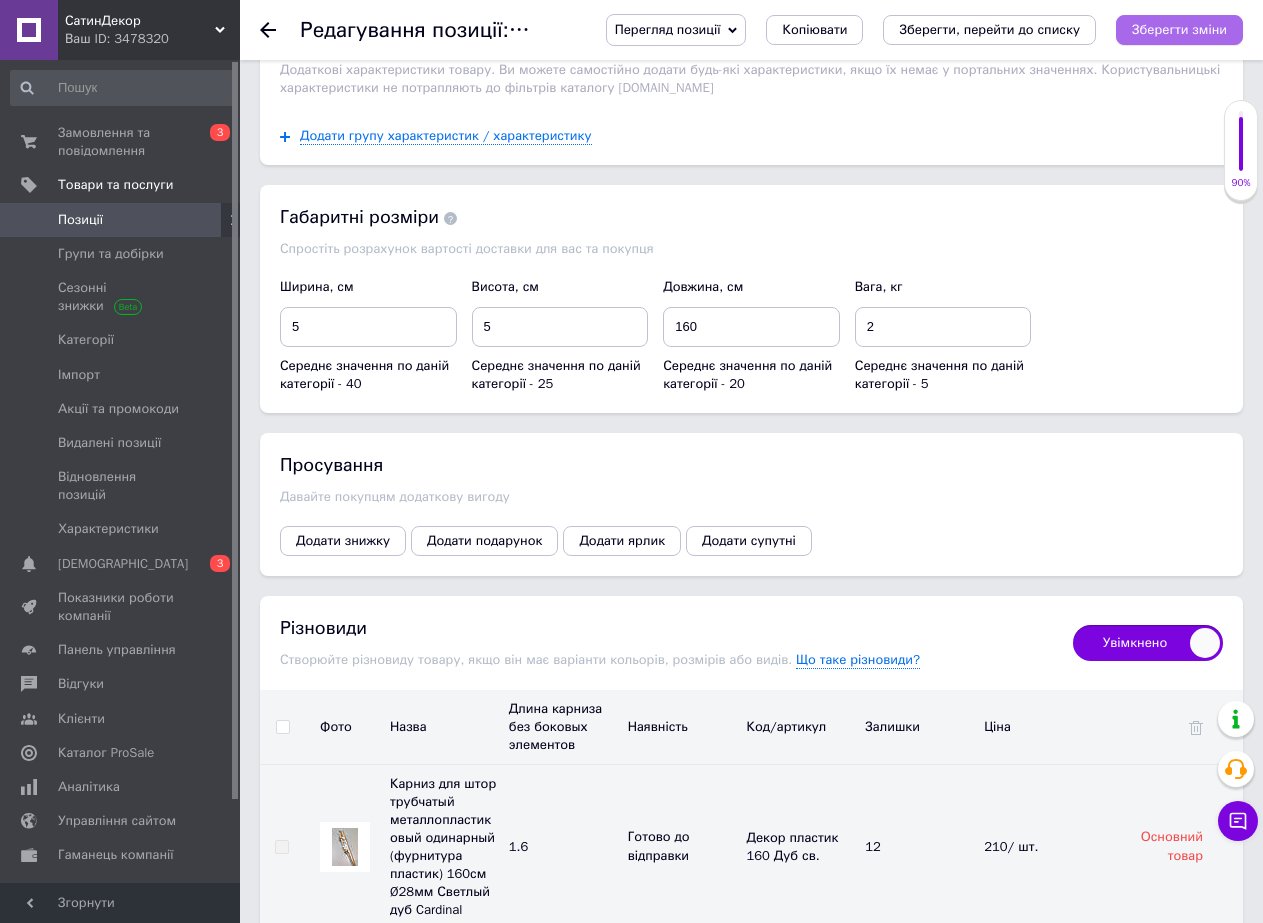 click on "Зберегти зміни" at bounding box center [1179, 30] 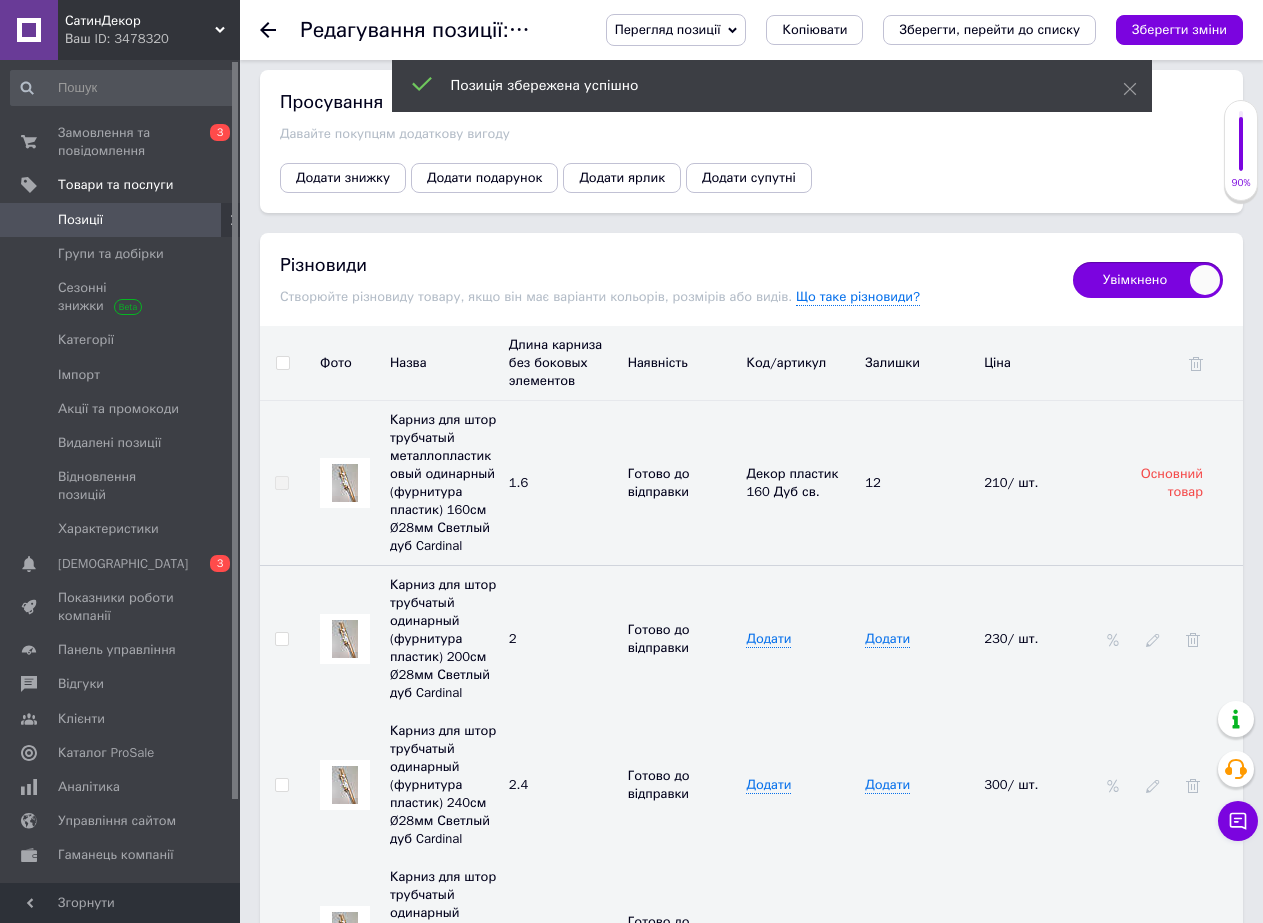 scroll, scrollTop: 2037, scrollLeft: 0, axis: vertical 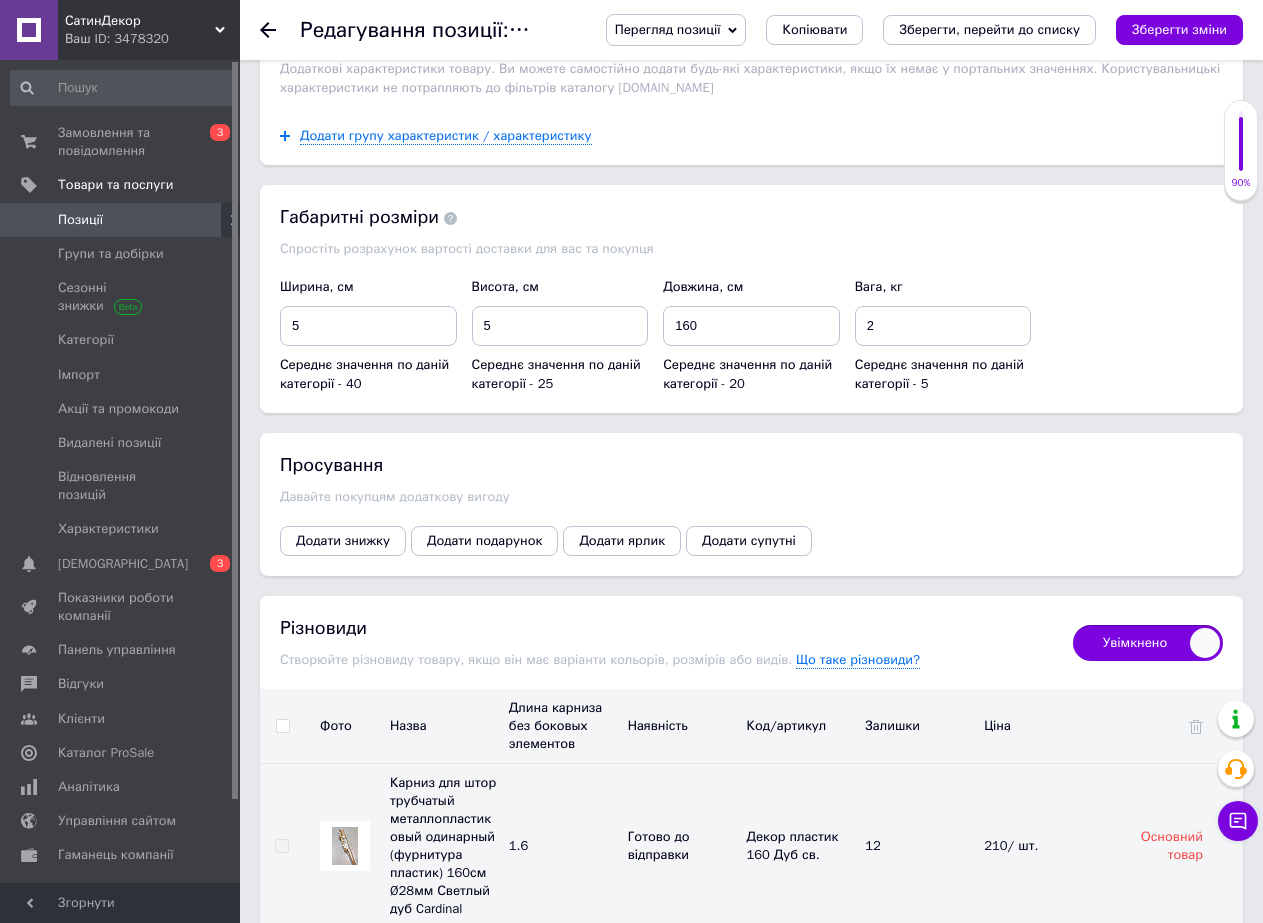 click 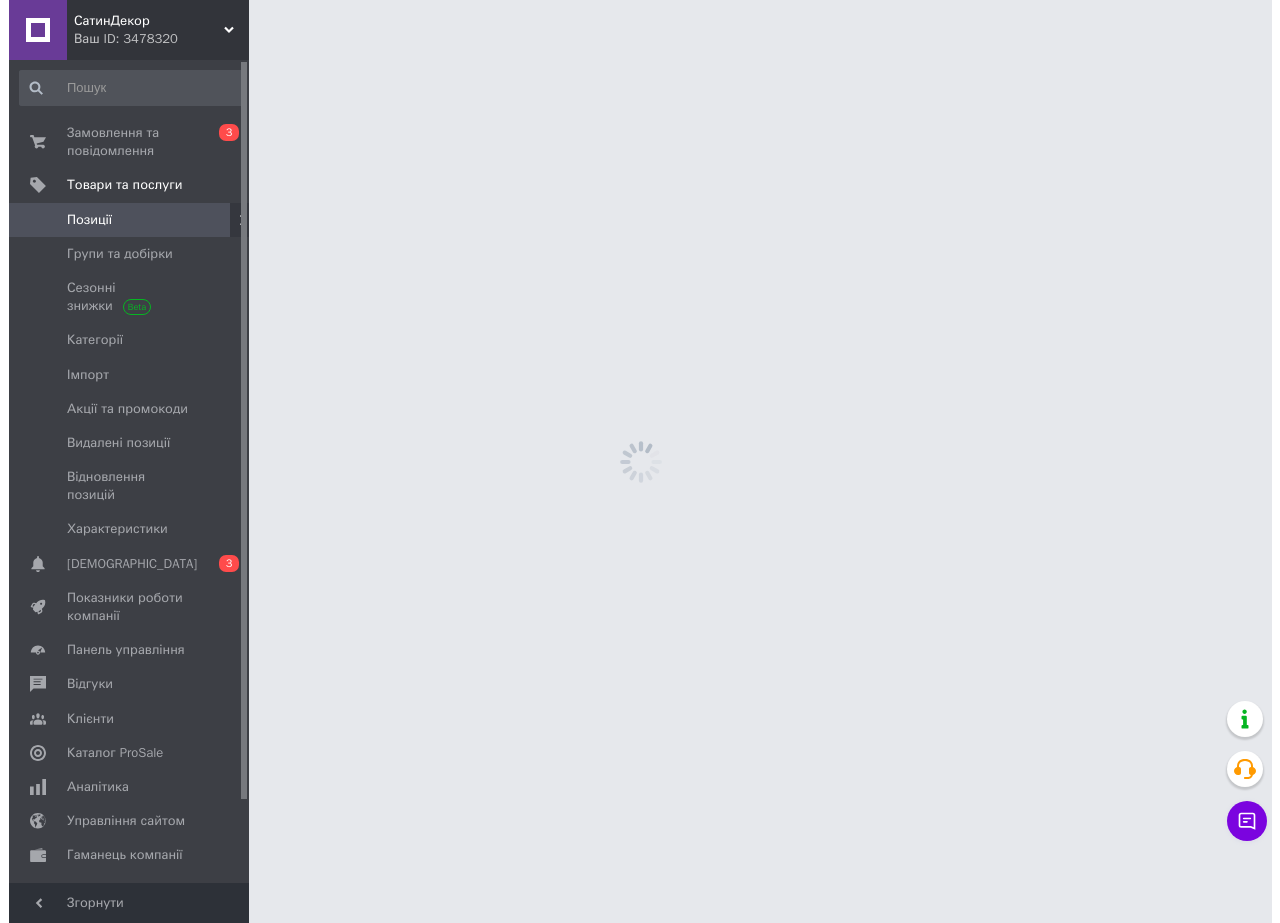 scroll, scrollTop: 0, scrollLeft: 0, axis: both 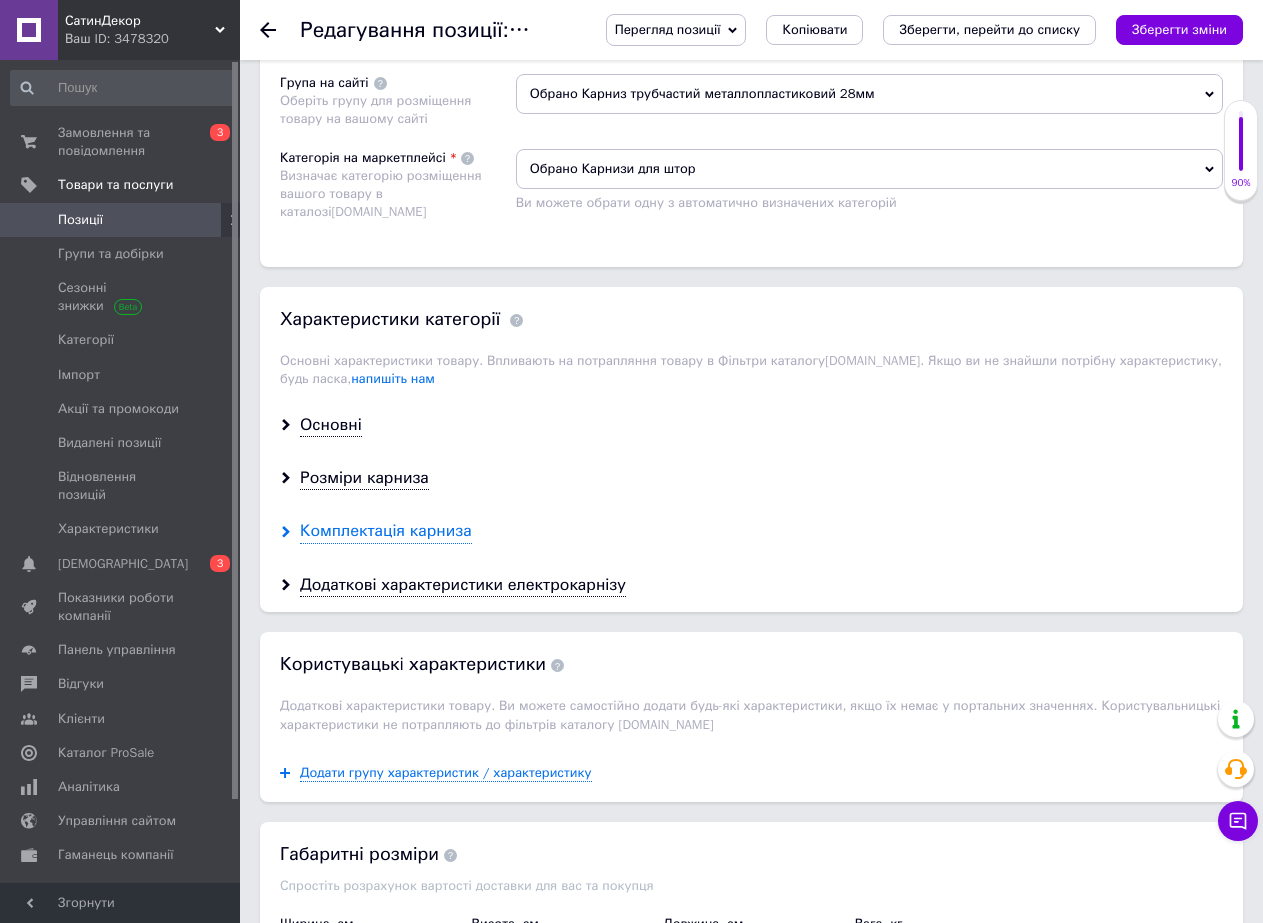click on "Комплектація карниза" at bounding box center (386, 531) 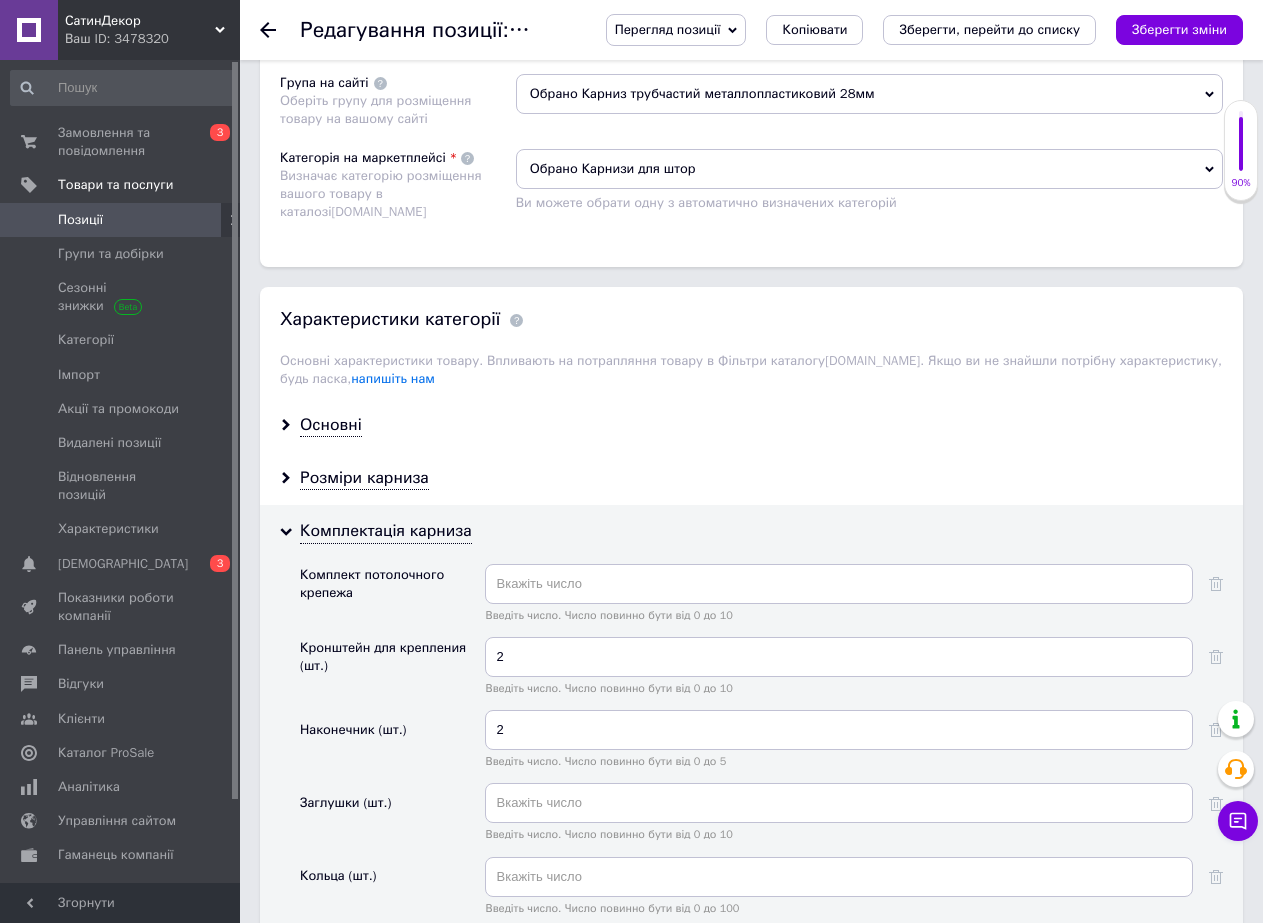 scroll, scrollTop: 1300, scrollLeft: 0, axis: vertical 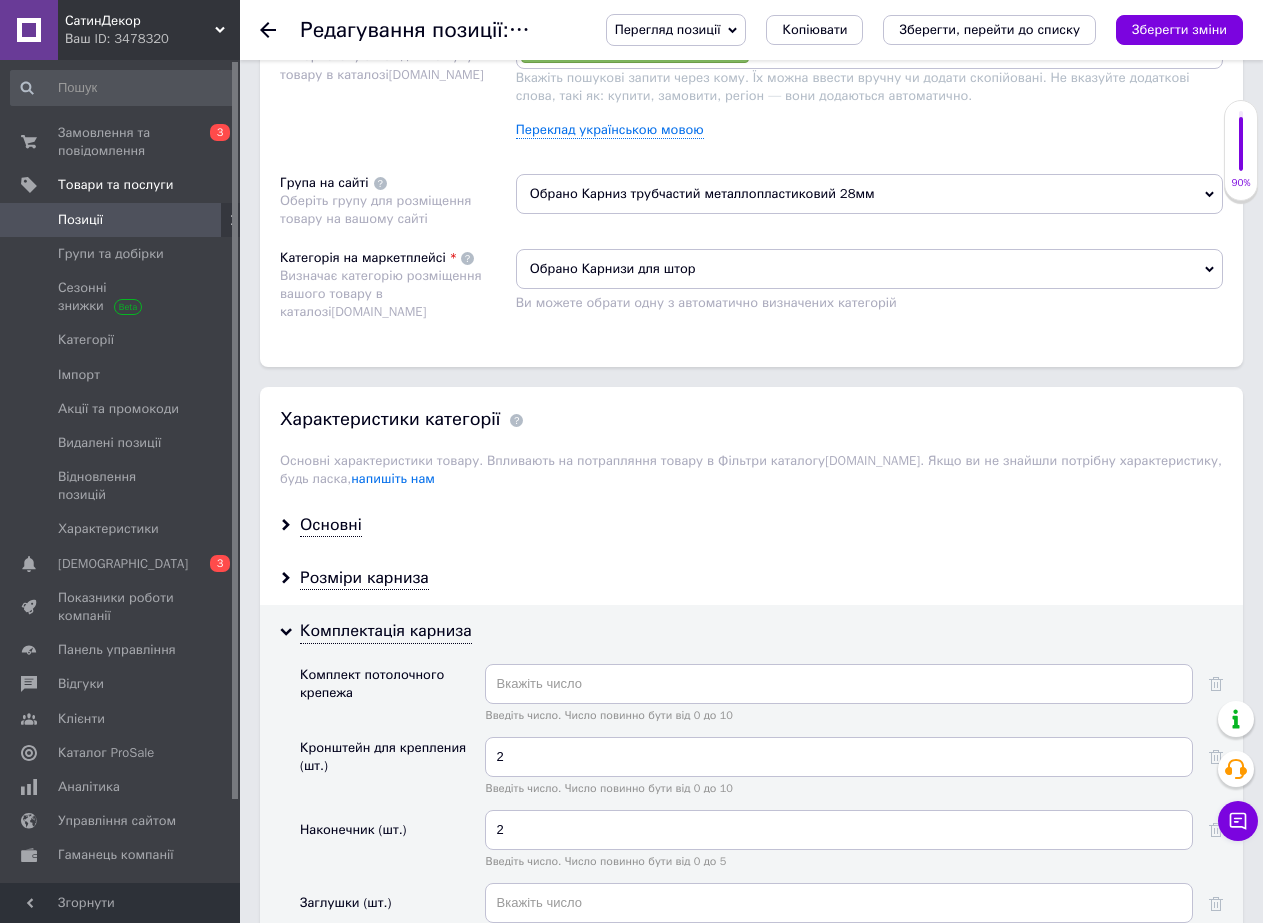 click 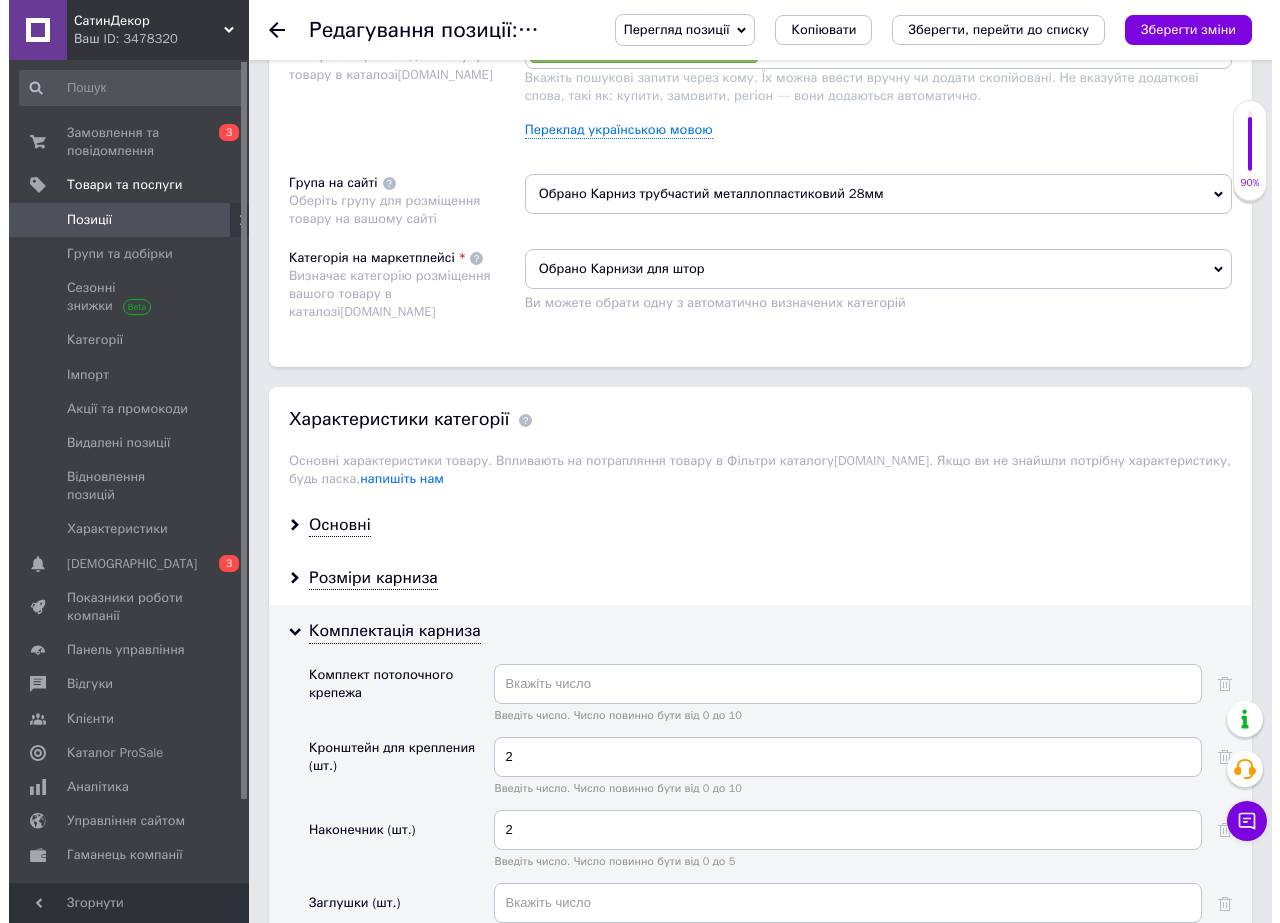 scroll, scrollTop: 0, scrollLeft: 0, axis: both 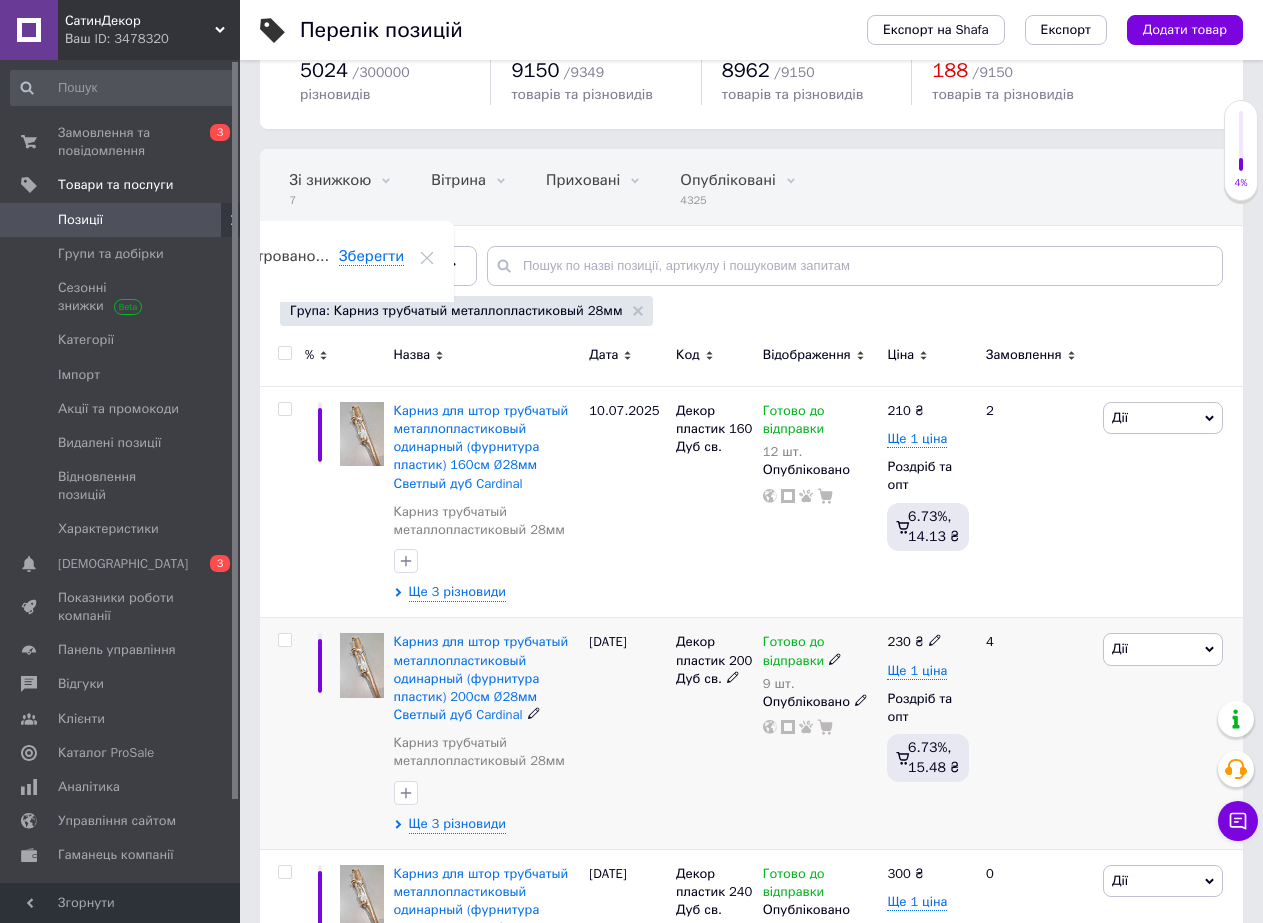 click on "9 шт." at bounding box center [820, 684] 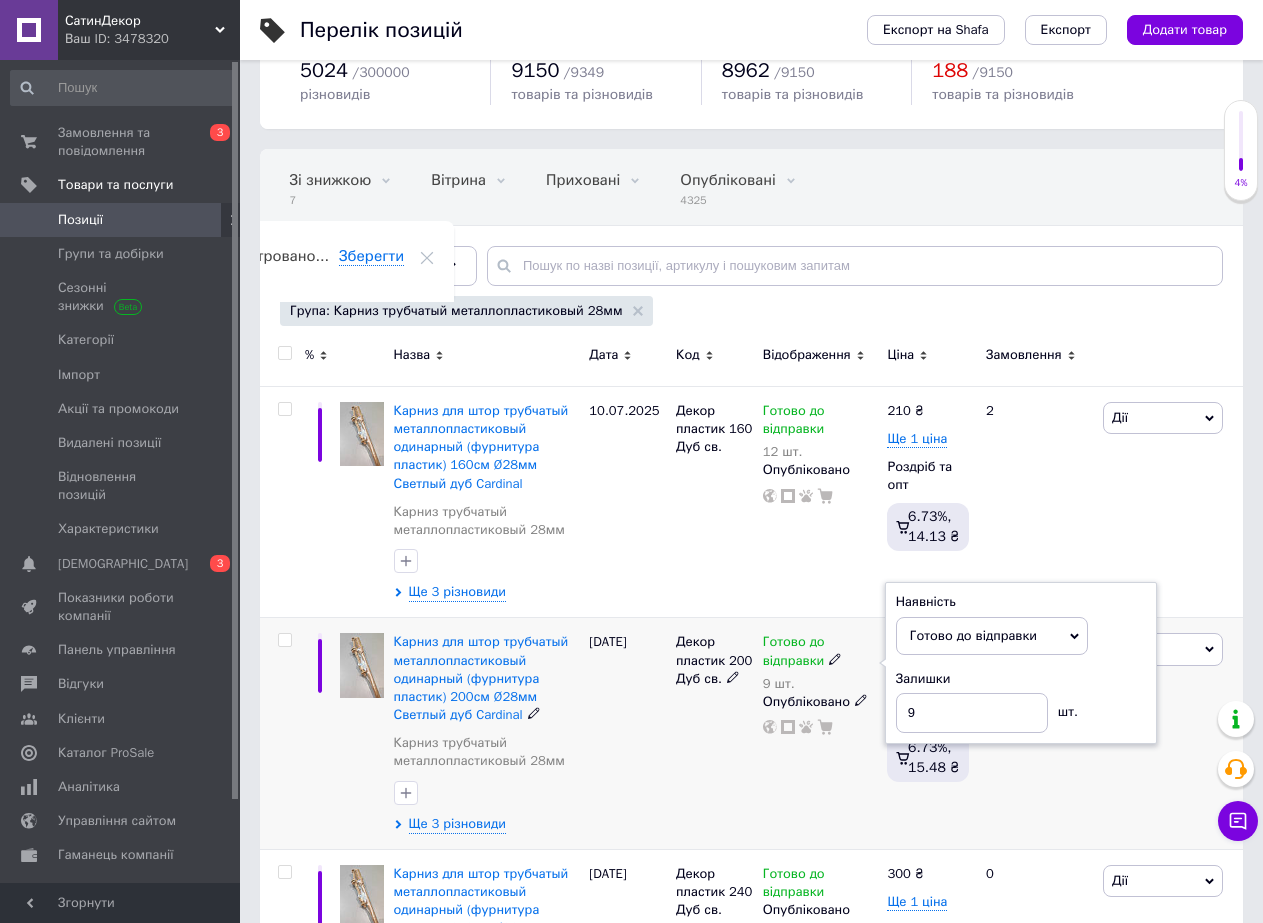 click on "9 шт." at bounding box center [820, 684] 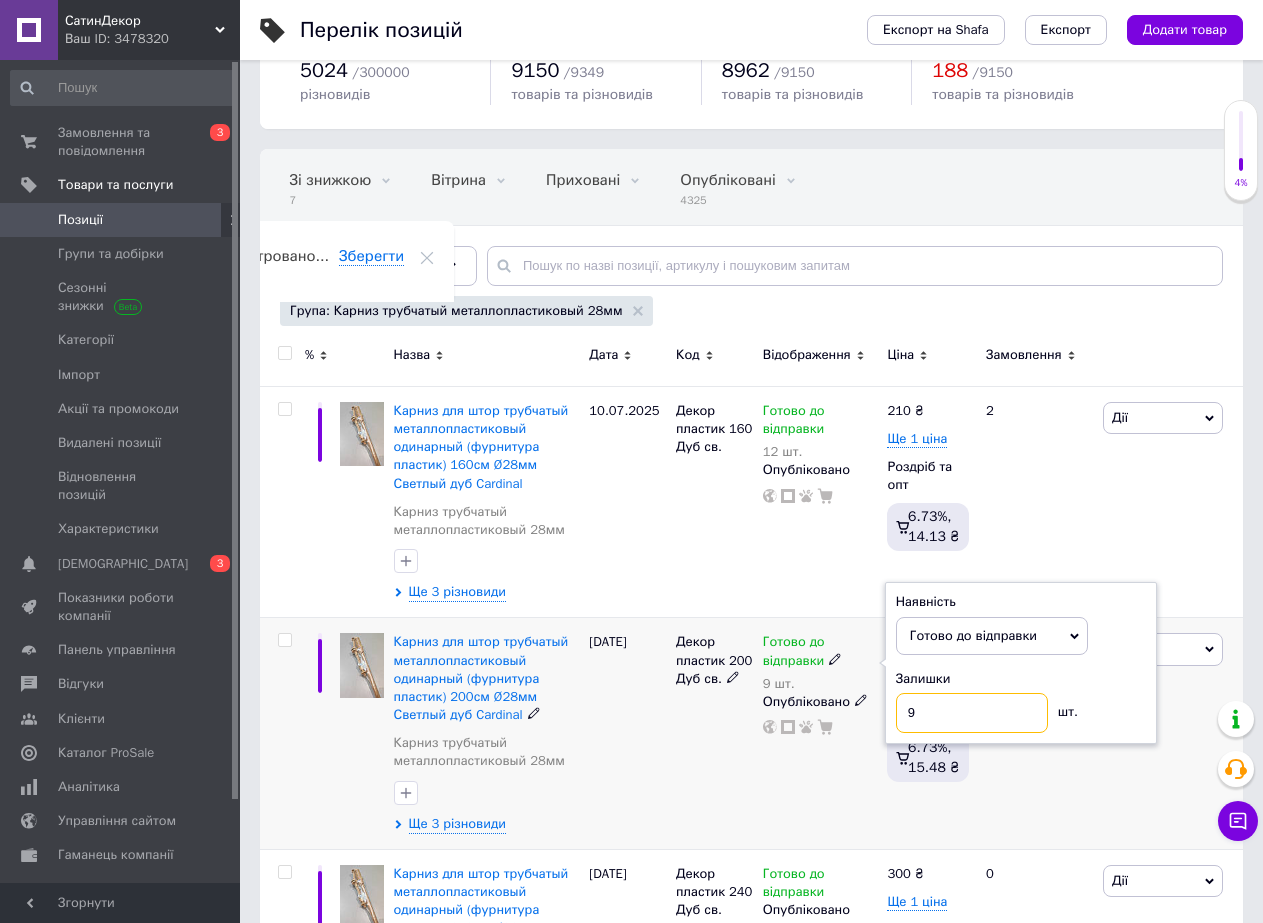 click on "9" at bounding box center (972, 713) 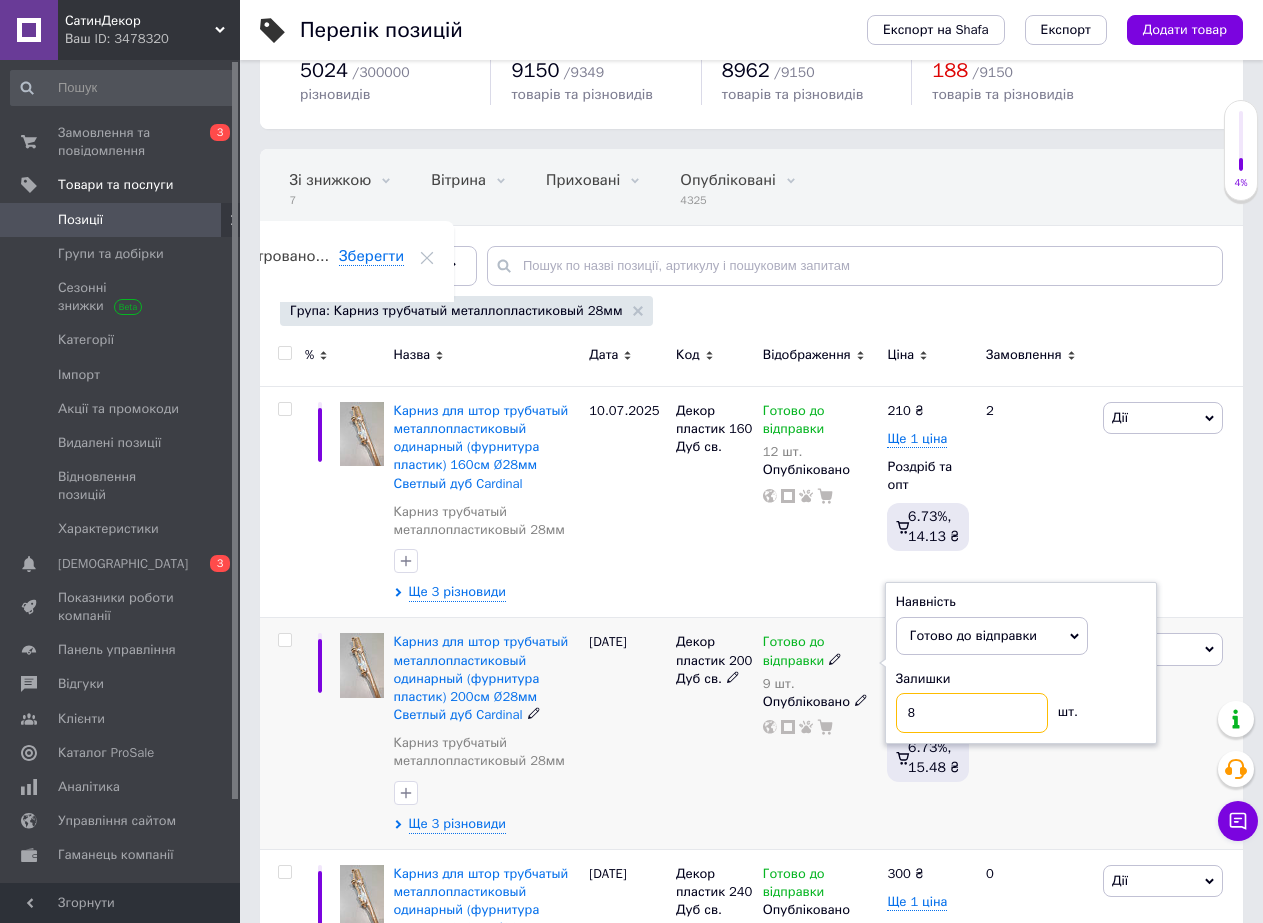 type on "8" 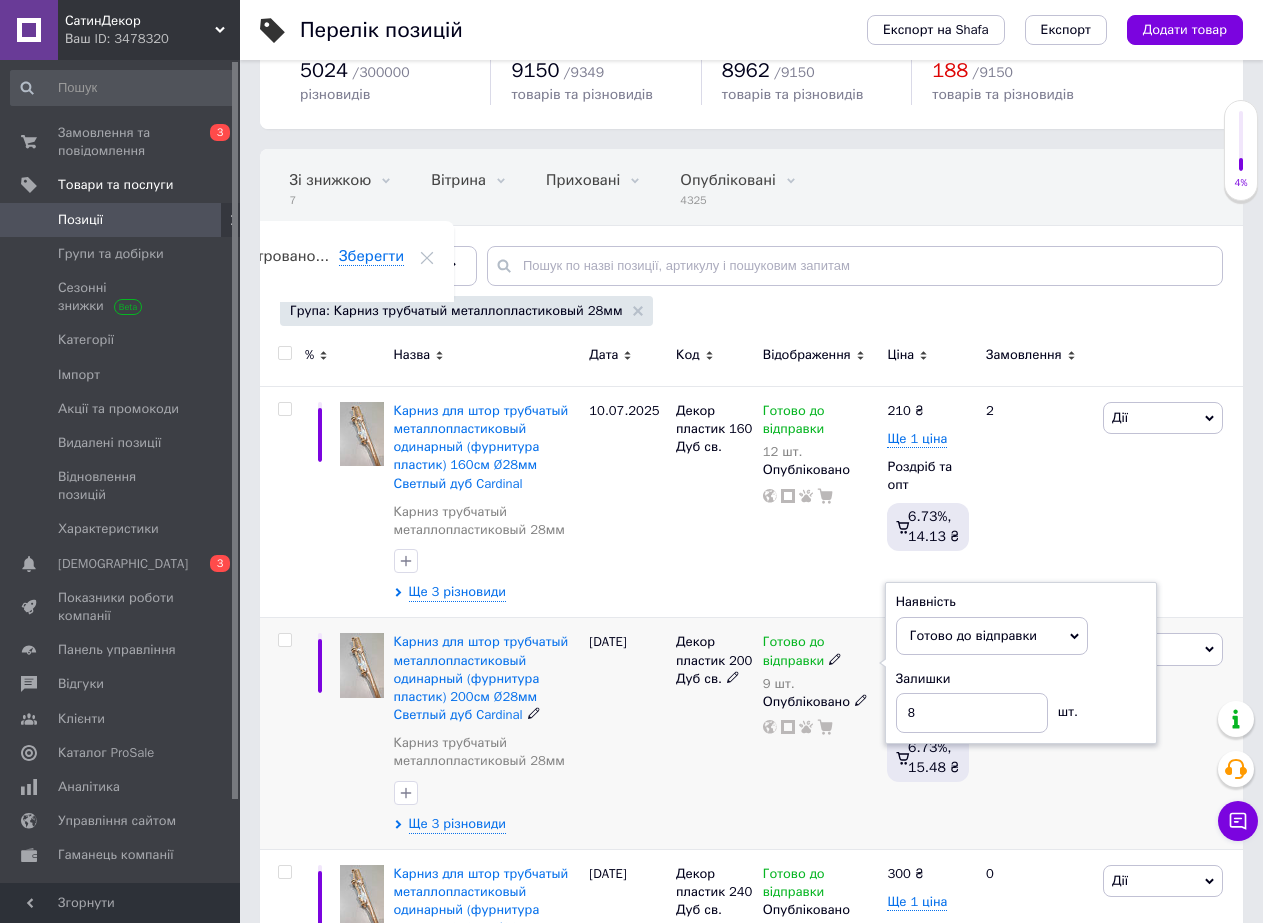 click on "Декор пластик 200 Дуб св." at bounding box center (714, 734) 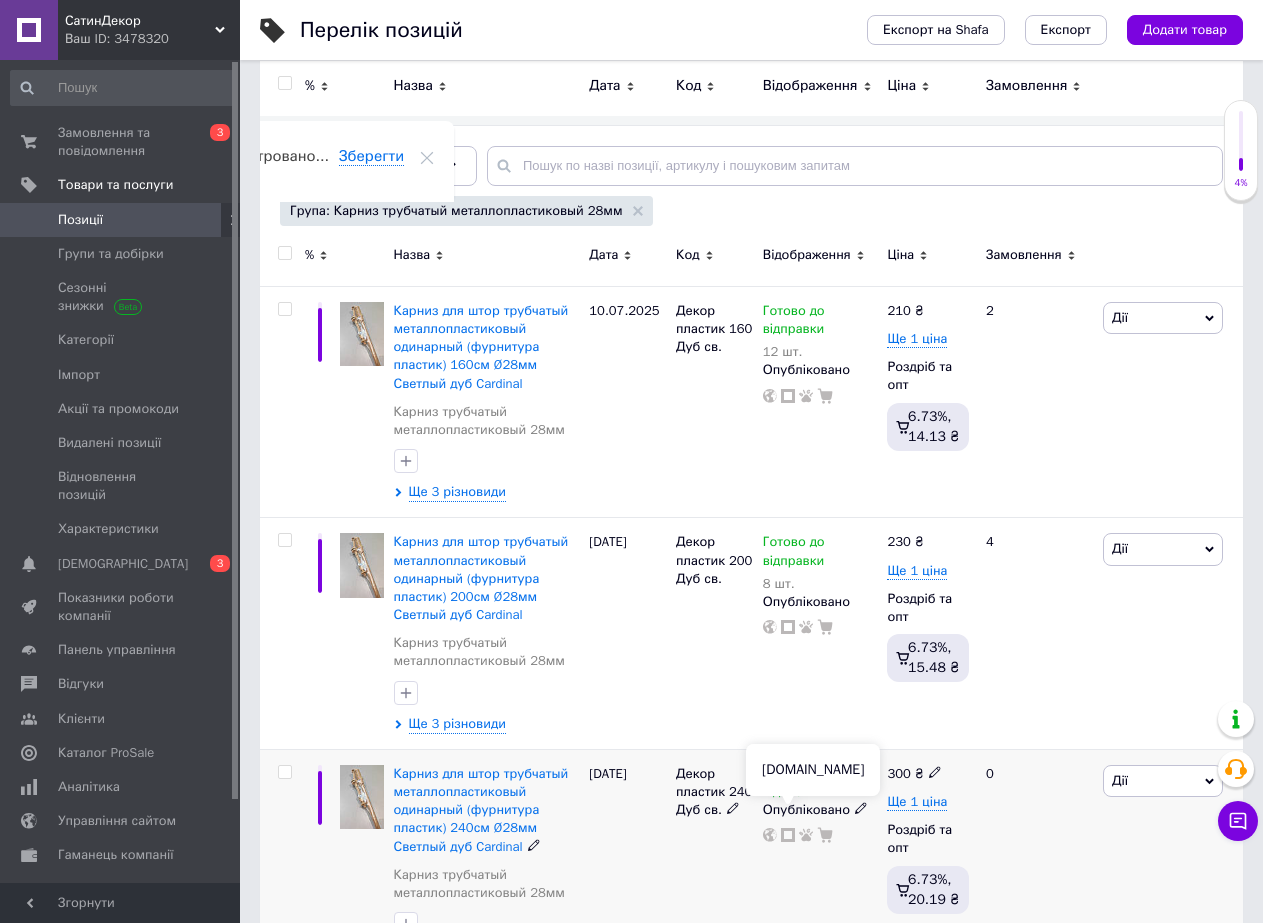scroll, scrollTop: 400, scrollLeft: 0, axis: vertical 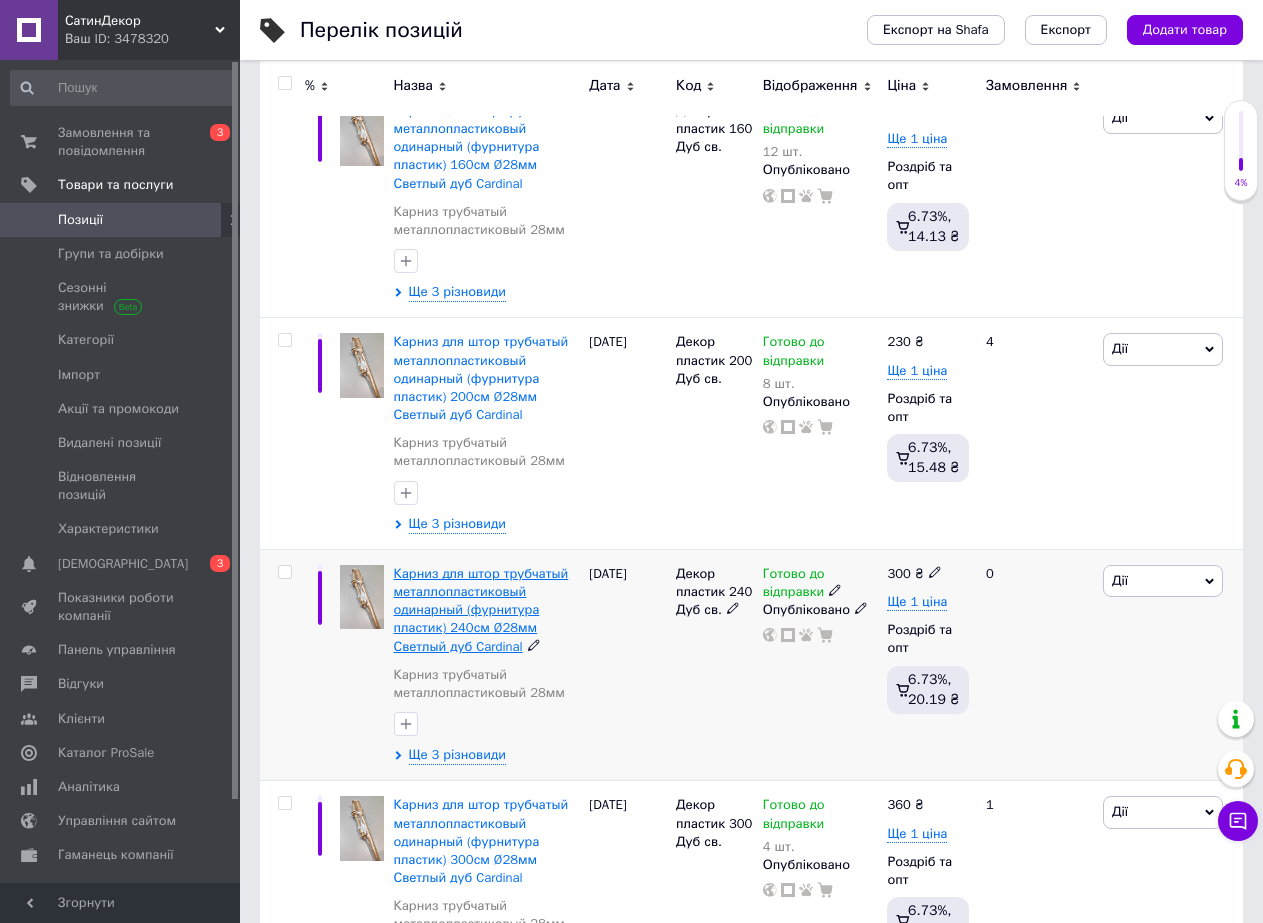 click on "Карниз для штор трубчатый металлопластиковый одинарный (фурнитура пластик) 240см Ø28мм Светлый дуб Cardinal" at bounding box center [481, 610] 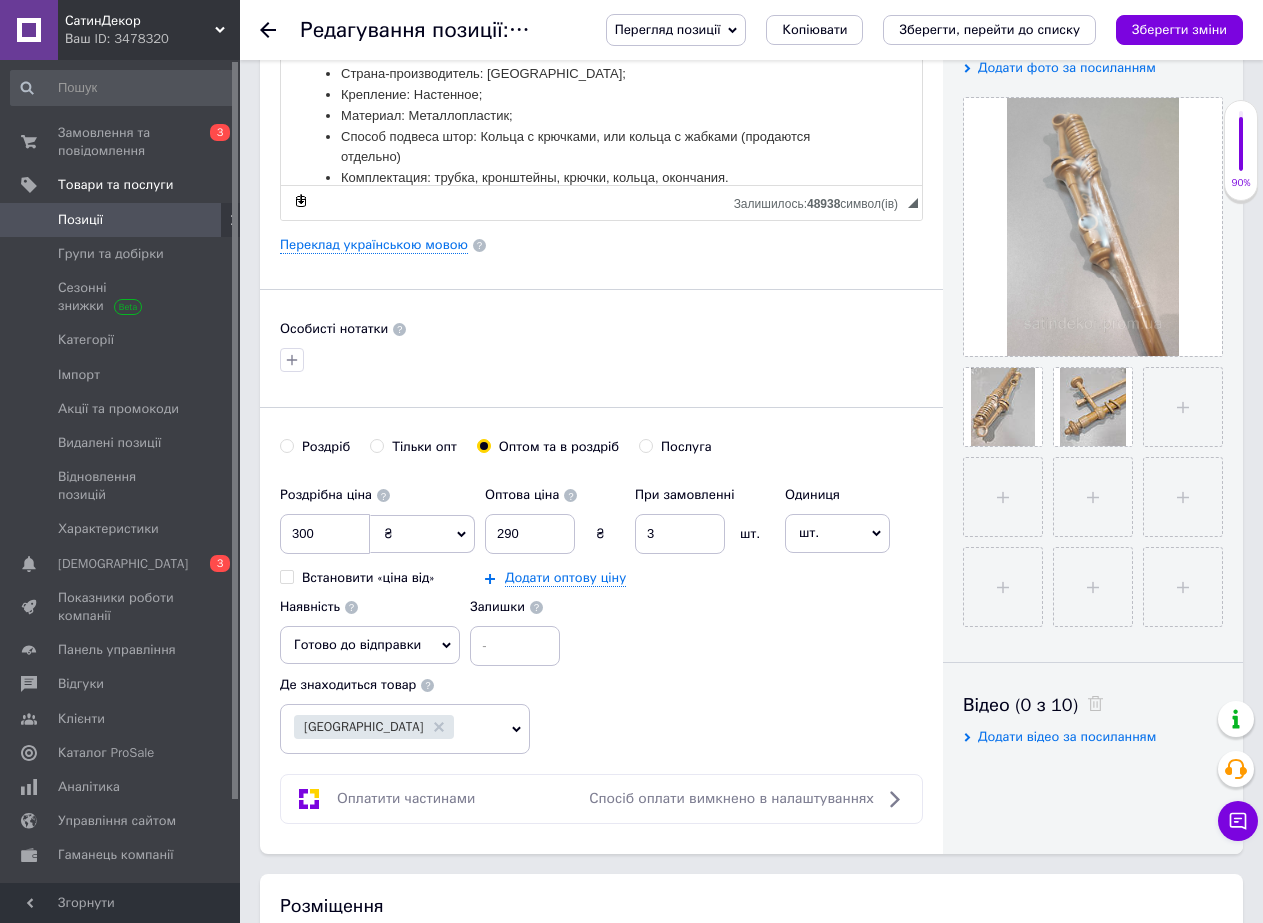 scroll, scrollTop: 500, scrollLeft: 0, axis: vertical 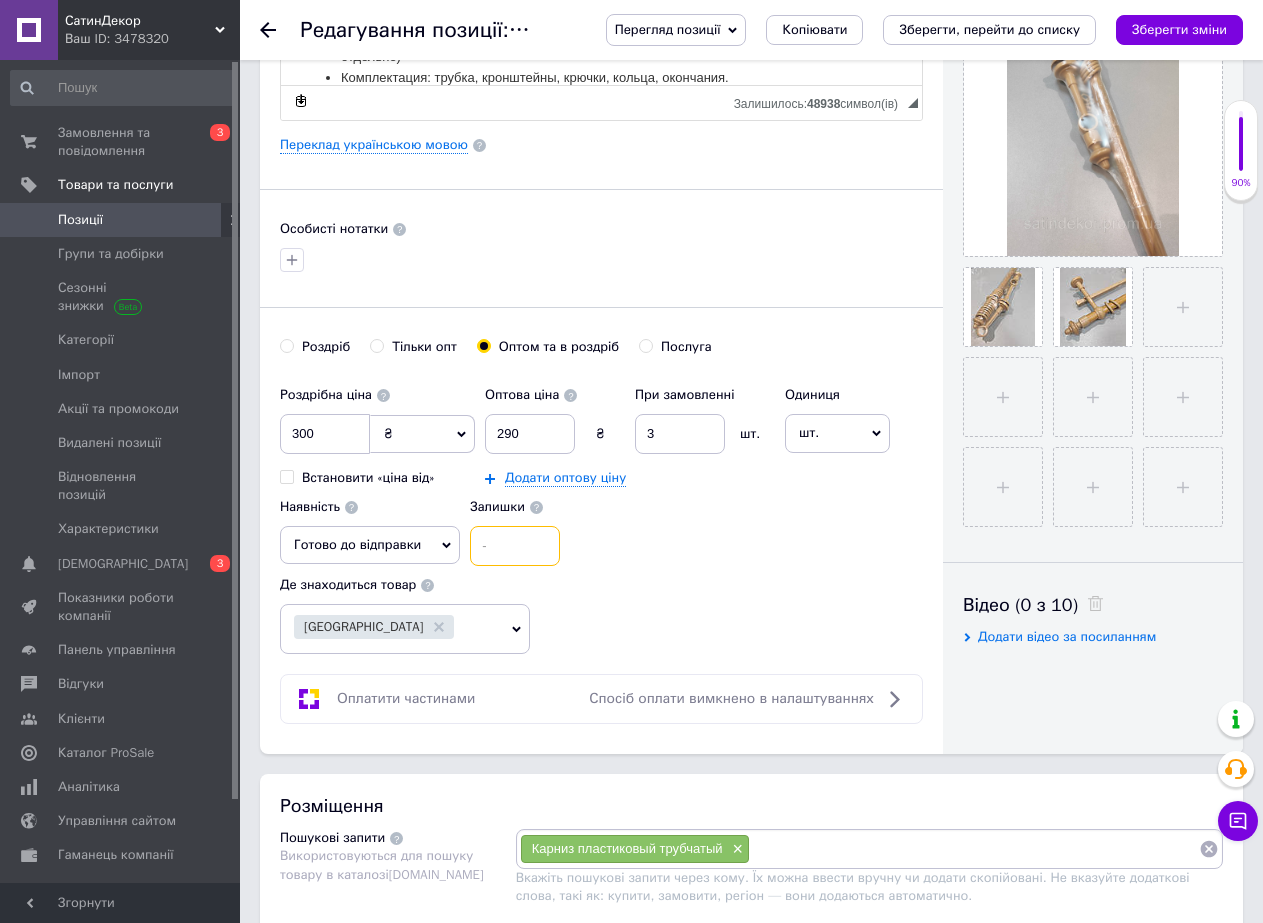 click at bounding box center [515, 546] 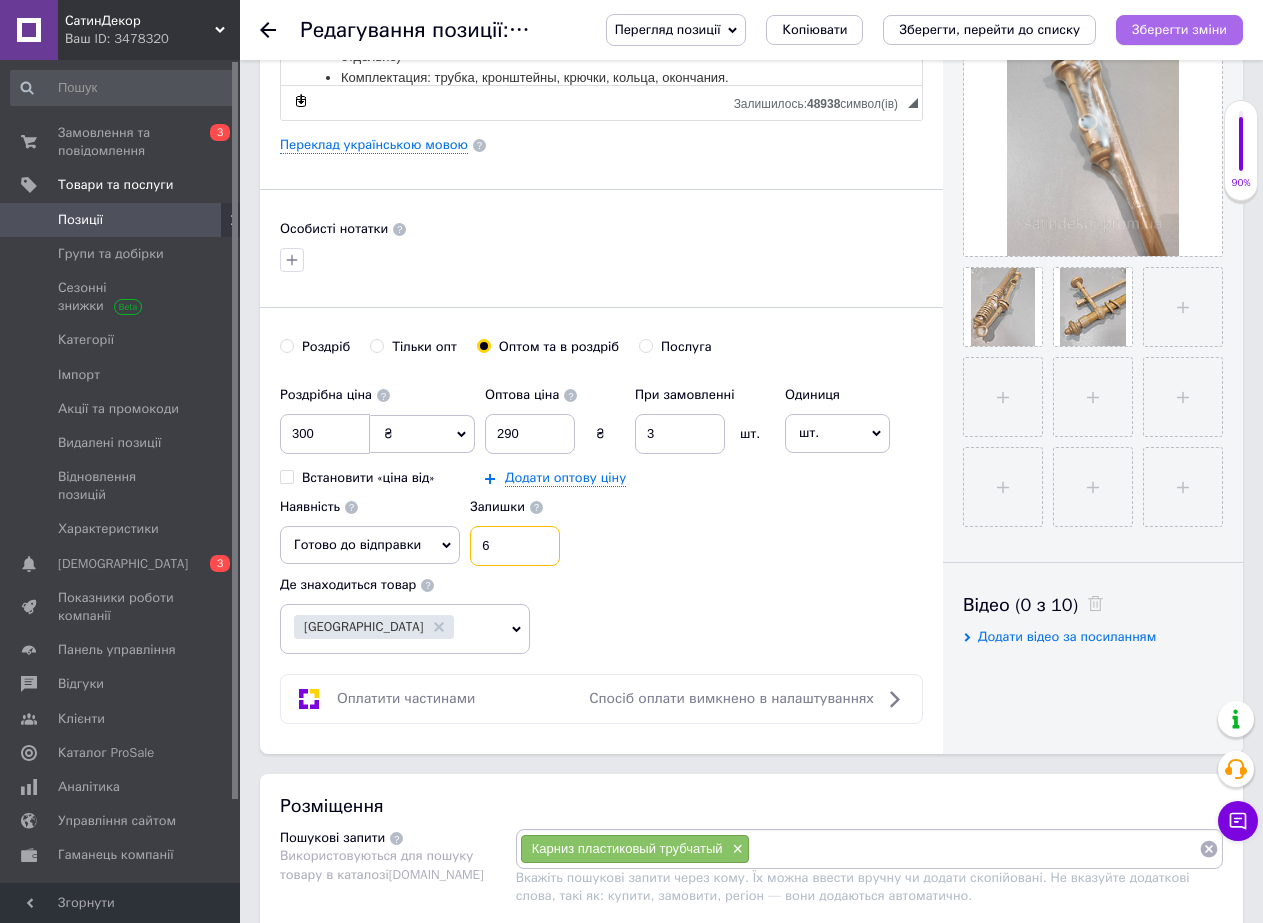 type on "6" 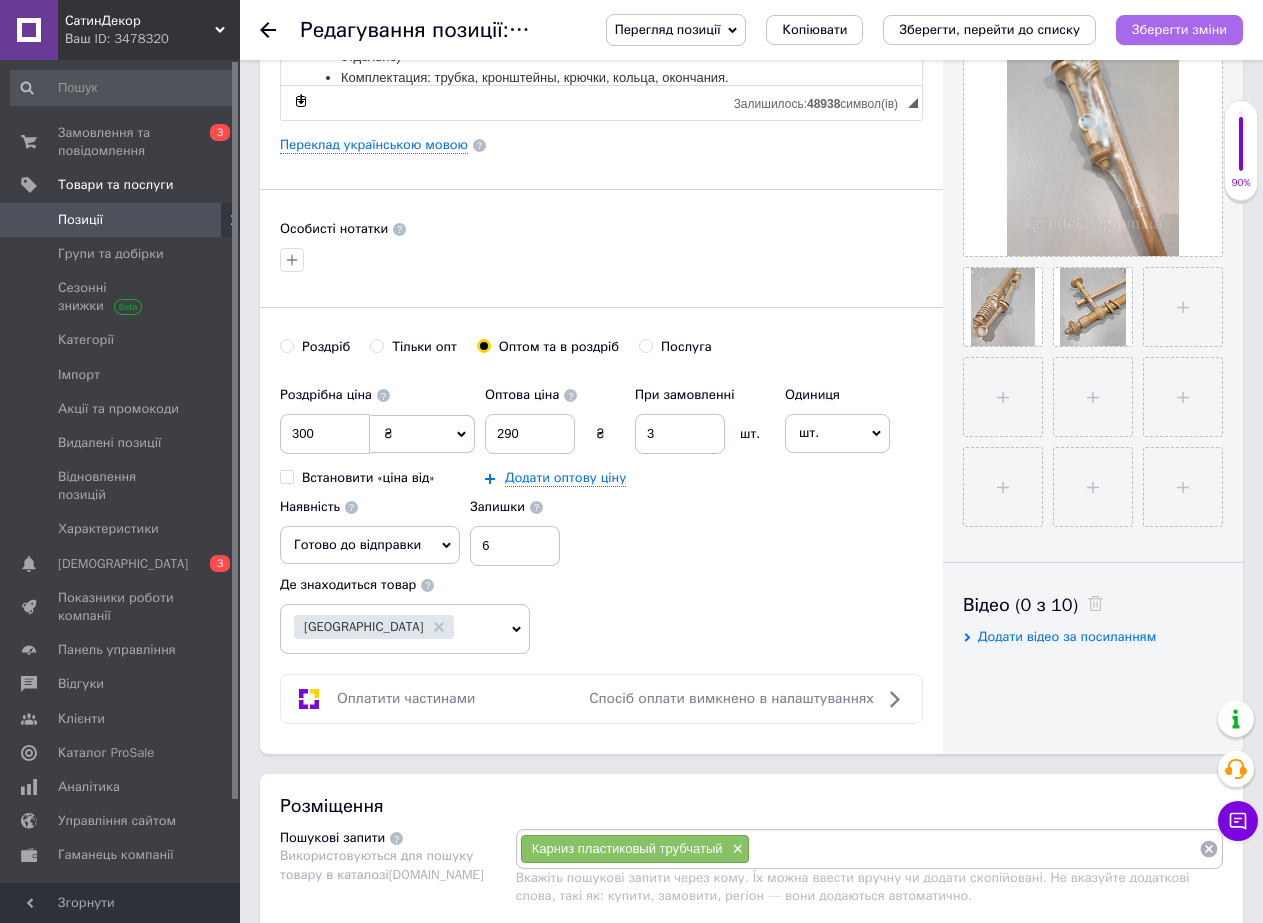 click on "Зберегти зміни" at bounding box center [1179, 30] 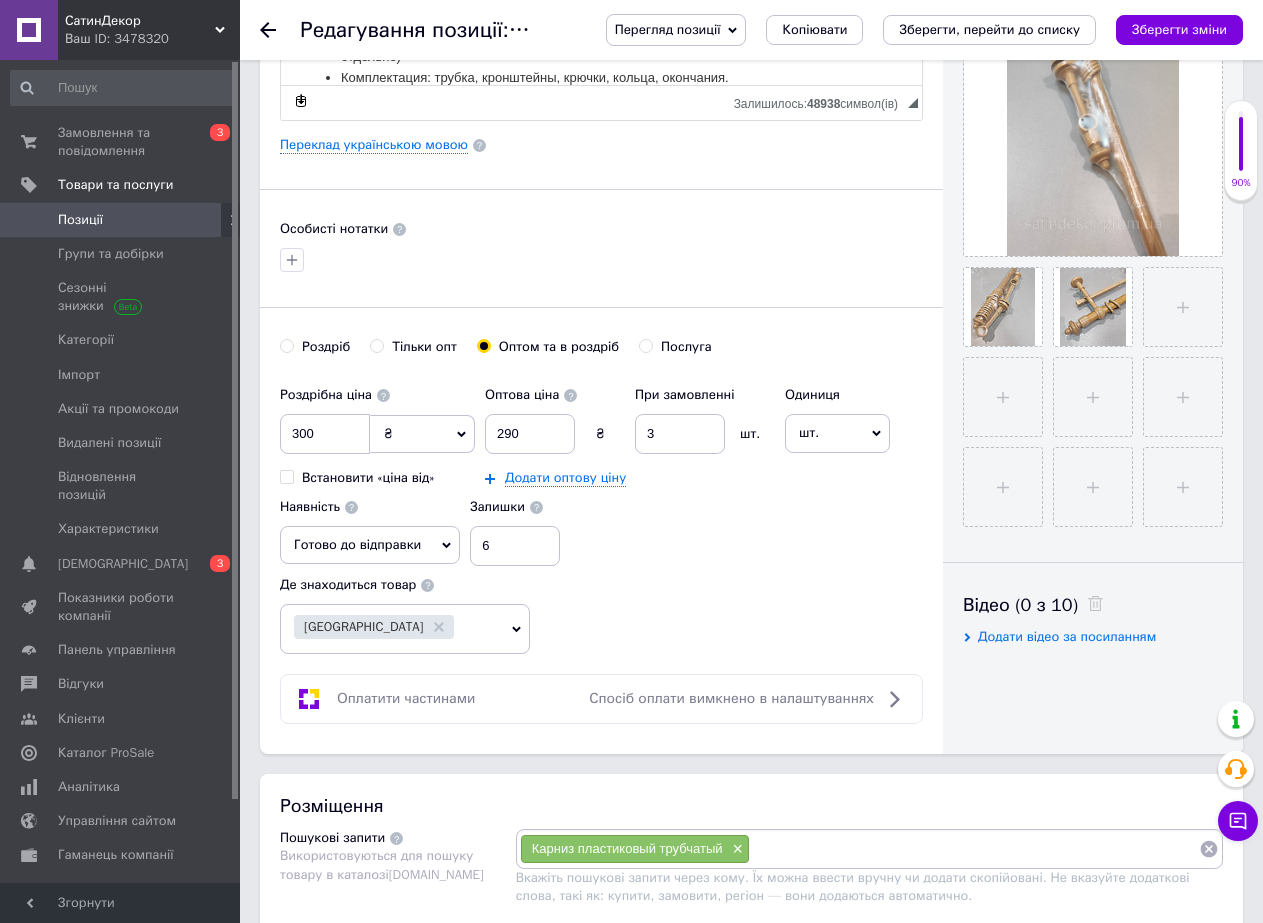 click 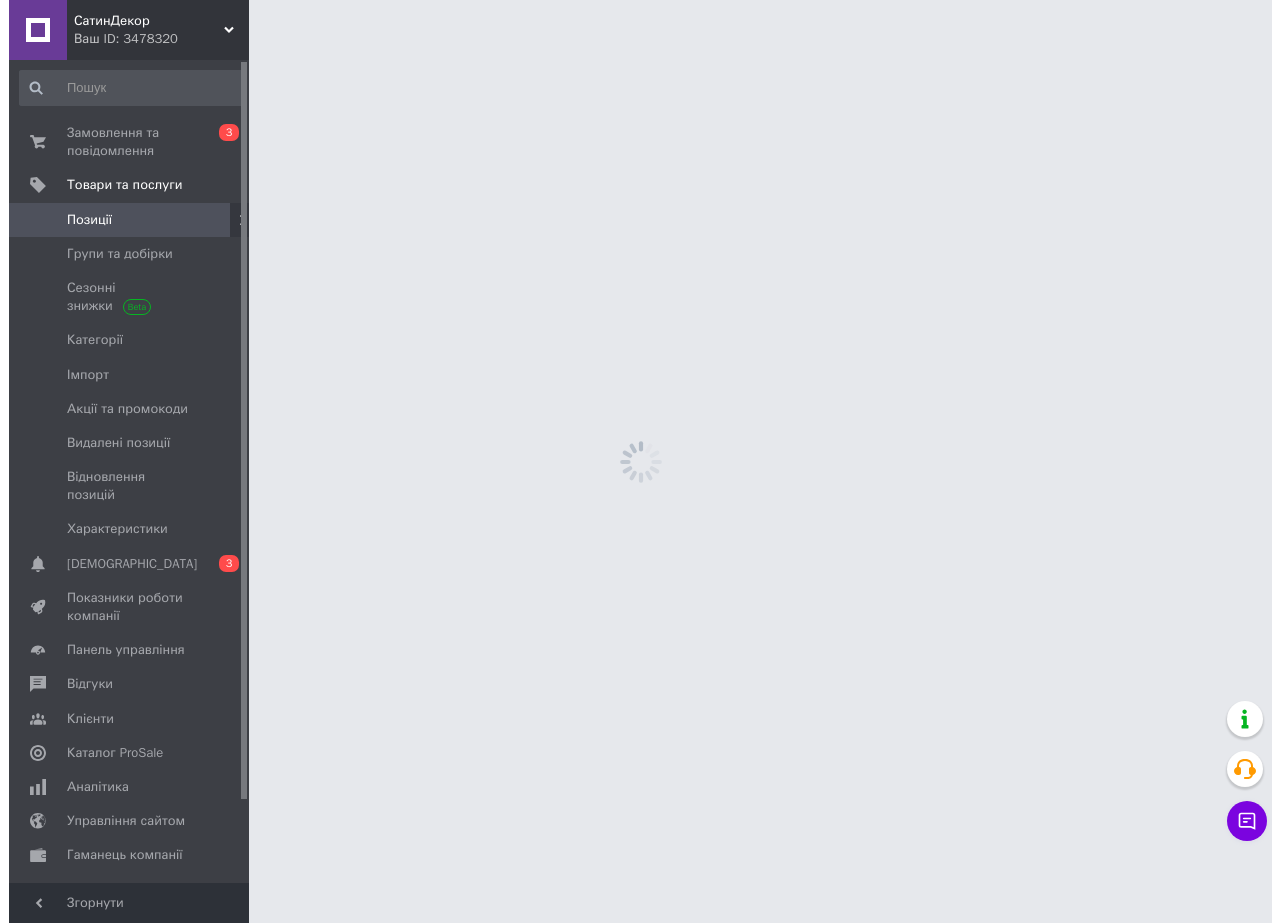 scroll, scrollTop: 0, scrollLeft: 0, axis: both 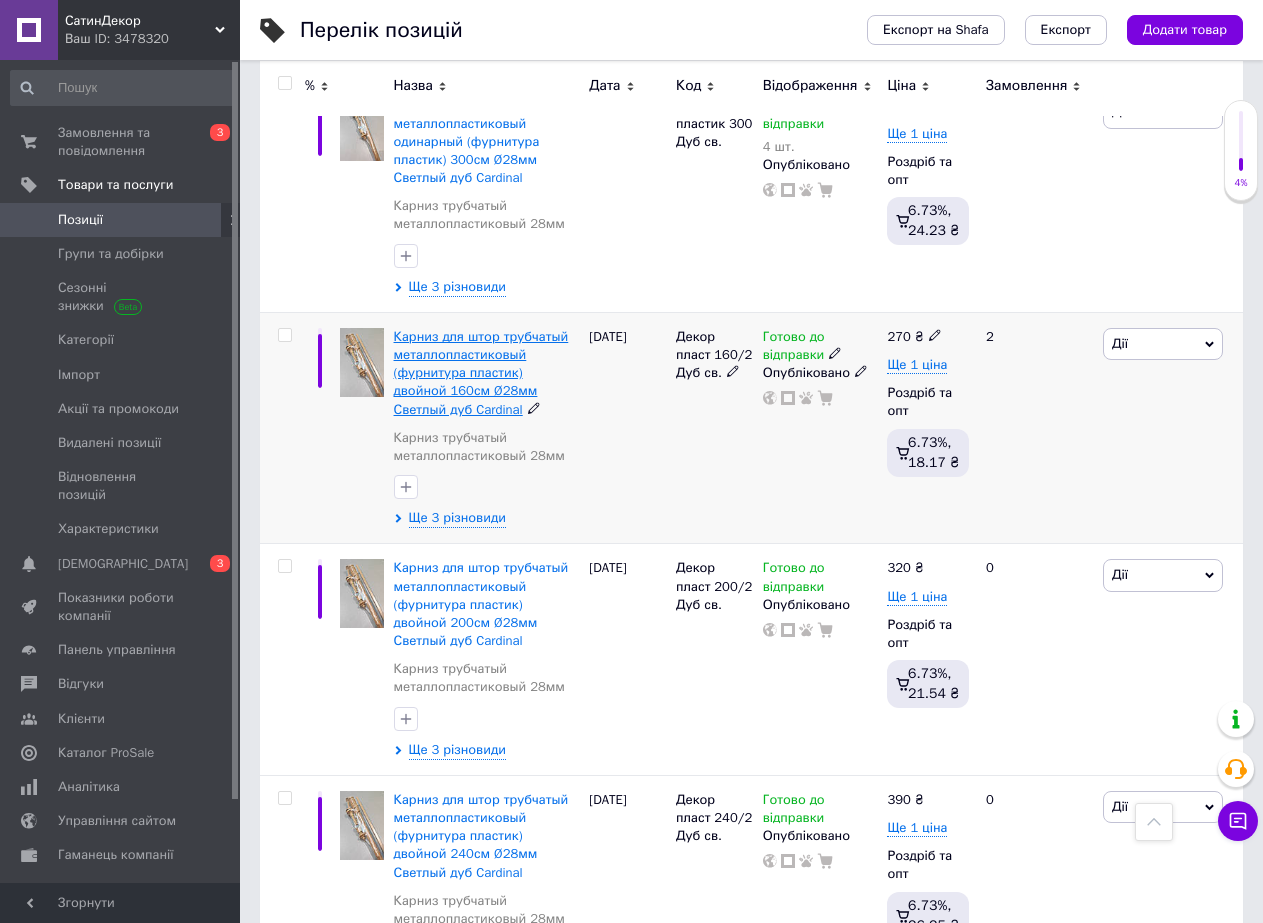 click on "Карниз для штор трубчатый металлопластиковый (фурнитура пластик) двойной 160см Ø28мм Светлый дуб Cardinal" at bounding box center (481, 373) 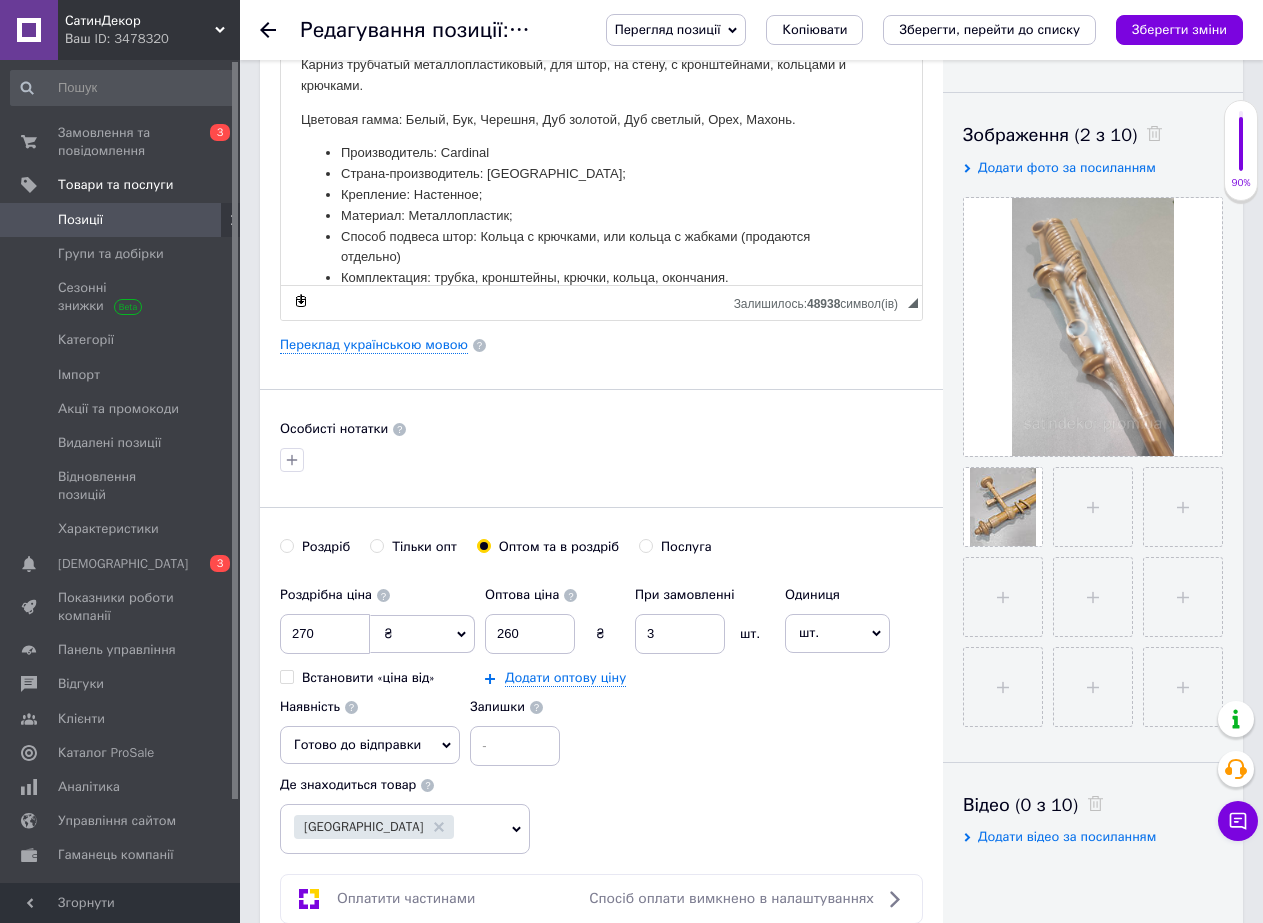 scroll, scrollTop: 600, scrollLeft: 0, axis: vertical 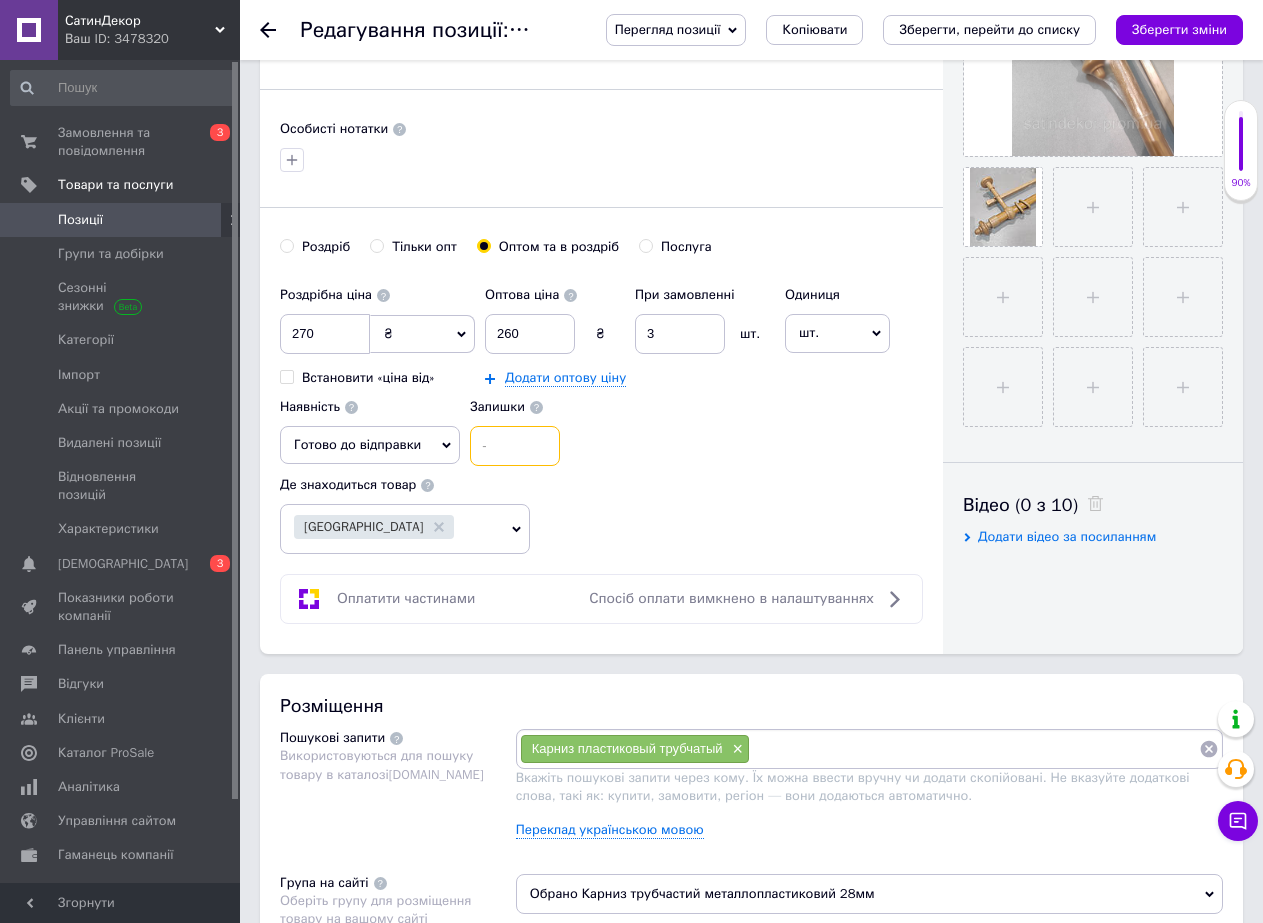 click at bounding box center (515, 446) 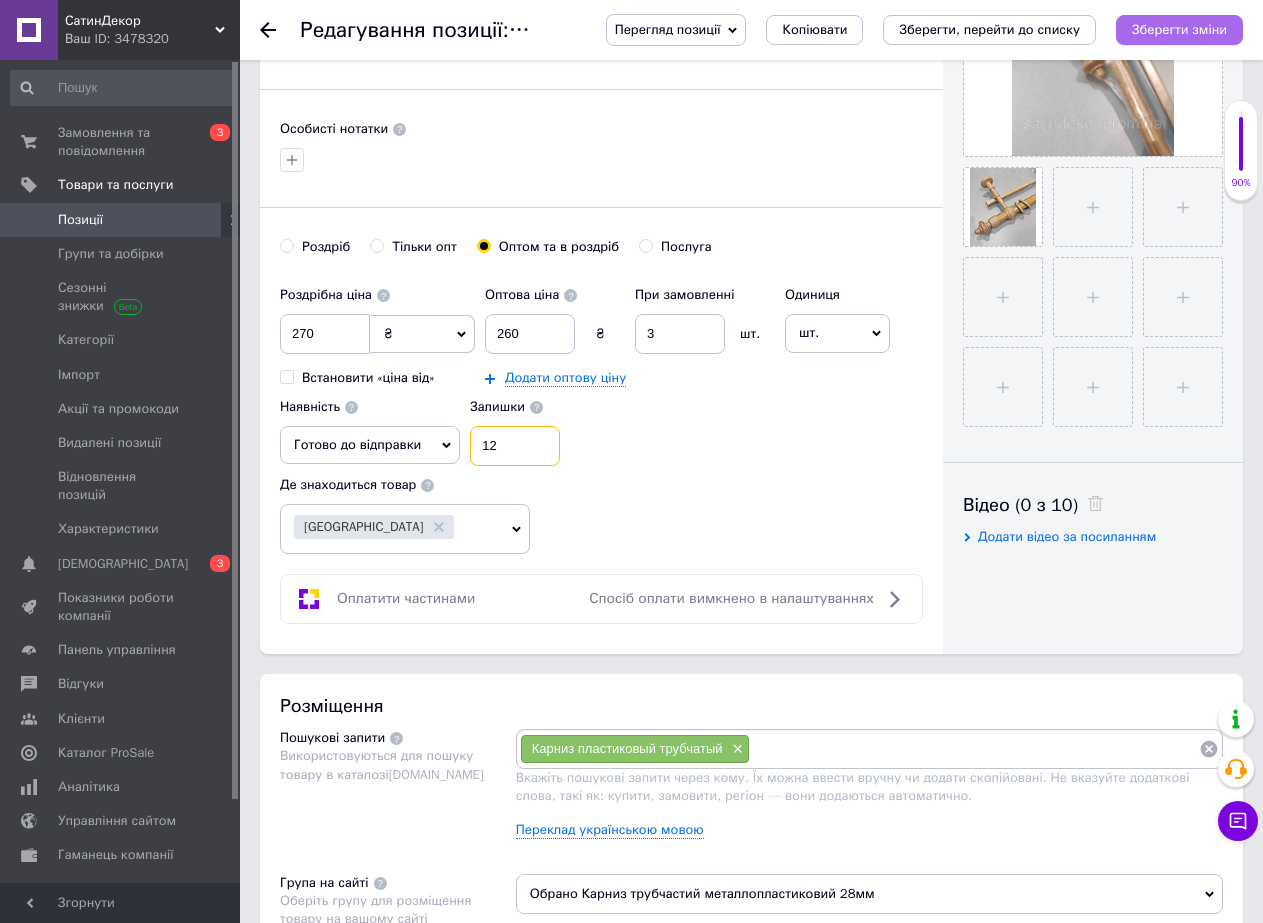 type on "12" 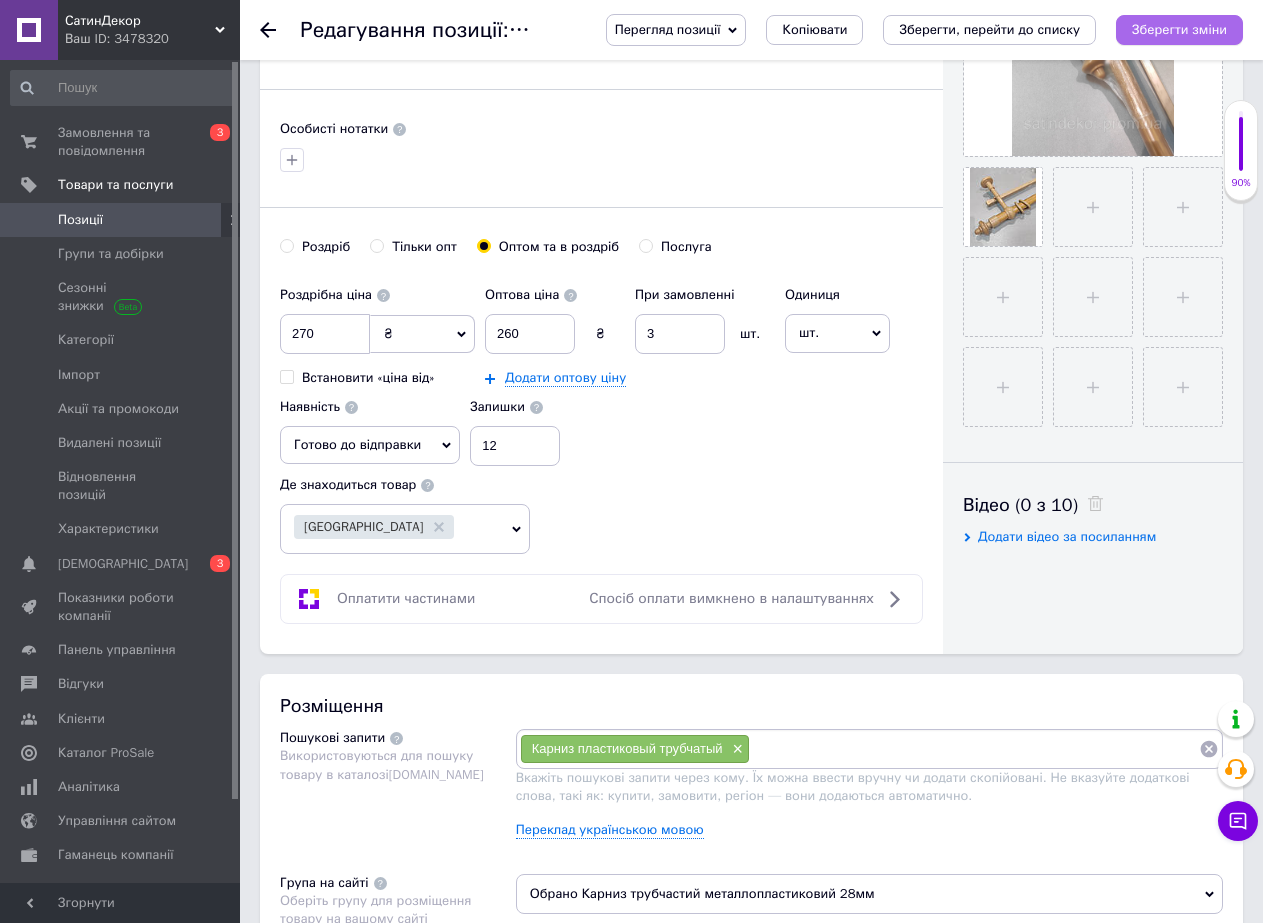 click on "Зберегти зміни" at bounding box center (1179, 29) 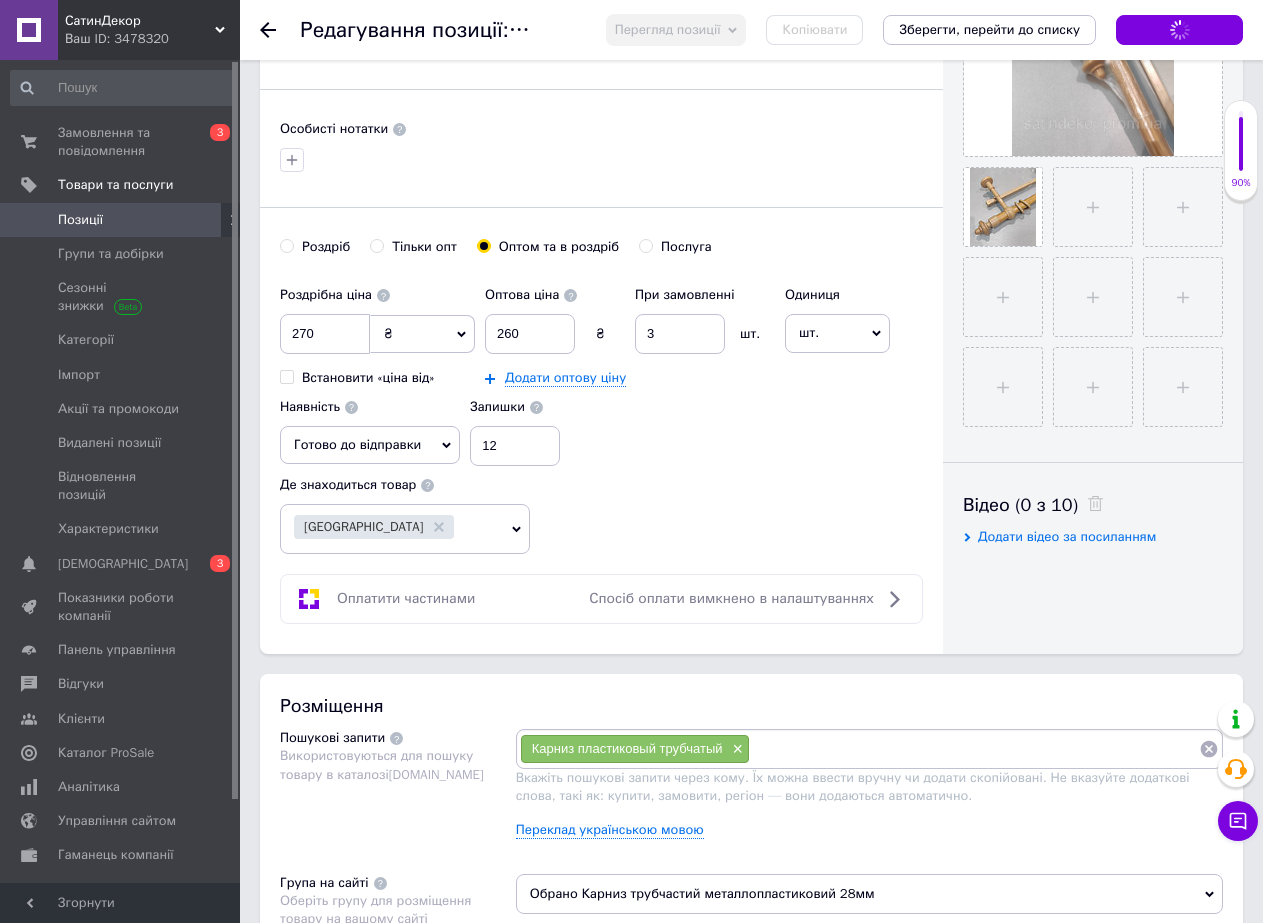 scroll, scrollTop: 300, scrollLeft: 0, axis: vertical 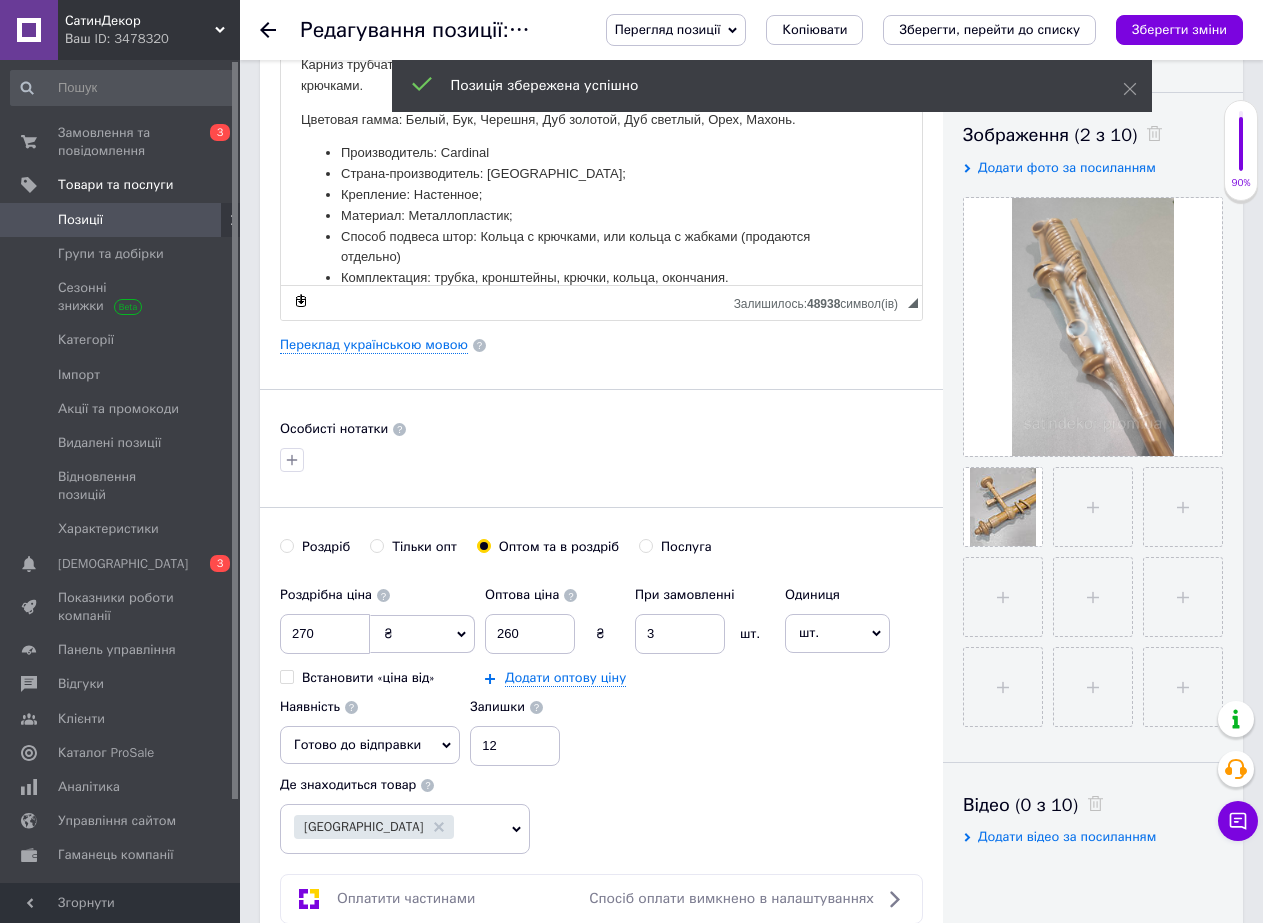 click 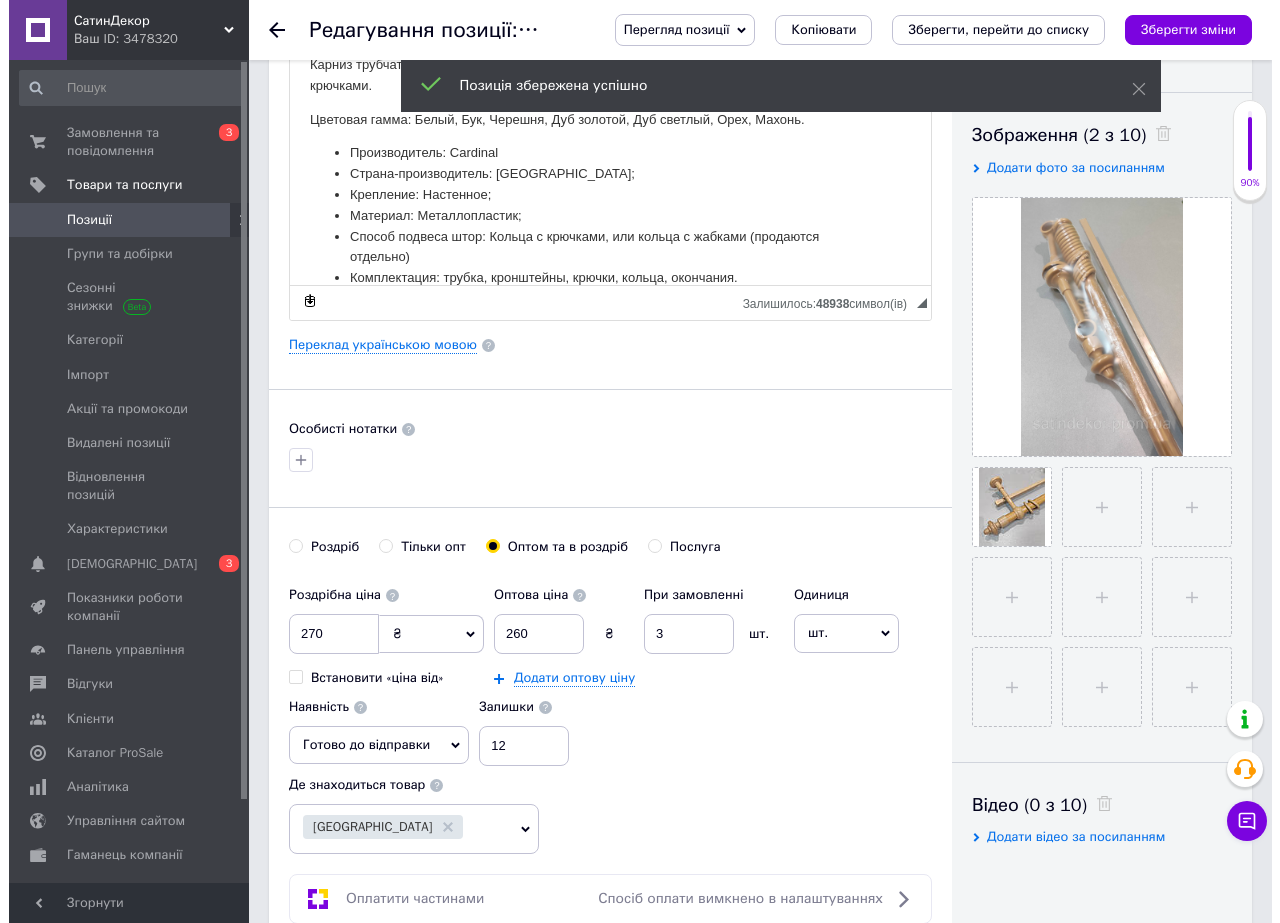 scroll, scrollTop: 0, scrollLeft: 0, axis: both 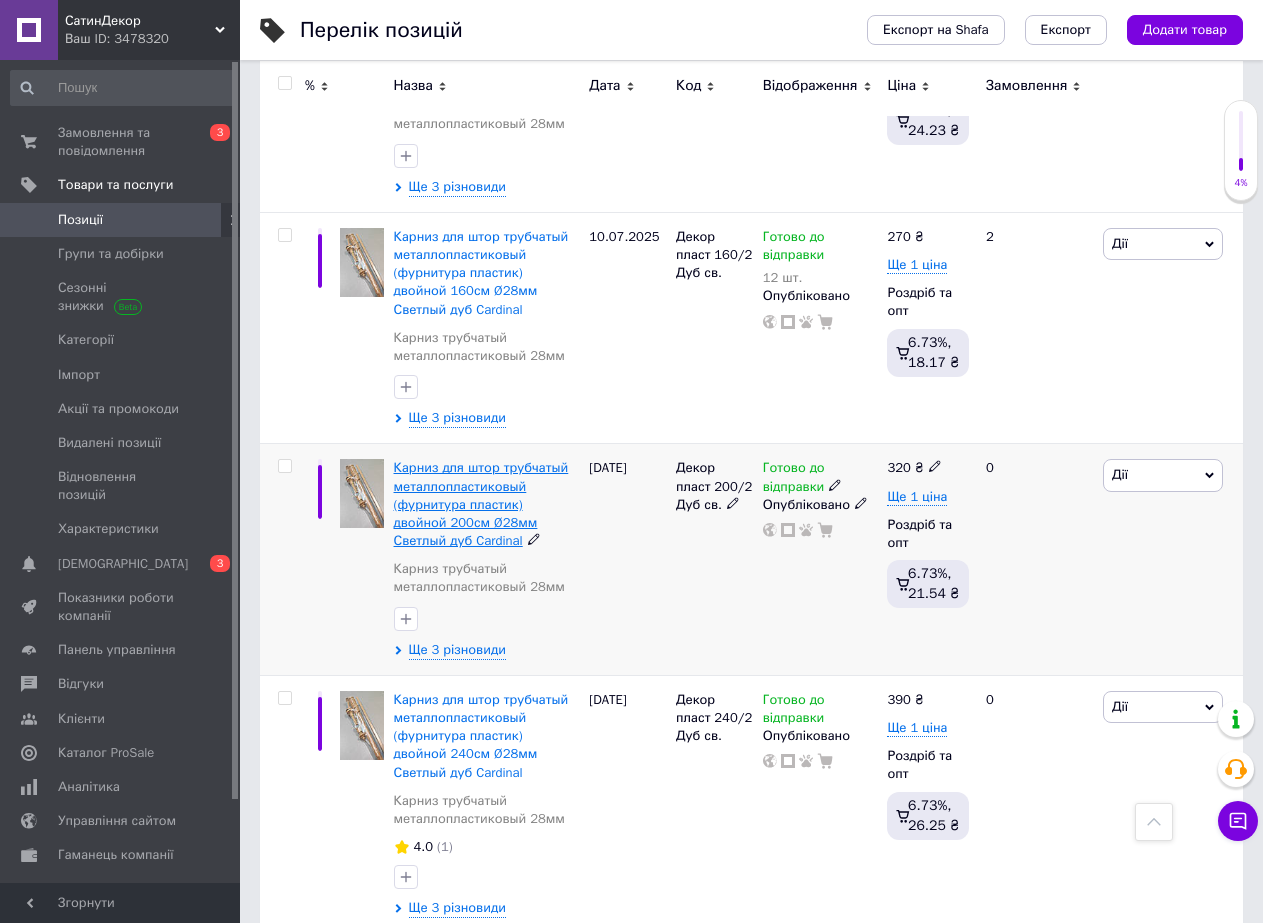 click on "Карниз для штор трубчатый металлопластиковый (фурнитура пластик) двойной 200см Ø28мм Светлый дуб Cardinal" at bounding box center [481, 504] 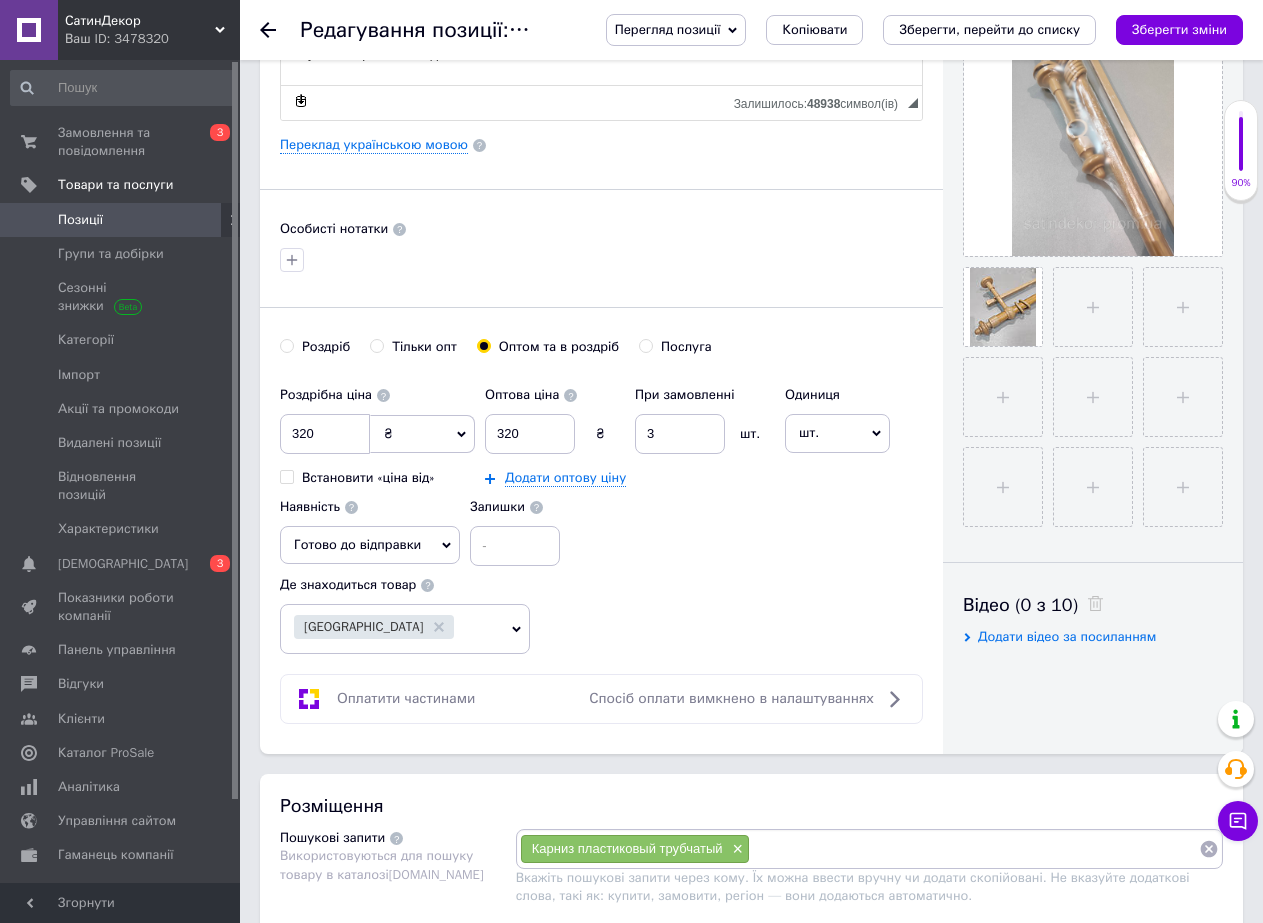scroll, scrollTop: 700, scrollLeft: 0, axis: vertical 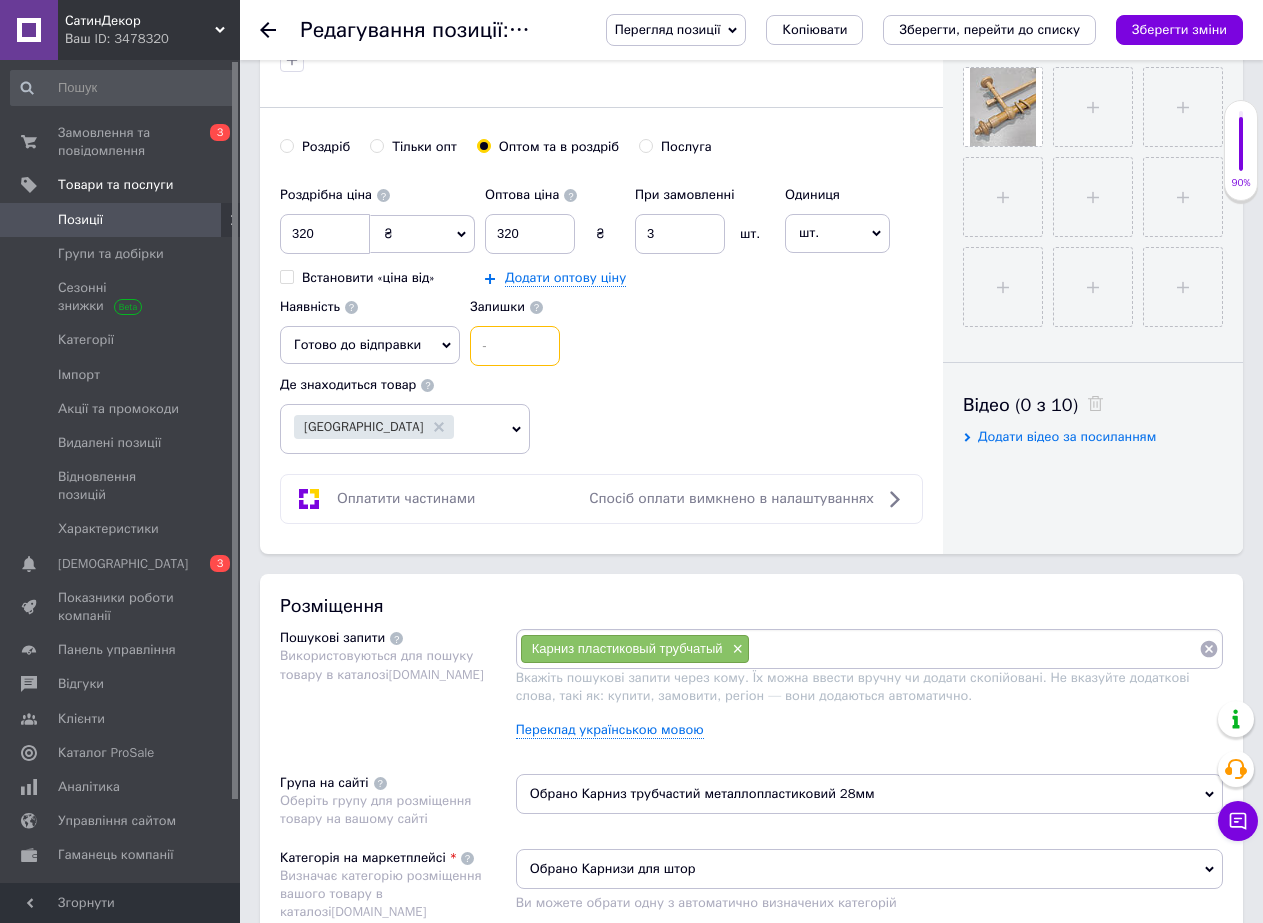 click at bounding box center (515, 346) 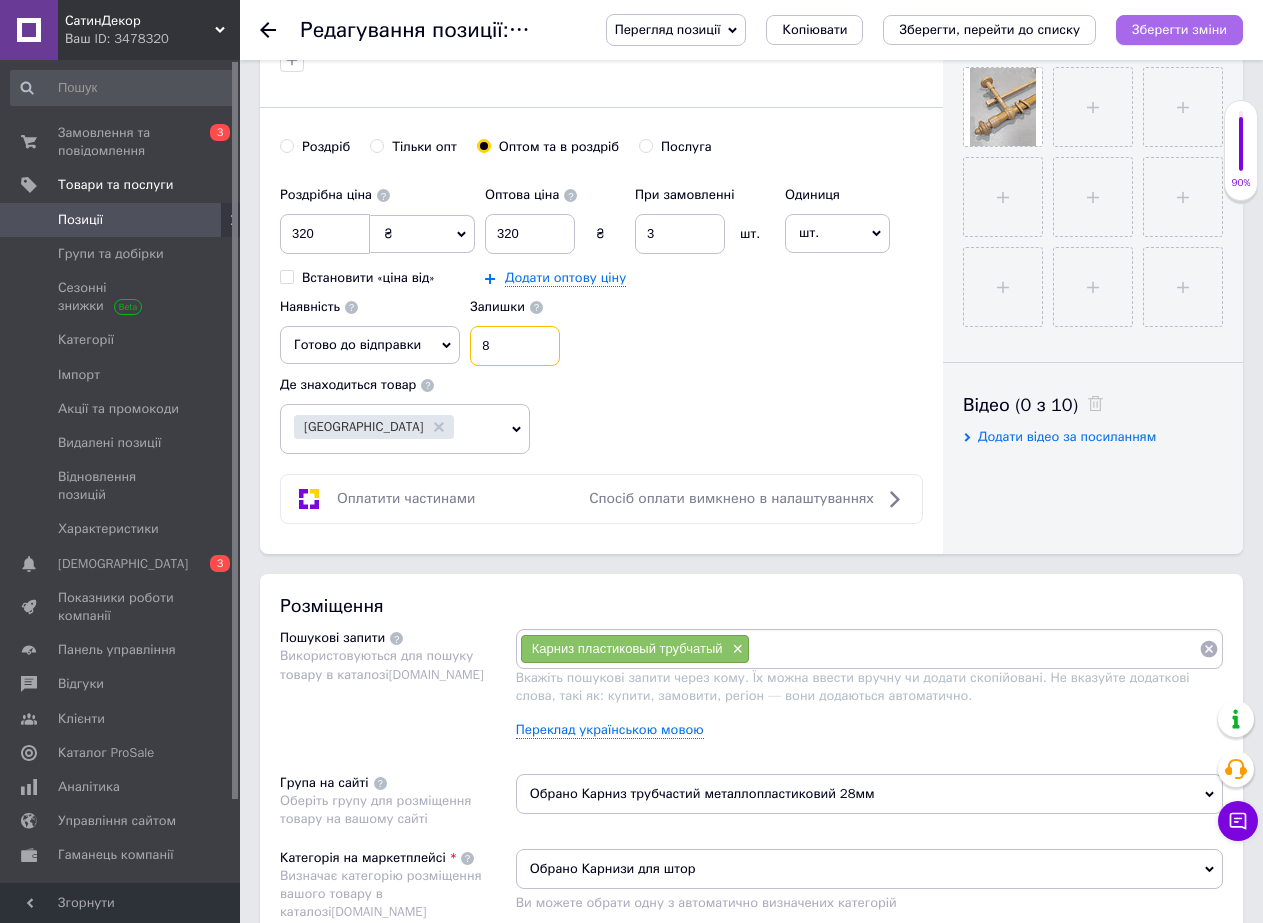 type on "8" 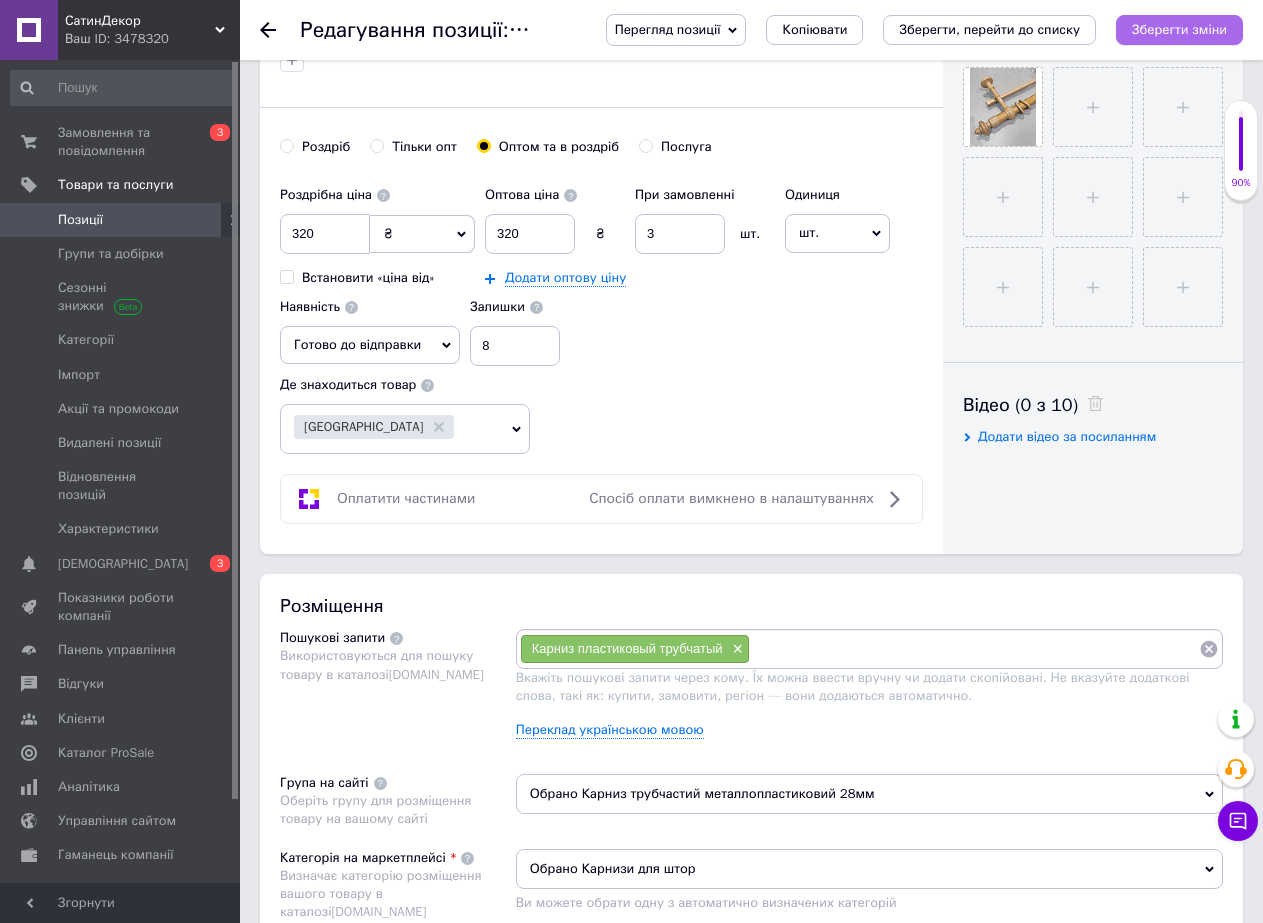 click on "Зберегти зміни" at bounding box center [1179, 29] 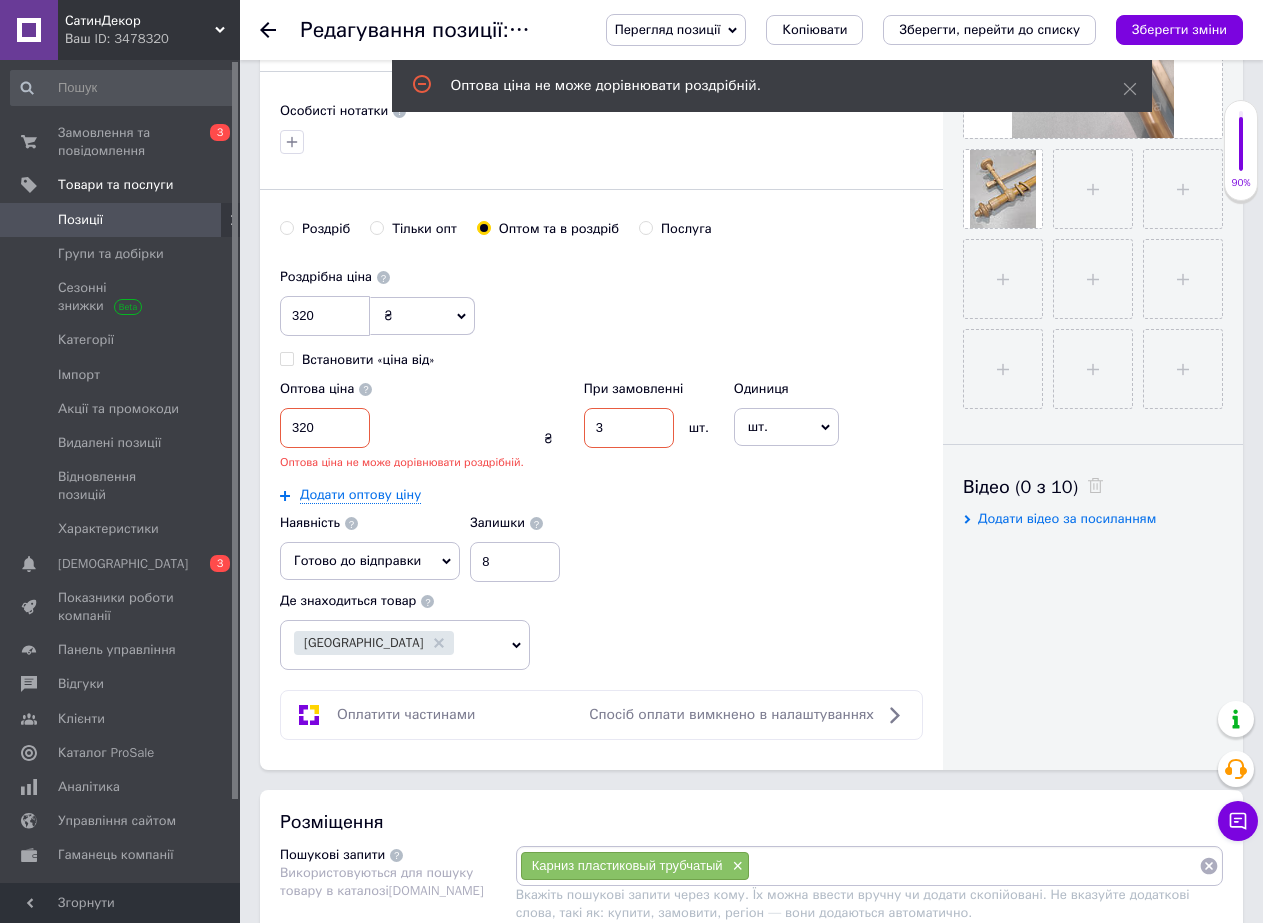 scroll, scrollTop: 318, scrollLeft: 0, axis: vertical 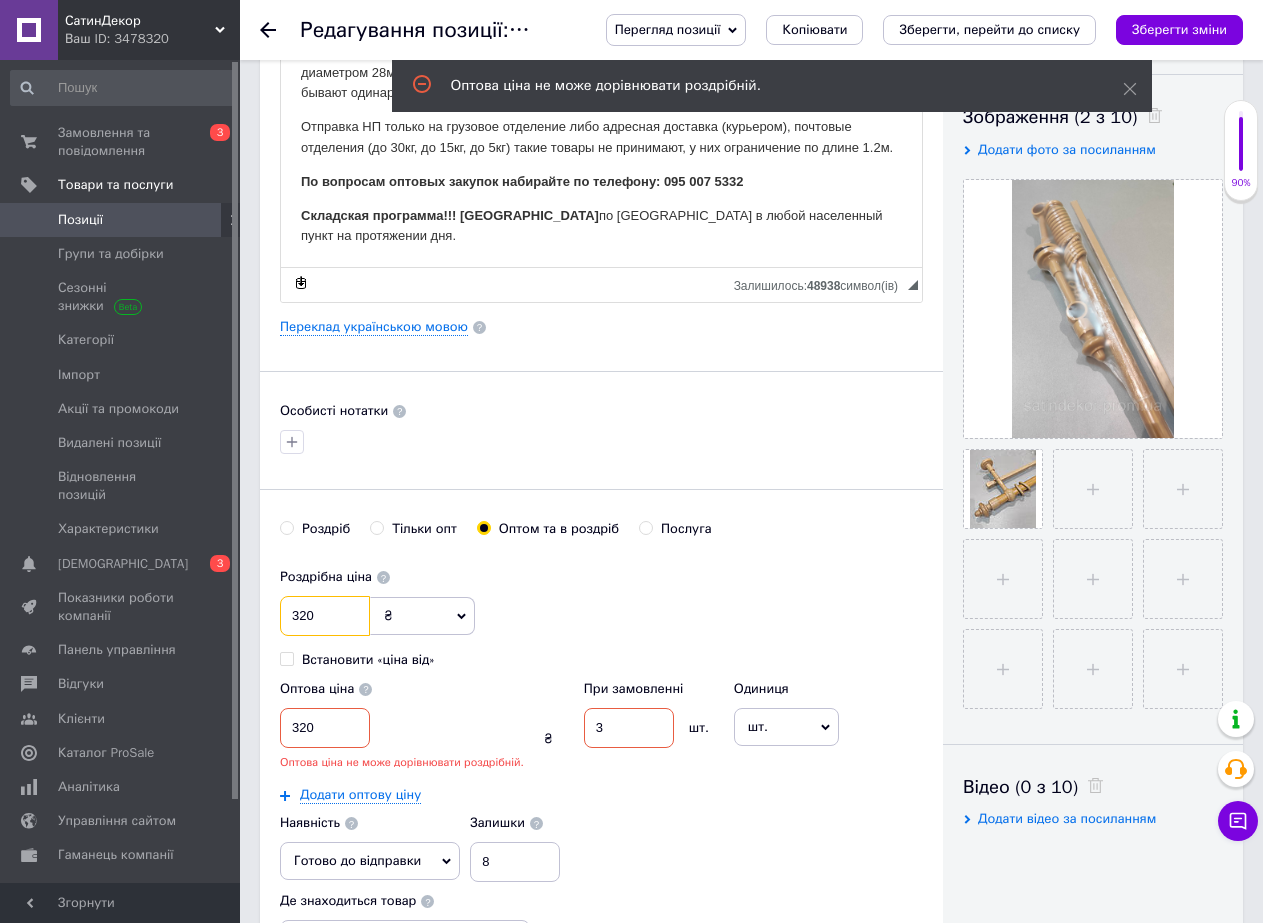 click on "320" at bounding box center (325, 616) 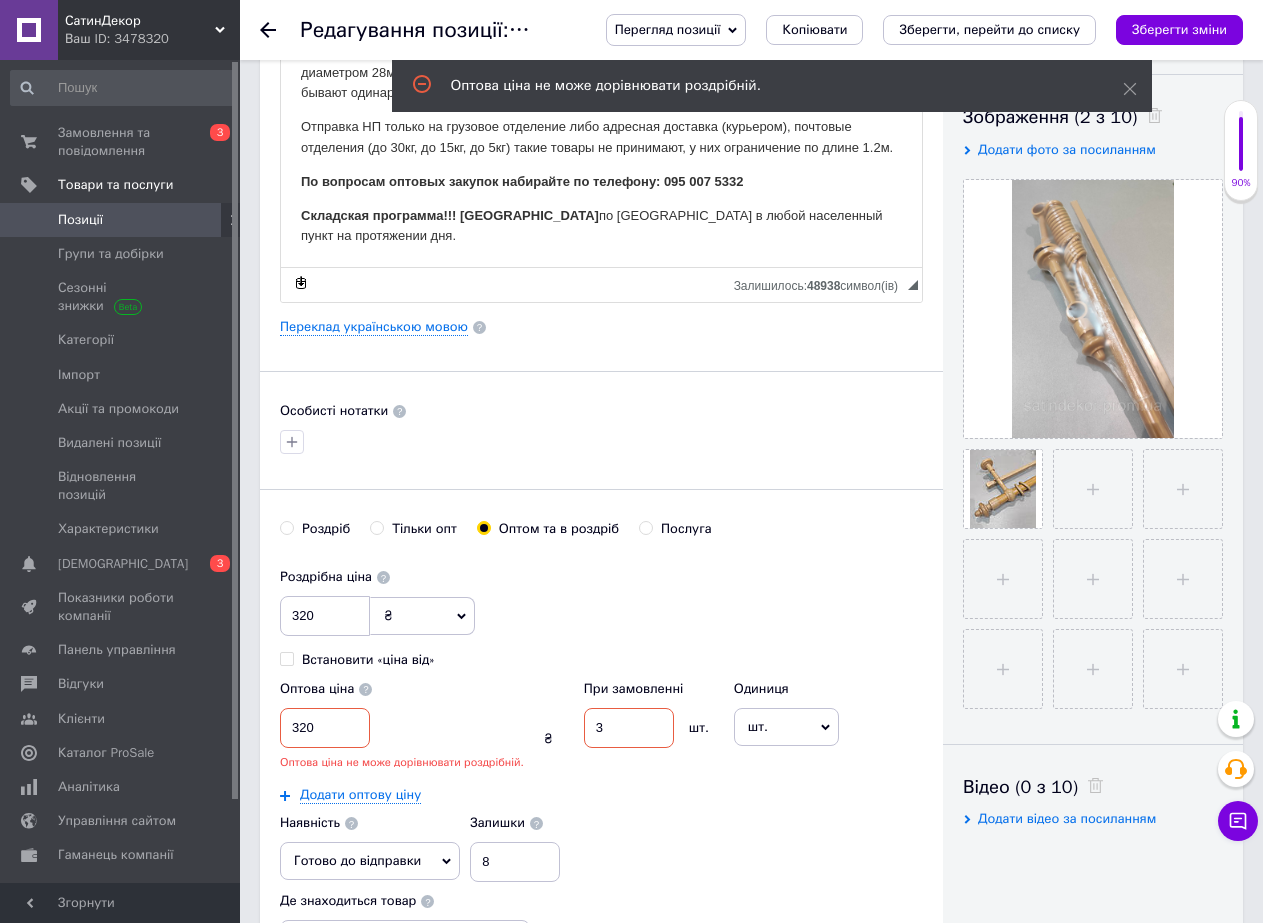 click on "320" at bounding box center (325, 728) 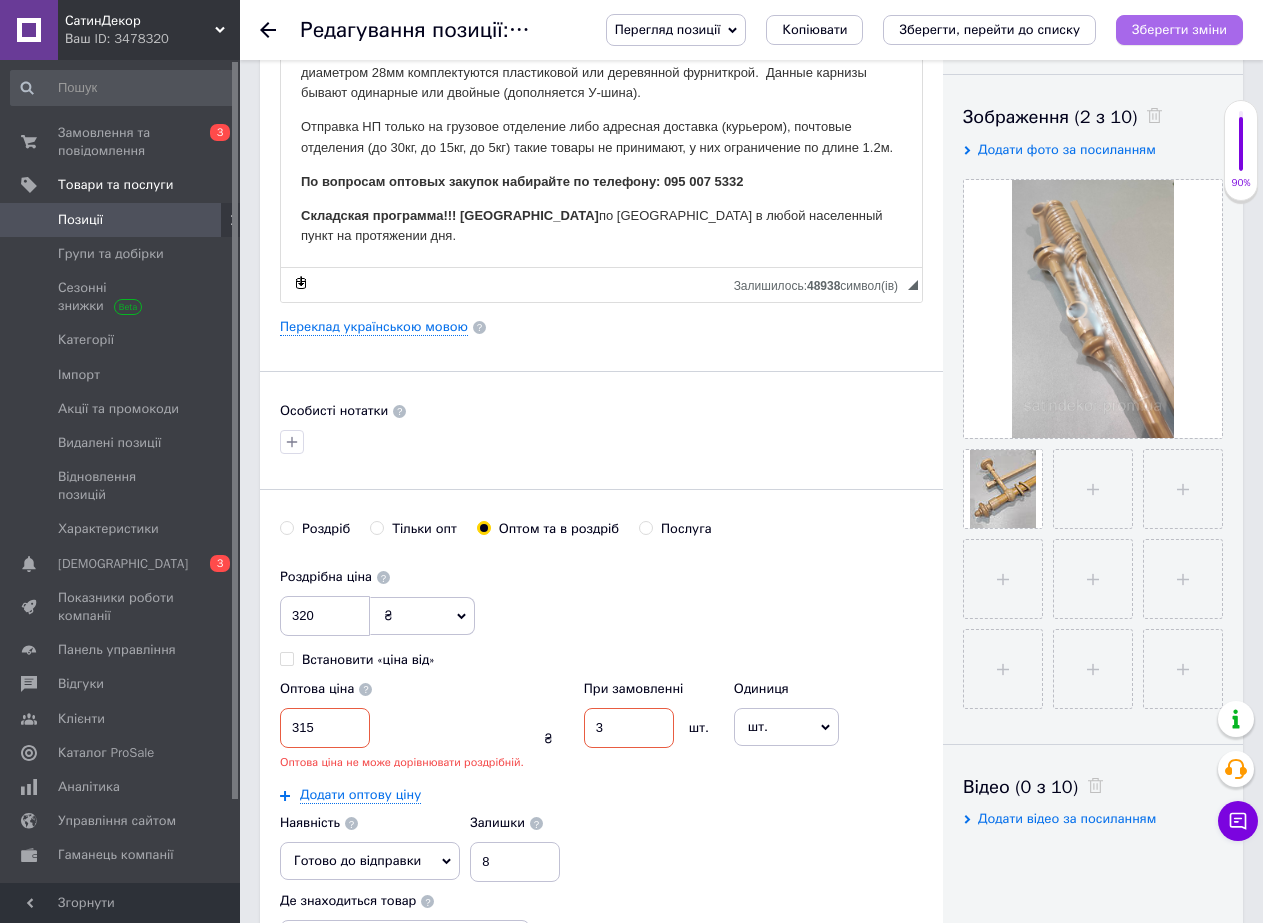type on "315" 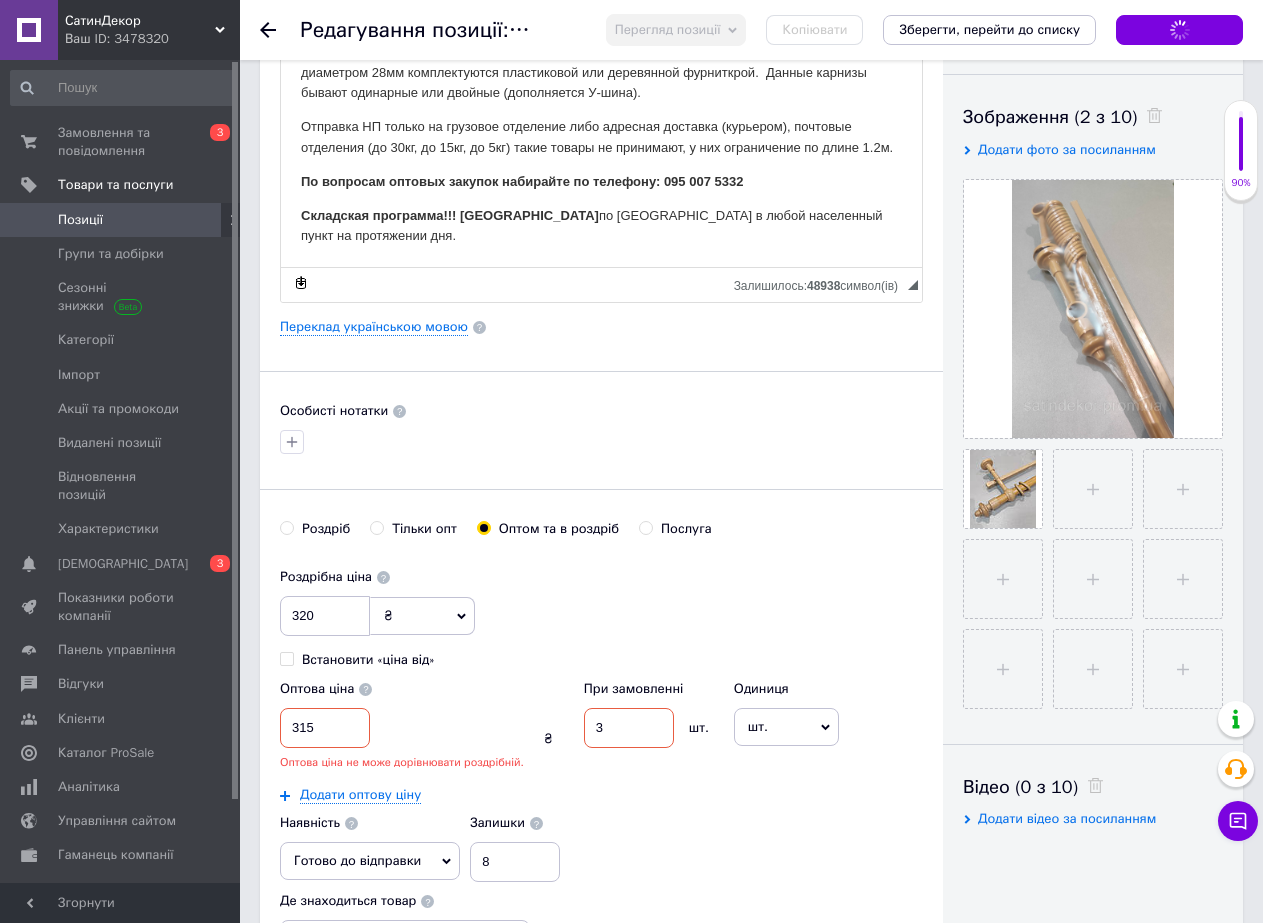 scroll, scrollTop: 618, scrollLeft: 0, axis: vertical 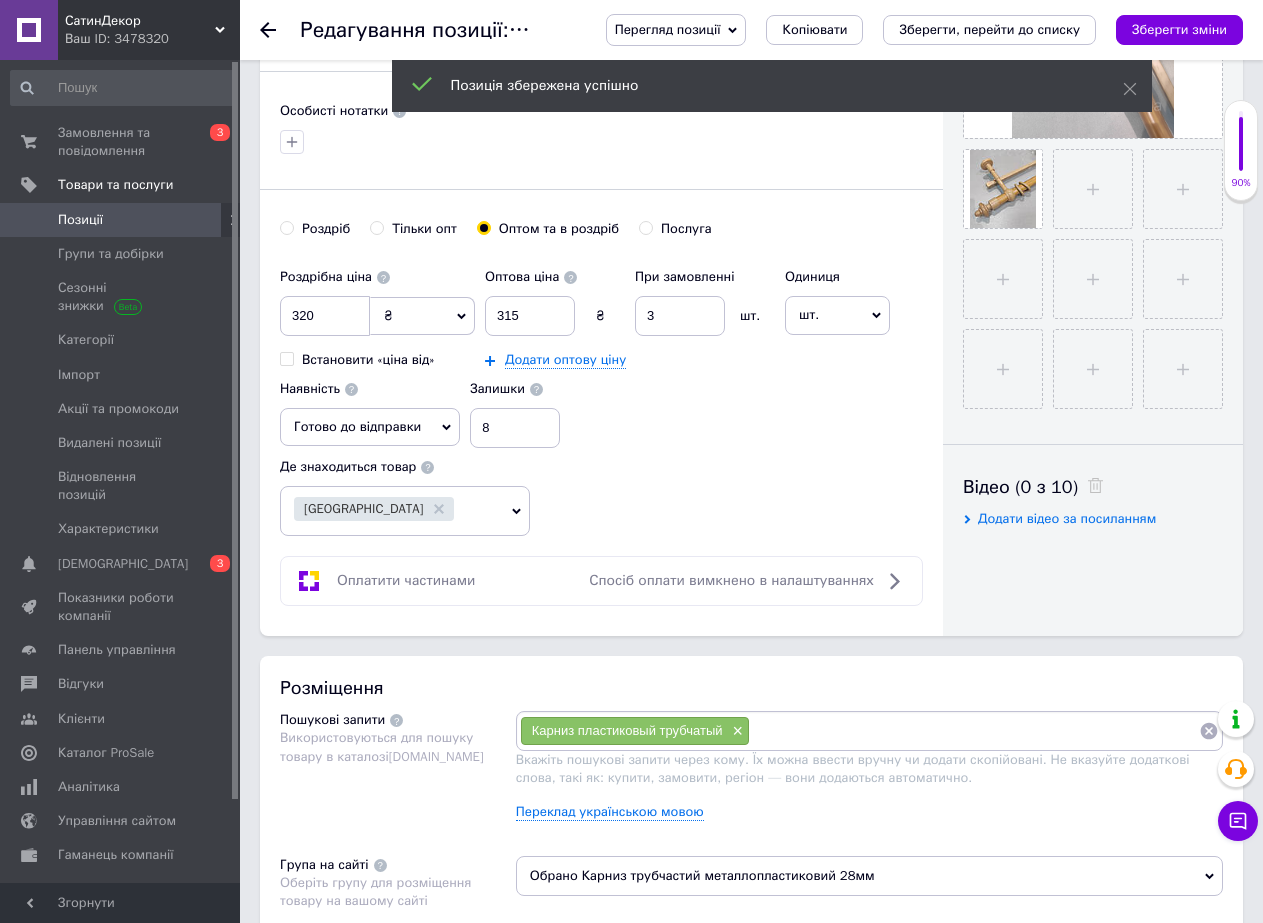 click on "Редагування позиції: Карниз для штор трубчатый металлопластиковый (фурнитура пластик) двойной 200см Ø28мм Светлый дуб Cardinal [PERSON_NAME] позиції Зберегти та переглянути на сайті Зберегти та переглянути на маркетплейсі [DOMAIN_NAME] Копіювати Зберегти, перейти до списку Зберегти зміни" at bounding box center [751, 30] 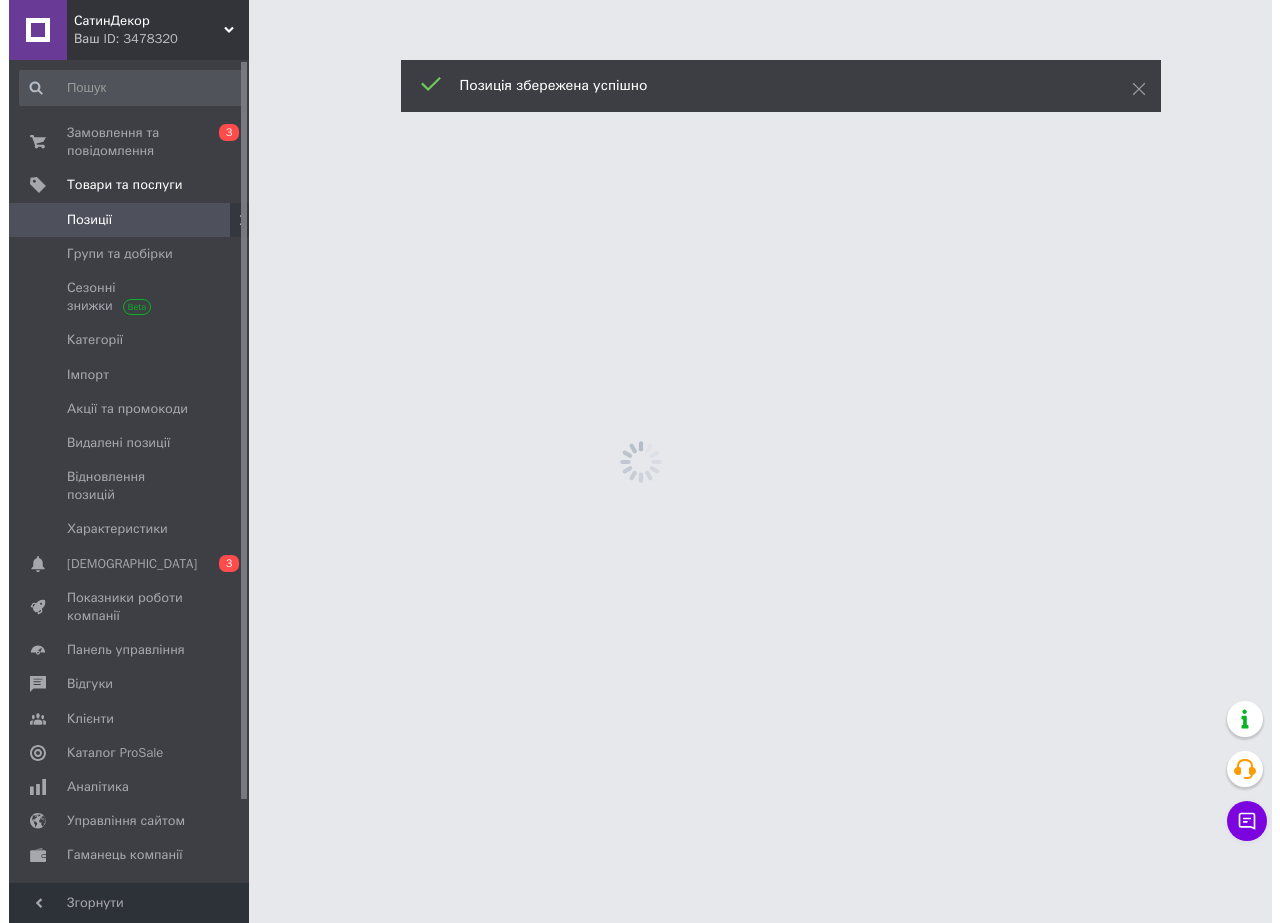 scroll, scrollTop: 0, scrollLeft: 0, axis: both 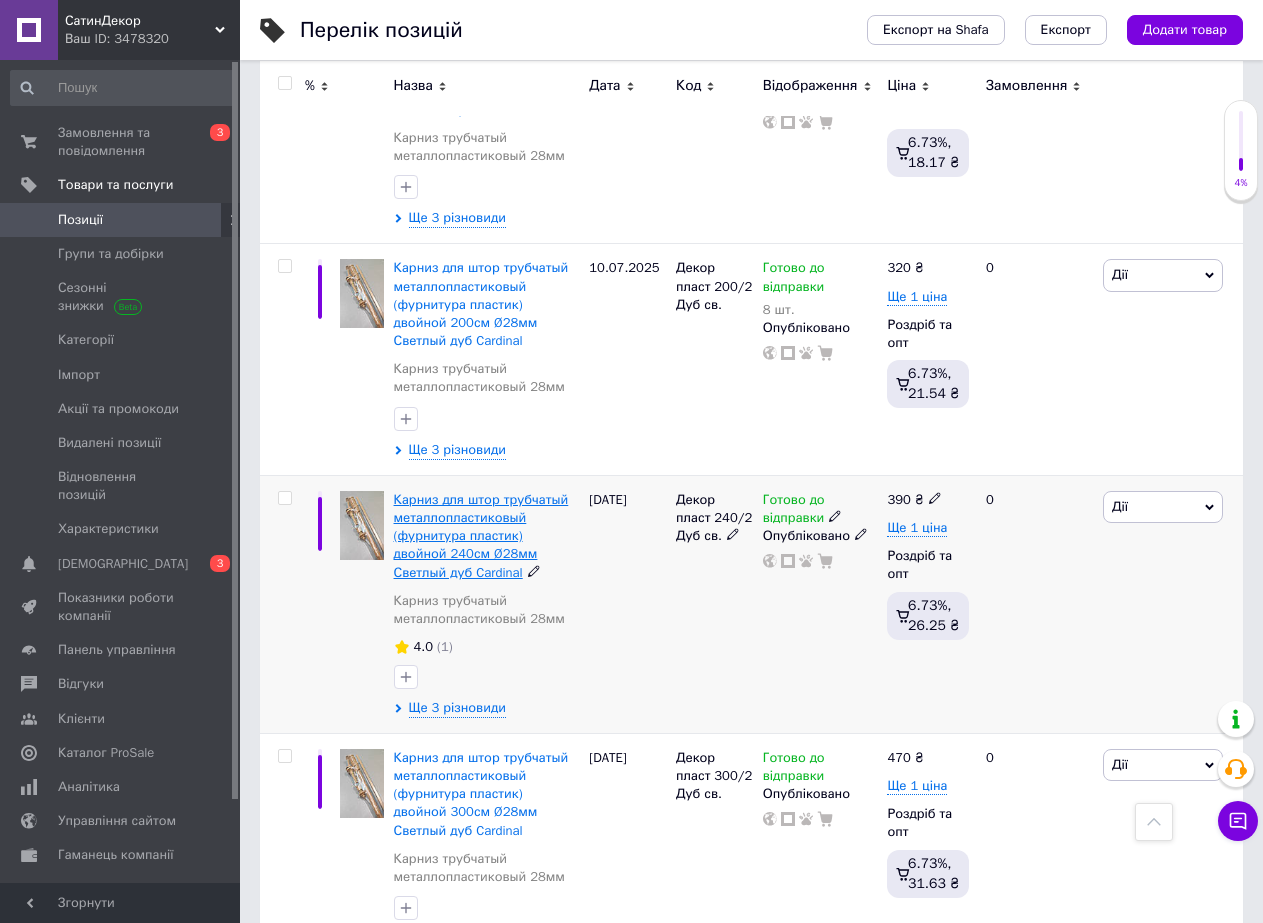 click on "Карниз для штор трубчатый металлопластиковый (фурнитура пластик) двойной 240см Ø28мм Светлый дуб Cardinal" at bounding box center [481, 536] 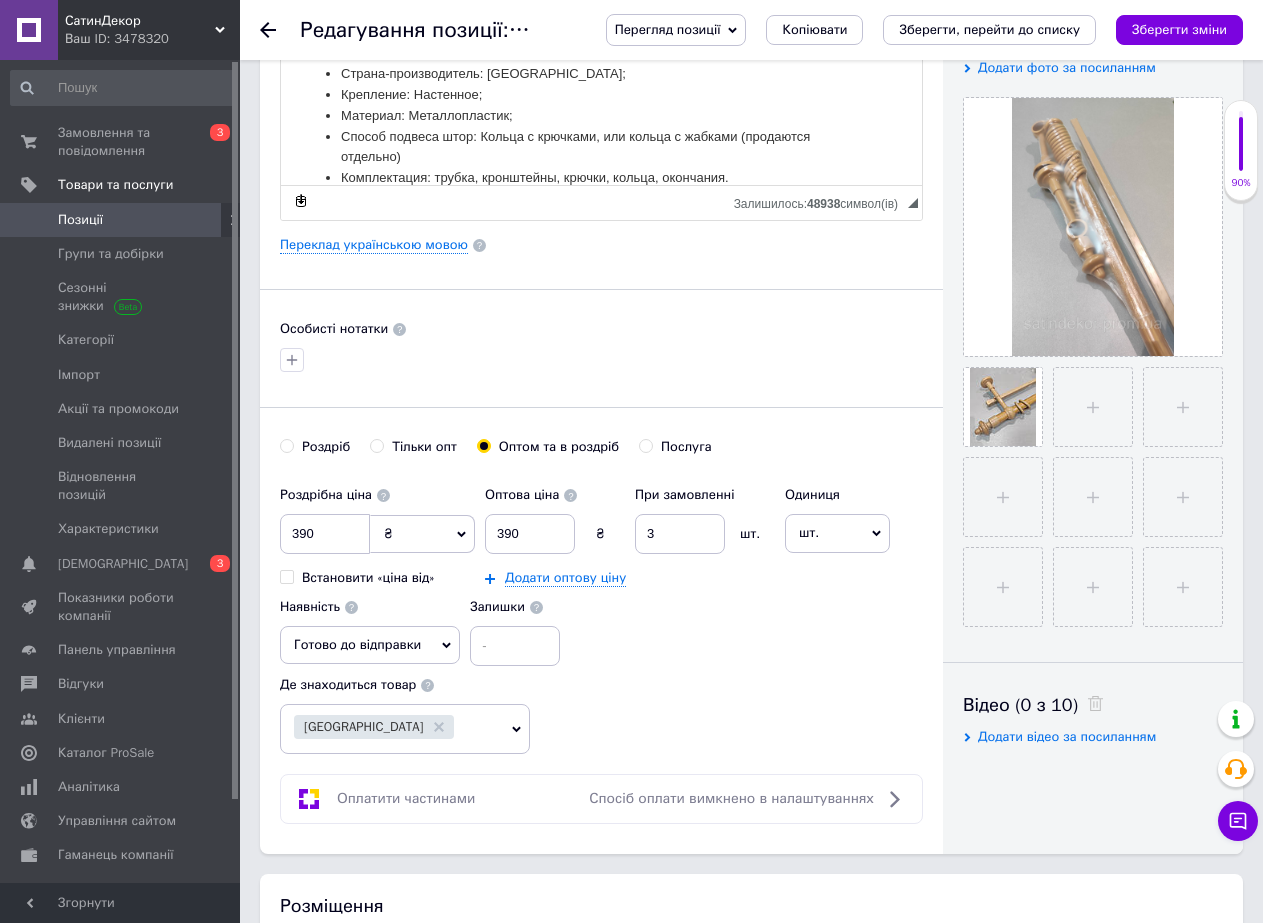 scroll, scrollTop: 700, scrollLeft: 0, axis: vertical 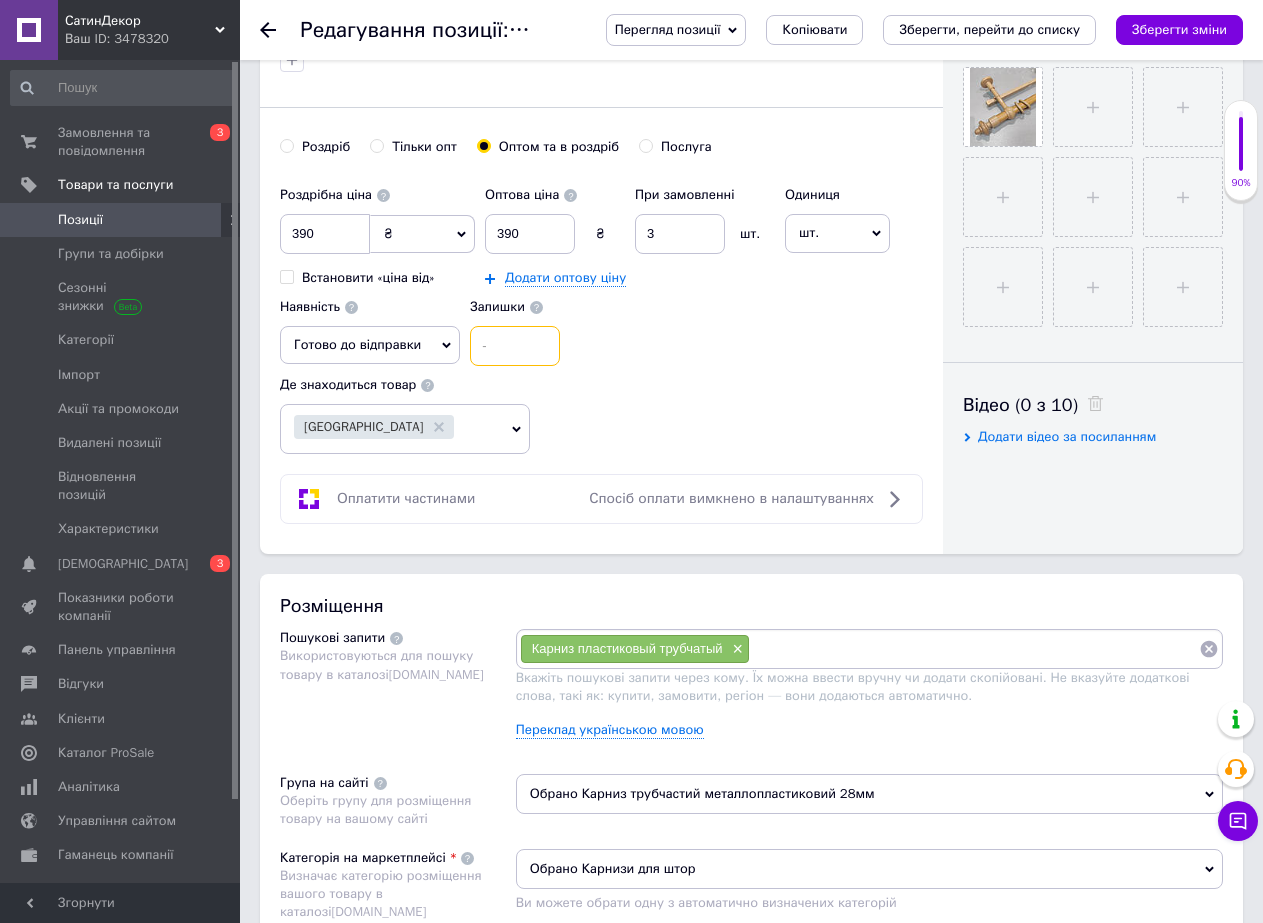 click at bounding box center (515, 346) 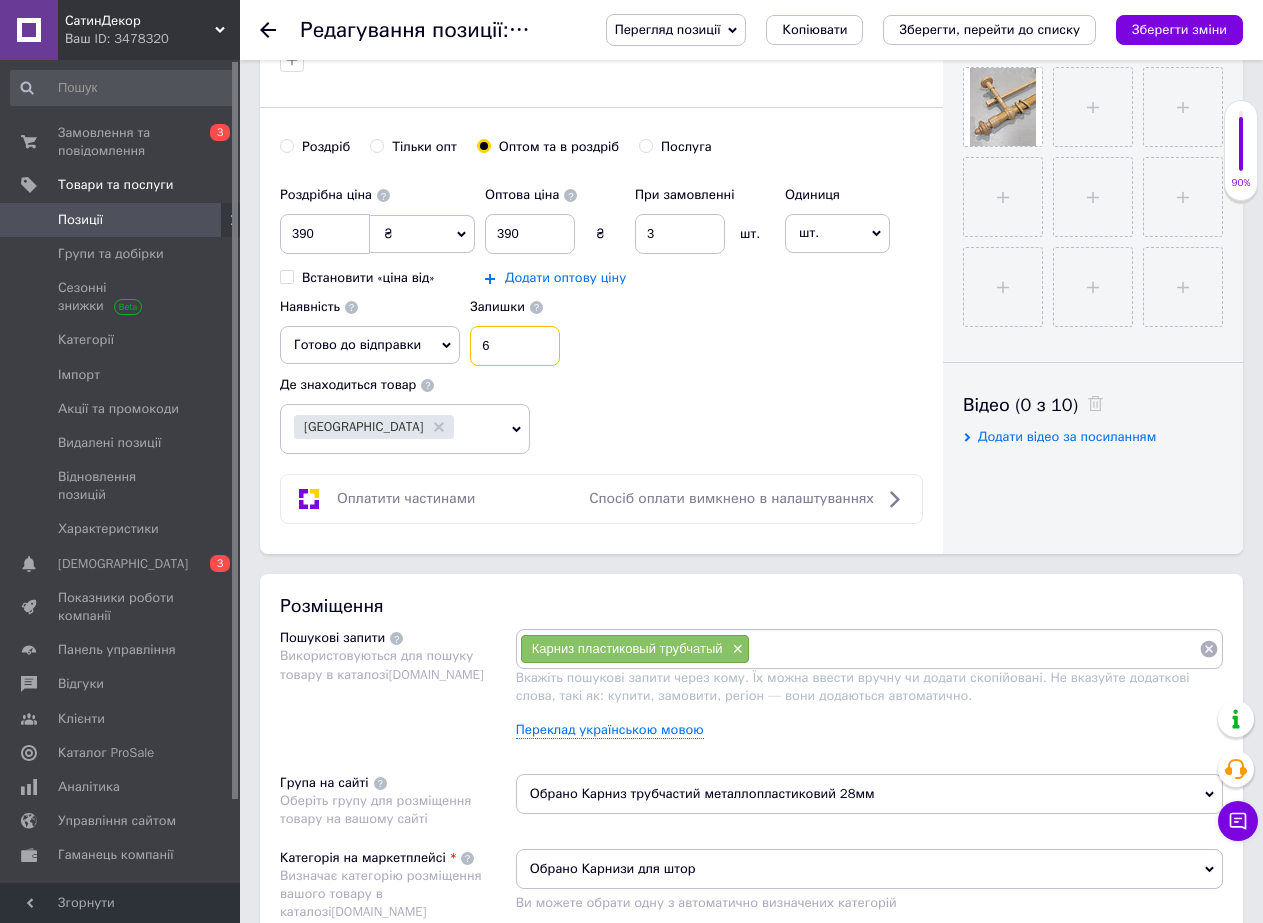 type on "6" 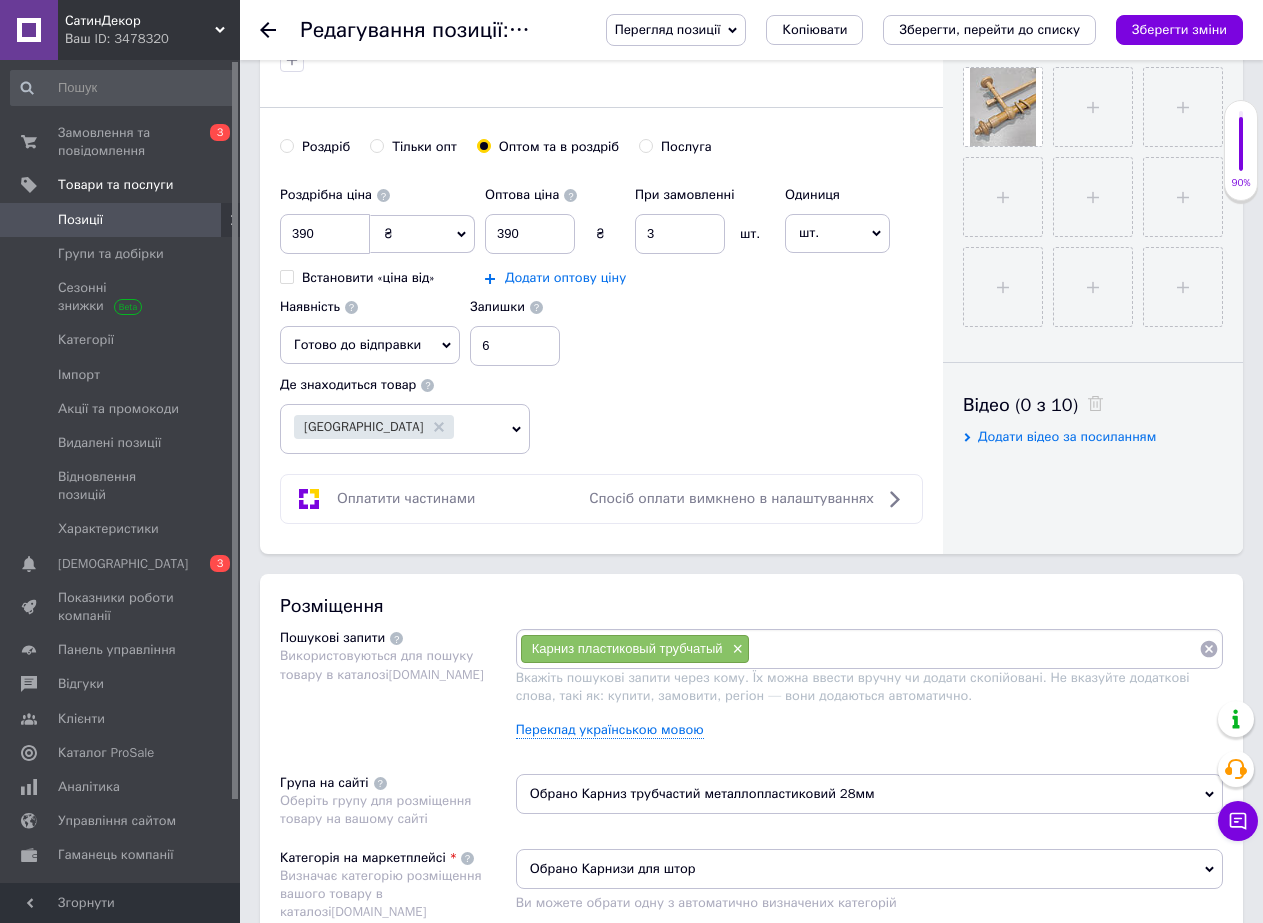 click on "Додати оптову ціну" at bounding box center [565, 278] 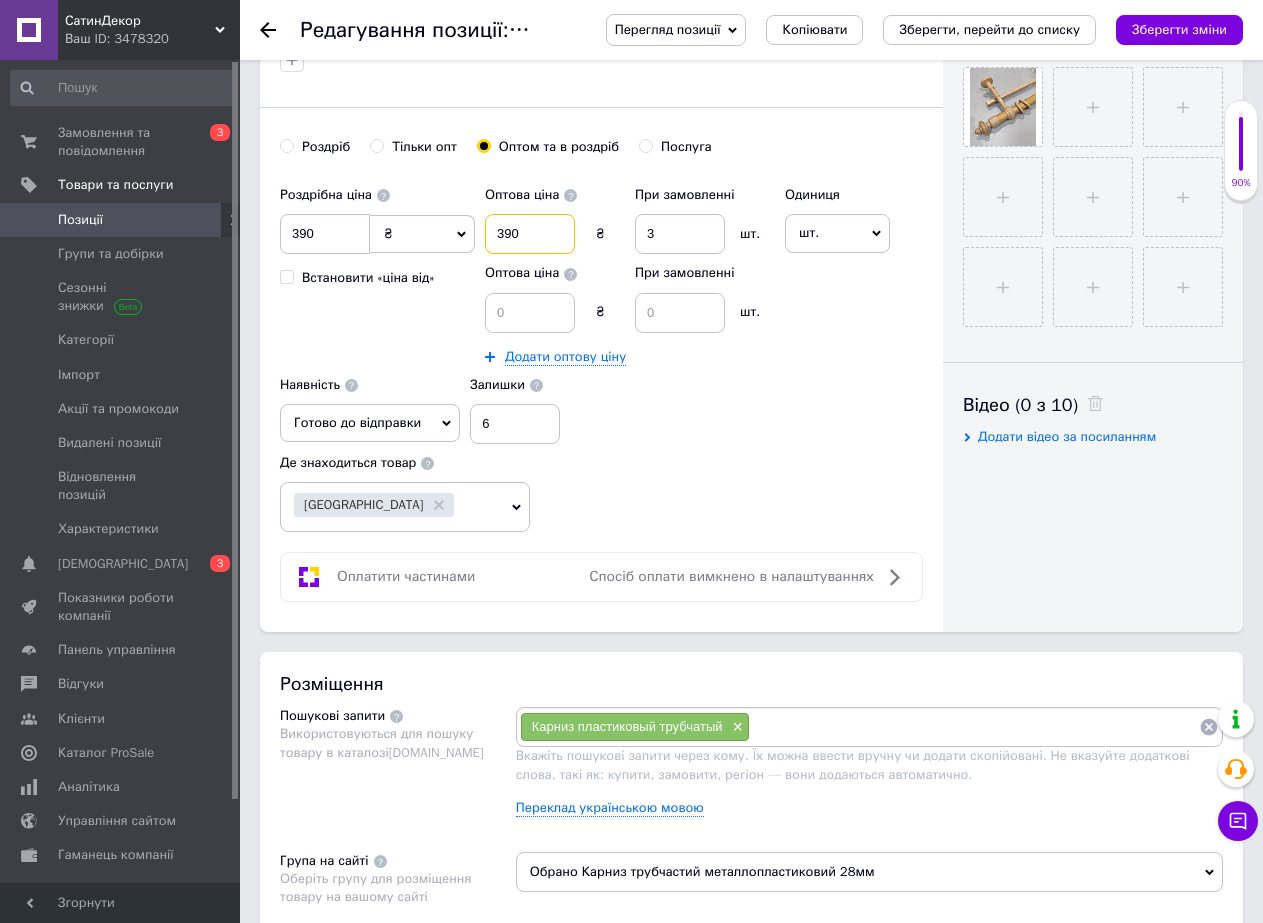 click on "390" at bounding box center [530, 234] 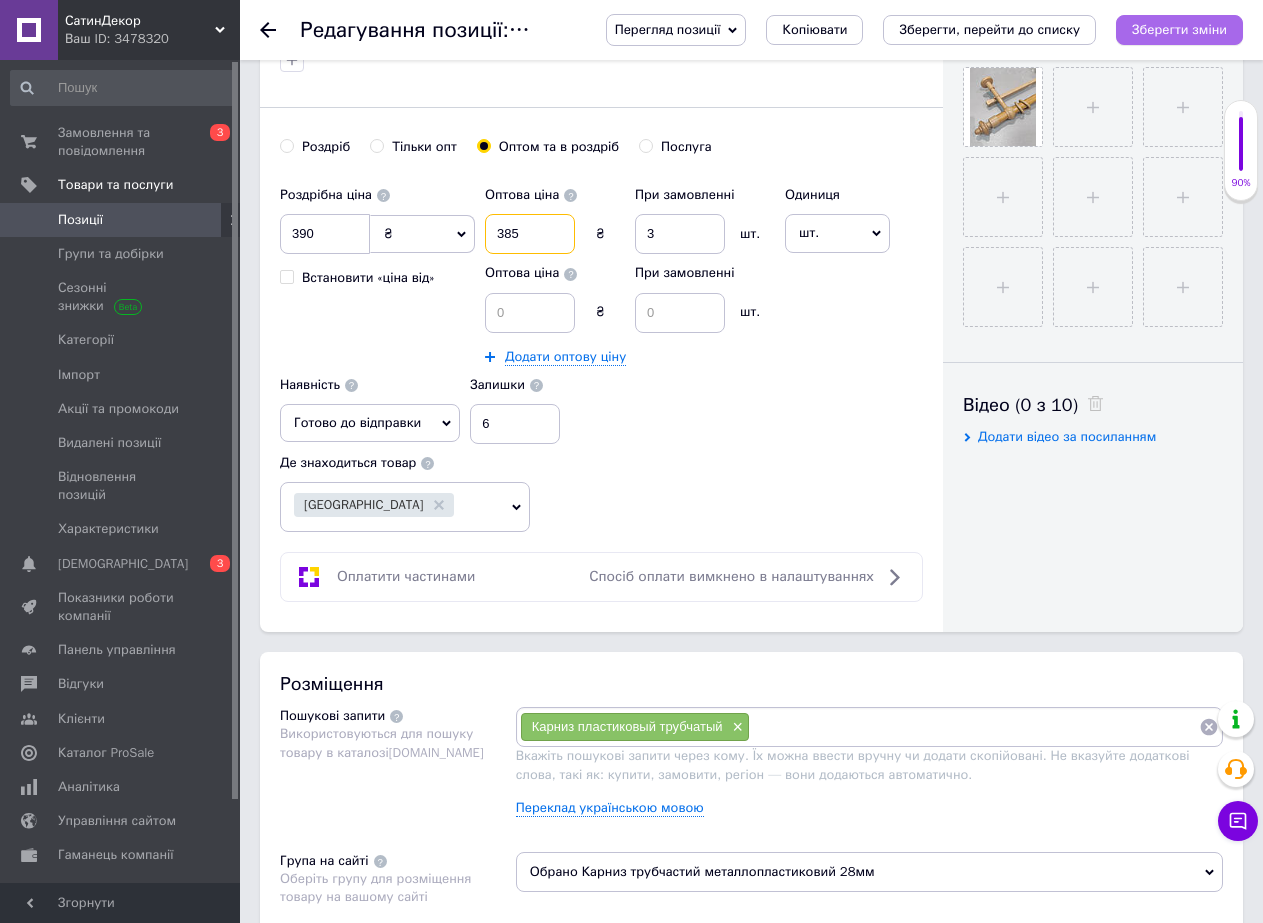 type on "385" 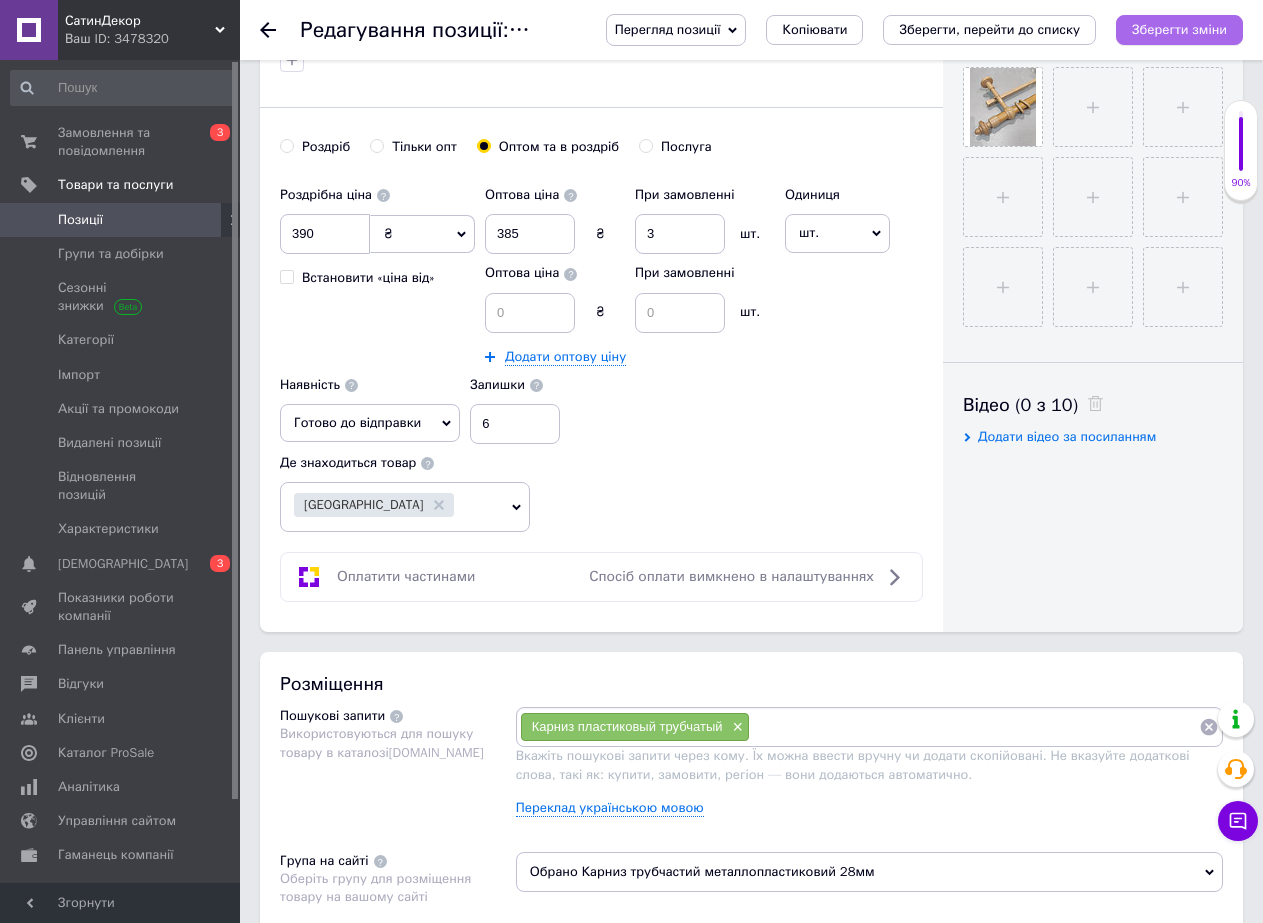 click on "Зберегти зміни" at bounding box center [1179, 29] 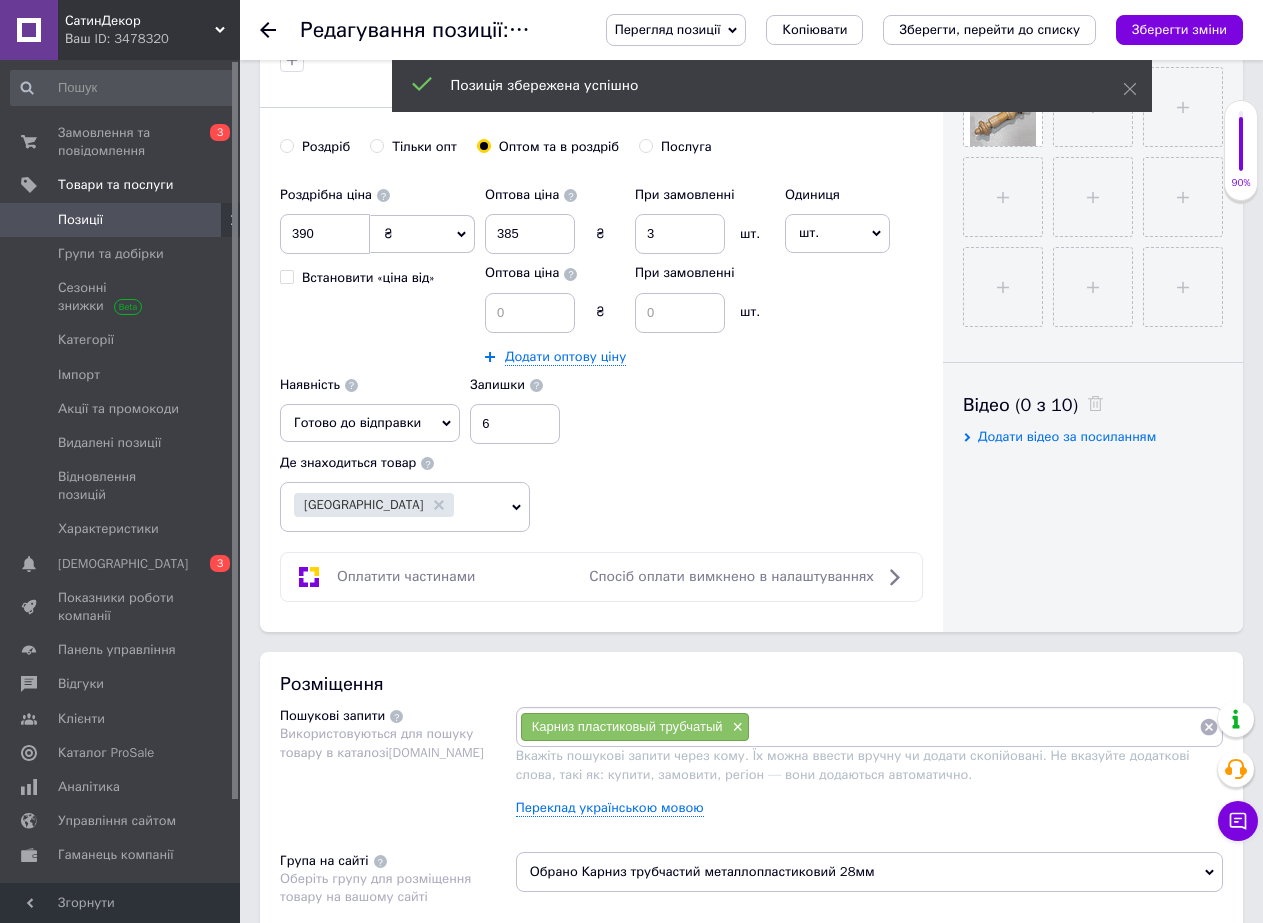 scroll, scrollTop: 400, scrollLeft: 0, axis: vertical 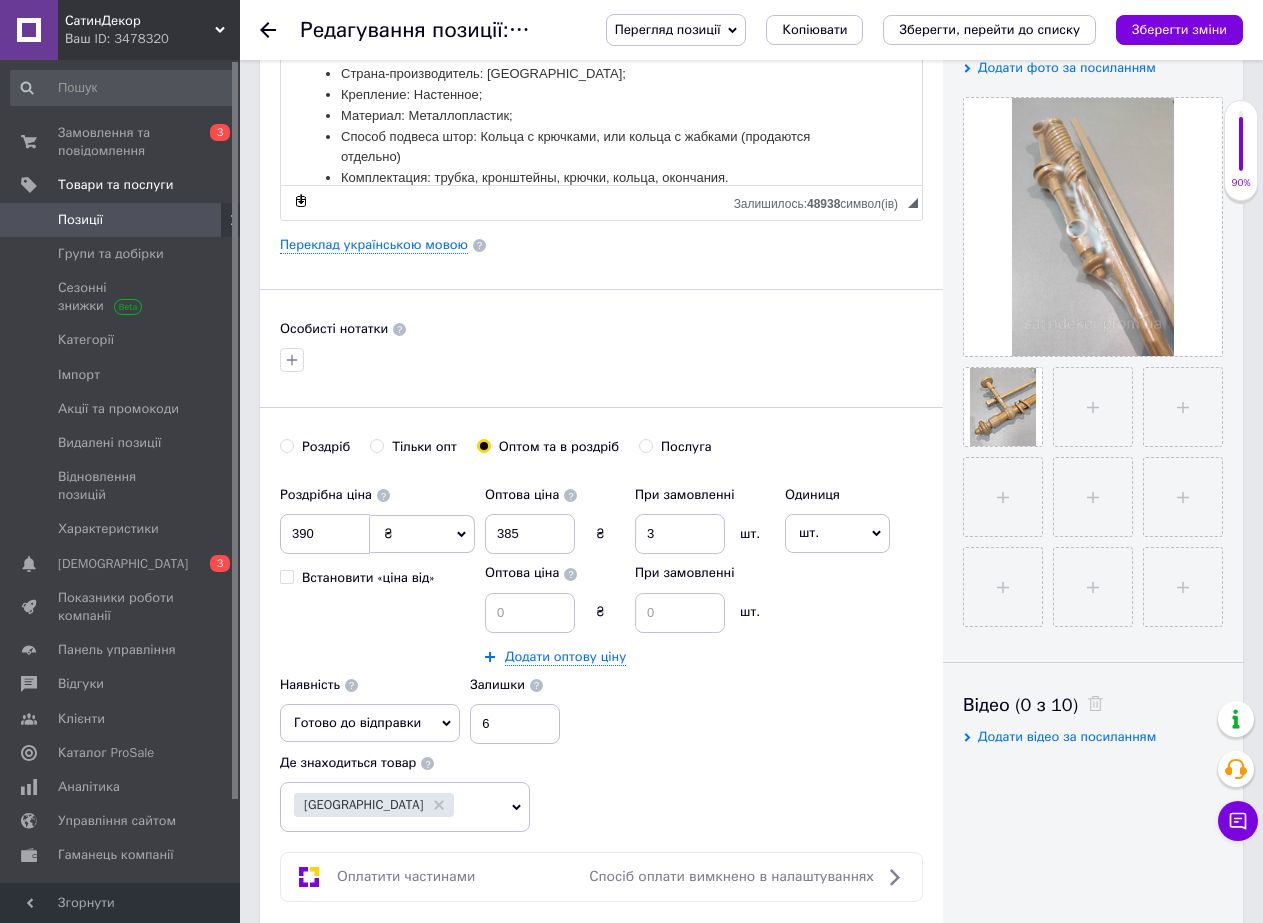 click 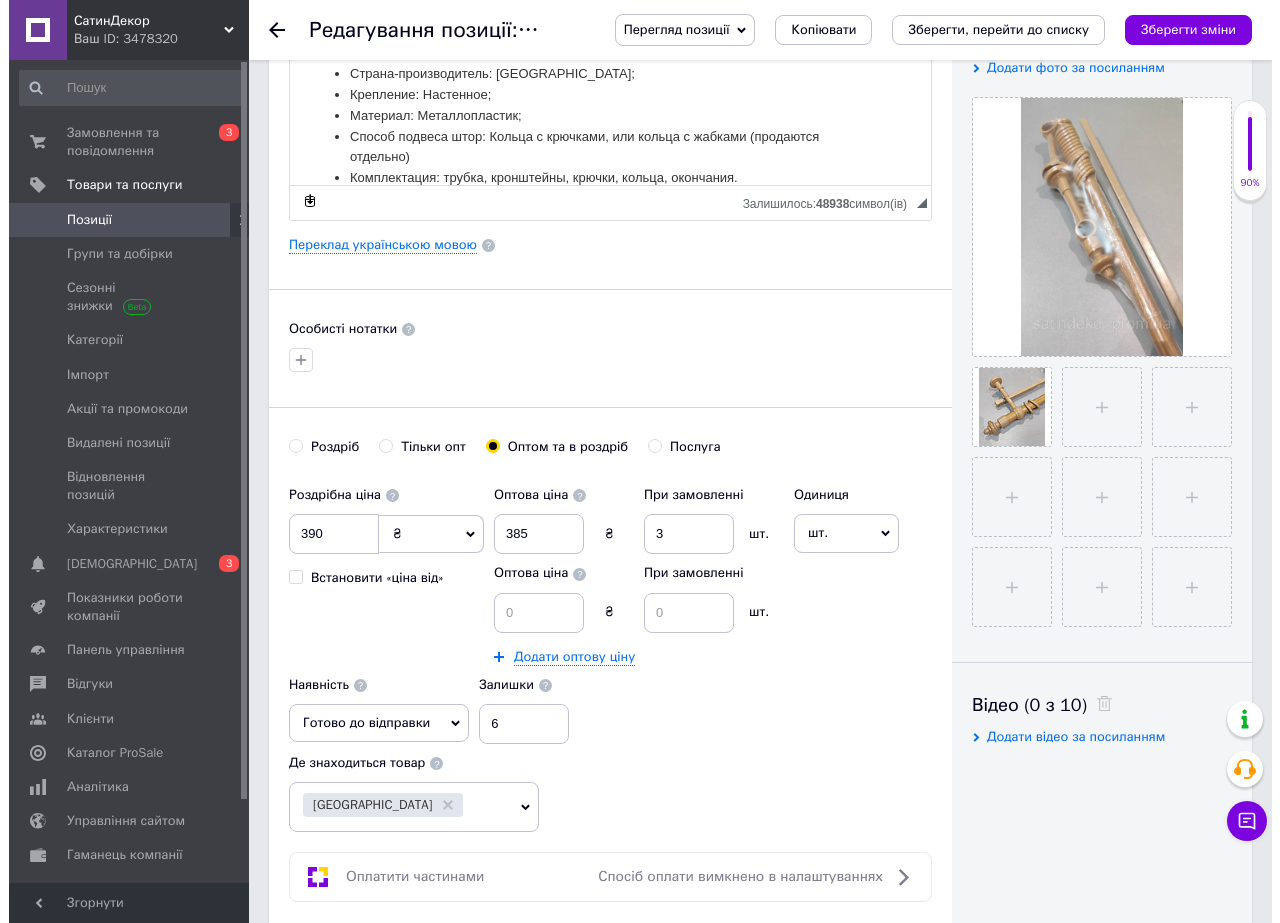 scroll, scrollTop: 0, scrollLeft: 0, axis: both 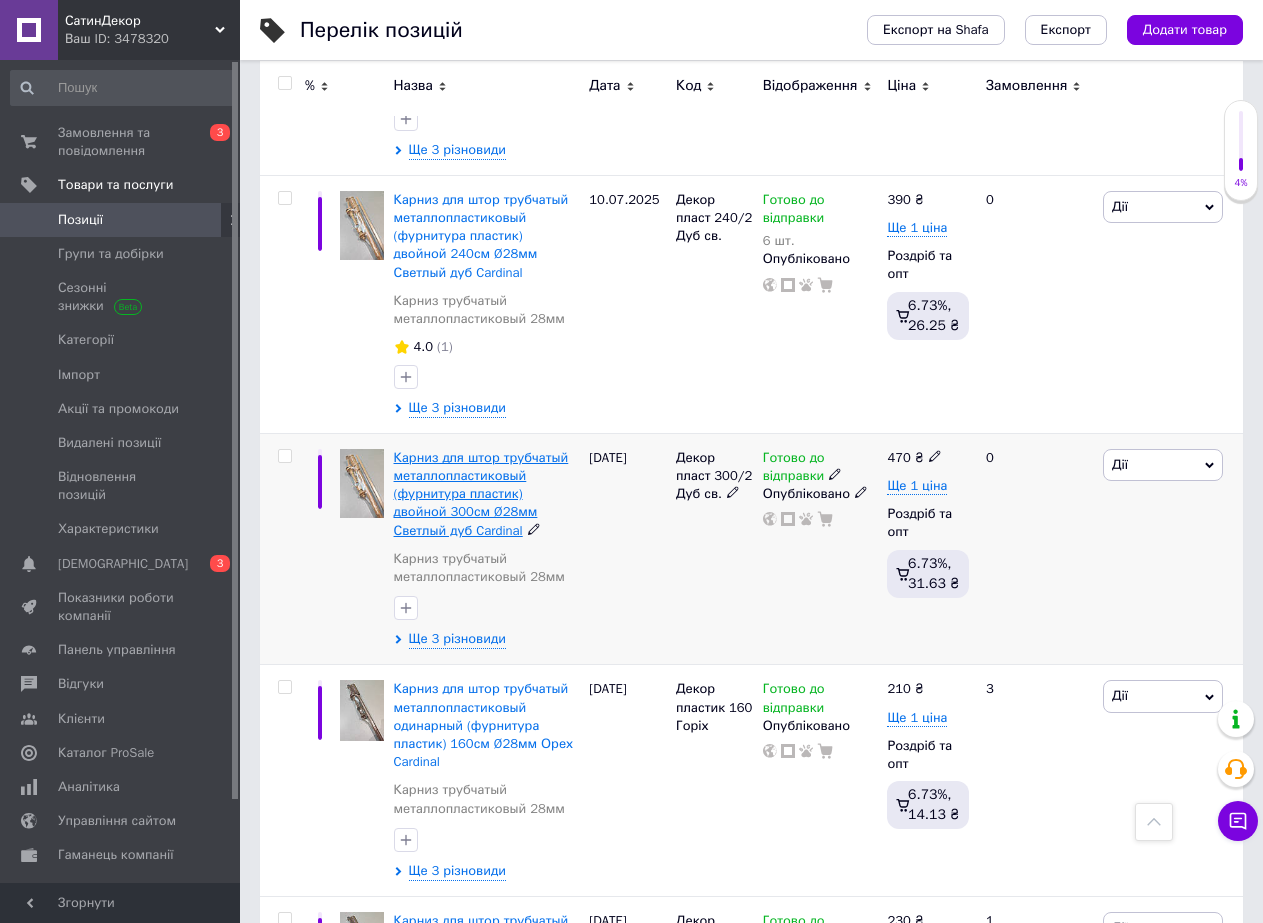 click on "Карниз для штор трубчатый металлопластиковый (фурнитура пластик) двойной 300см Ø28мм Светлый дуб Cardinal" at bounding box center (481, 494) 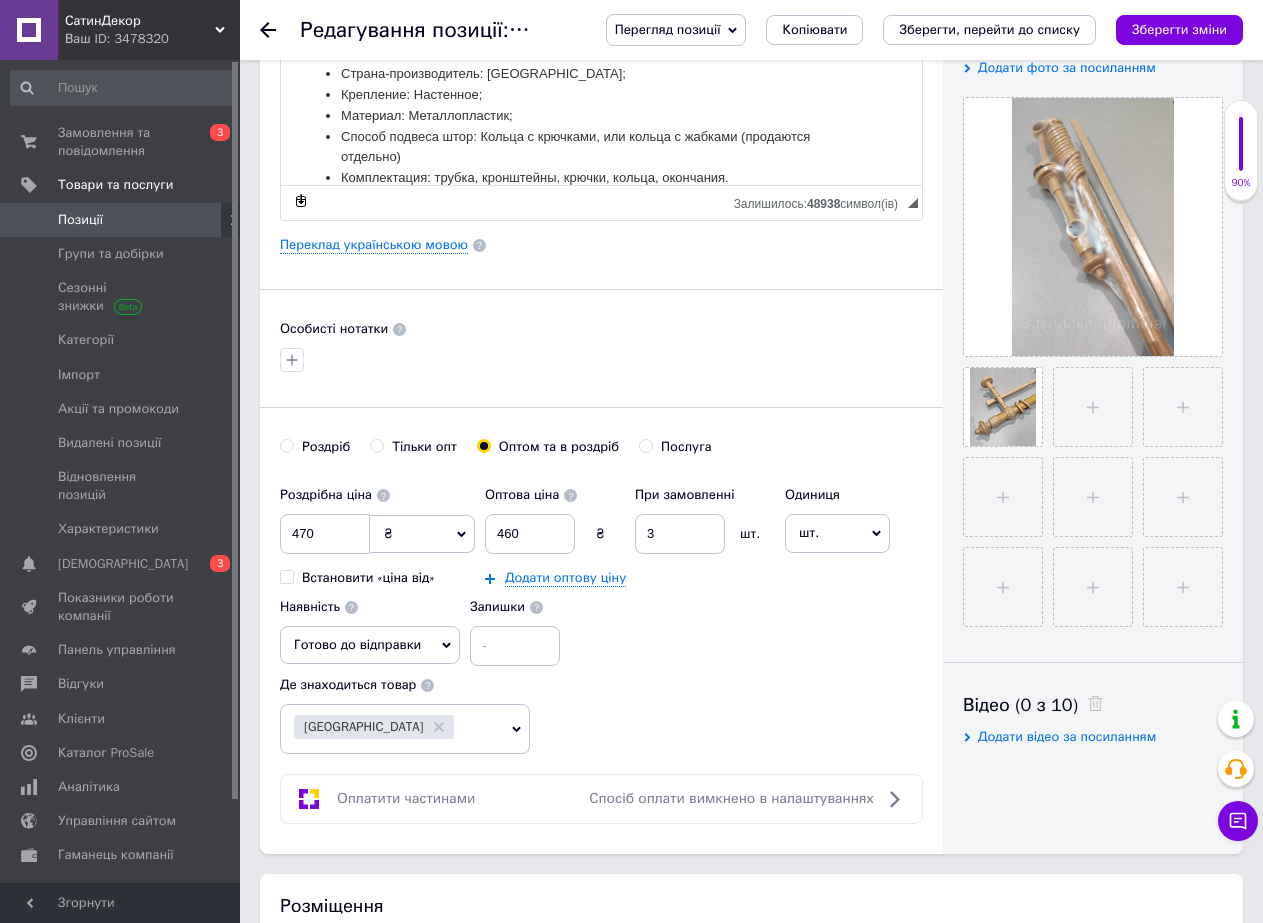 scroll, scrollTop: 500, scrollLeft: 0, axis: vertical 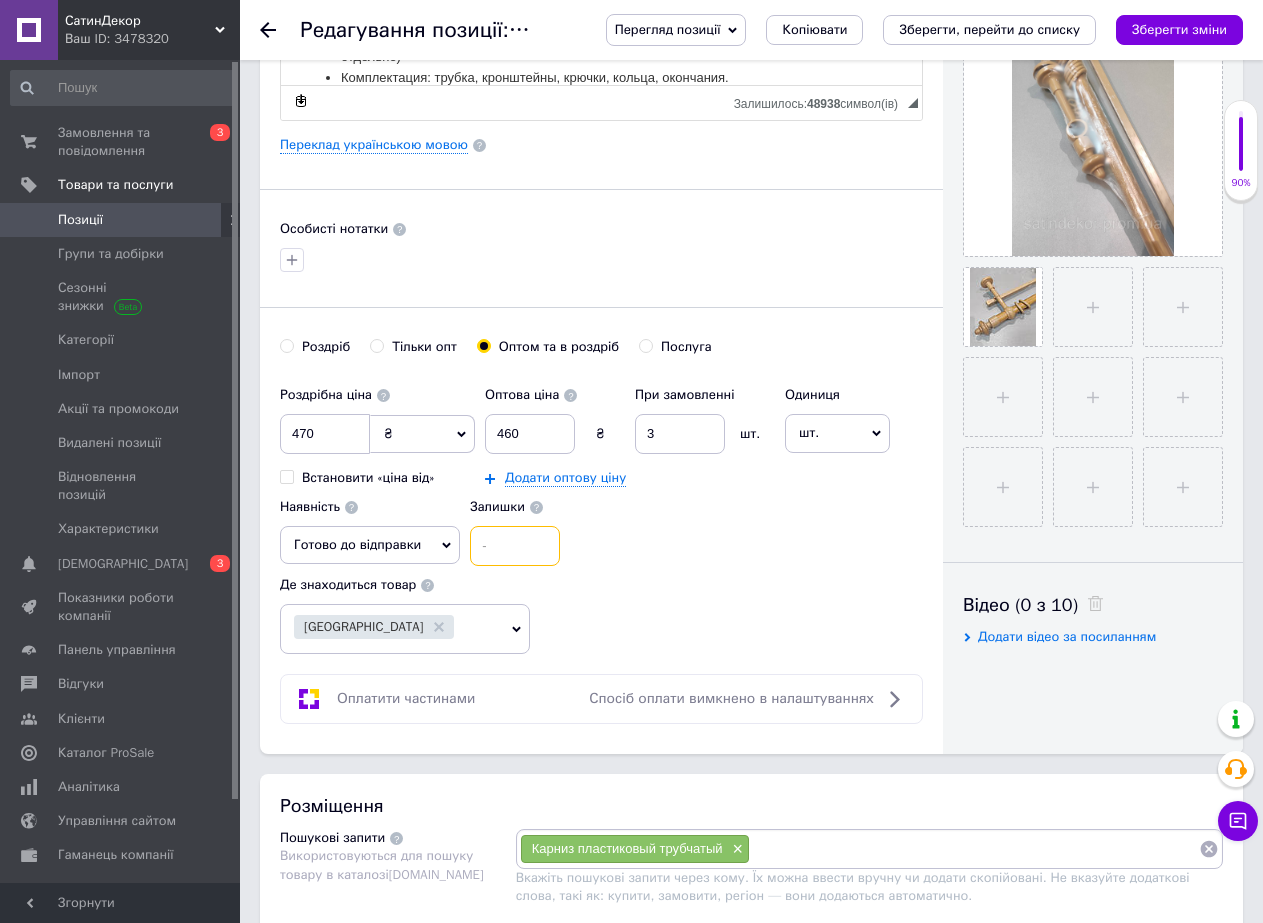 click at bounding box center (515, 546) 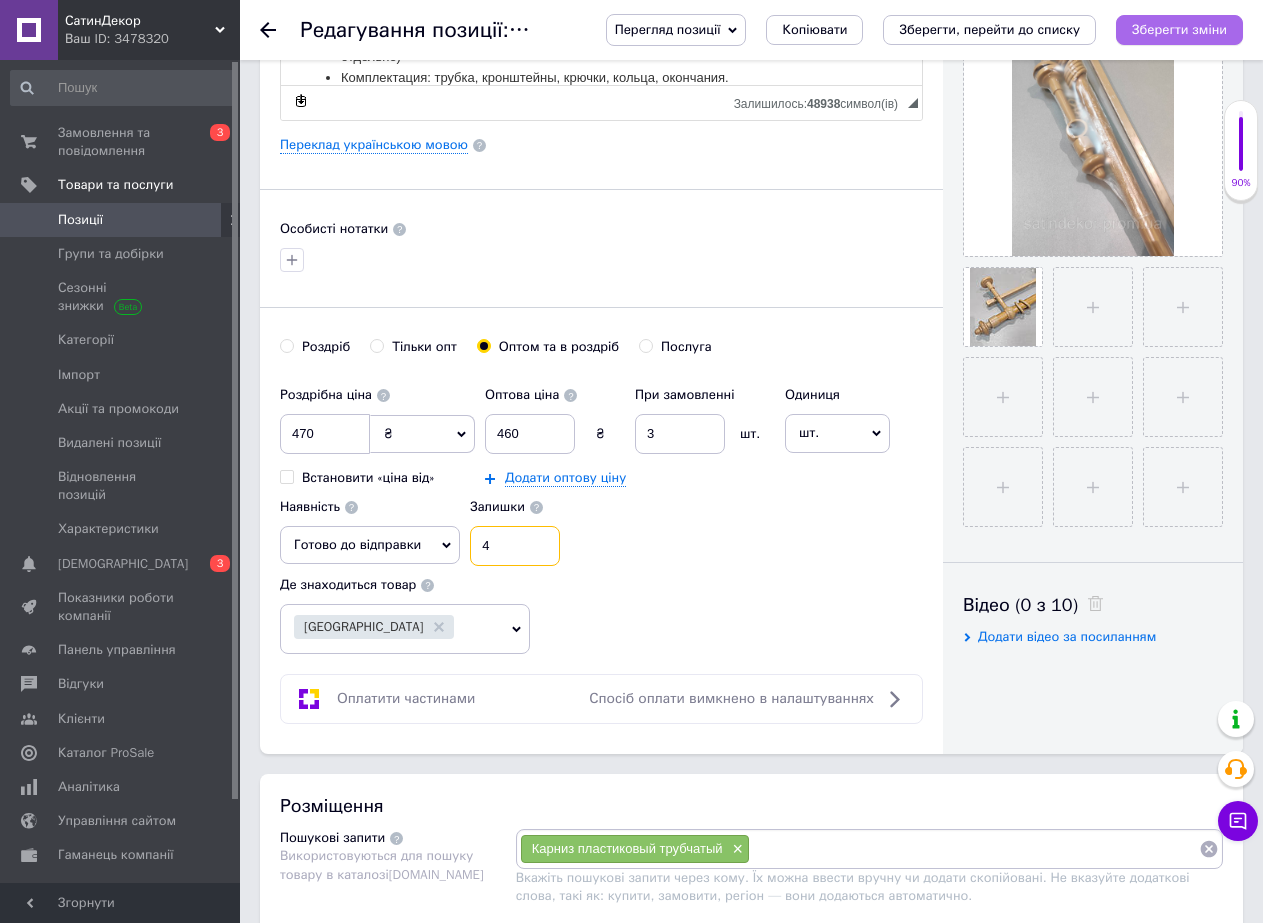 type on "4" 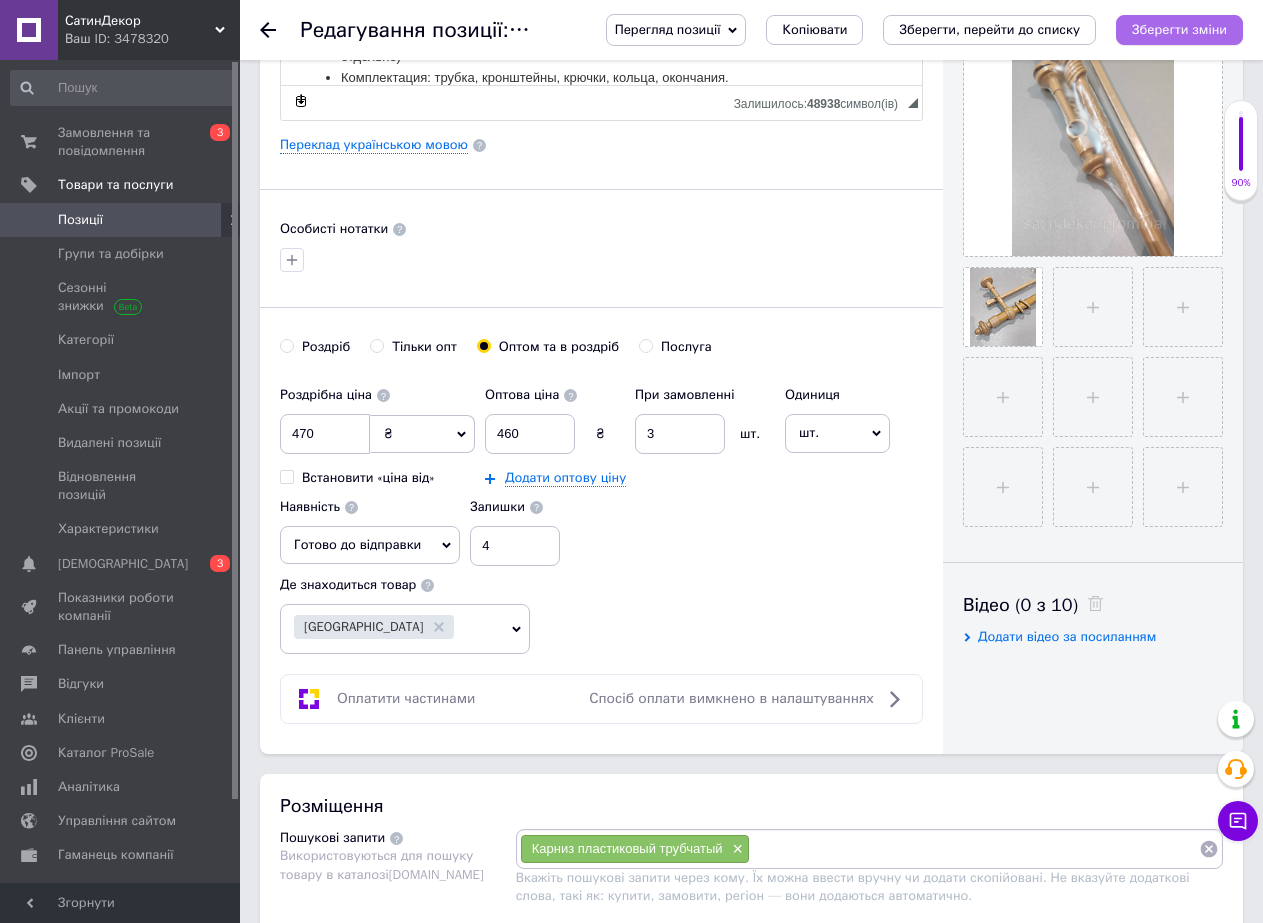 click on "Зберегти зміни" at bounding box center (1179, 29) 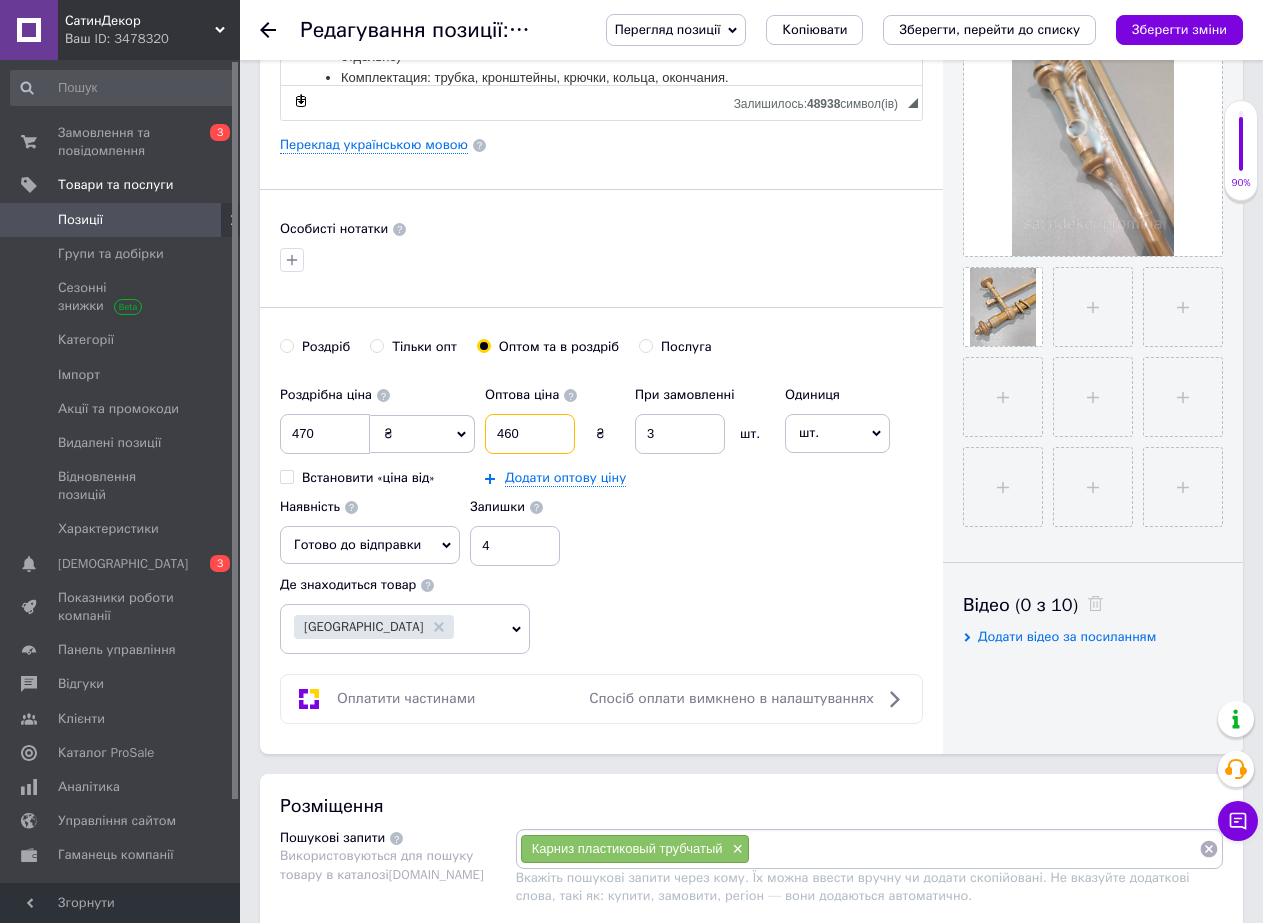 click on "460" at bounding box center (530, 434) 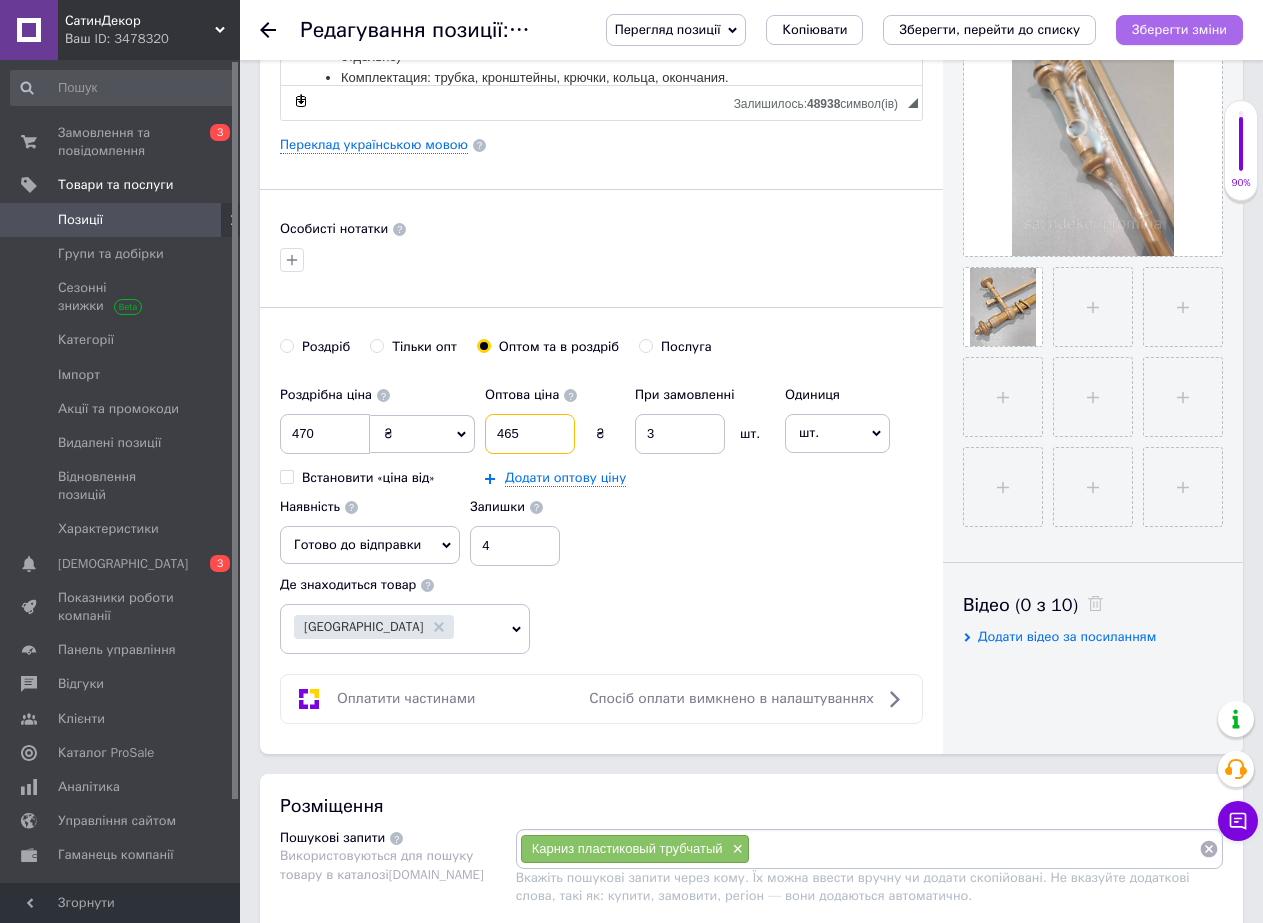 type on "465" 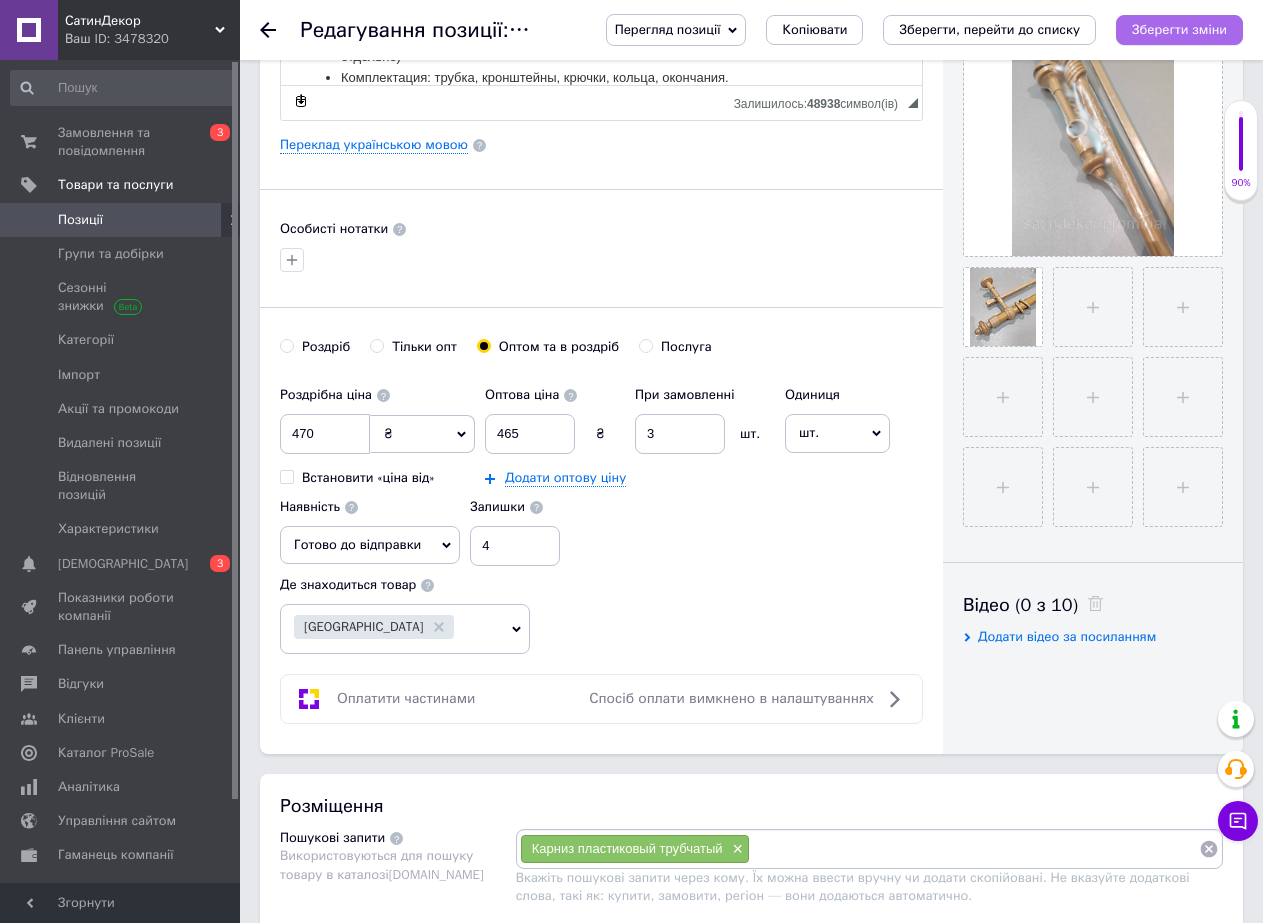 click on "Зберегти зміни" at bounding box center (1179, 29) 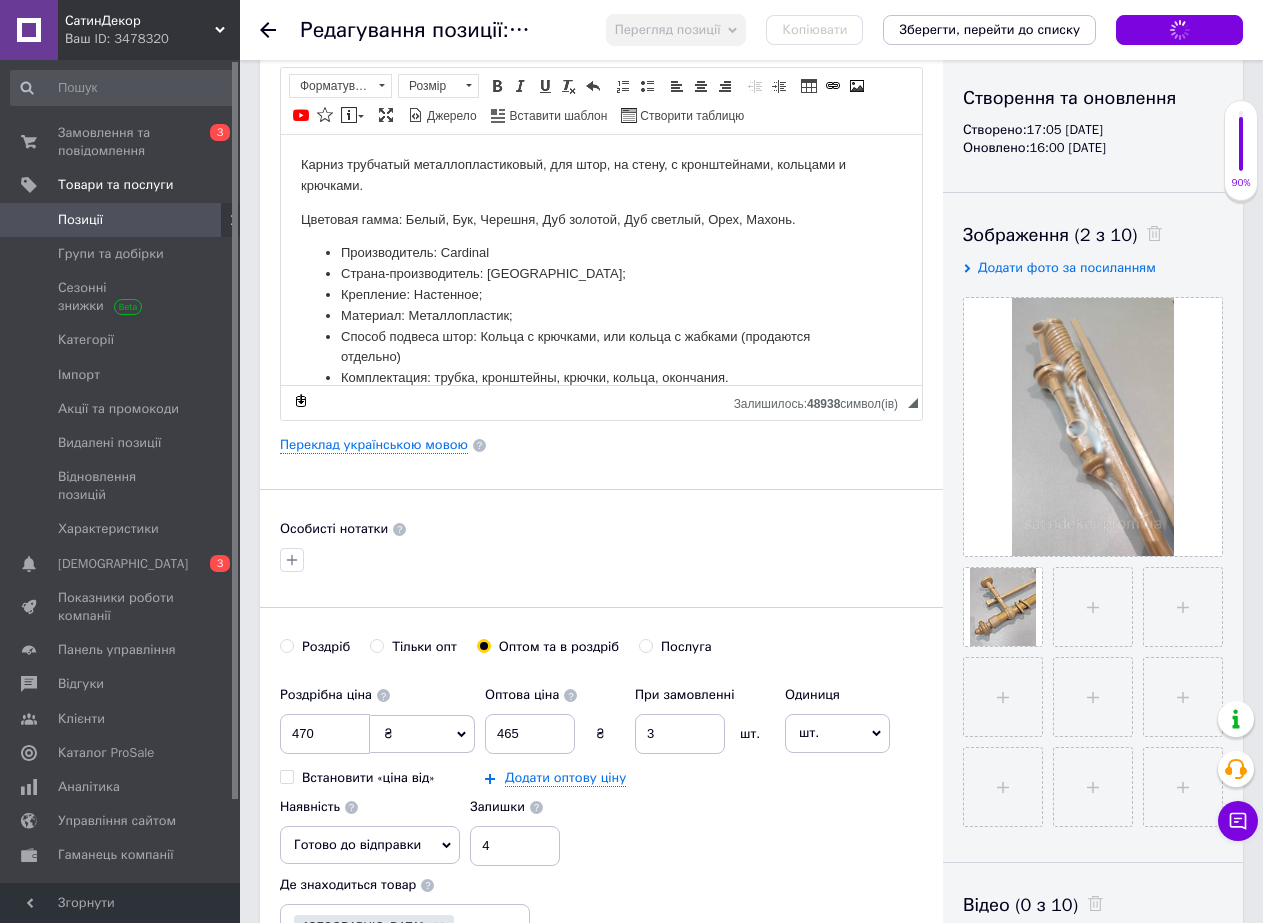 scroll, scrollTop: 100, scrollLeft: 0, axis: vertical 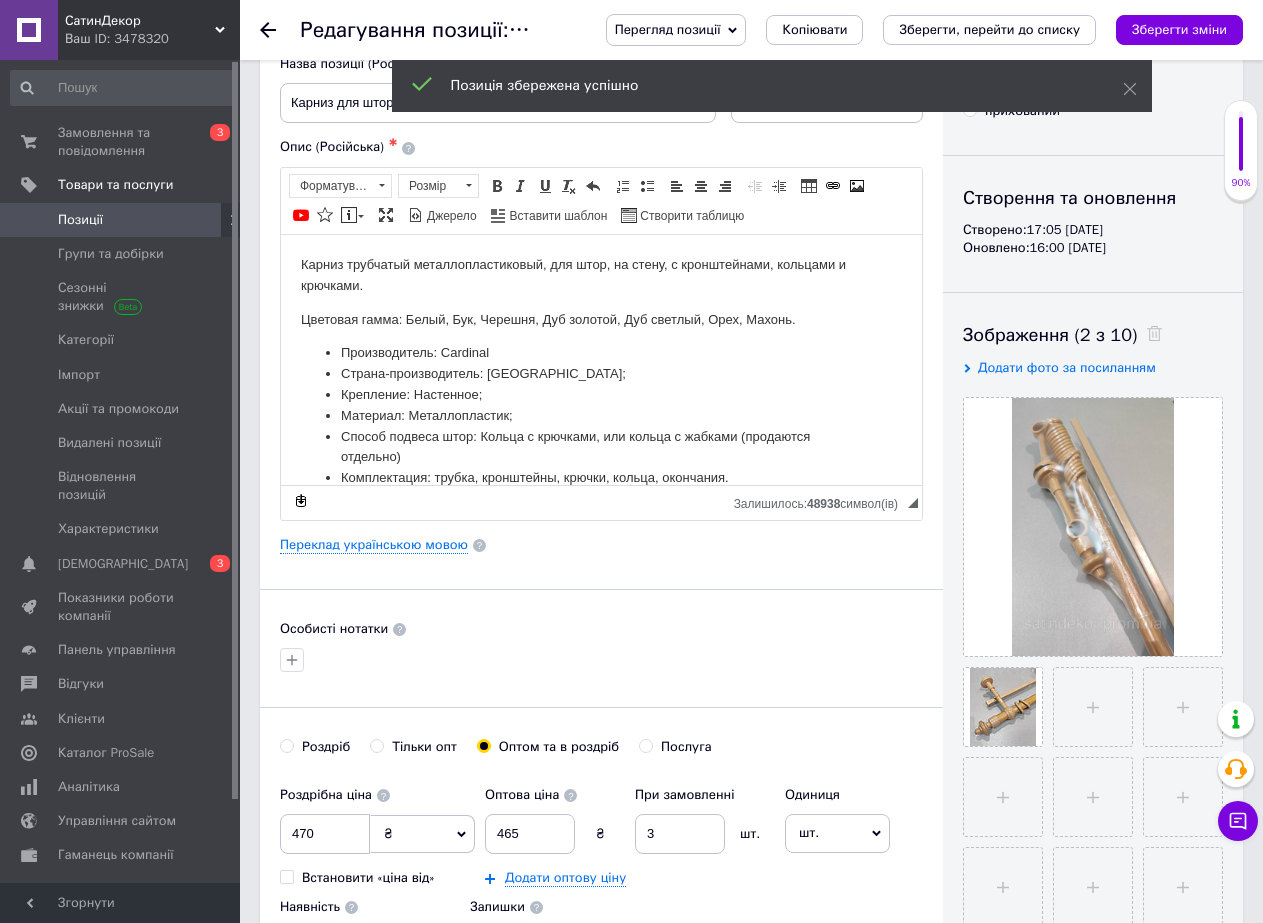 click 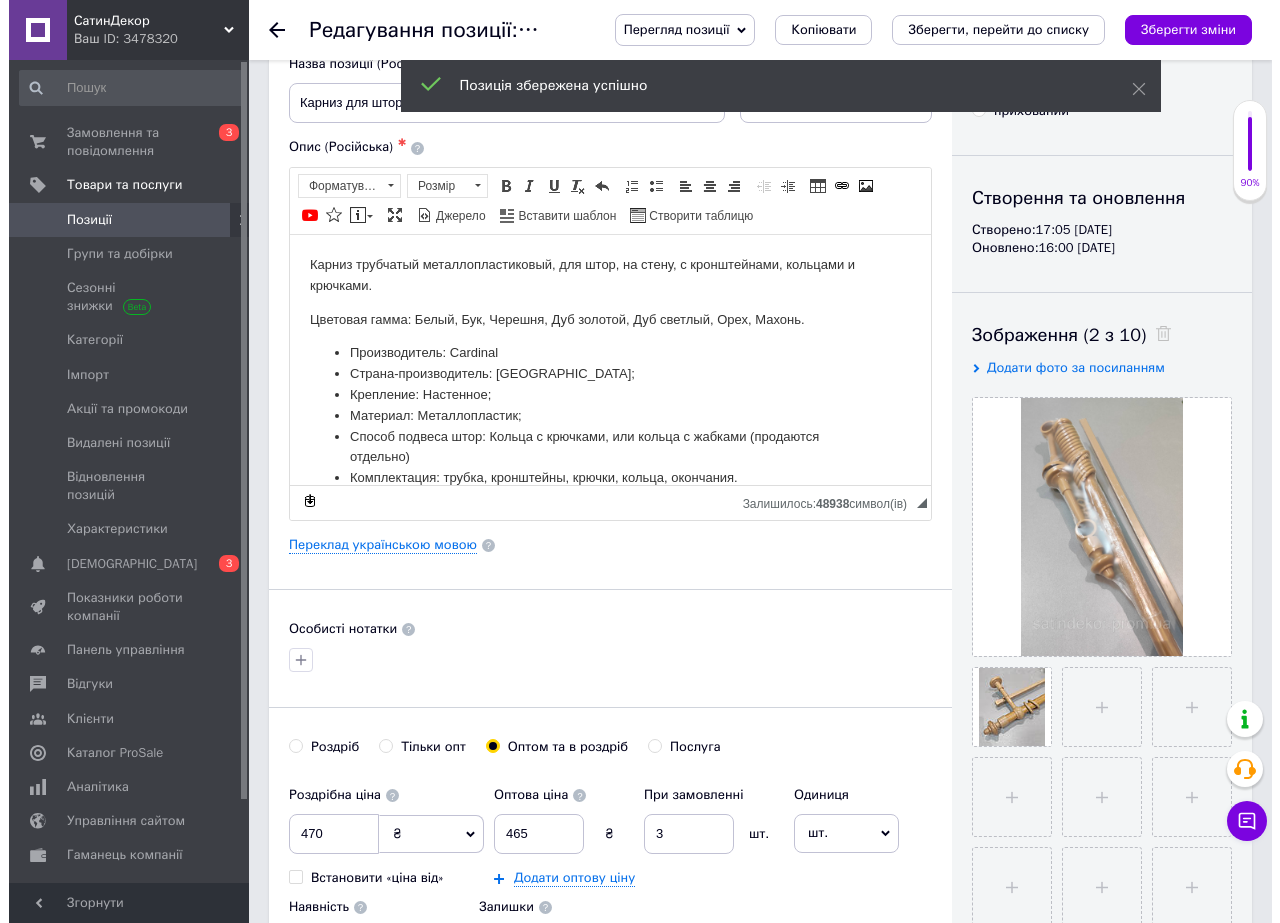scroll, scrollTop: 0, scrollLeft: 0, axis: both 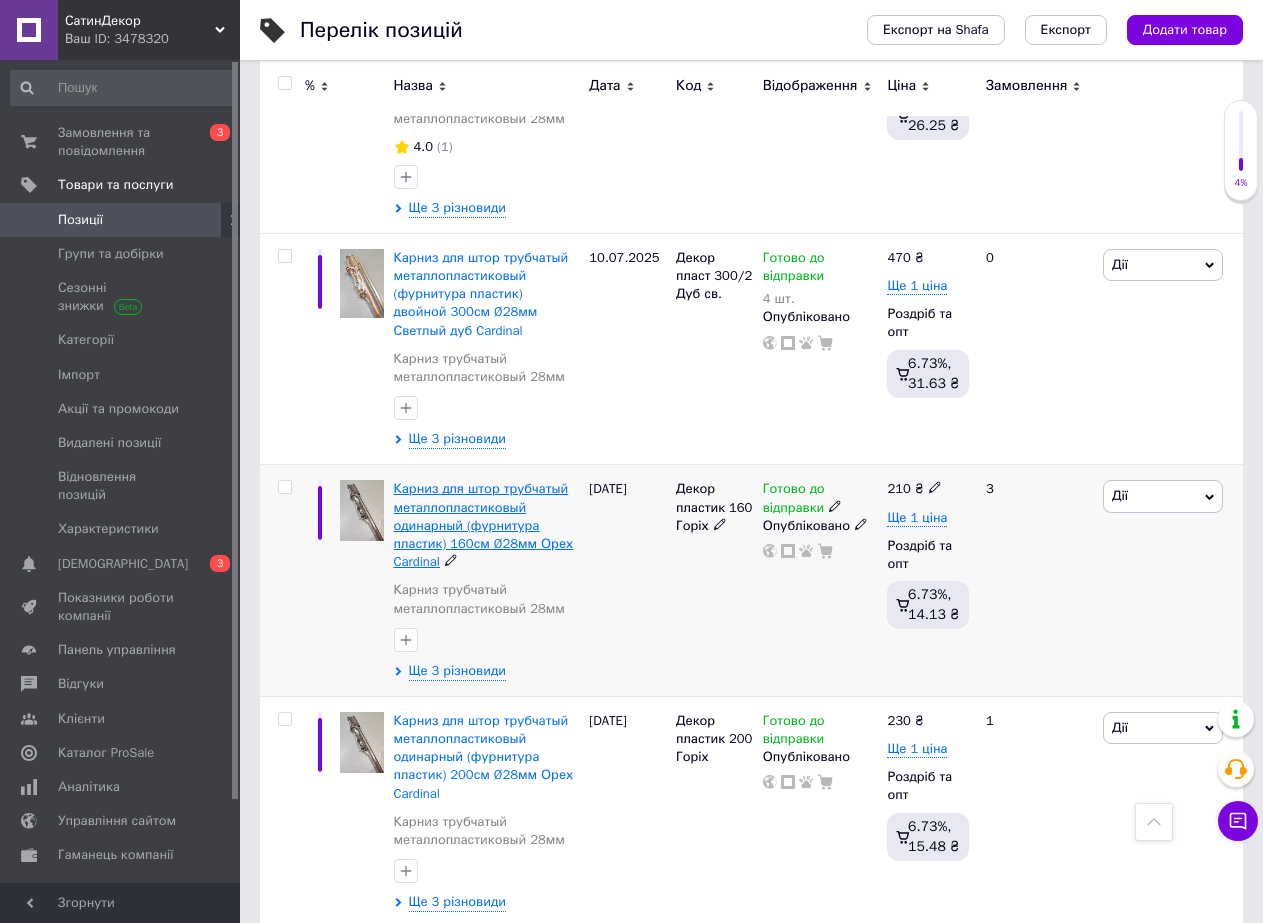 click on "Карниз для штор трубчатый металлопластиковый одинарный (фурнитура пластик) 160см Ø28мм Орех Cardinal" at bounding box center [484, 525] 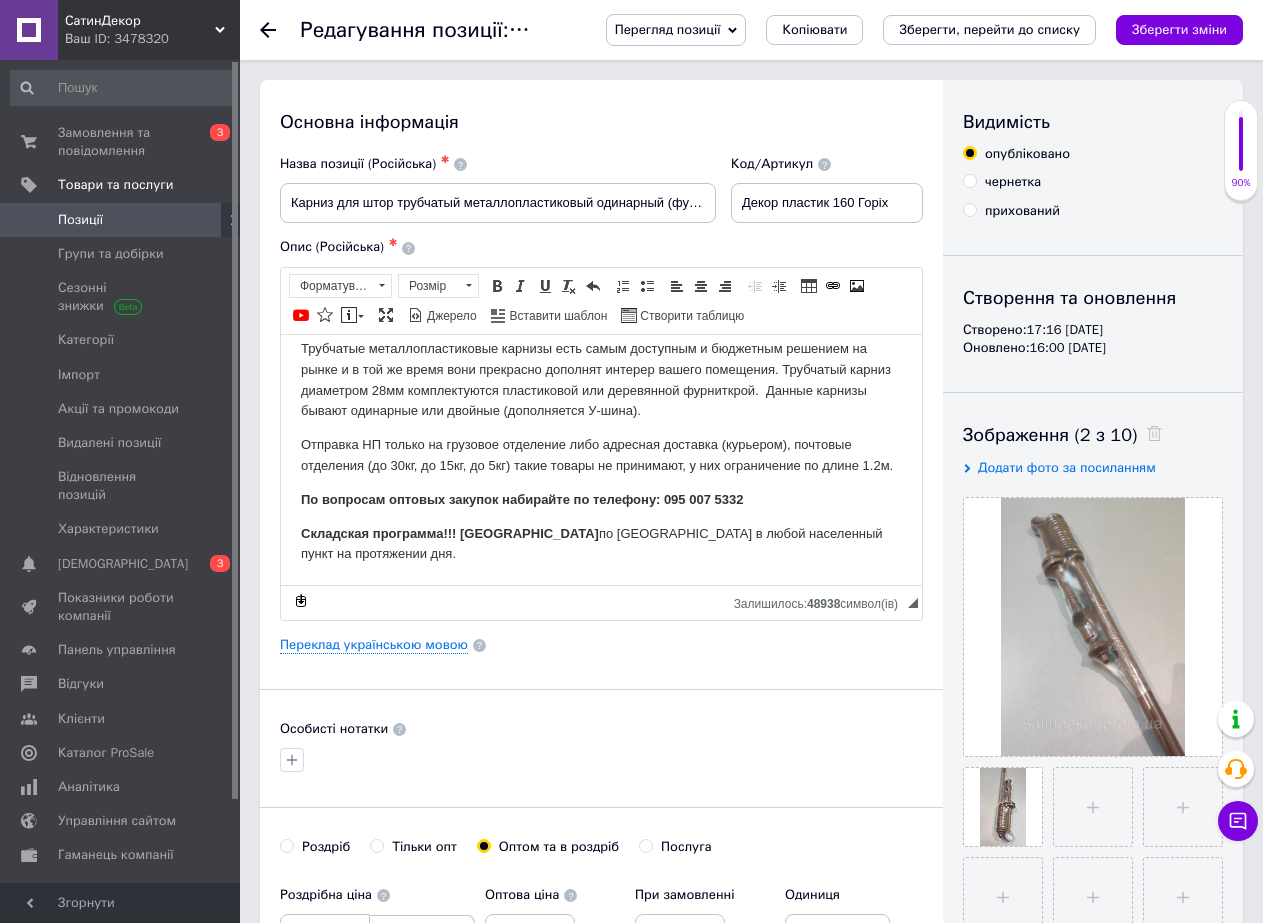 scroll, scrollTop: 400, scrollLeft: 0, axis: vertical 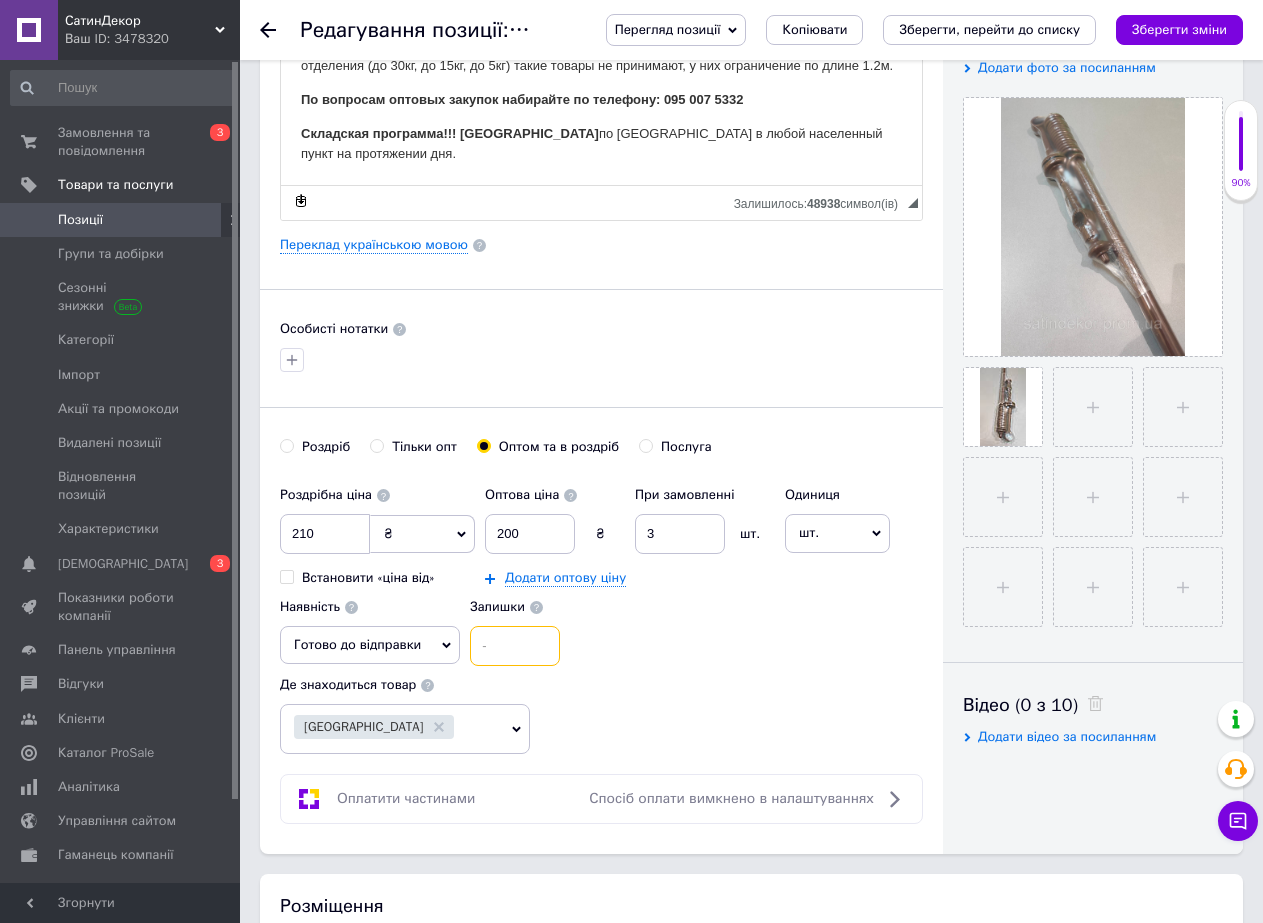 click at bounding box center [515, 646] 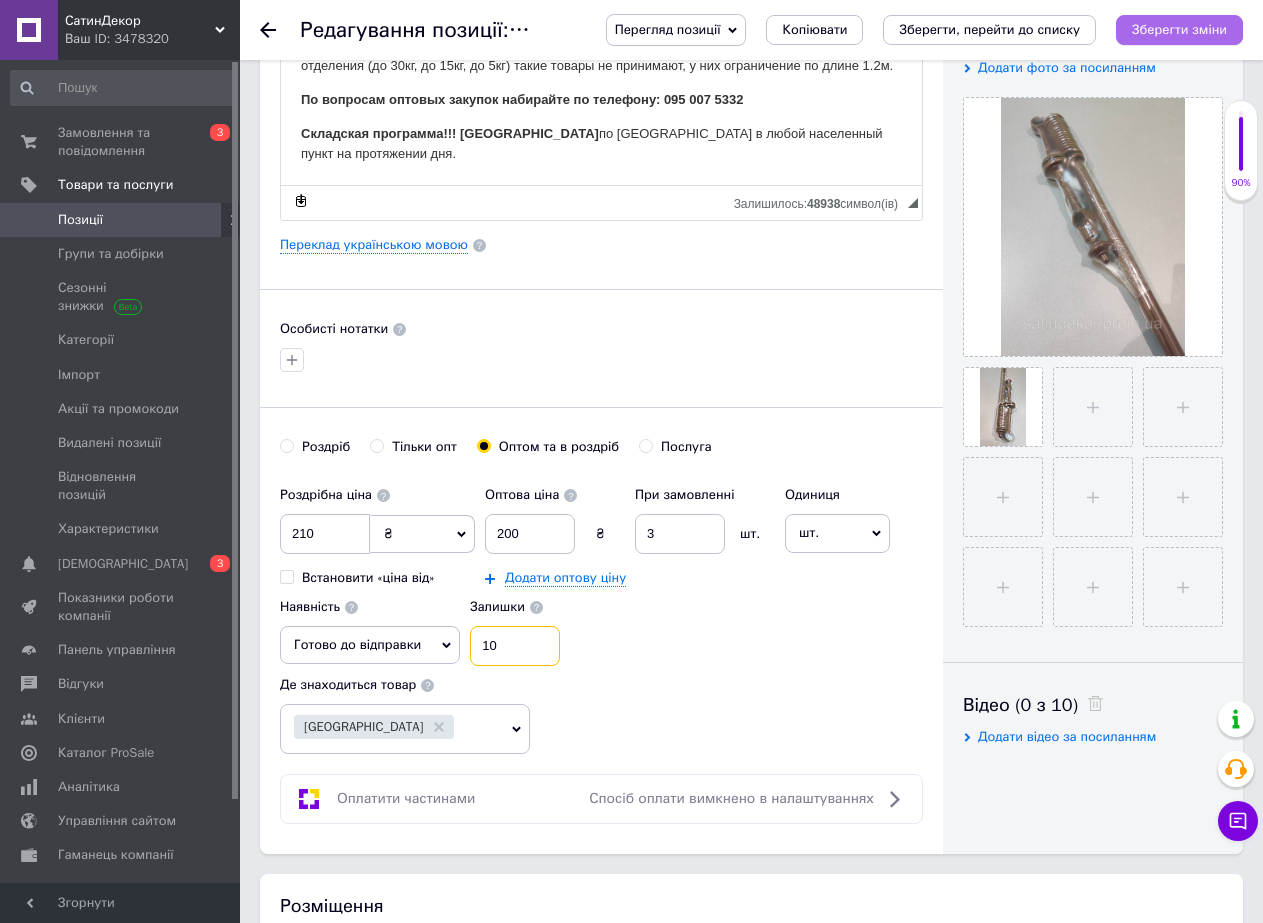 type on "10" 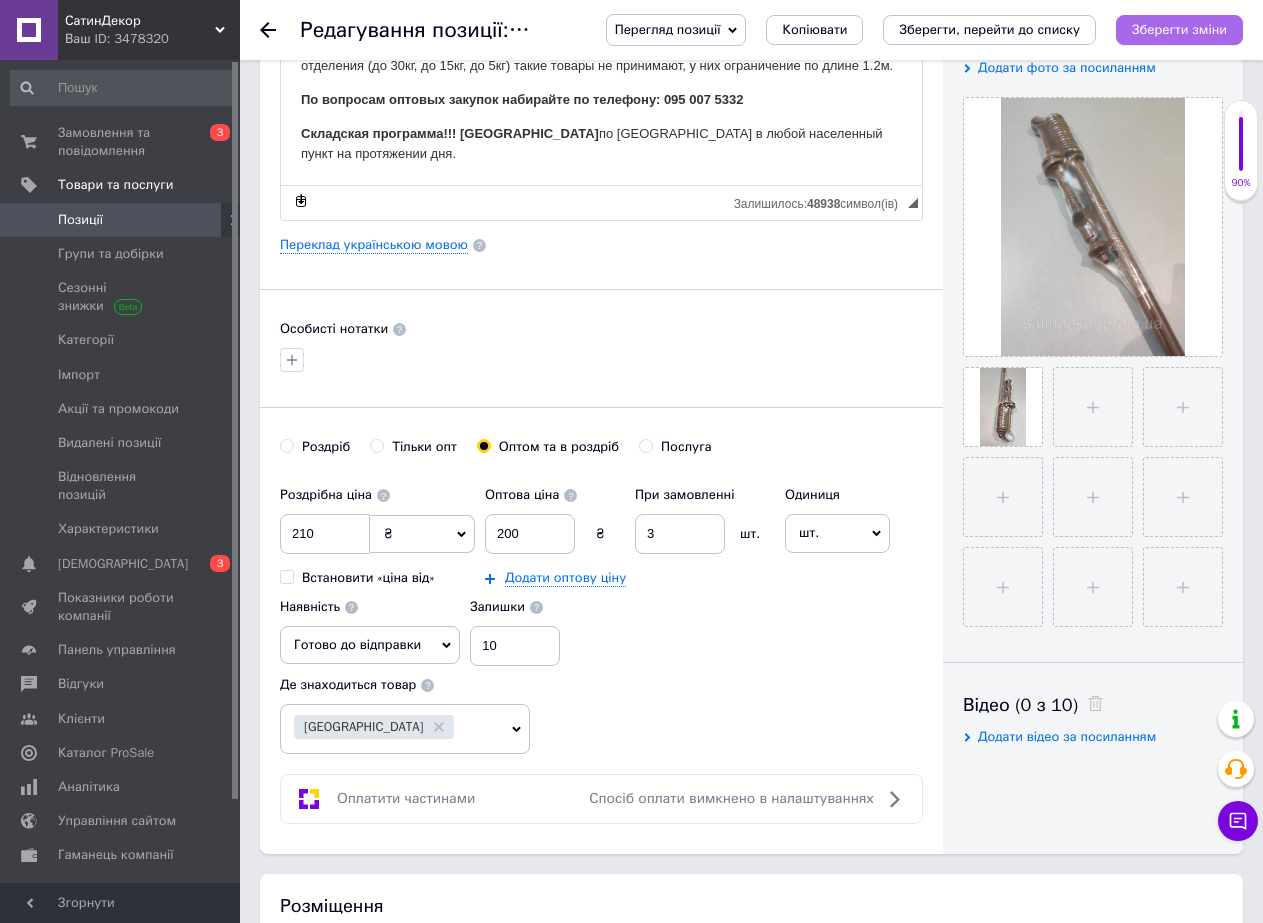 click on "Зберегти зміни" at bounding box center [1179, 29] 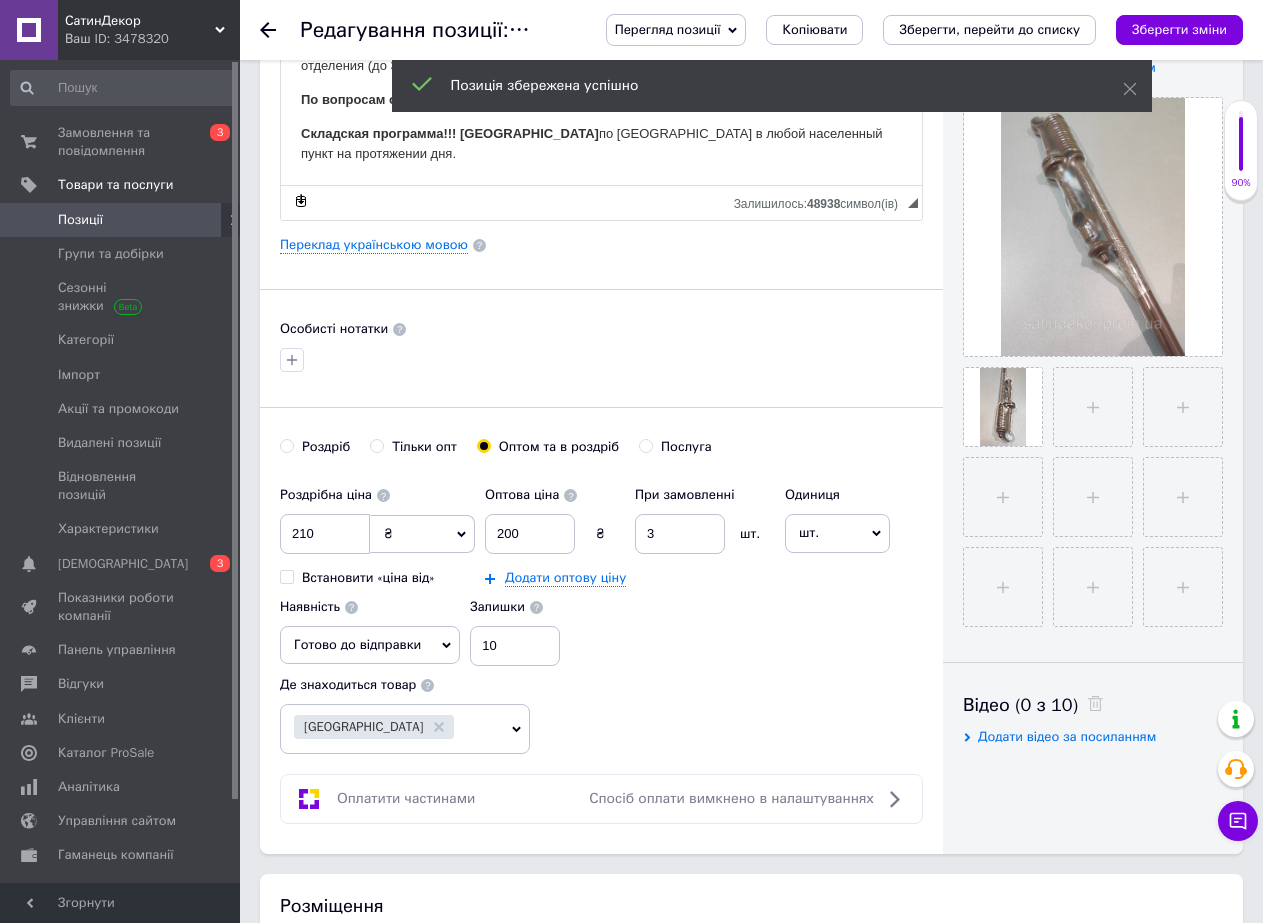 click 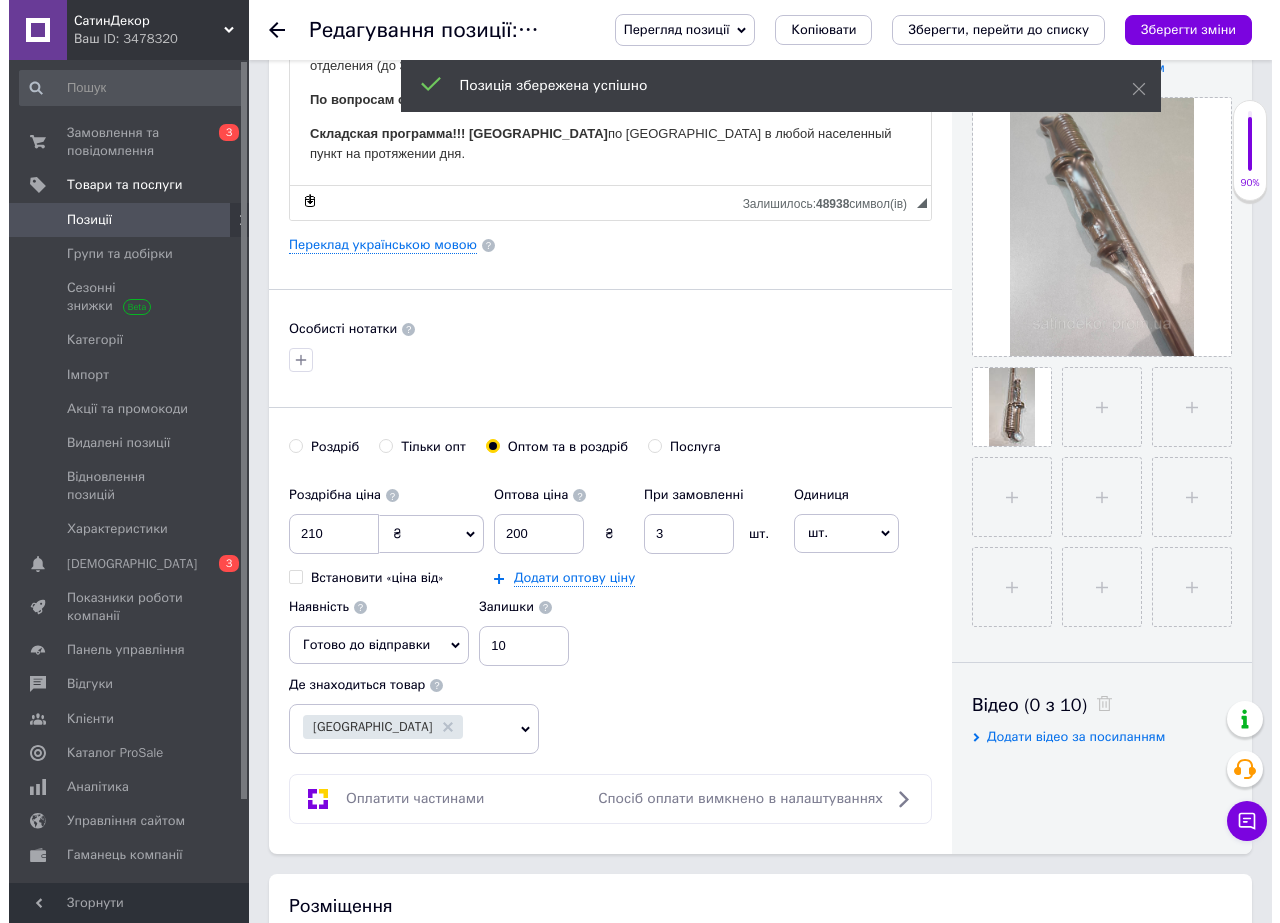 scroll, scrollTop: 0, scrollLeft: 0, axis: both 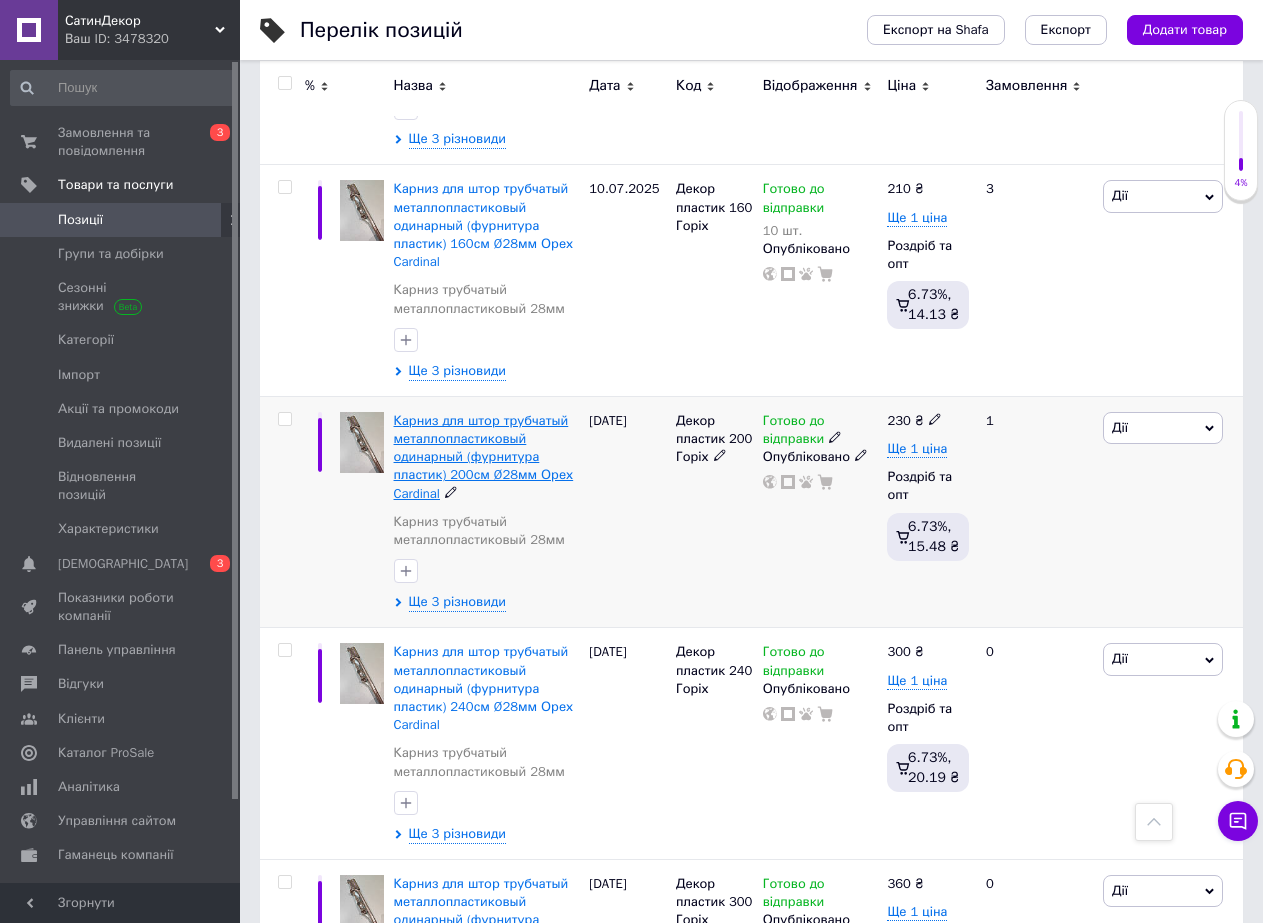 click on "Карниз для штор трубчатый металлопластиковый одинарный (фурнитура пластик) 200см Ø28мм Орех Cardinal" at bounding box center (484, 457) 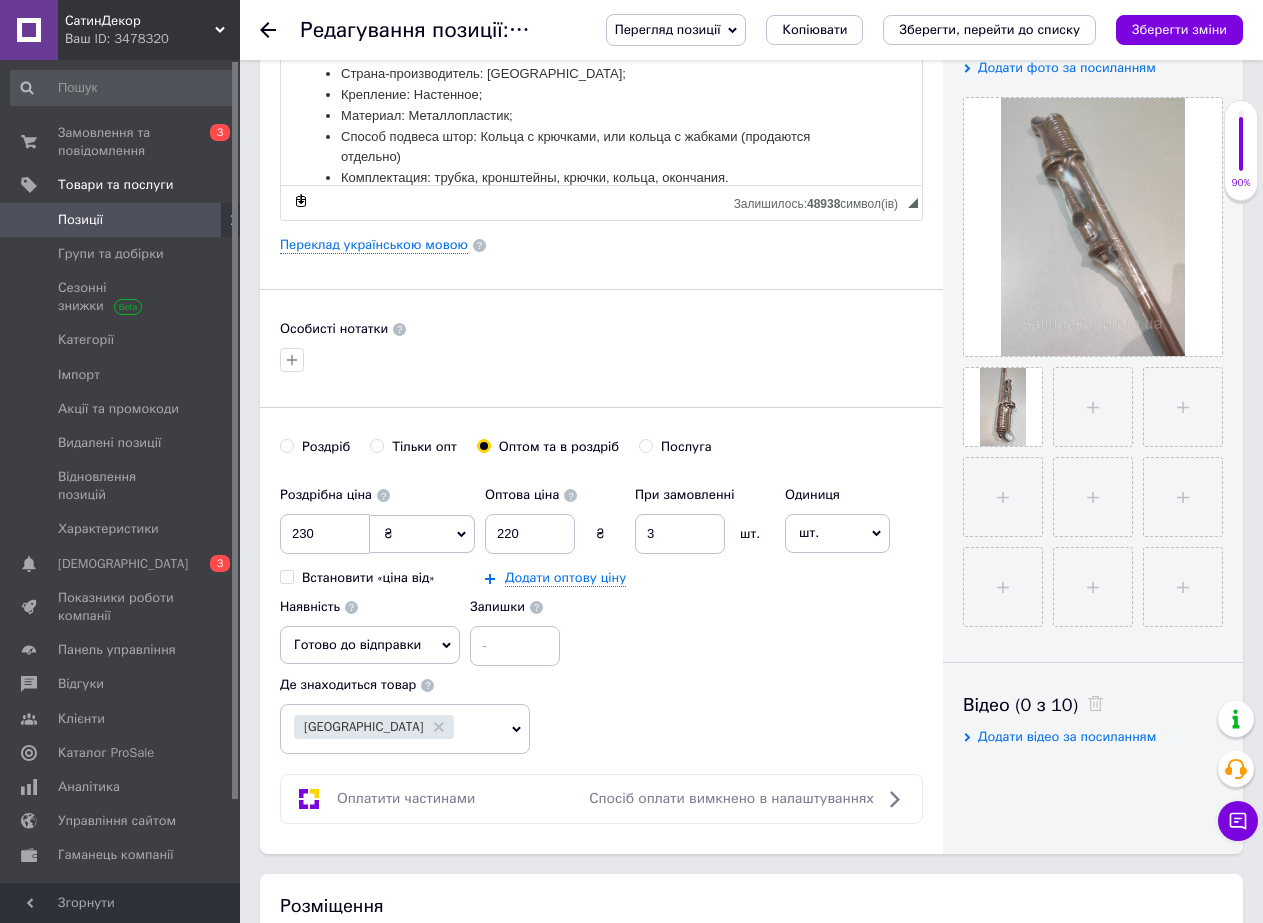 scroll, scrollTop: 600, scrollLeft: 0, axis: vertical 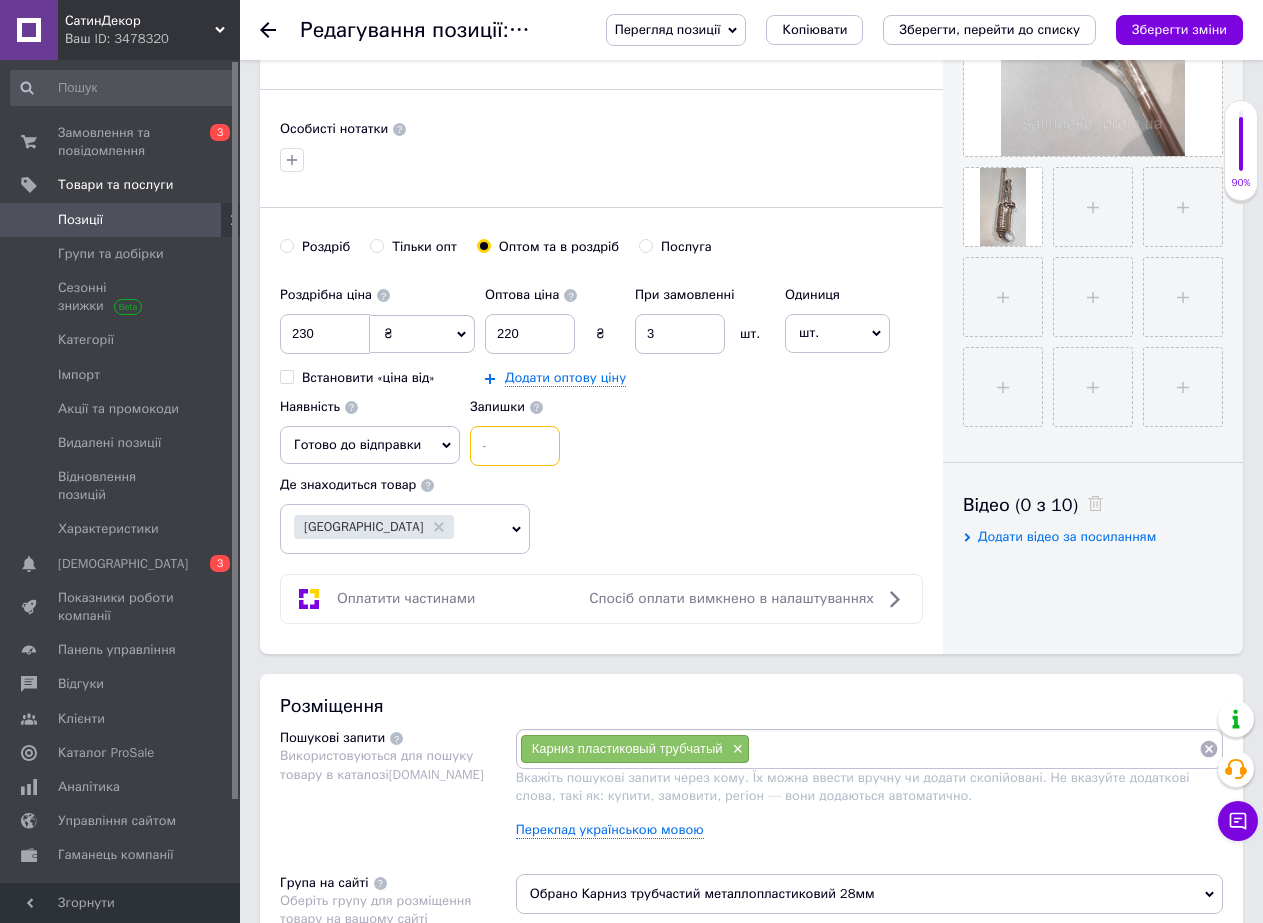 click at bounding box center (515, 446) 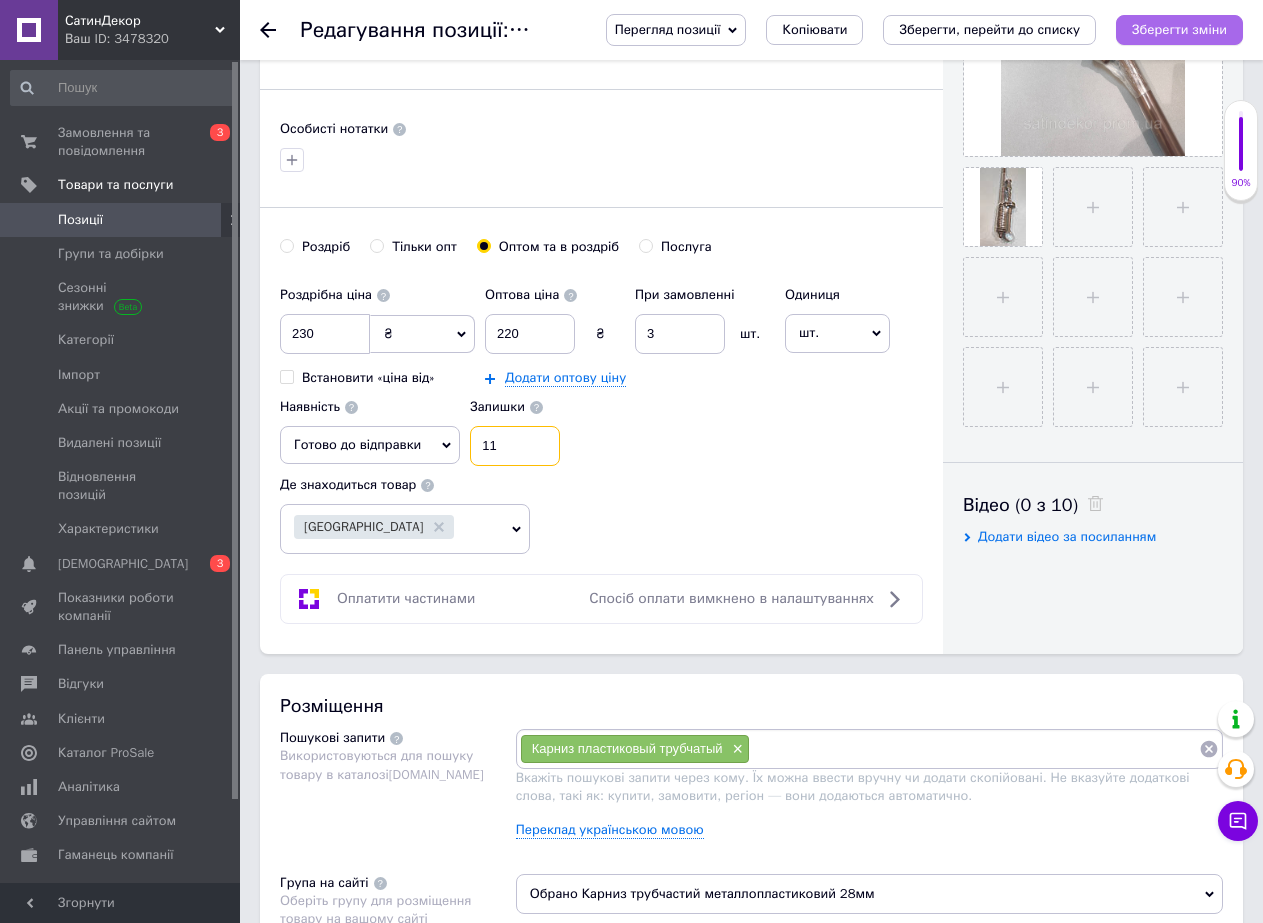 type on "11" 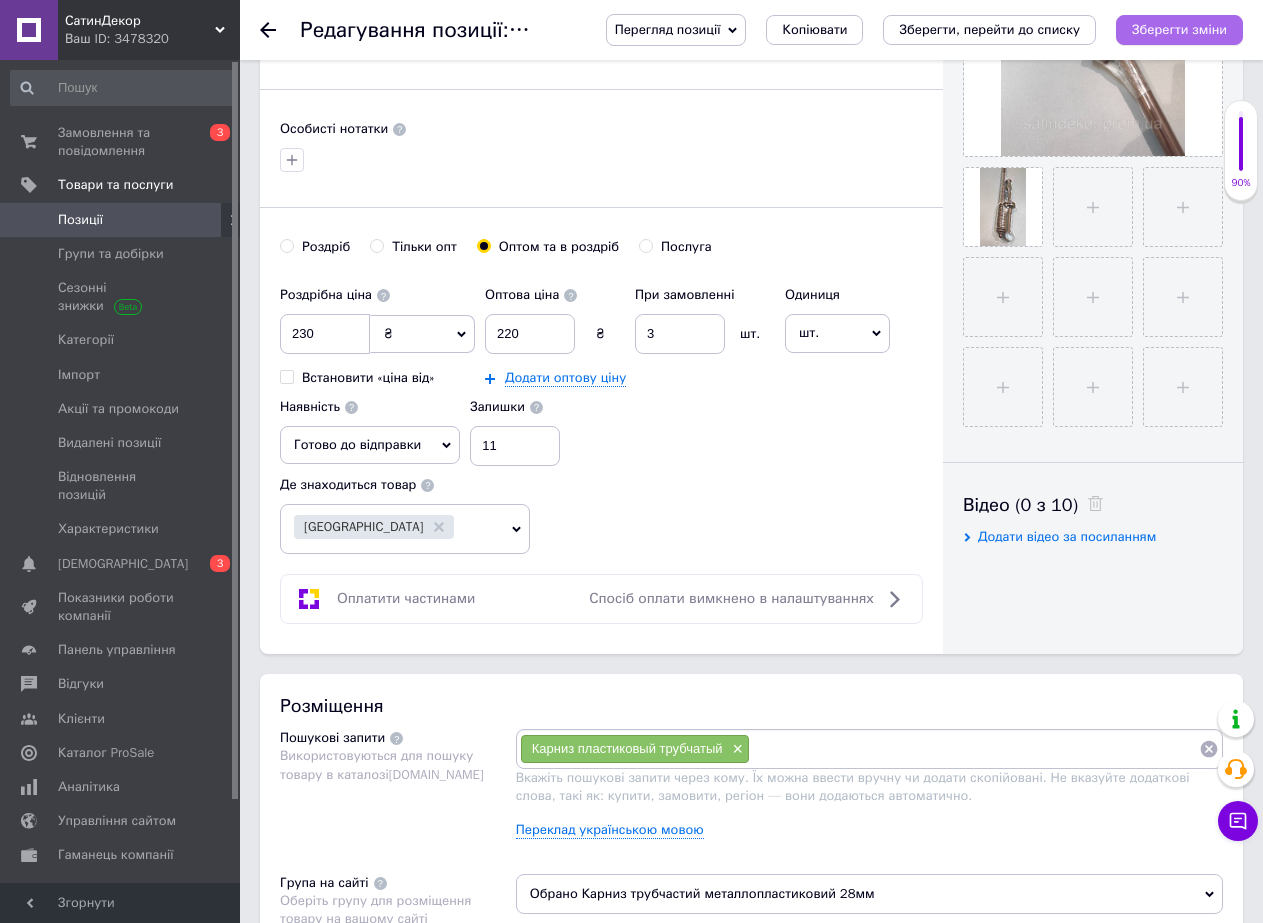 click on "Зберегти зміни" at bounding box center (1179, 29) 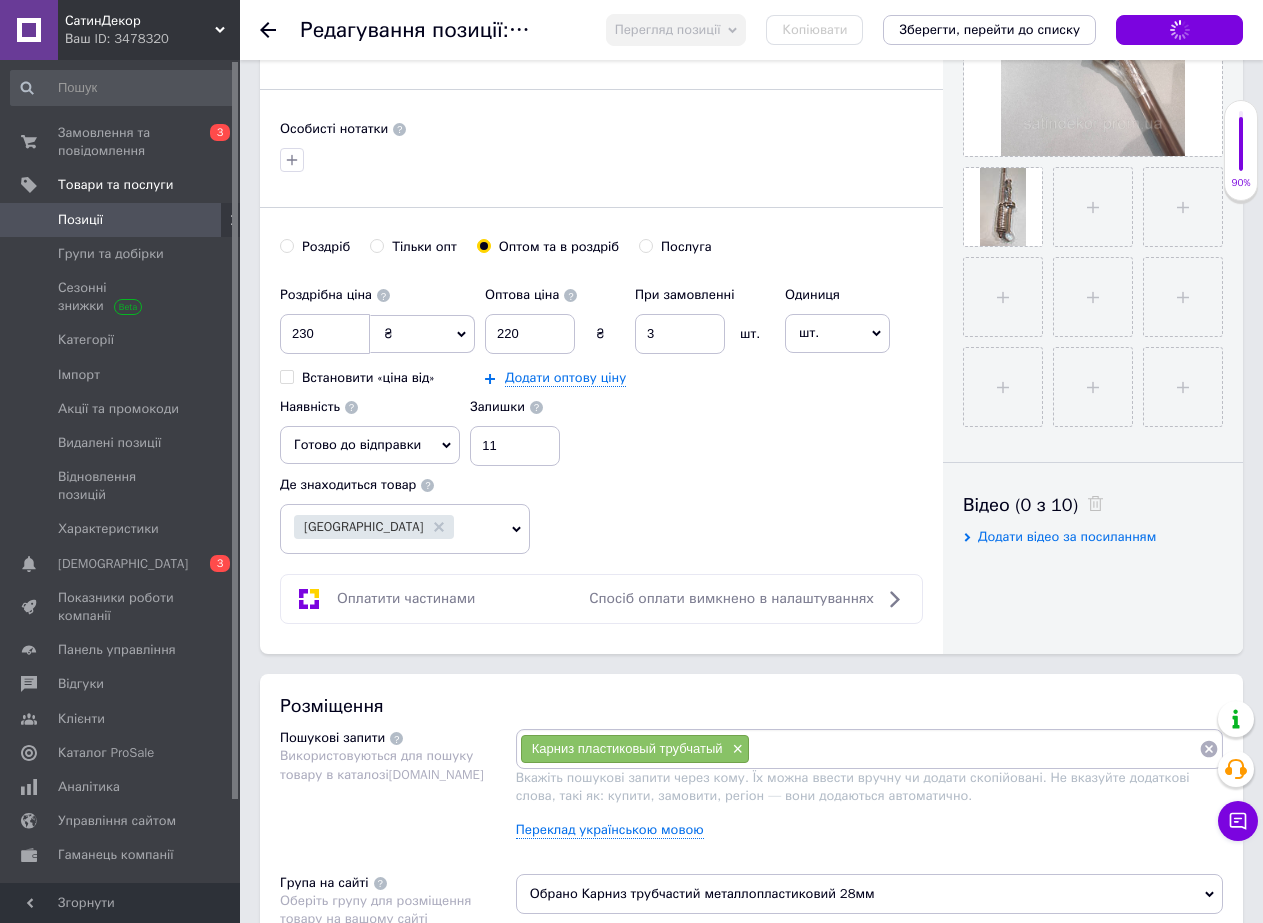 scroll, scrollTop: 800, scrollLeft: 0, axis: vertical 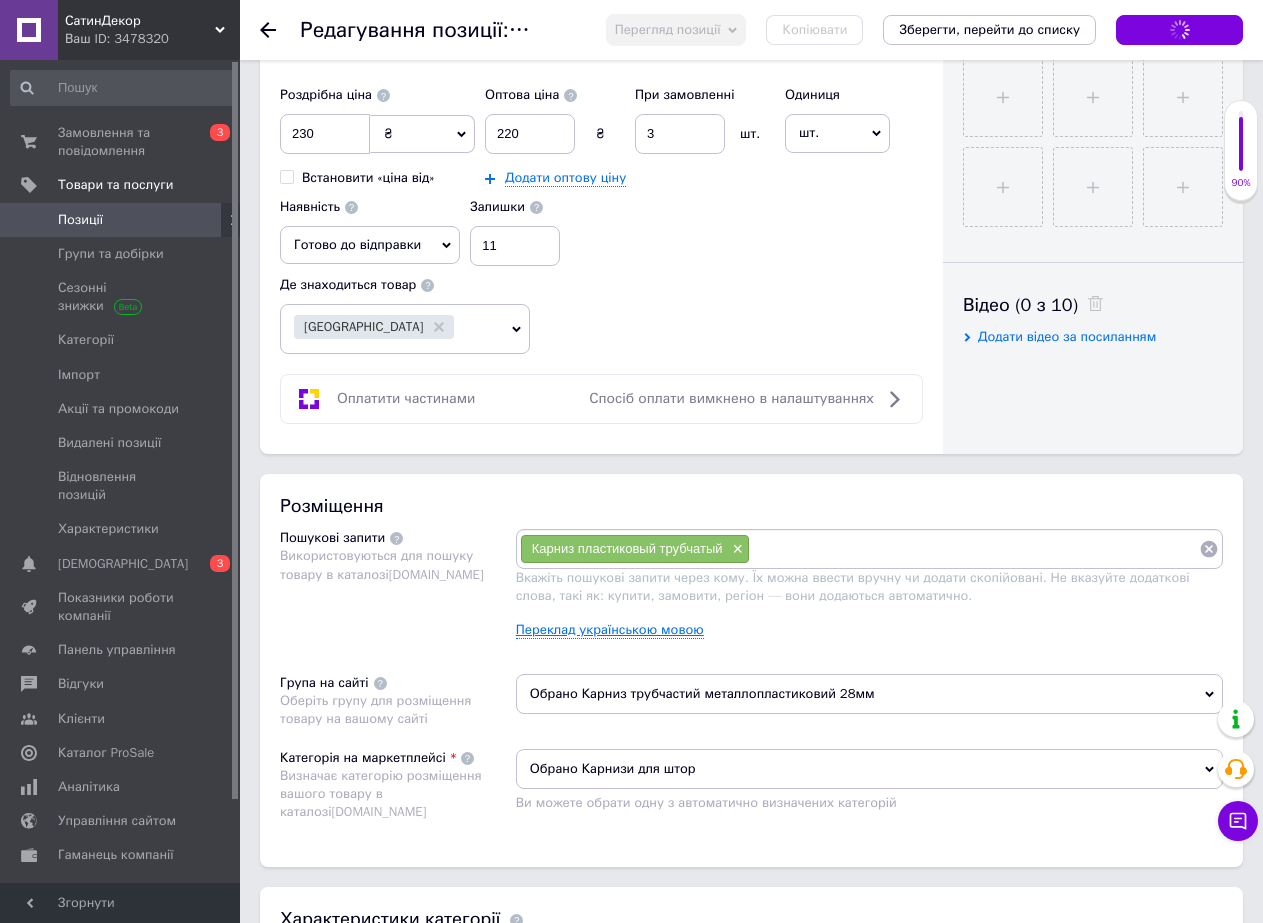 click on "Переклад українською мовою" at bounding box center [610, 630] 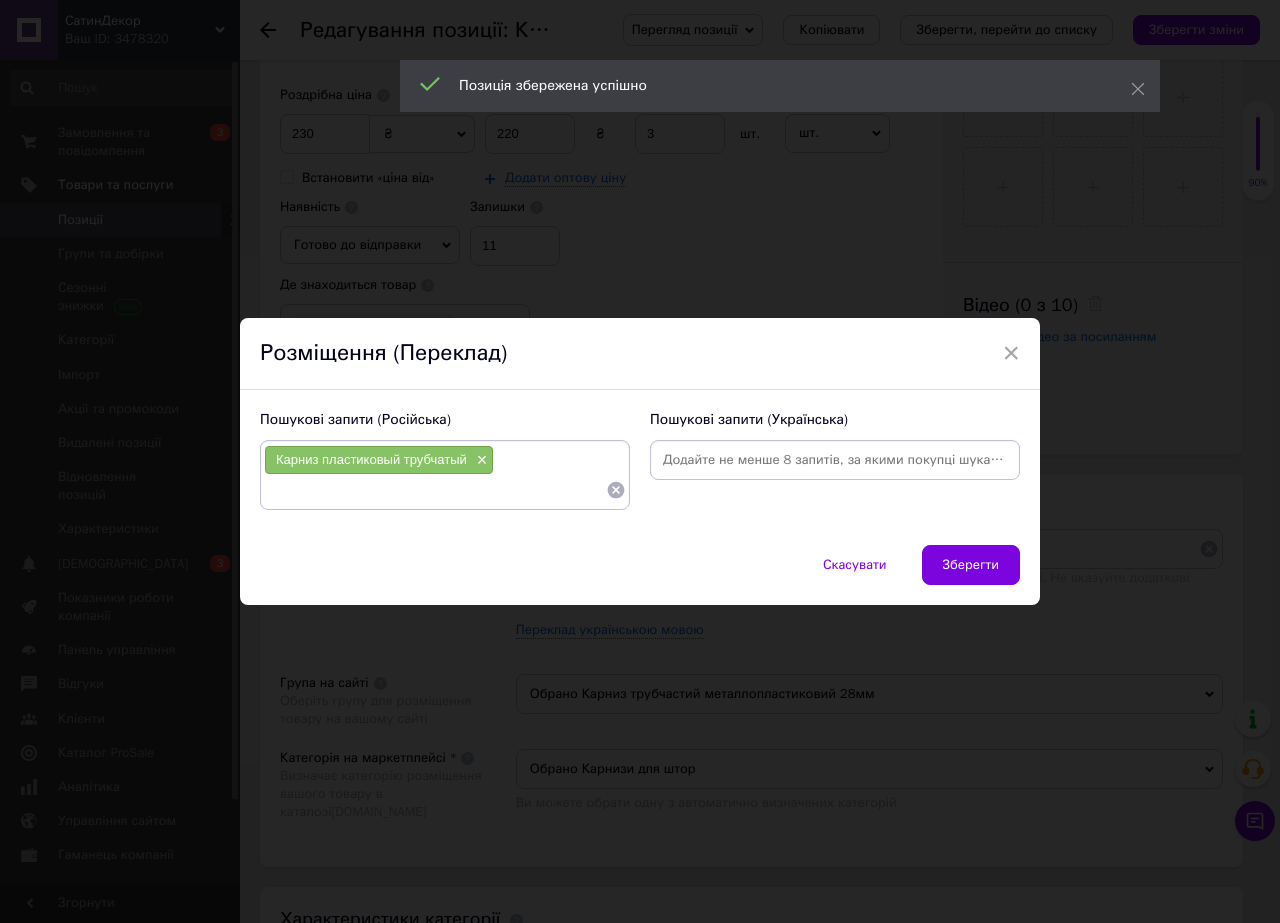 click at bounding box center [835, 460] 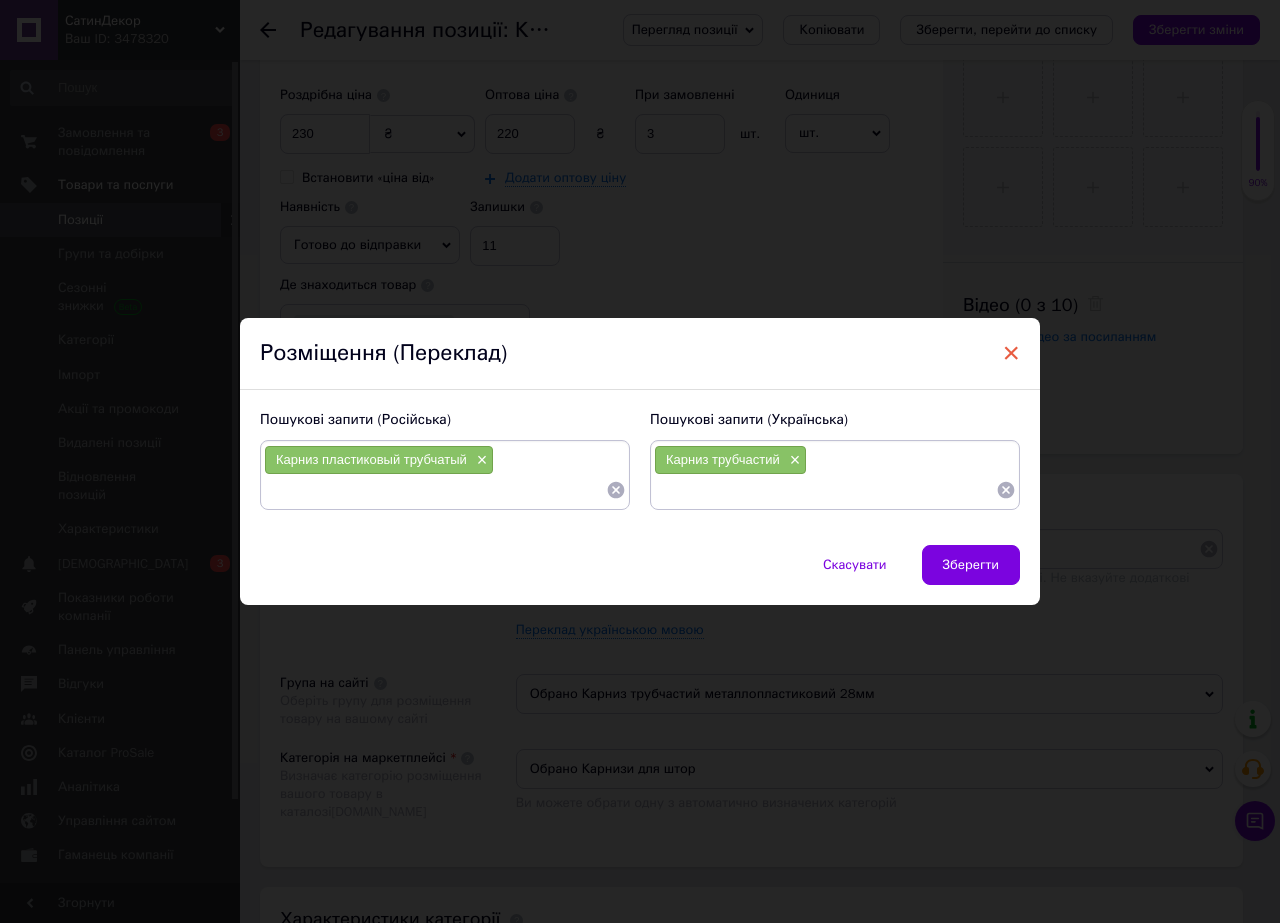 click on "×" at bounding box center (1011, 353) 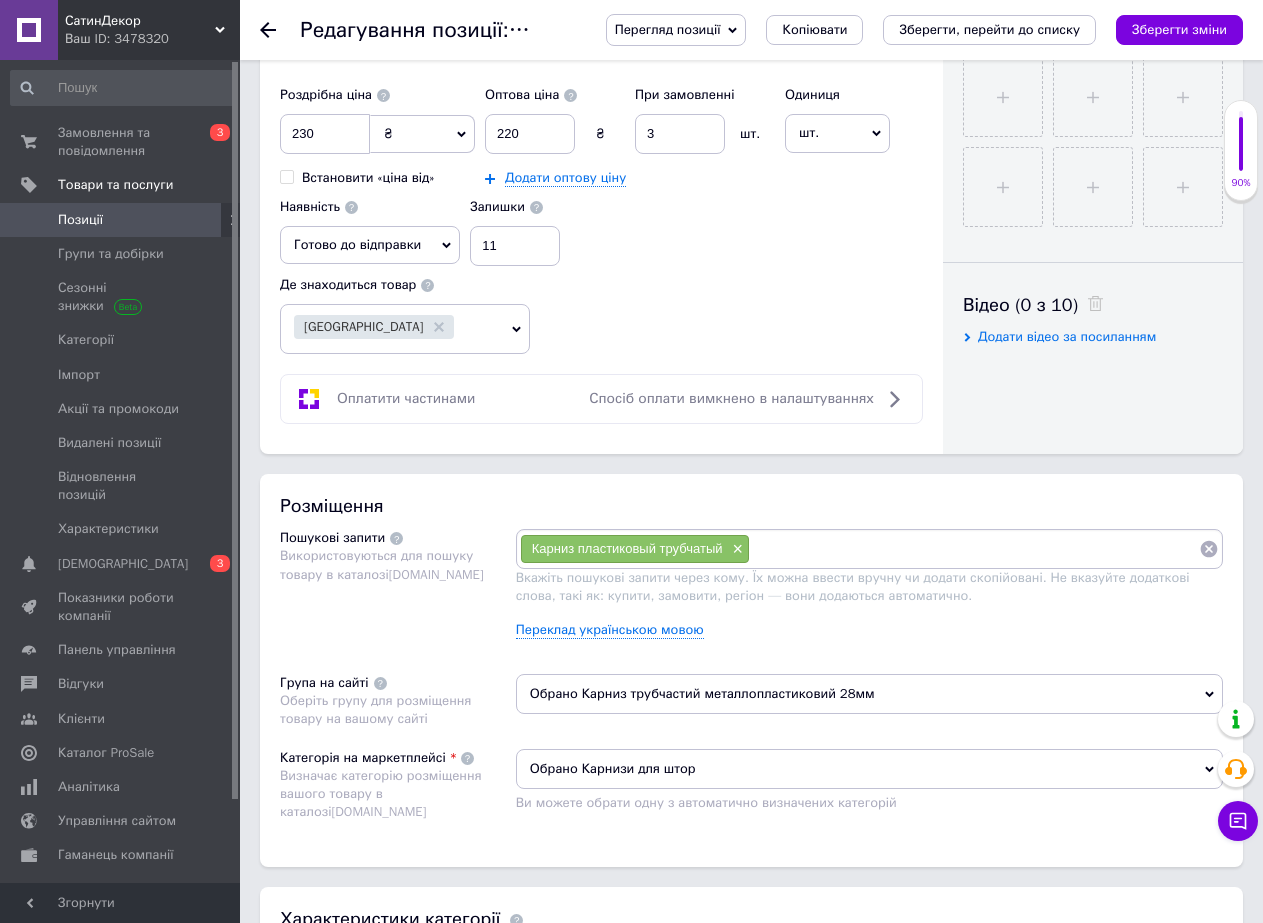 click 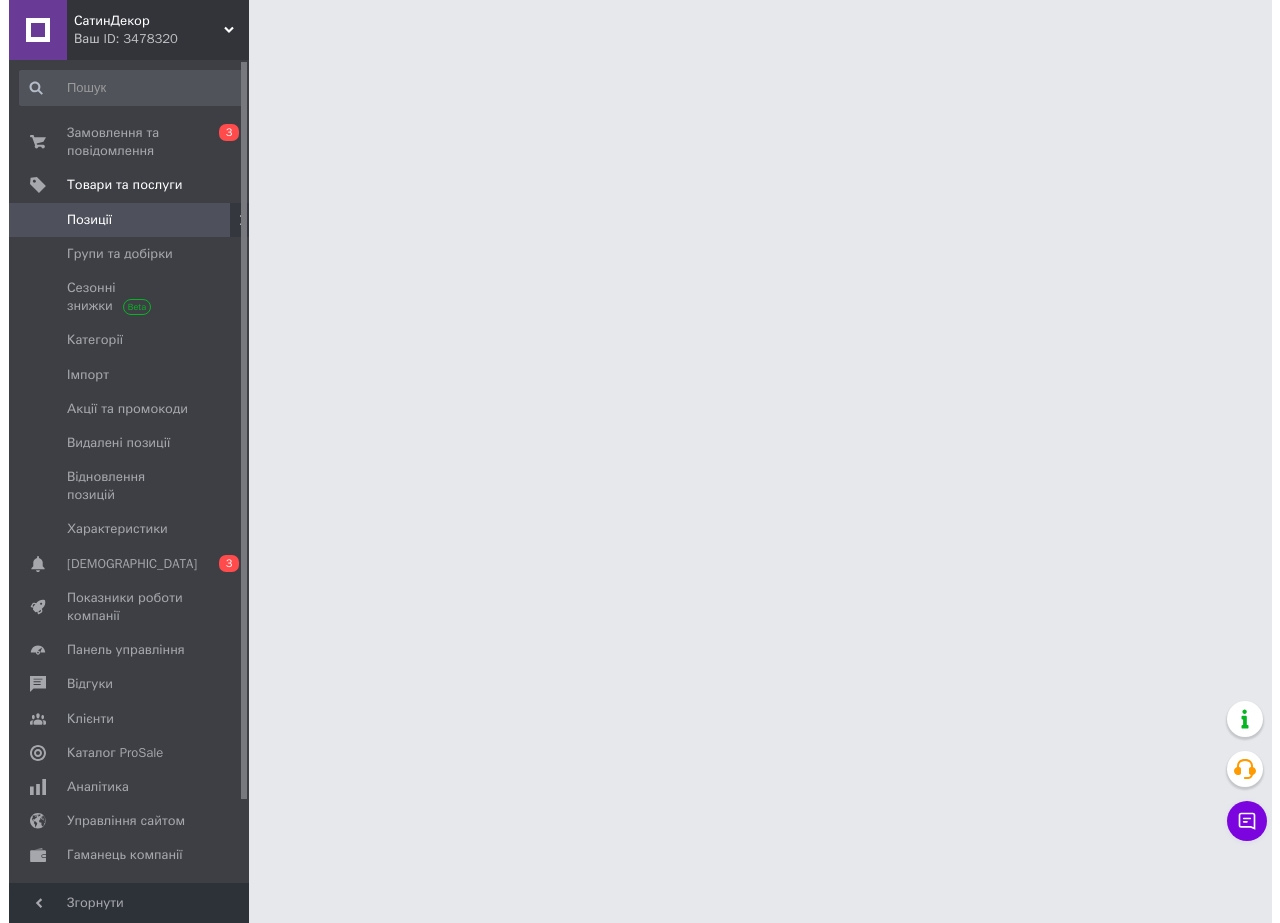 scroll, scrollTop: 0, scrollLeft: 0, axis: both 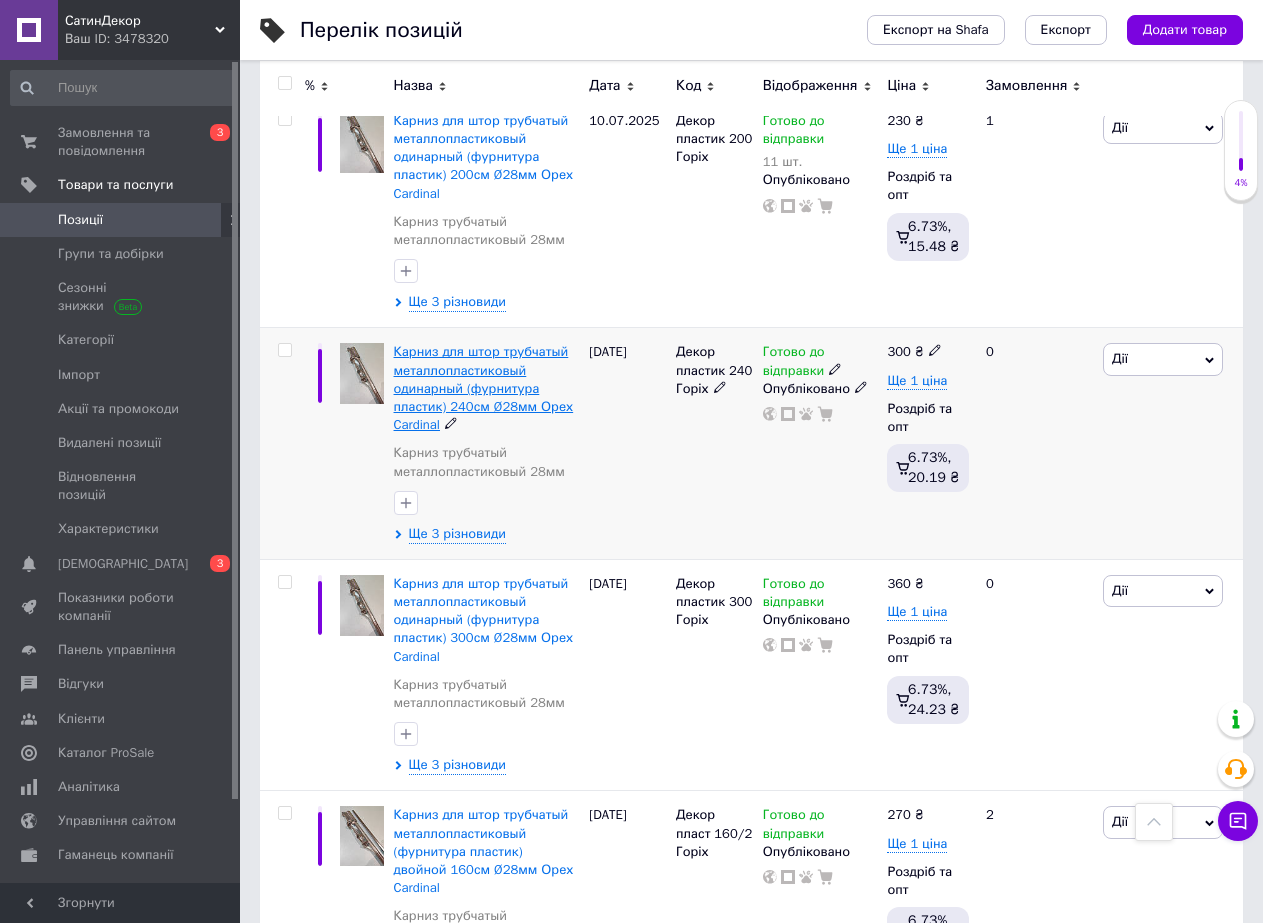 click on "Карниз для штор трубчатый металлопластиковый одинарный (фурнитура пластик) 240см Ø28мм Орех Cardinal" at bounding box center [484, 388] 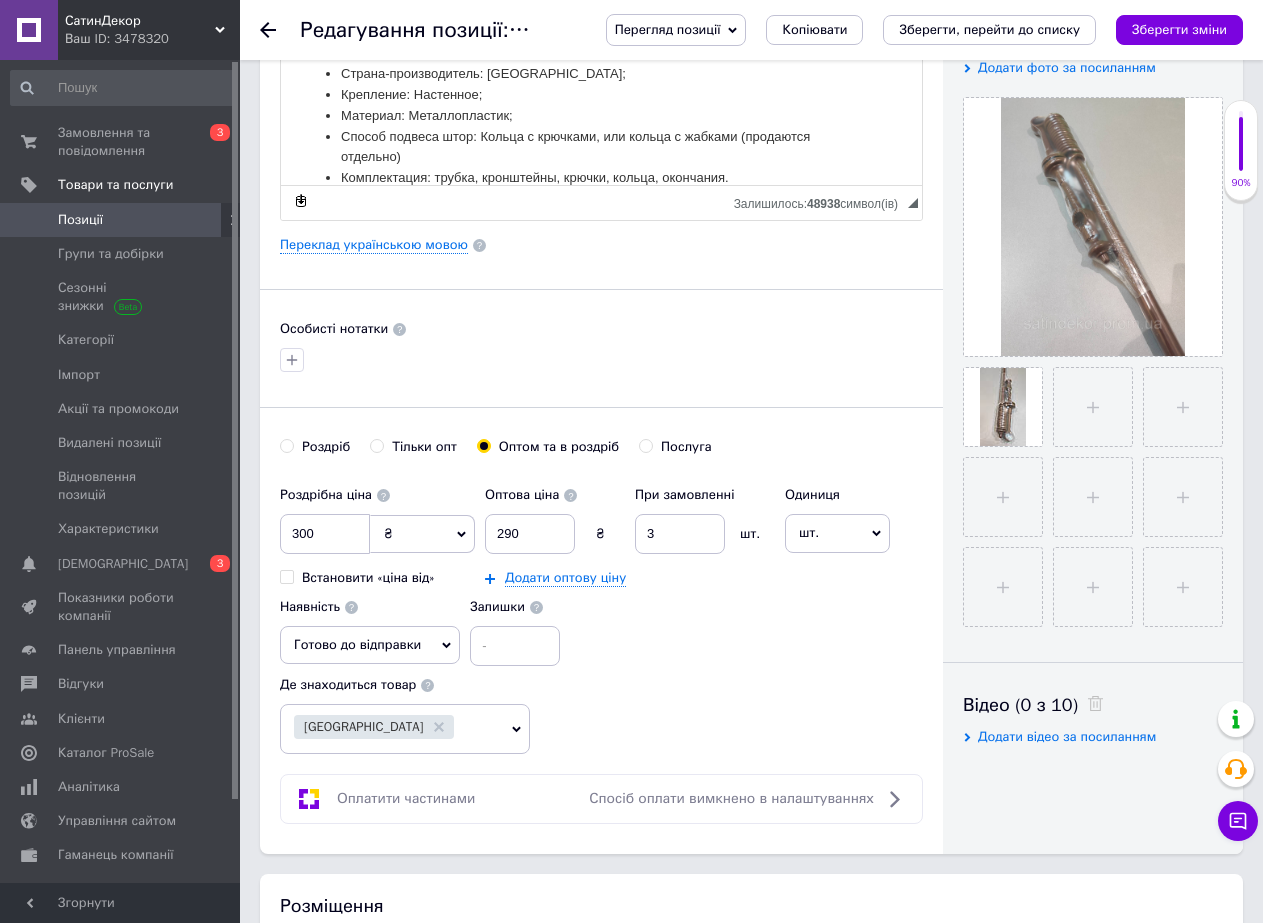 scroll, scrollTop: 500, scrollLeft: 0, axis: vertical 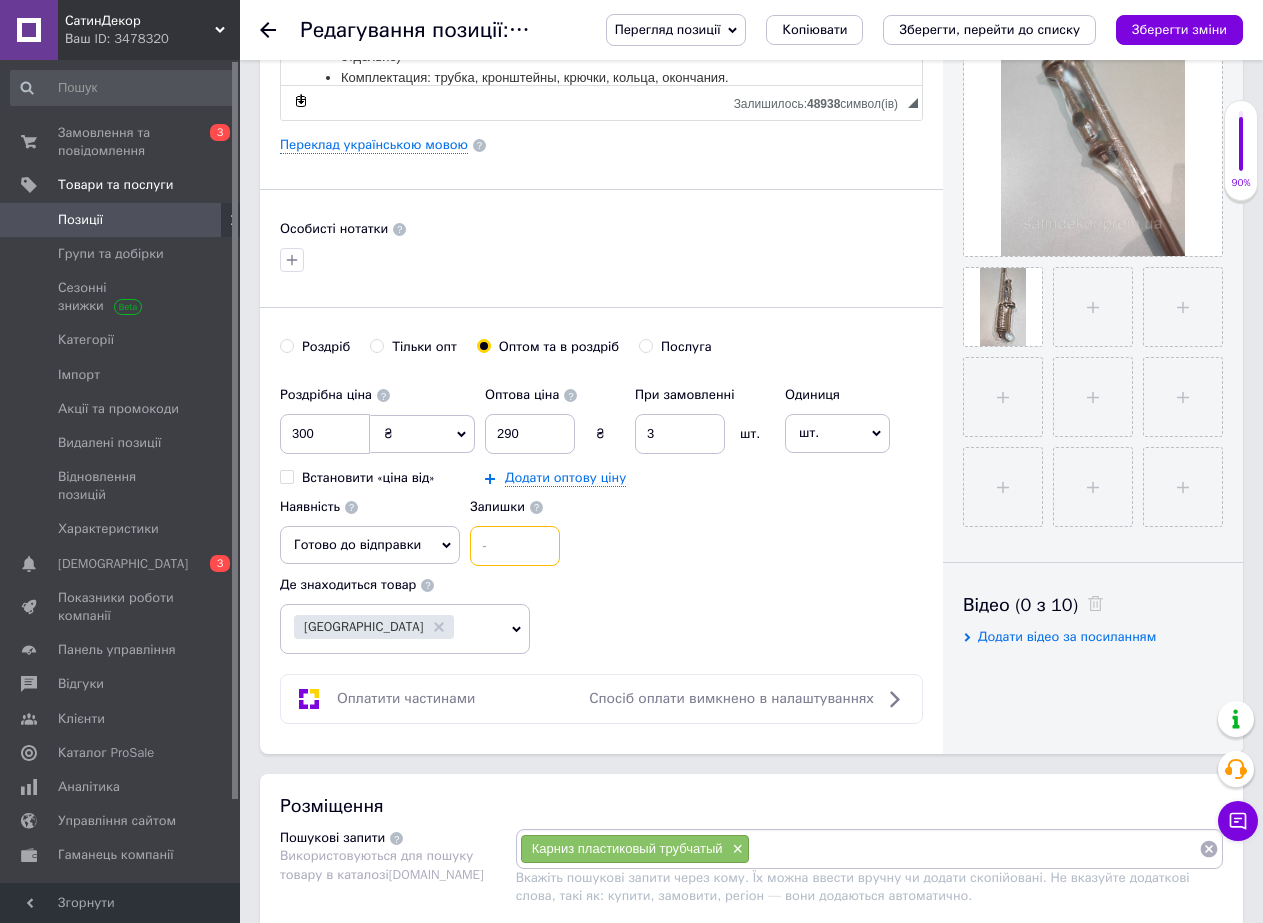 click at bounding box center (515, 546) 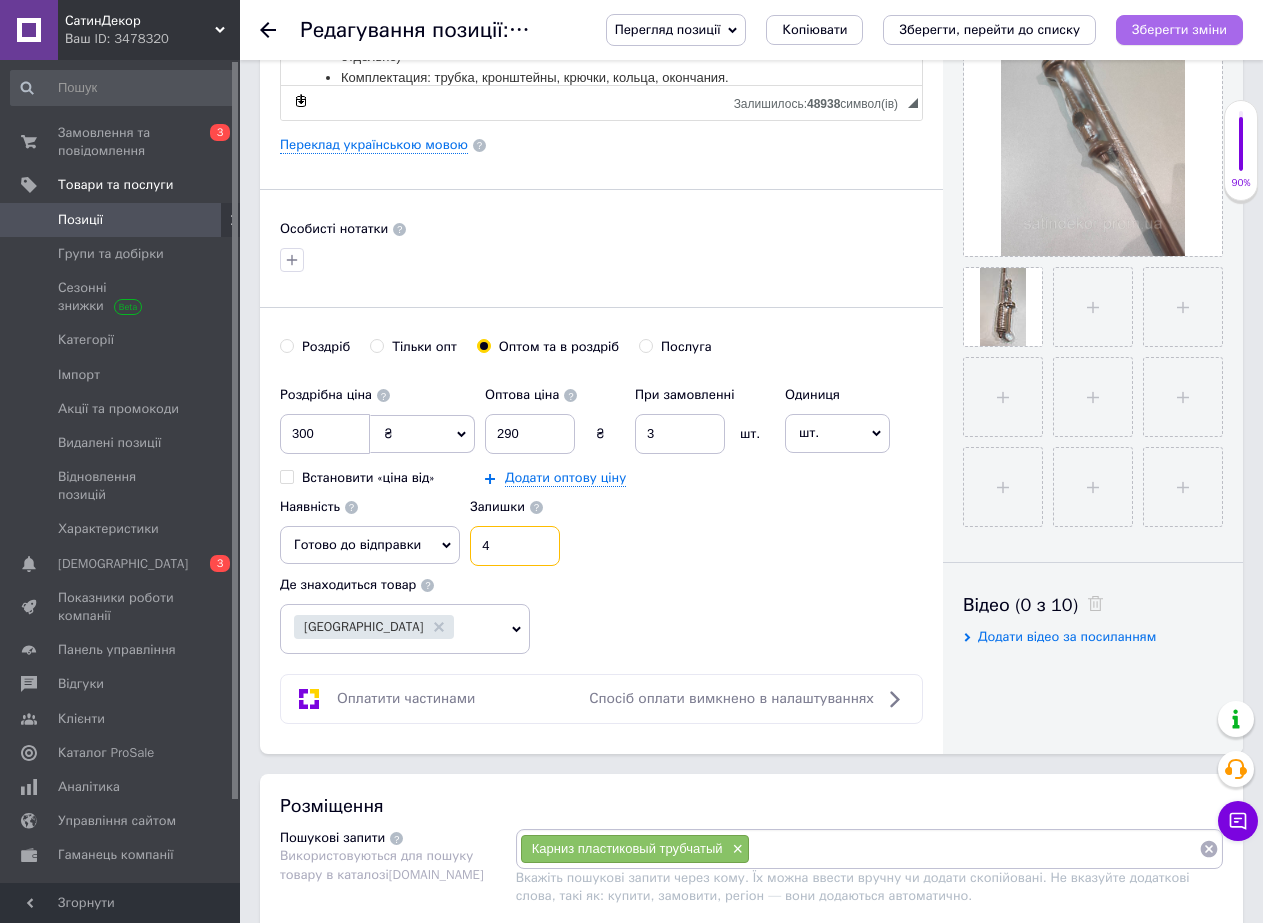 type on "4" 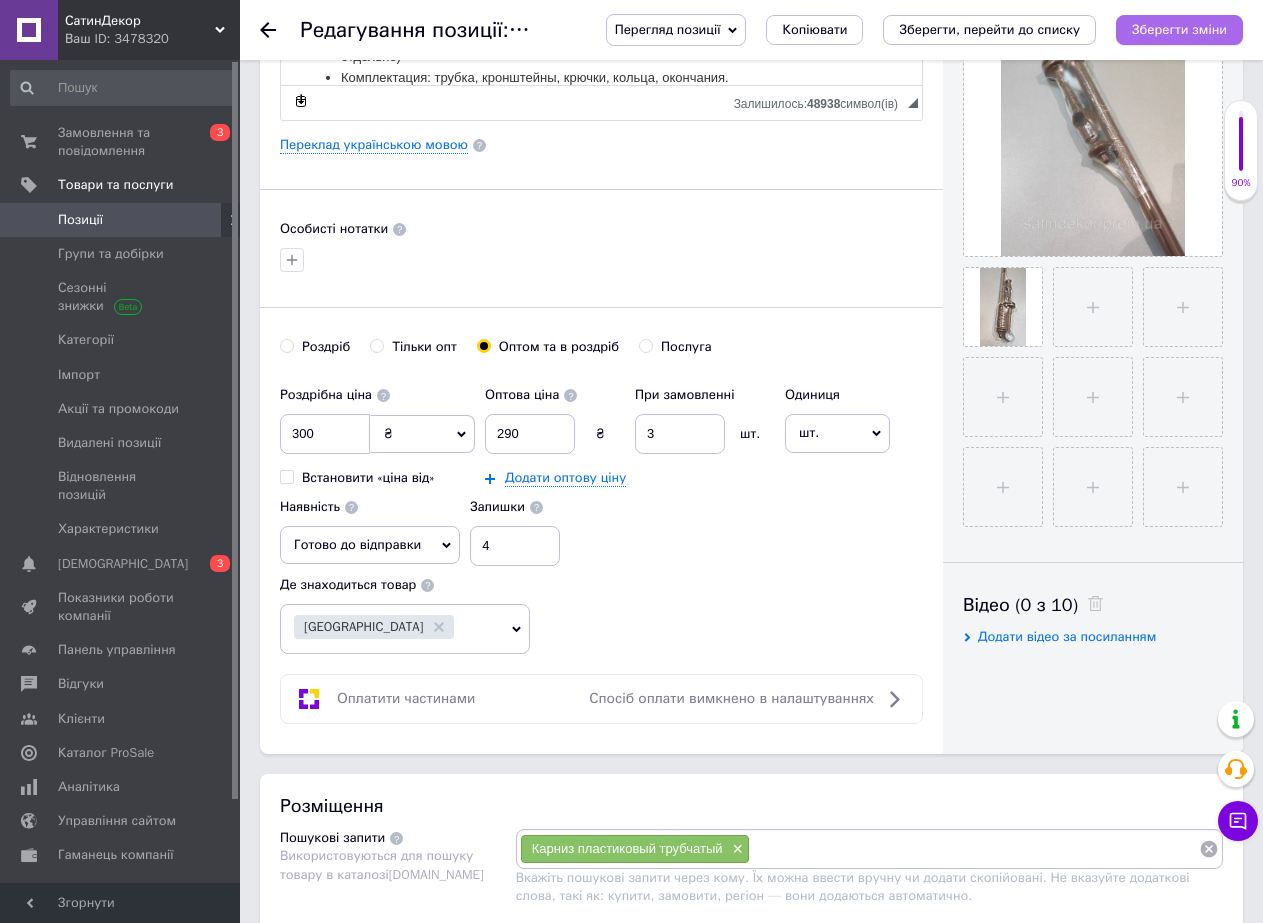 click on "Зберегти зміни" at bounding box center (1179, 30) 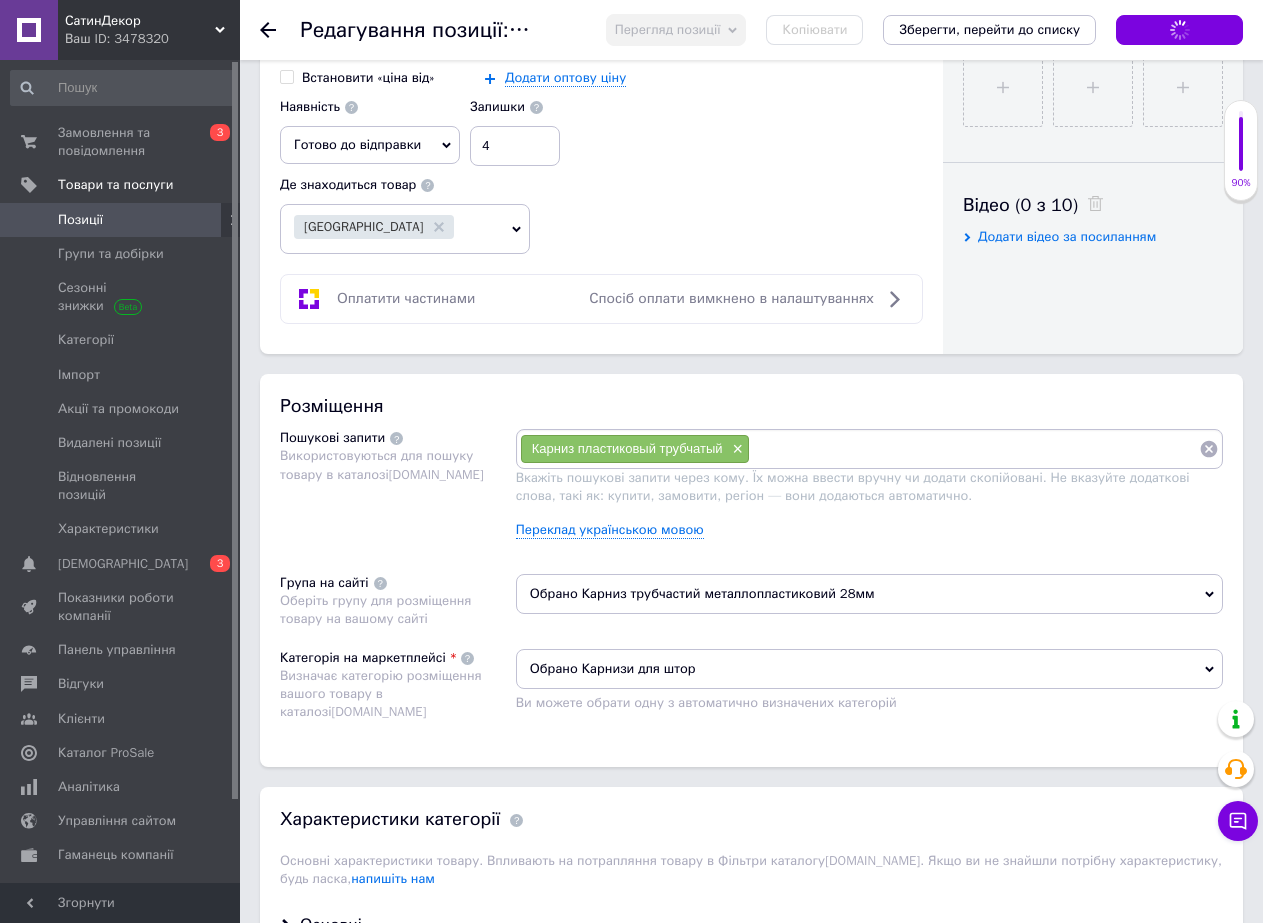 scroll, scrollTop: 400, scrollLeft: 0, axis: vertical 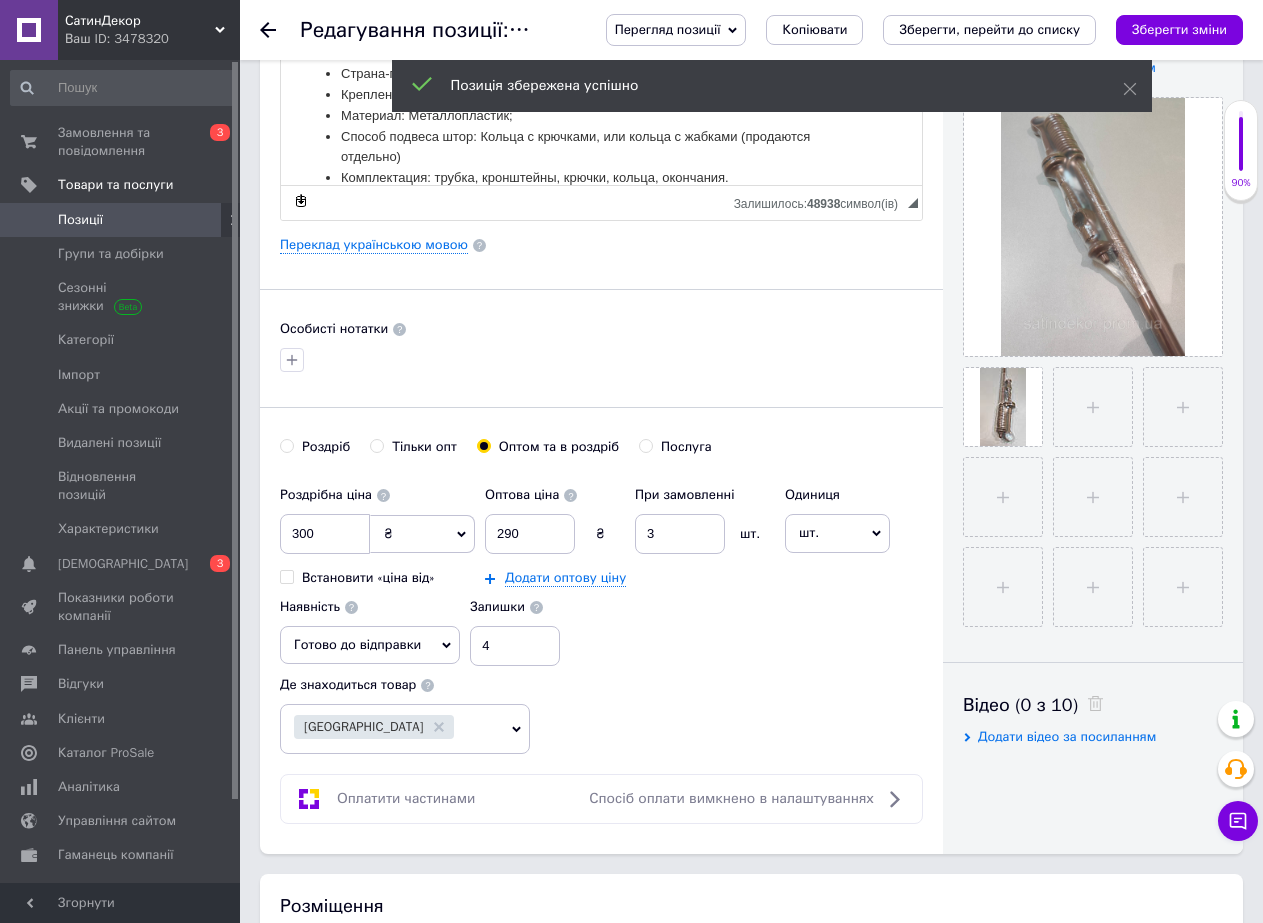 click 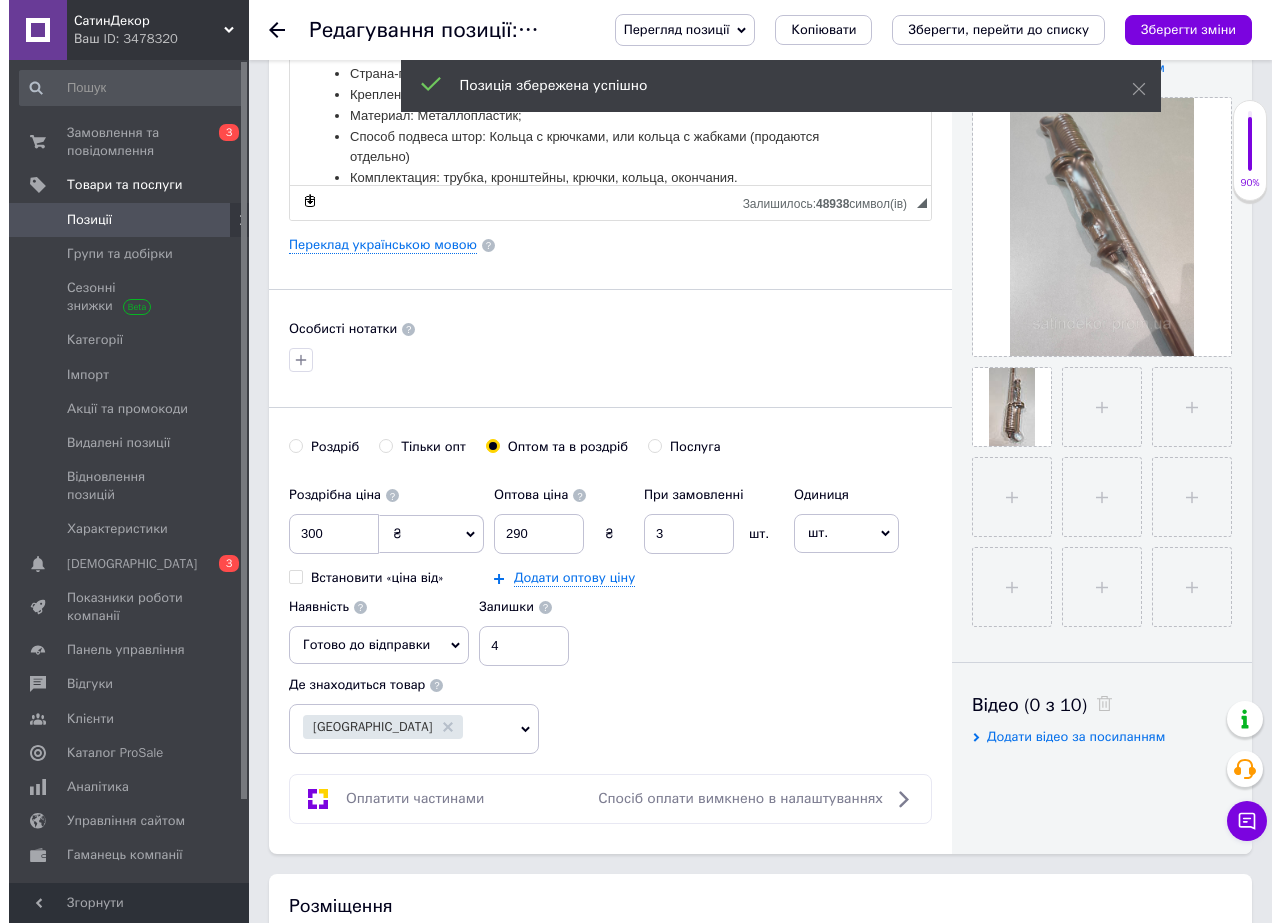 scroll, scrollTop: 0, scrollLeft: 0, axis: both 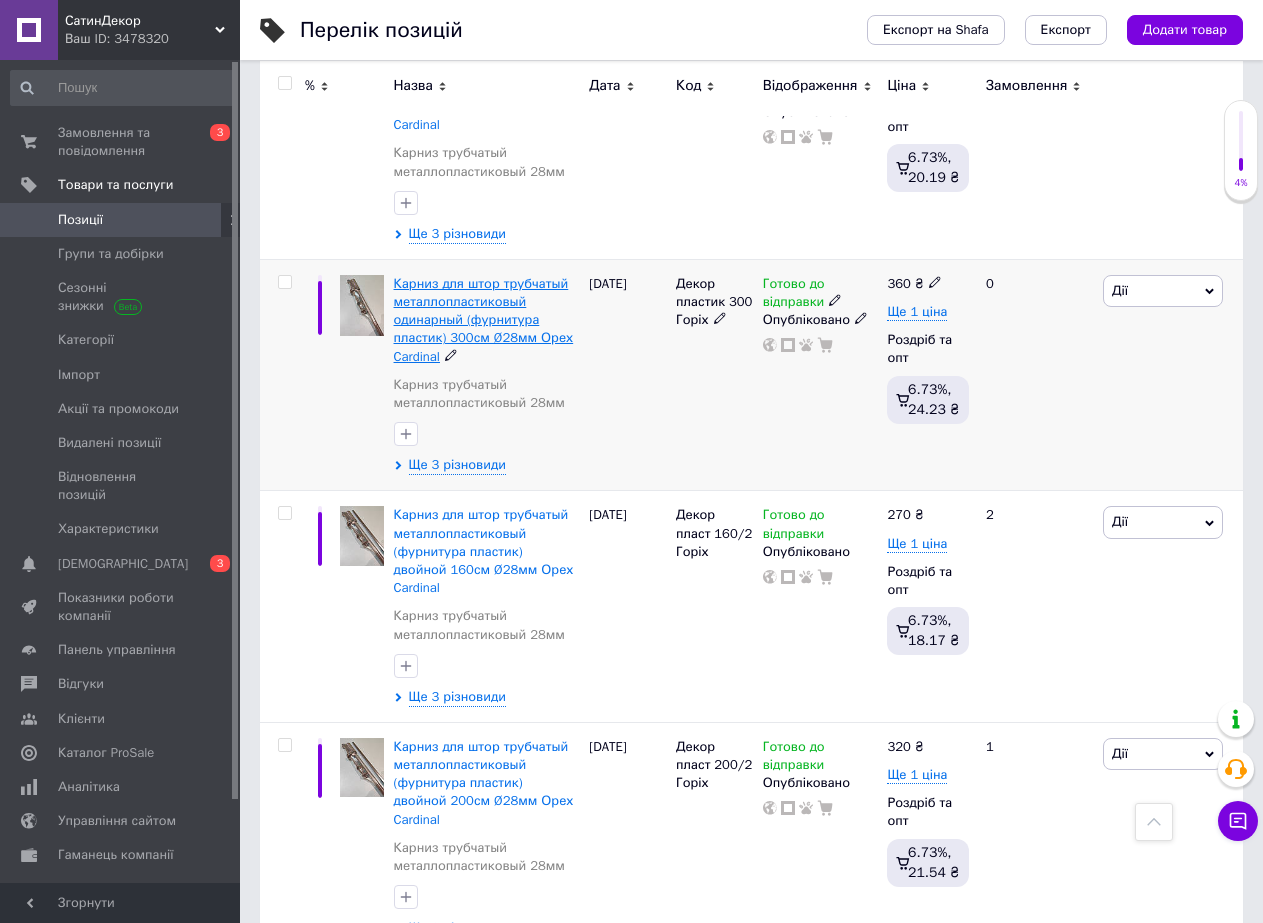 click on "Карниз для штор трубчатый металлопластиковый одинарный (фурнитура пластик) 300см Ø28мм Орех Cardinal" at bounding box center (484, 320) 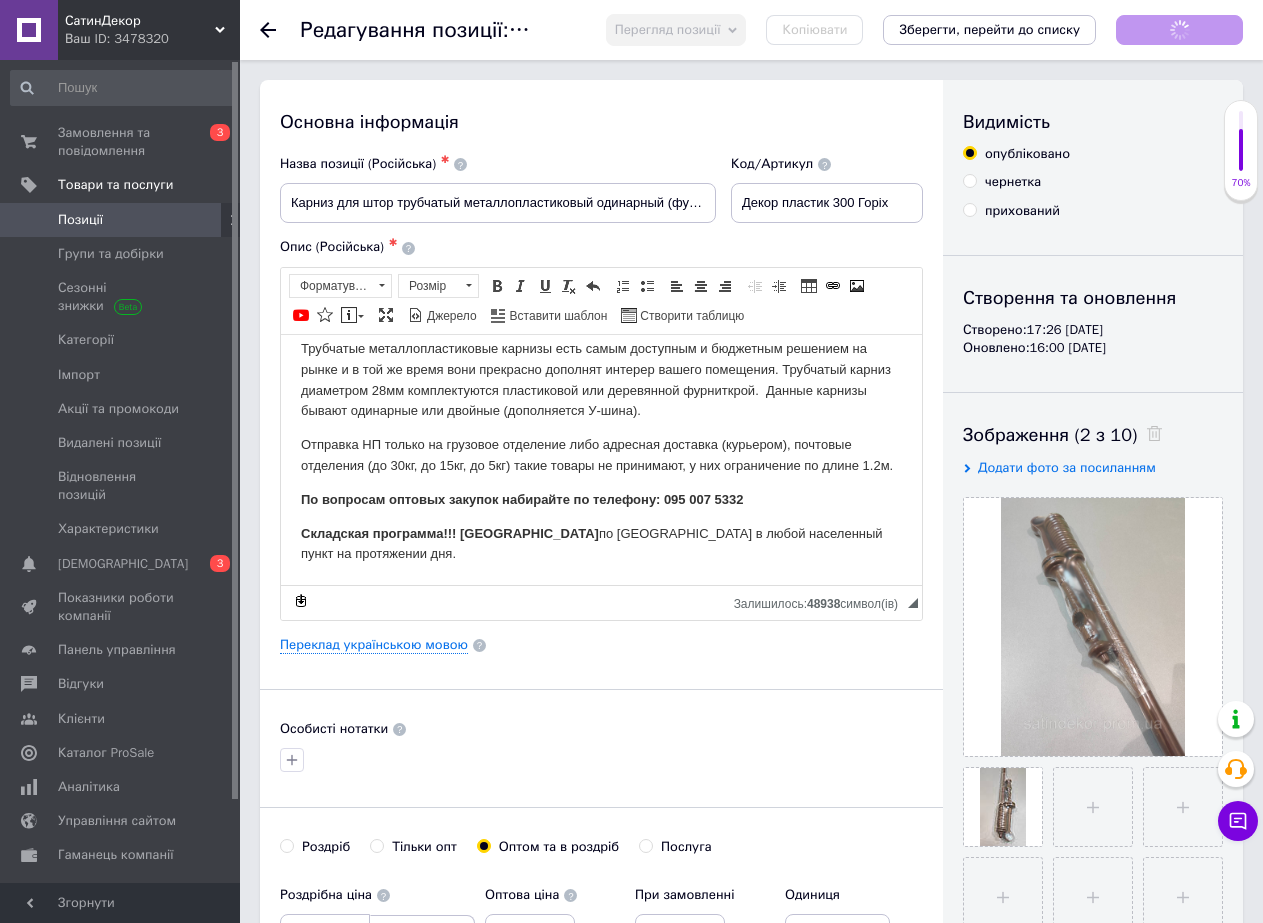 scroll, scrollTop: 600, scrollLeft: 0, axis: vertical 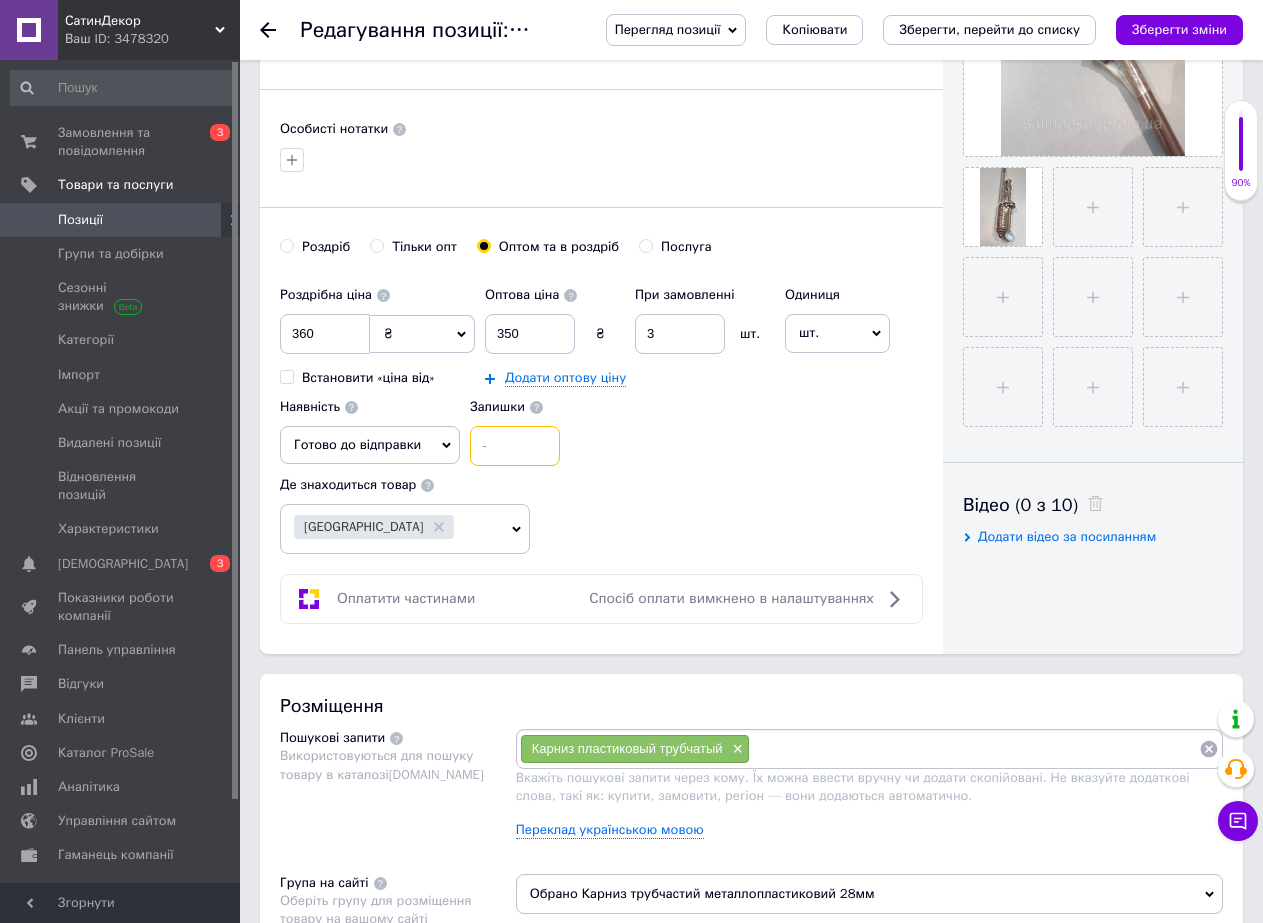 click at bounding box center (515, 446) 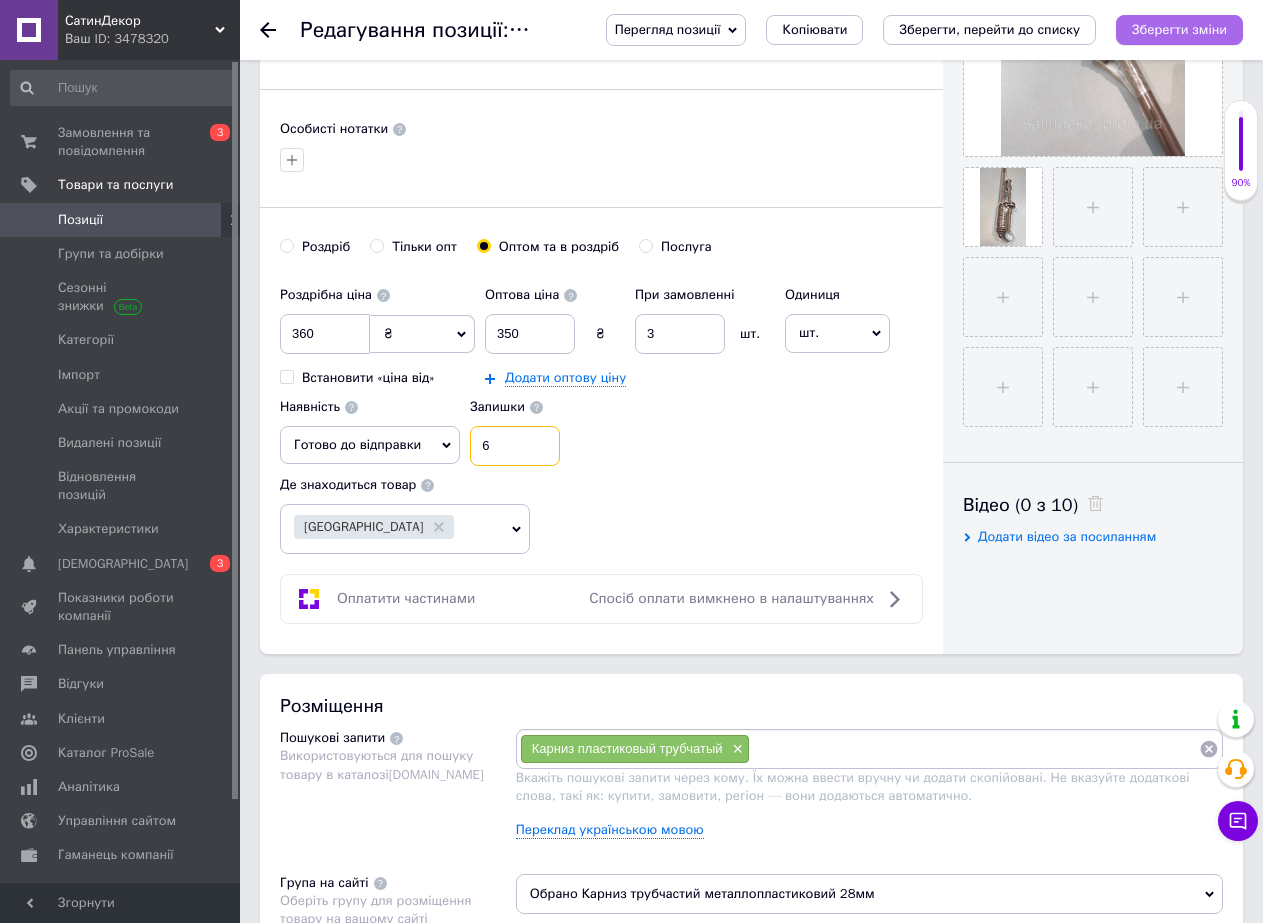 type on "6" 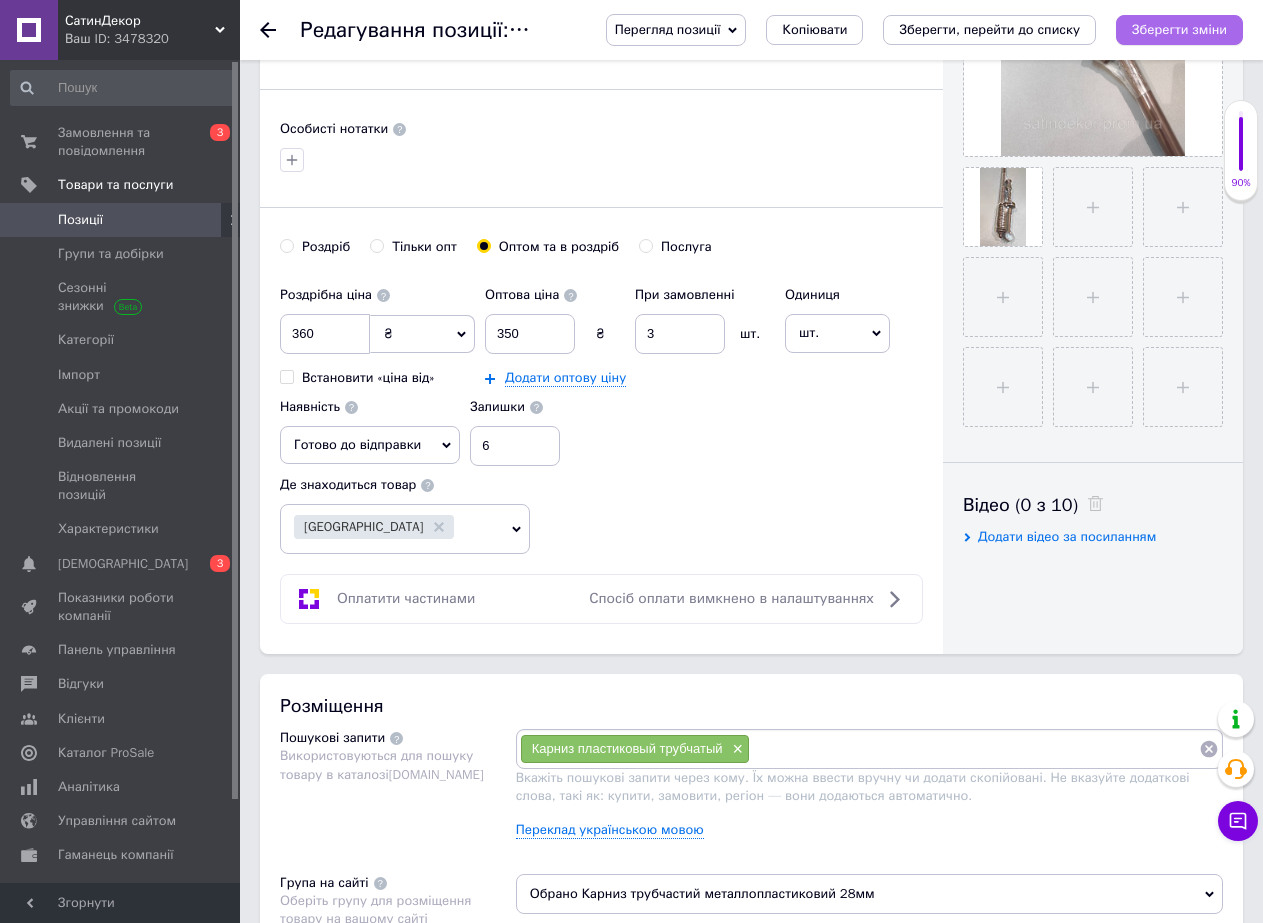 click on "Зберегти зміни" at bounding box center (1179, 29) 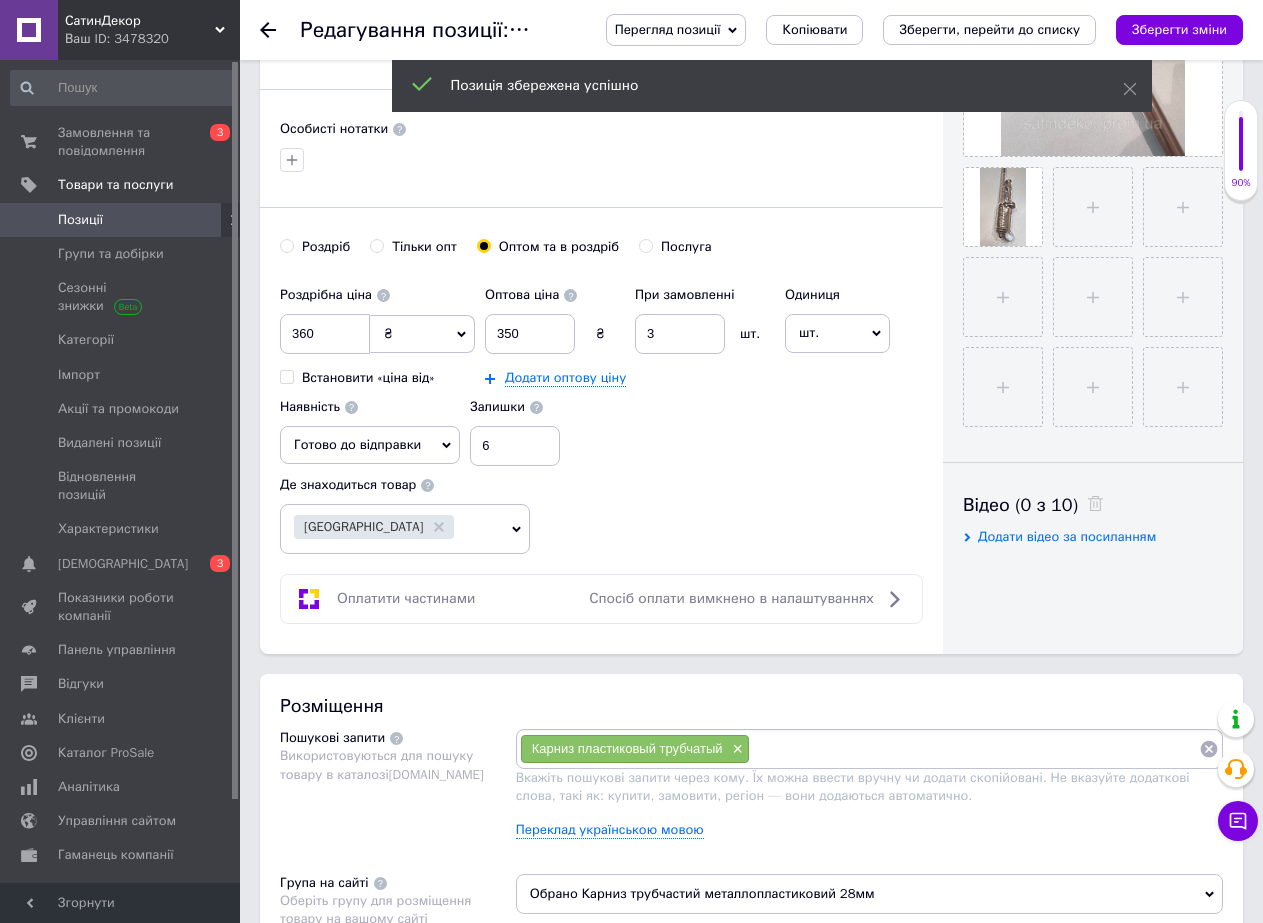 click 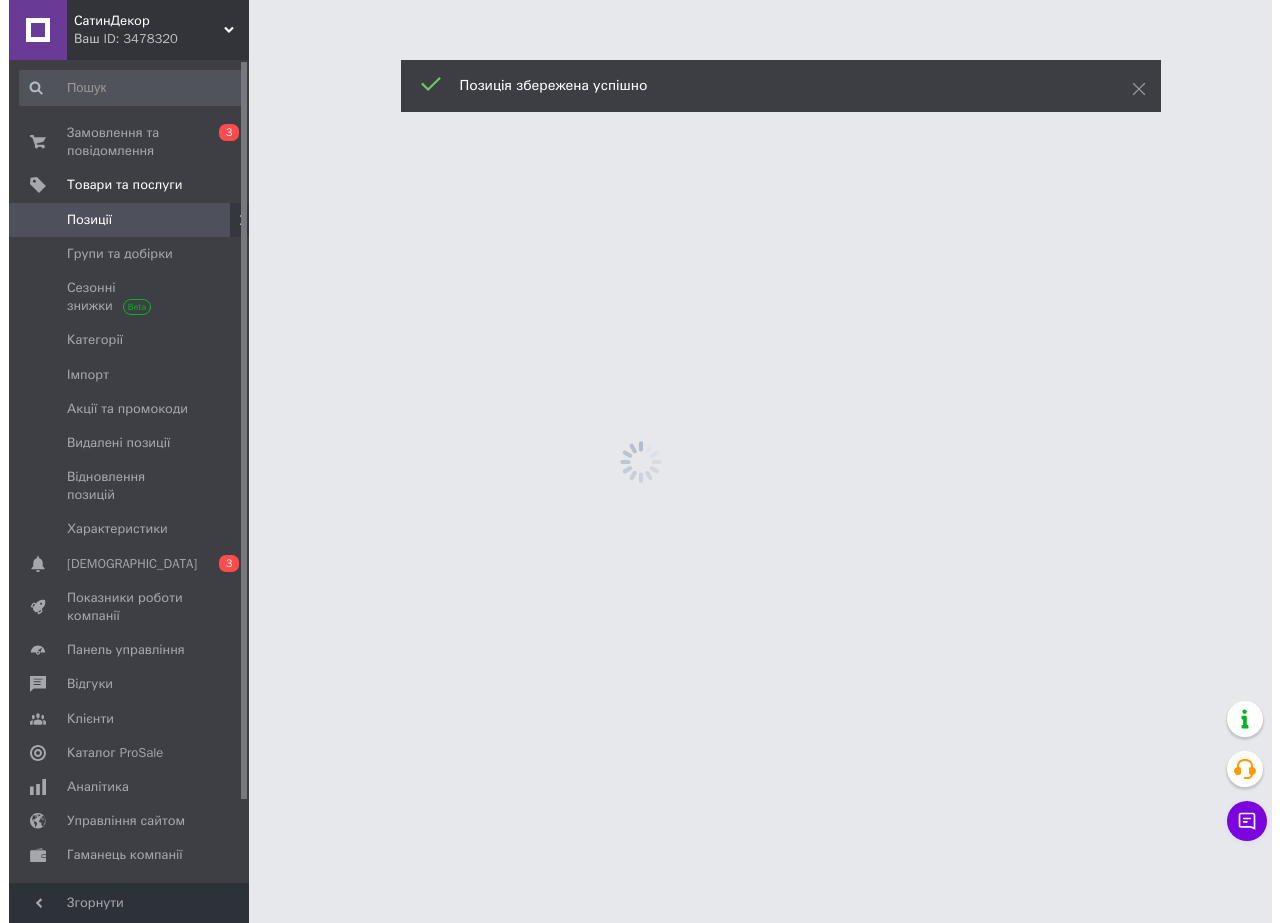 scroll, scrollTop: 0, scrollLeft: 0, axis: both 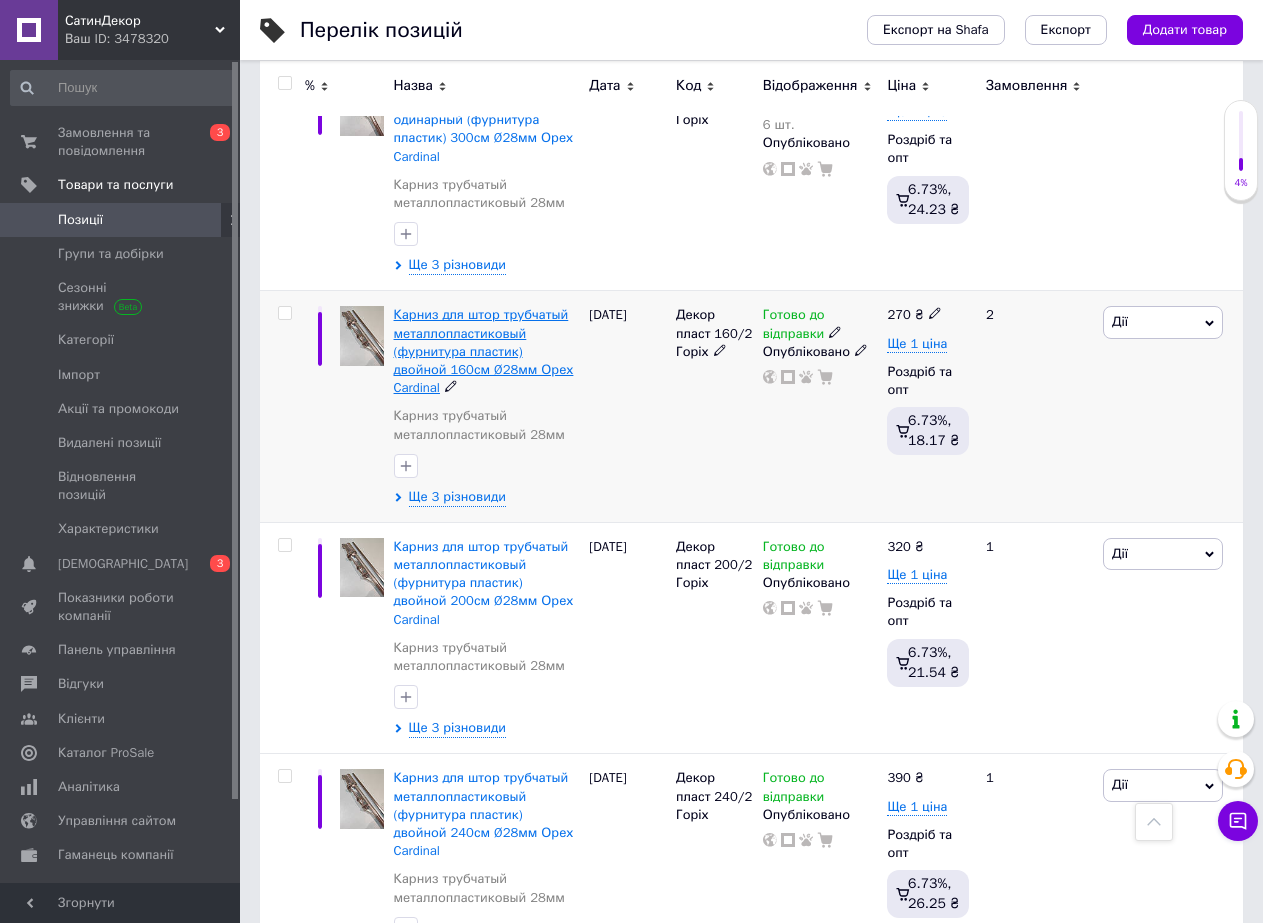click on "Карниз для штор трубчатый металлопластиковый (фурнитура пластик) двойной 160см Ø28мм Орех Cardinal" at bounding box center (484, 351) 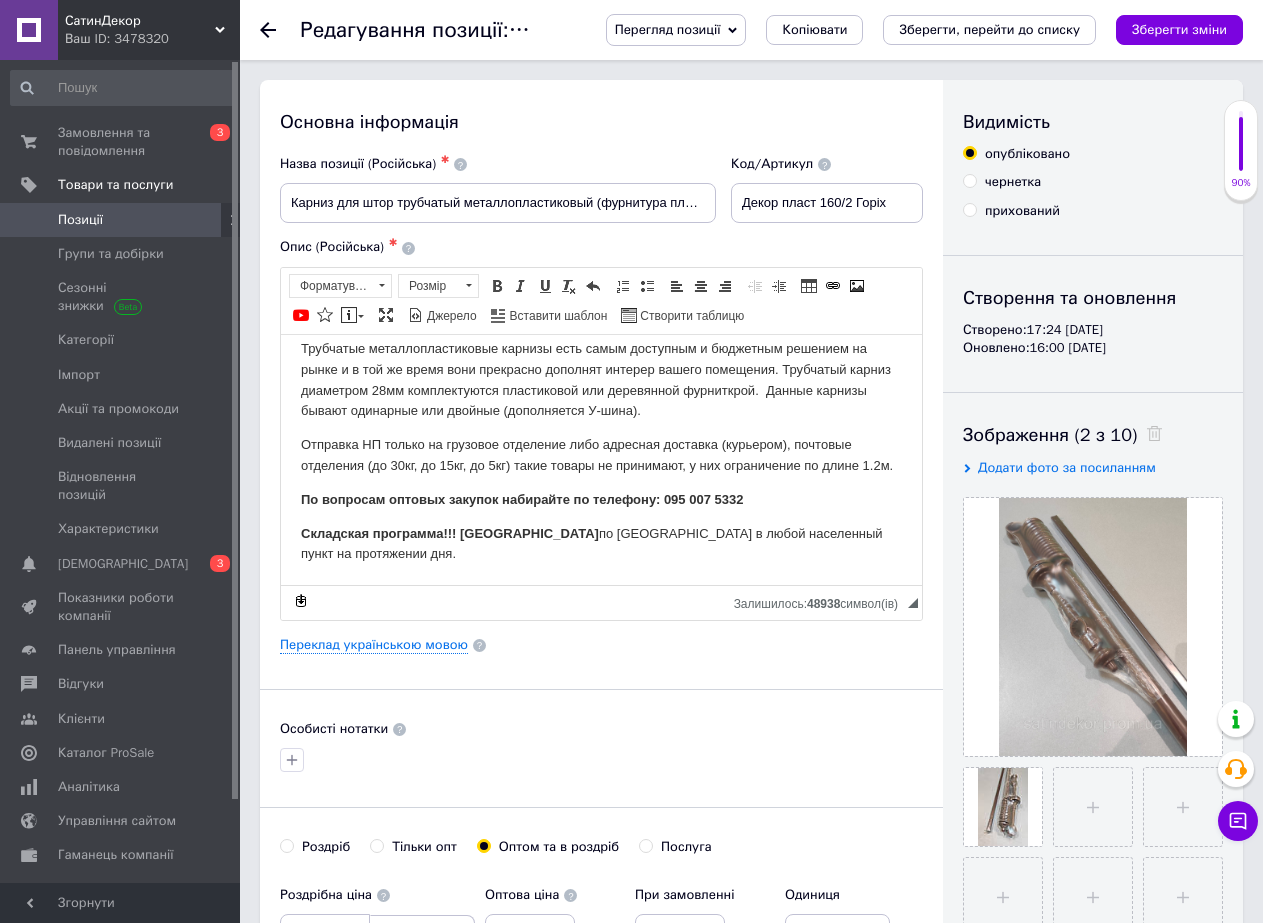 scroll, scrollTop: 300, scrollLeft: 0, axis: vertical 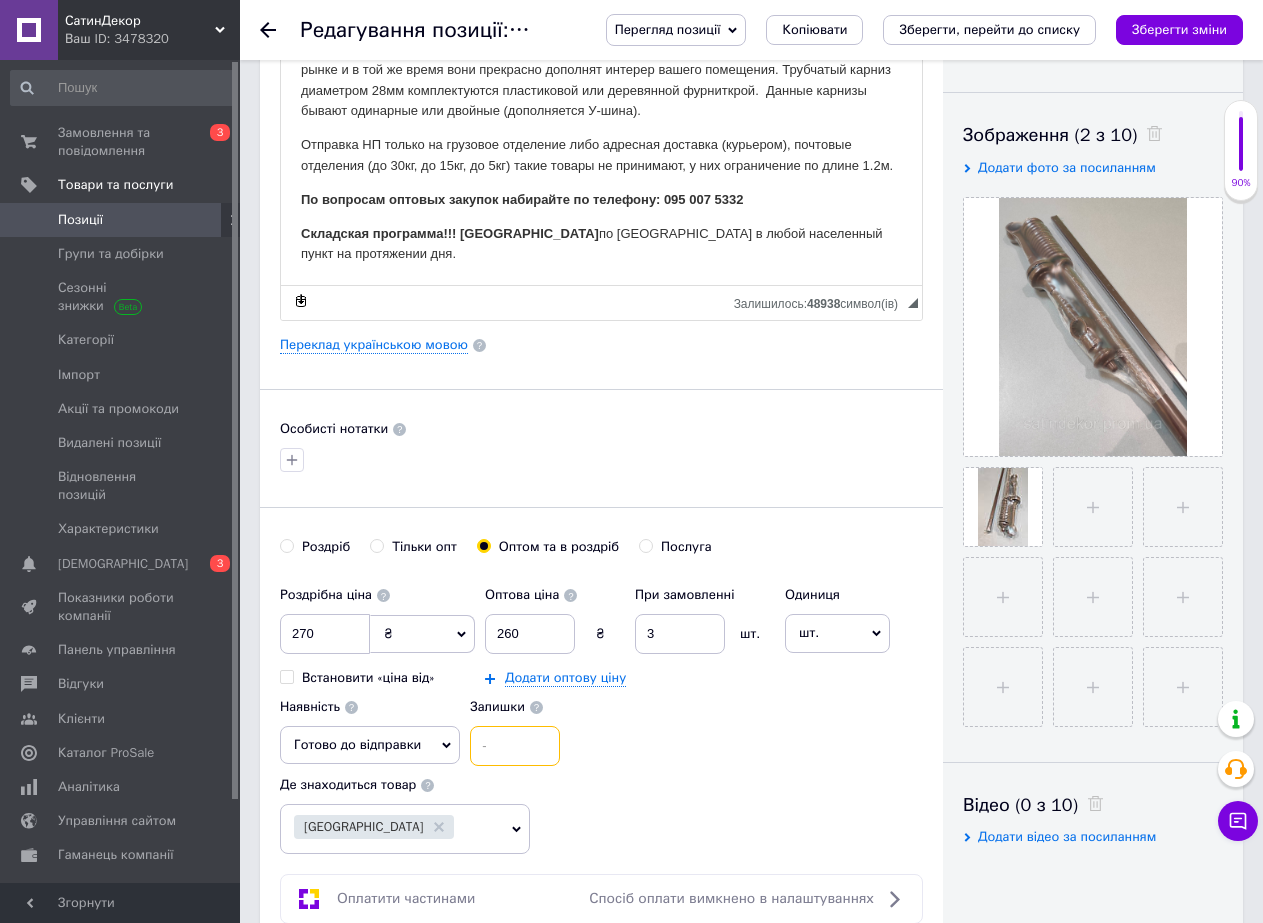 click at bounding box center [515, 746] 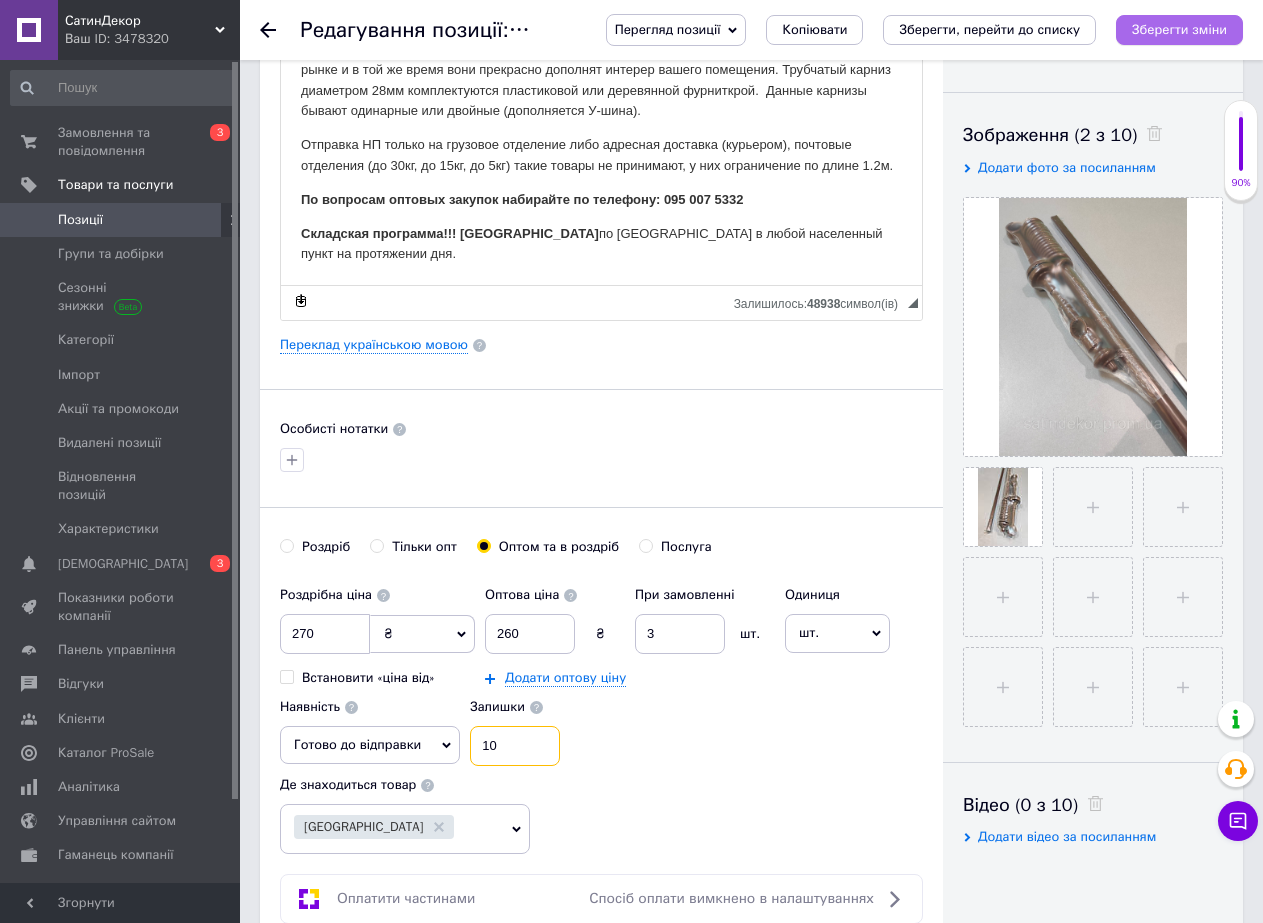 type on "10" 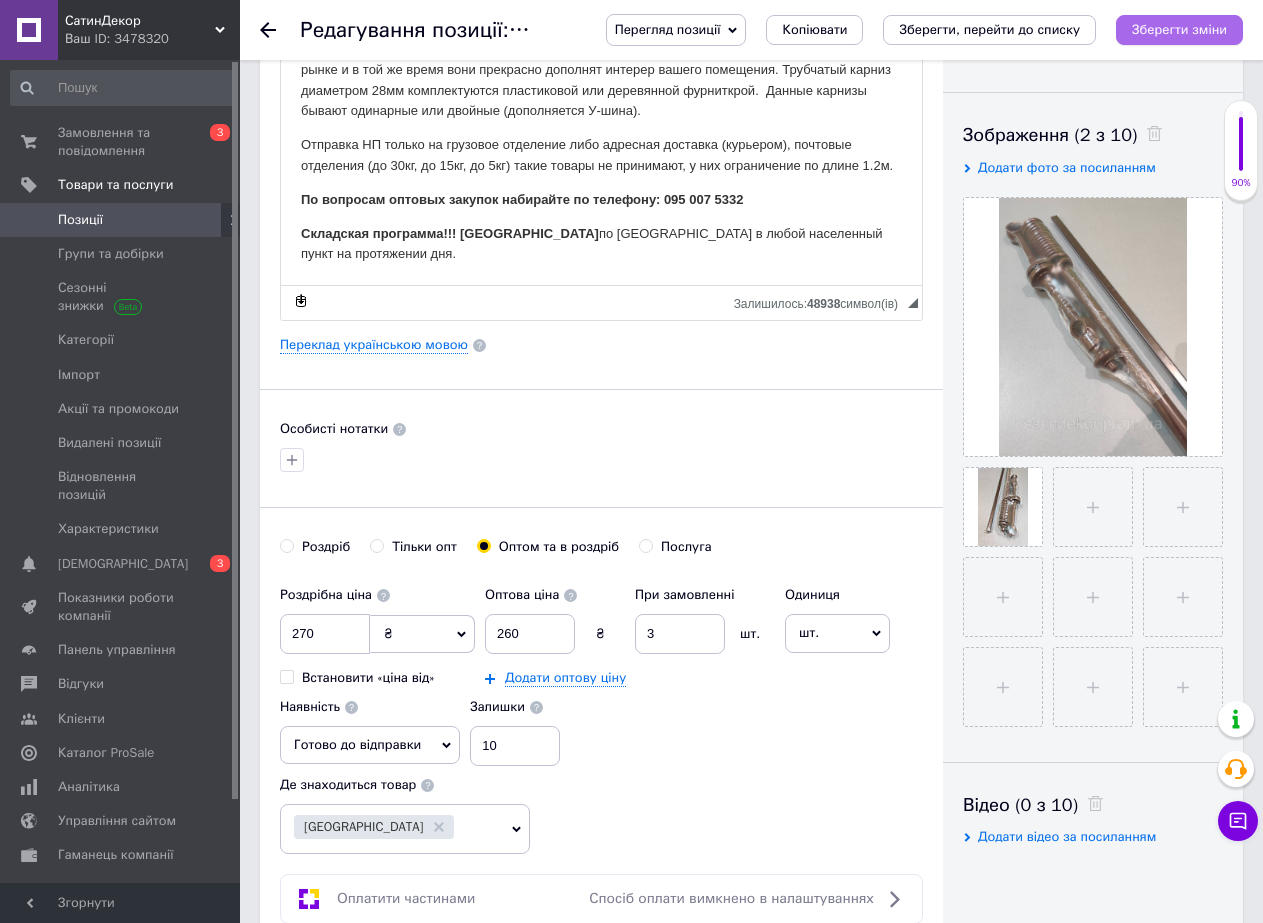 click on "Зберегти зміни" at bounding box center (1179, 30) 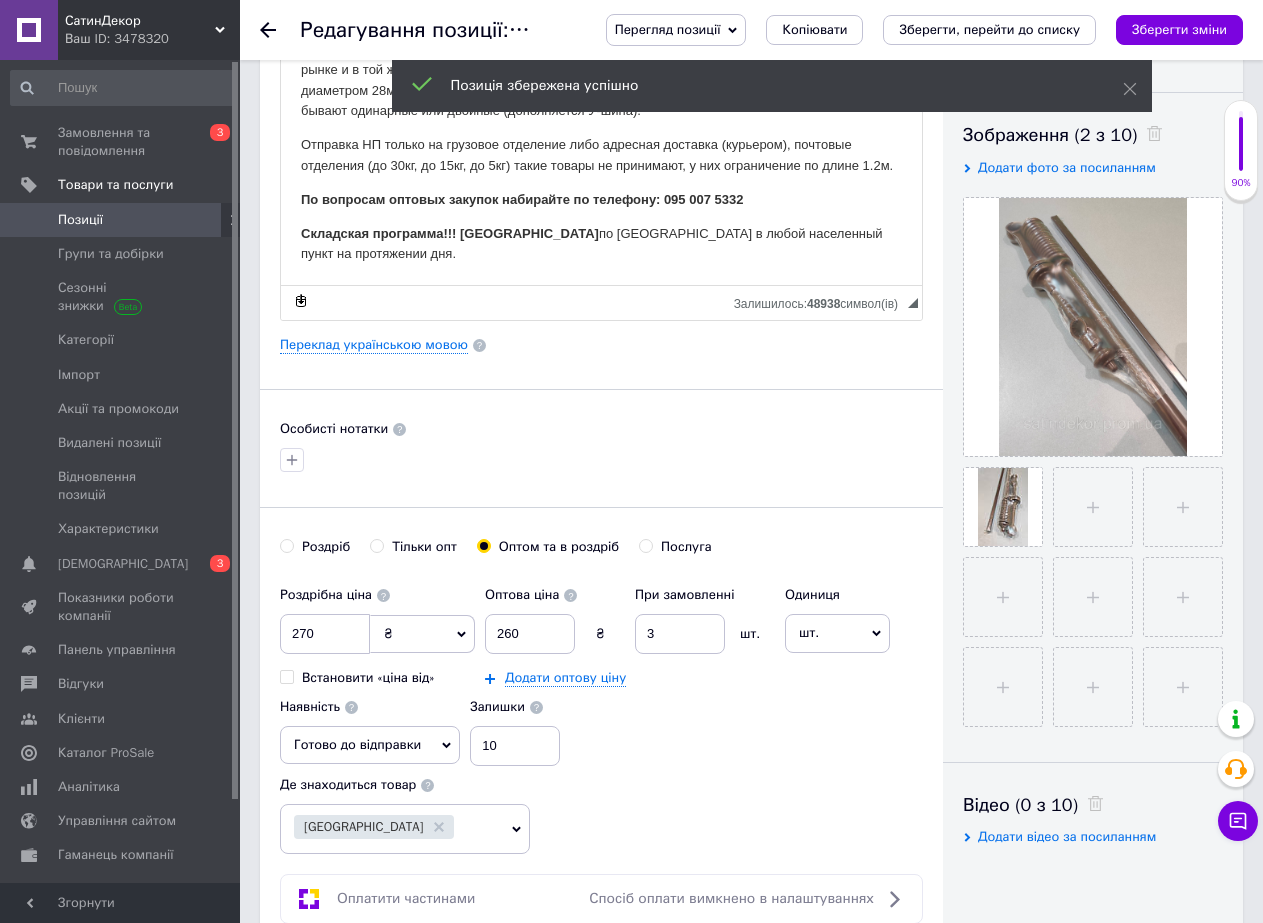 click 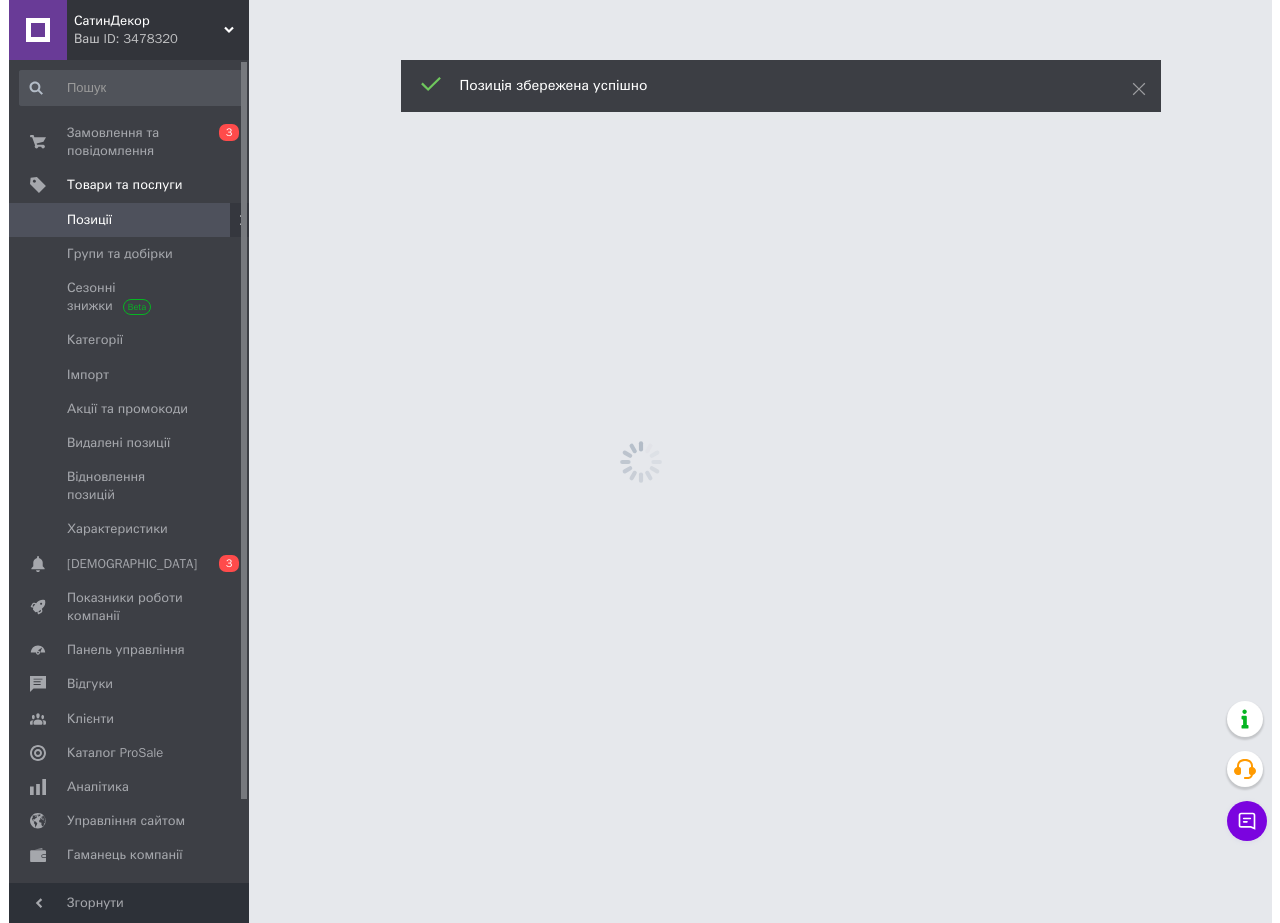 scroll, scrollTop: 0, scrollLeft: 0, axis: both 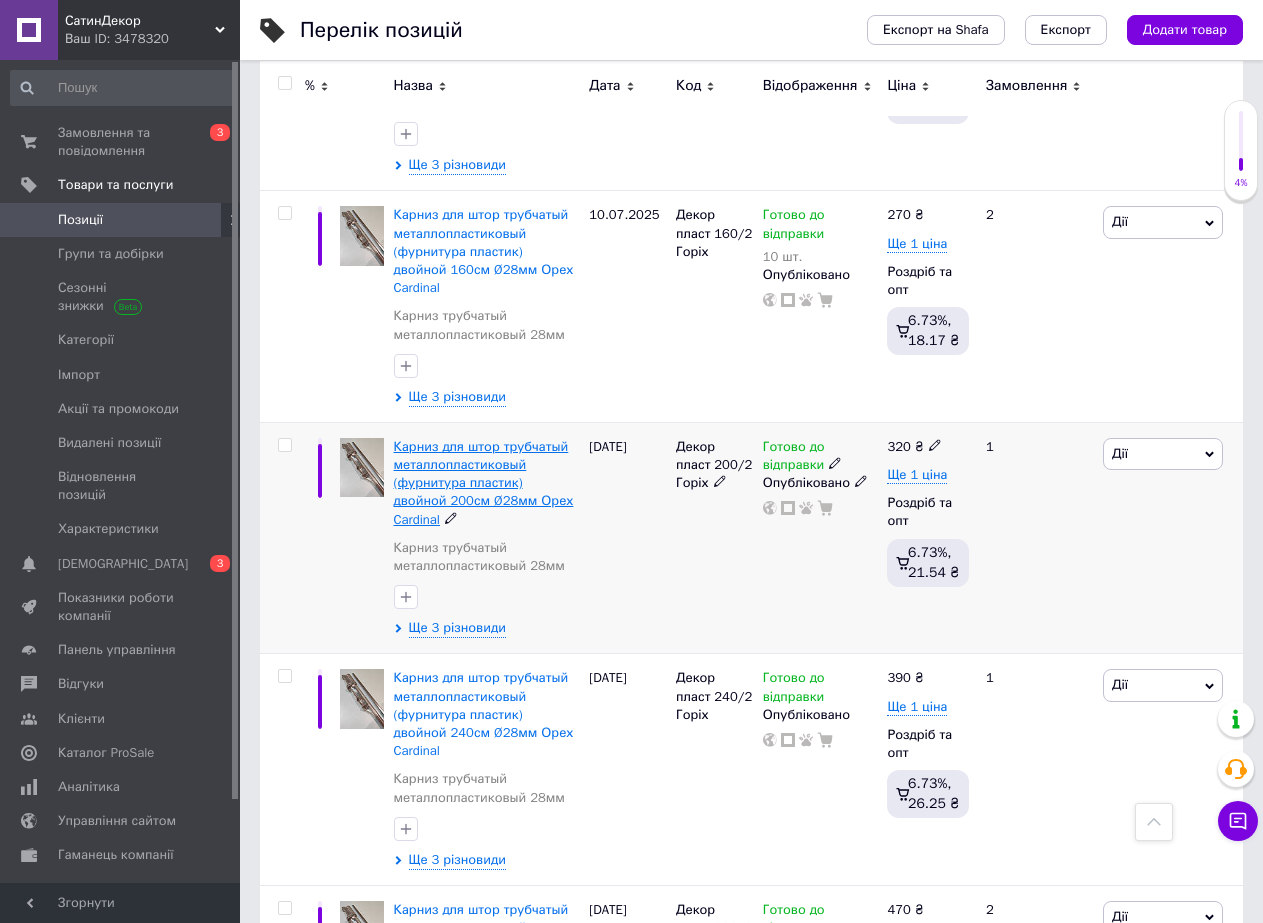 click on "Карниз для штор трубчатый металлопластиковый (фурнитура пластик) двойной 200см Ø28мм Орех Cardinal" at bounding box center [484, 483] 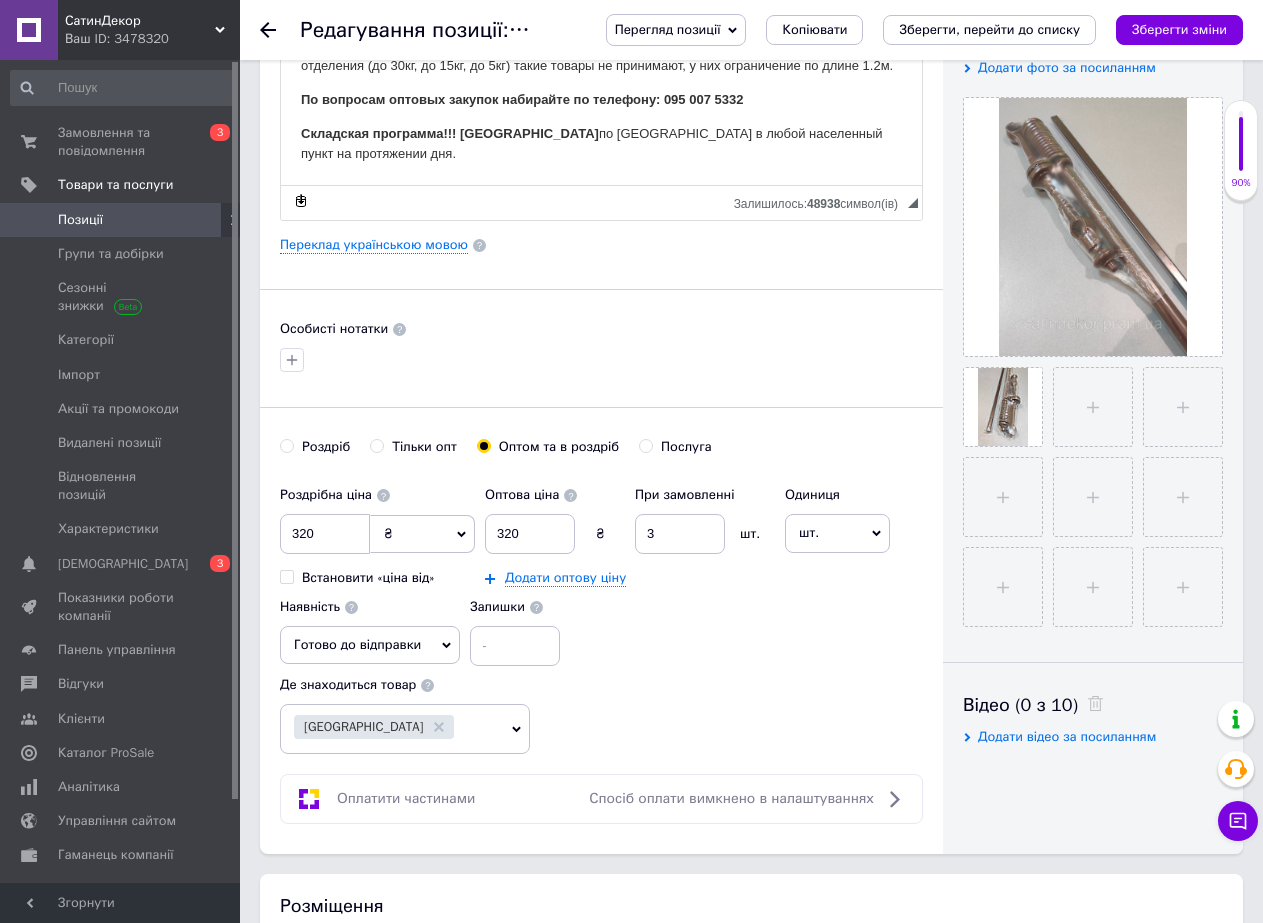 scroll, scrollTop: 600, scrollLeft: 0, axis: vertical 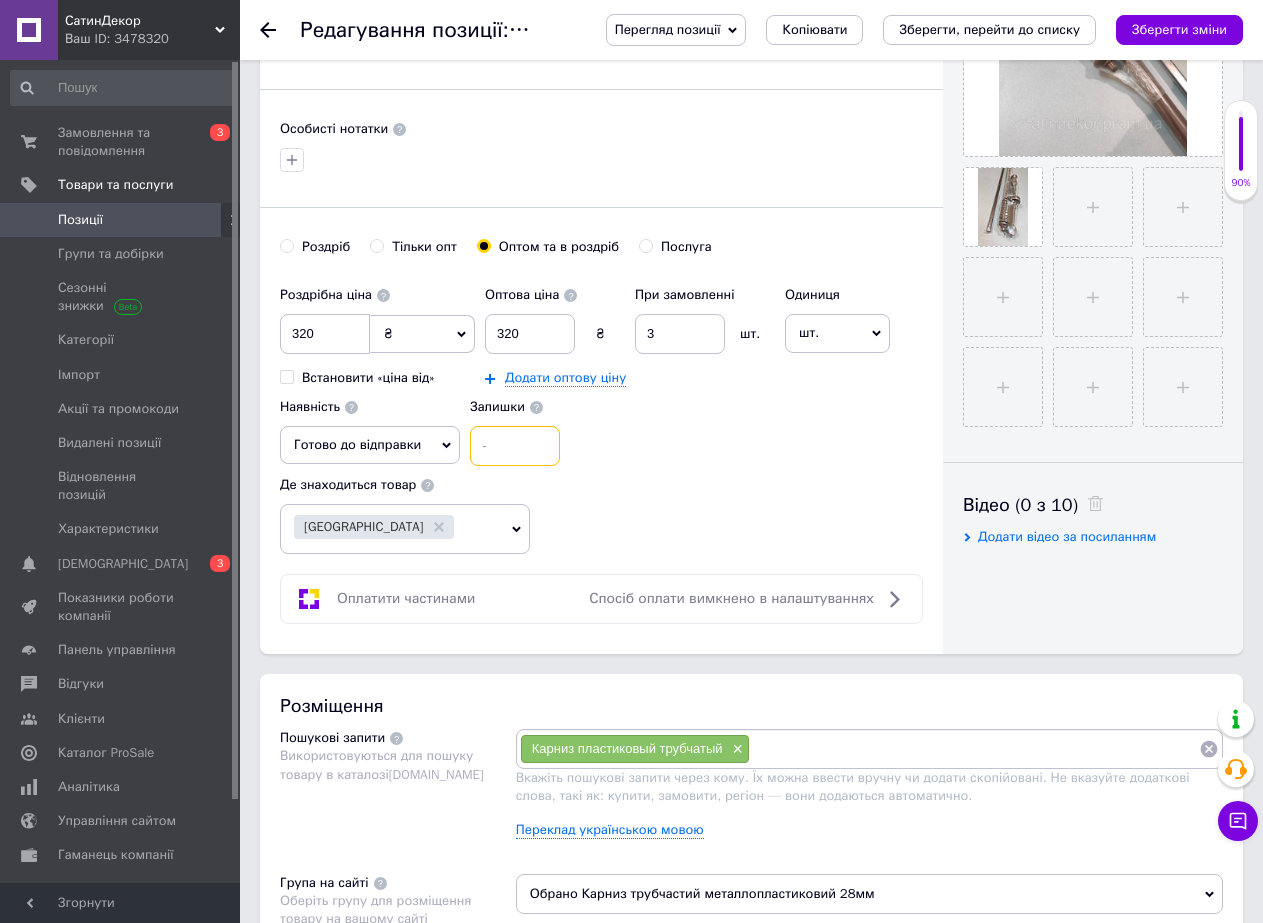 click at bounding box center [515, 446] 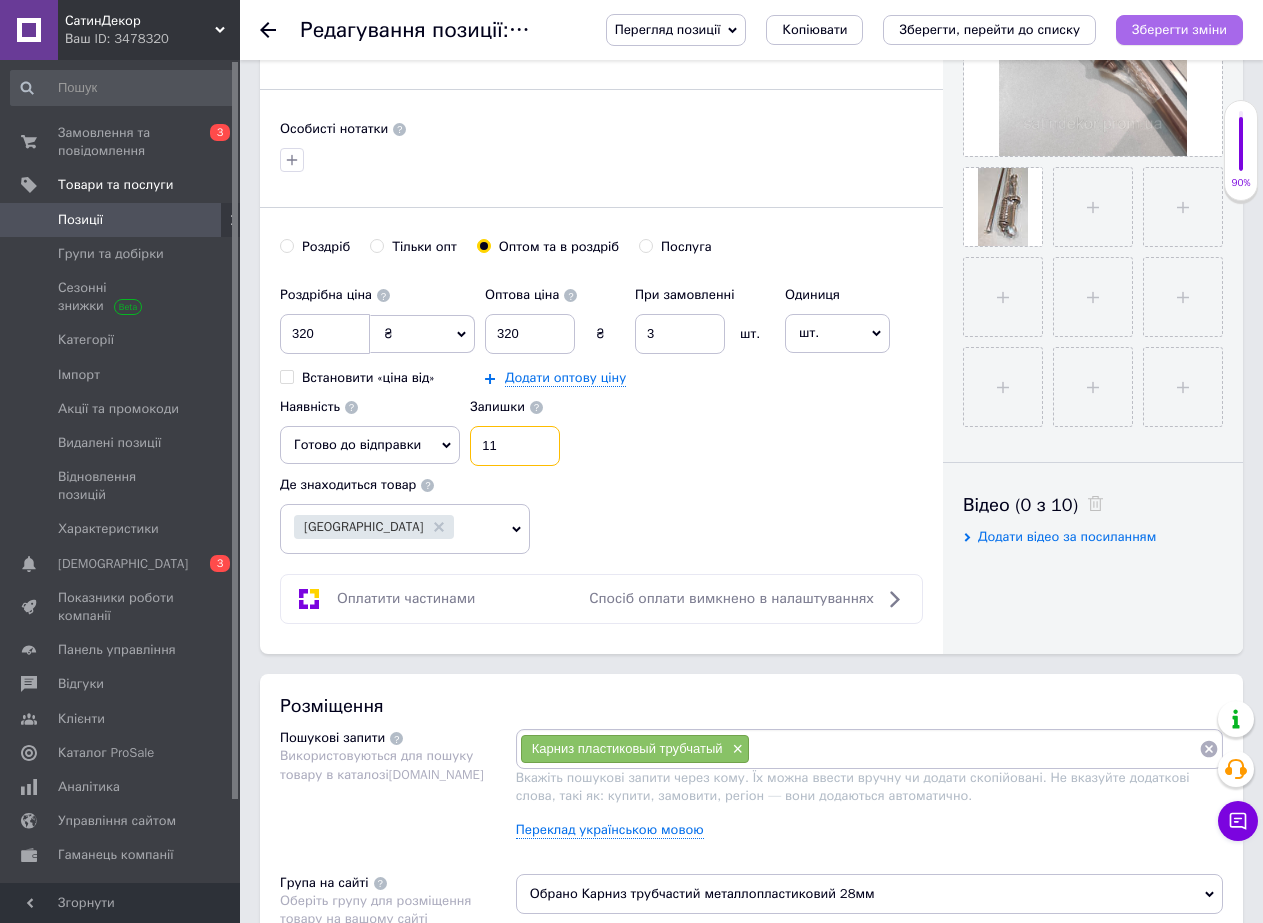 type on "11" 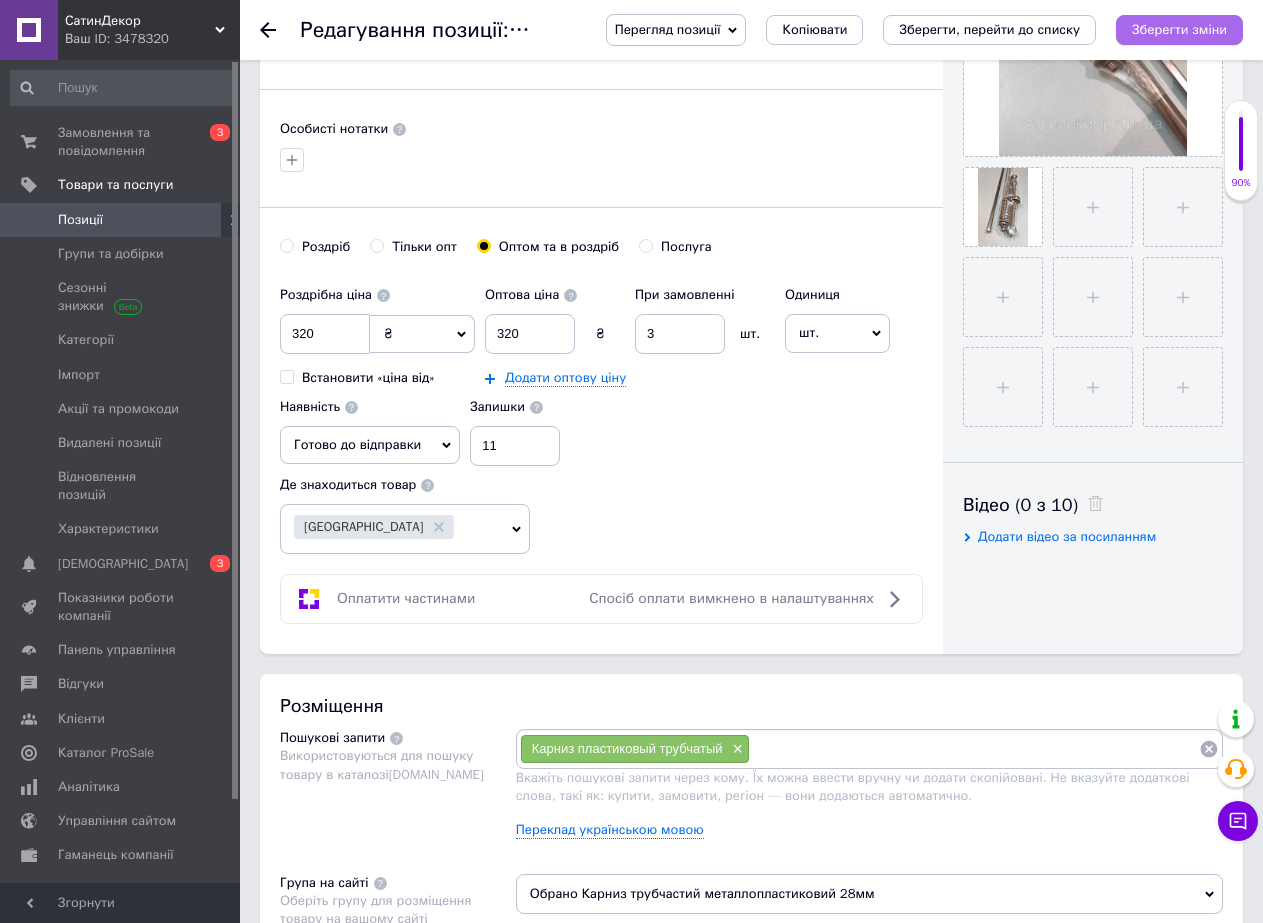 click on "Зберегти зміни" at bounding box center [1179, 29] 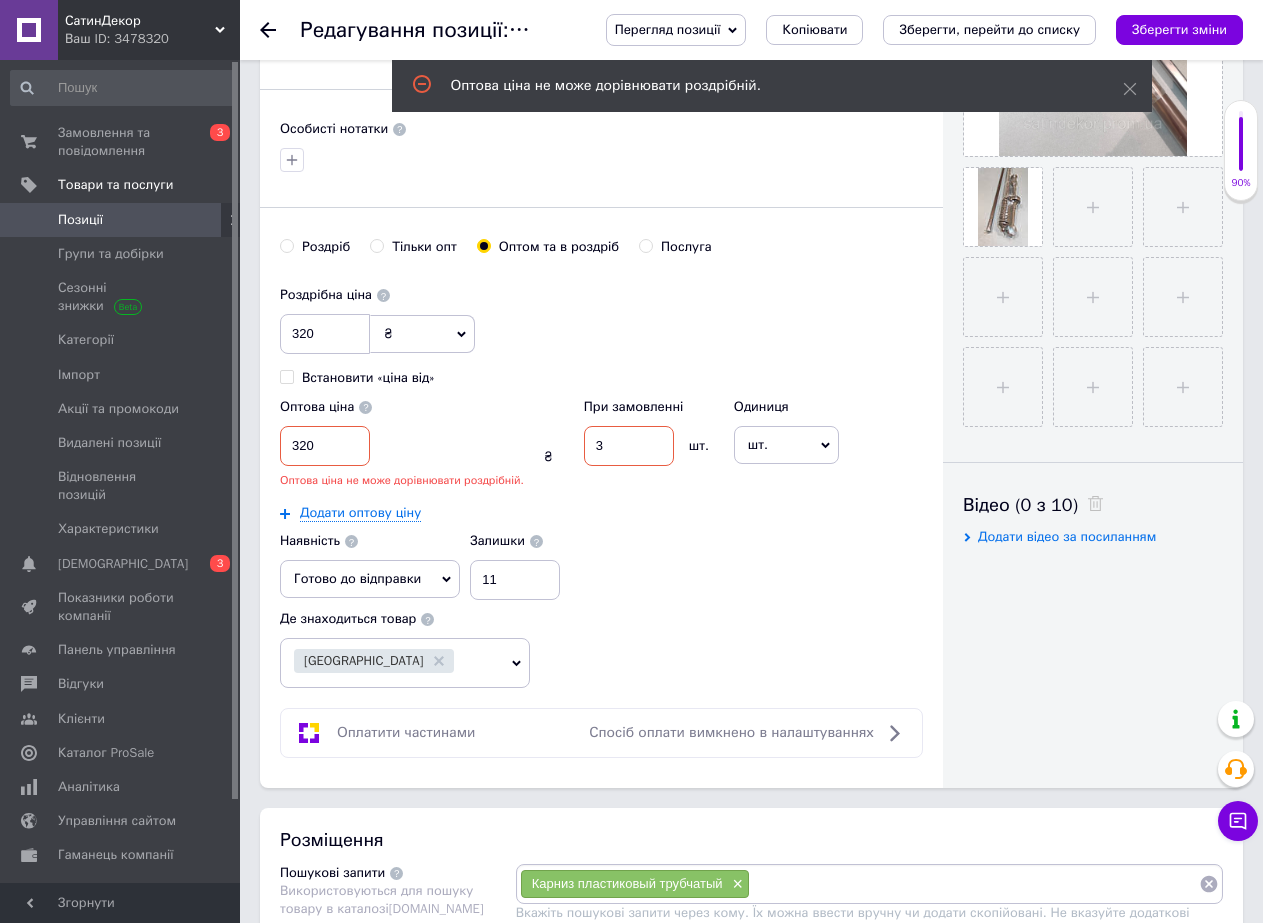 scroll, scrollTop: 618, scrollLeft: 0, axis: vertical 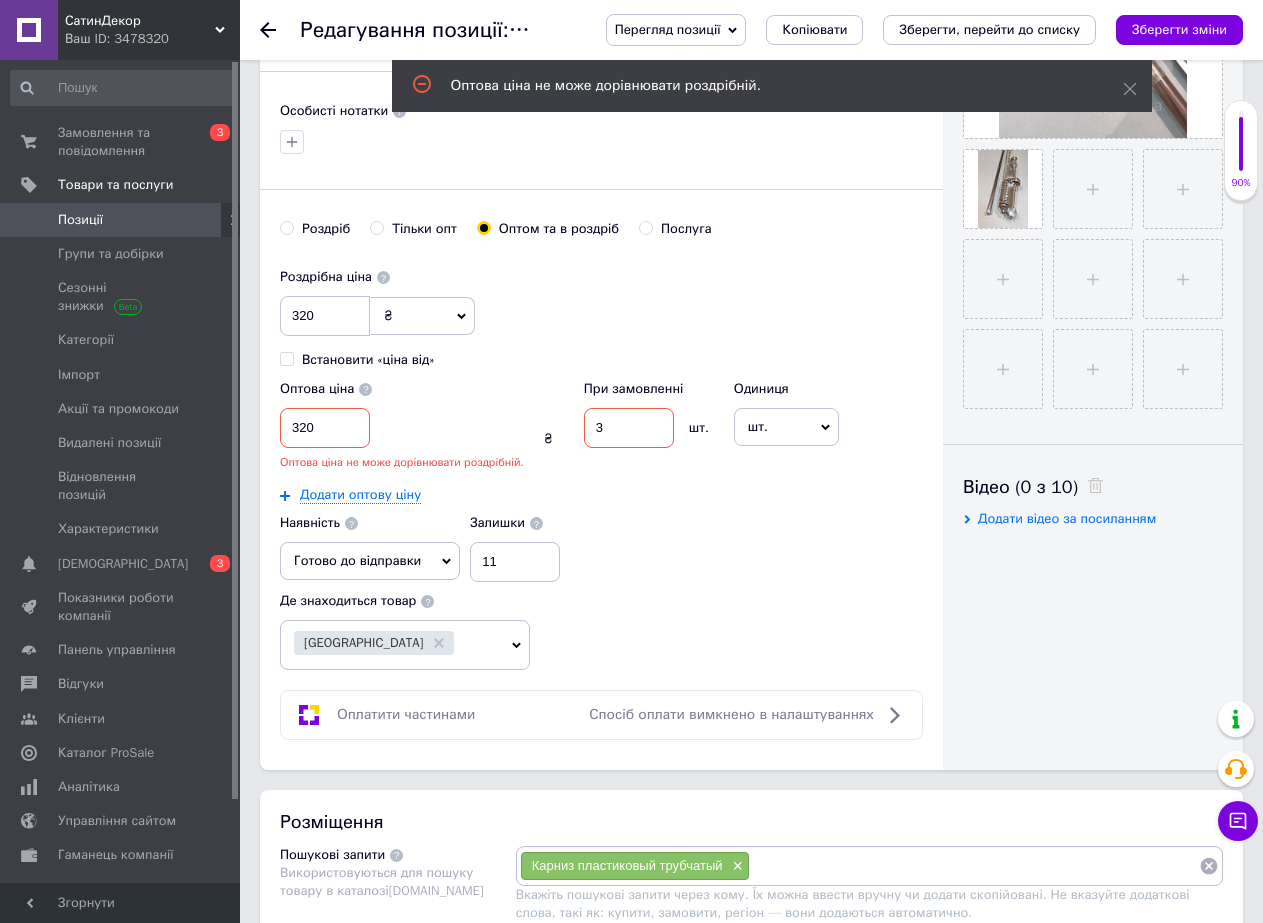 click on "320" at bounding box center (325, 428) 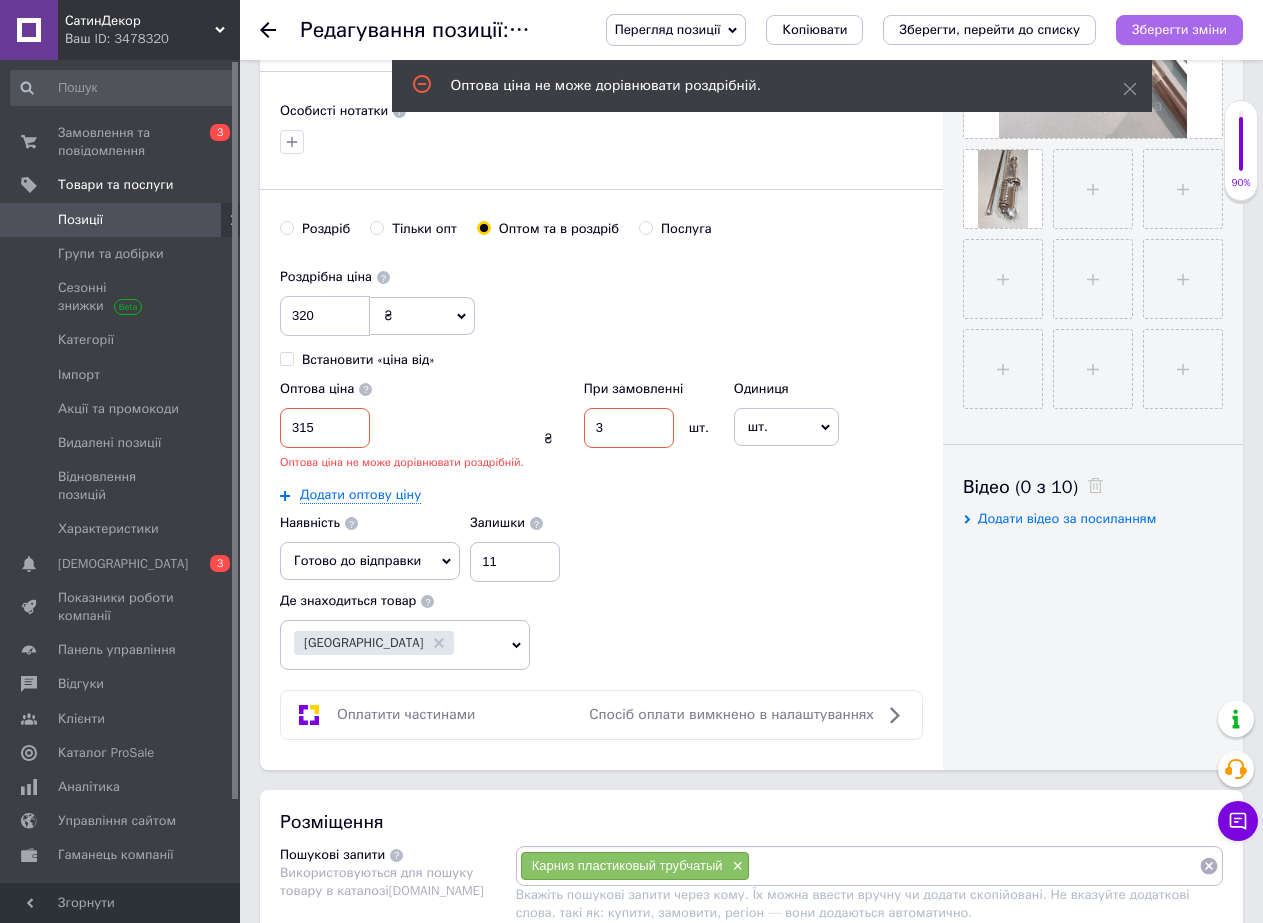 type on "315" 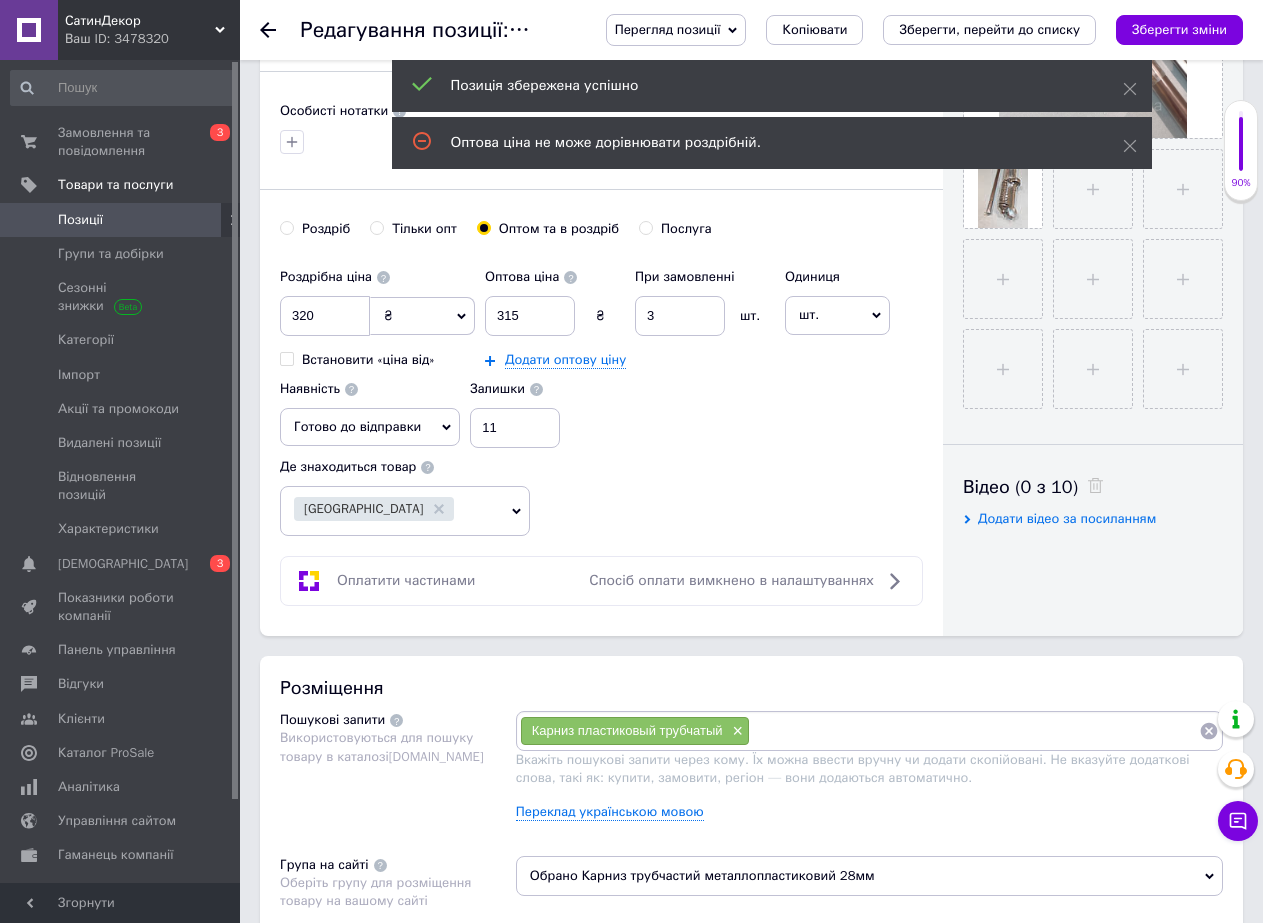 click 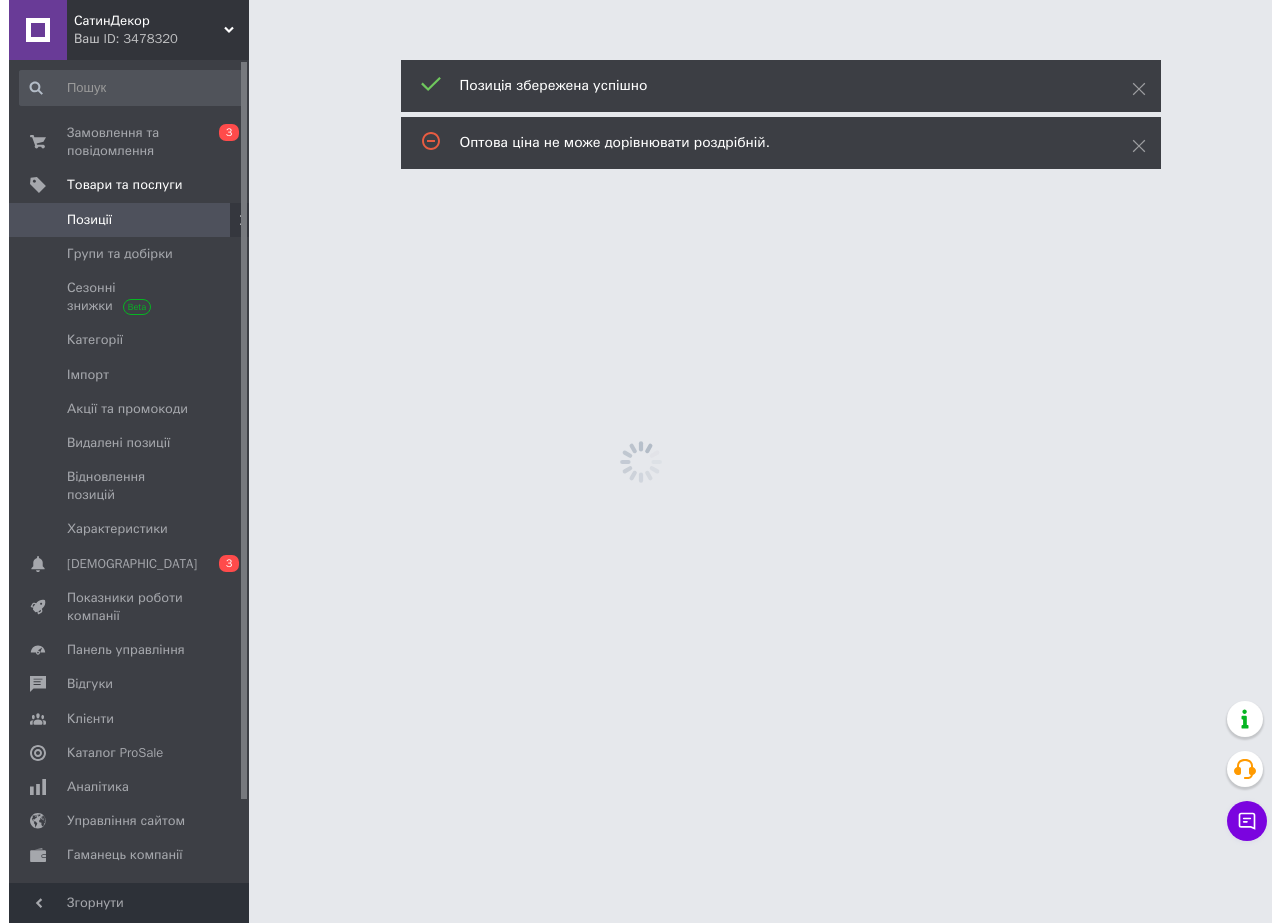 scroll, scrollTop: 0, scrollLeft: 0, axis: both 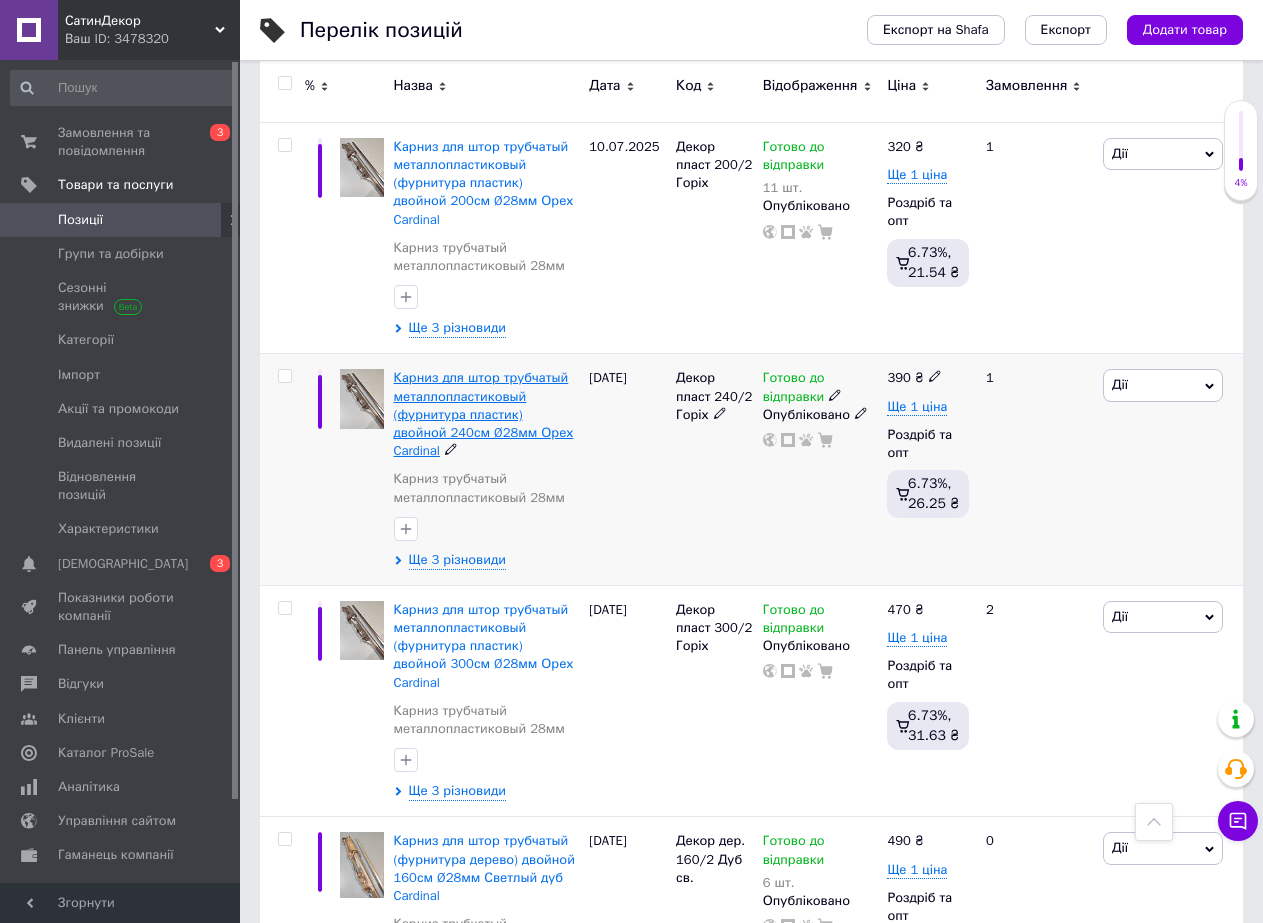 click on "Карниз для штор трубчатый металлопластиковый (фурнитура пластик) двойной 240см Ø28мм Орех Cardinal" at bounding box center (484, 414) 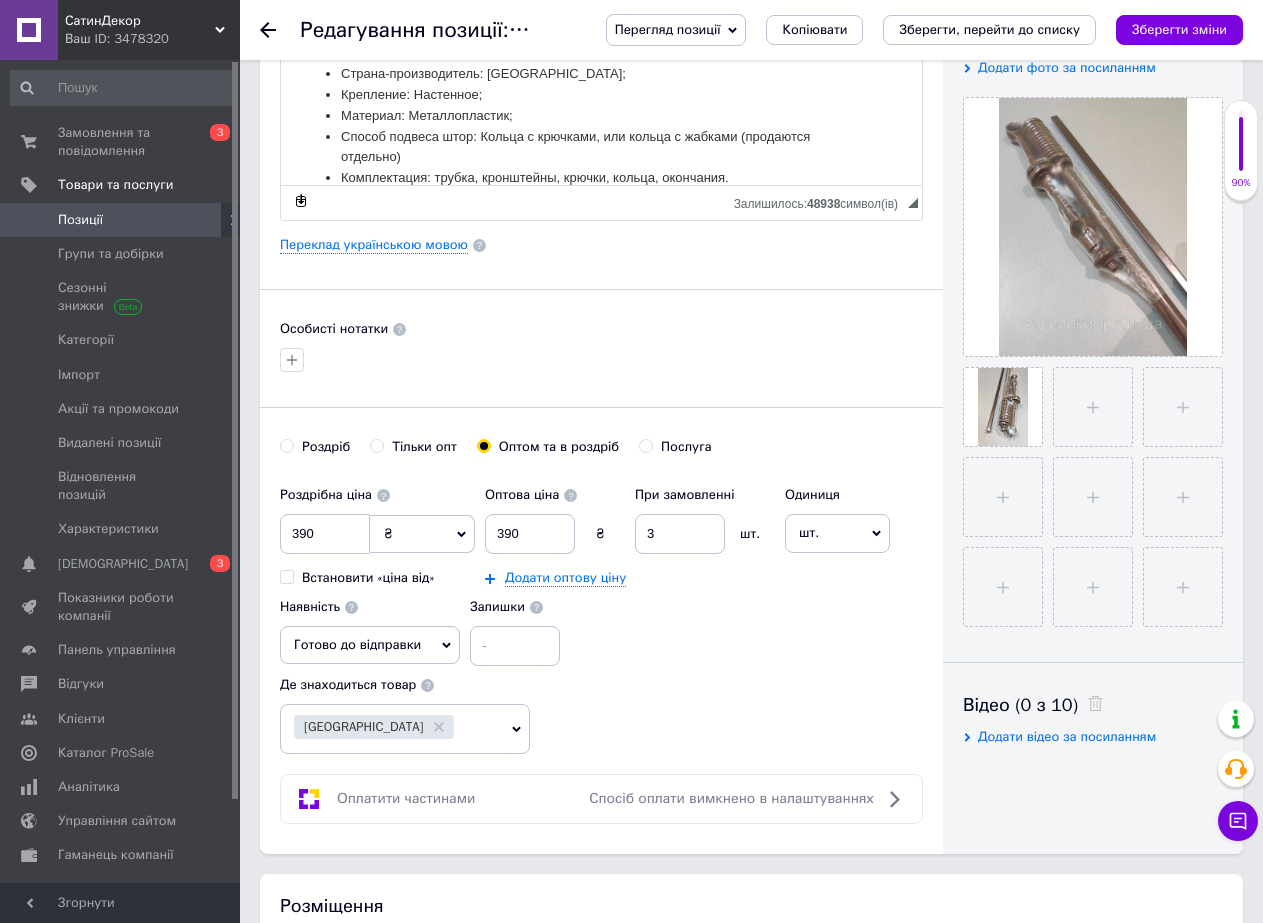 scroll, scrollTop: 800, scrollLeft: 0, axis: vertical 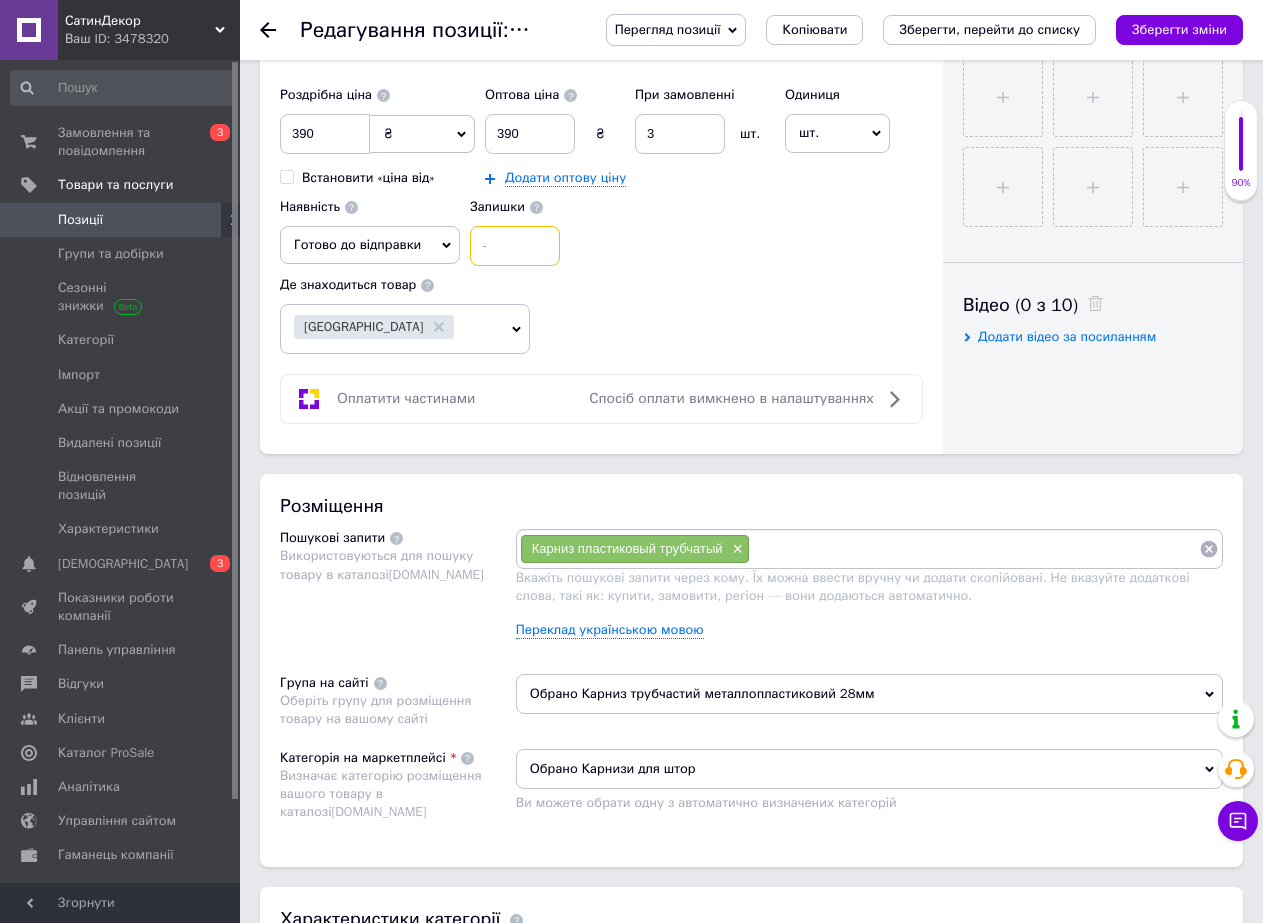click at bounding box center (515, 246) 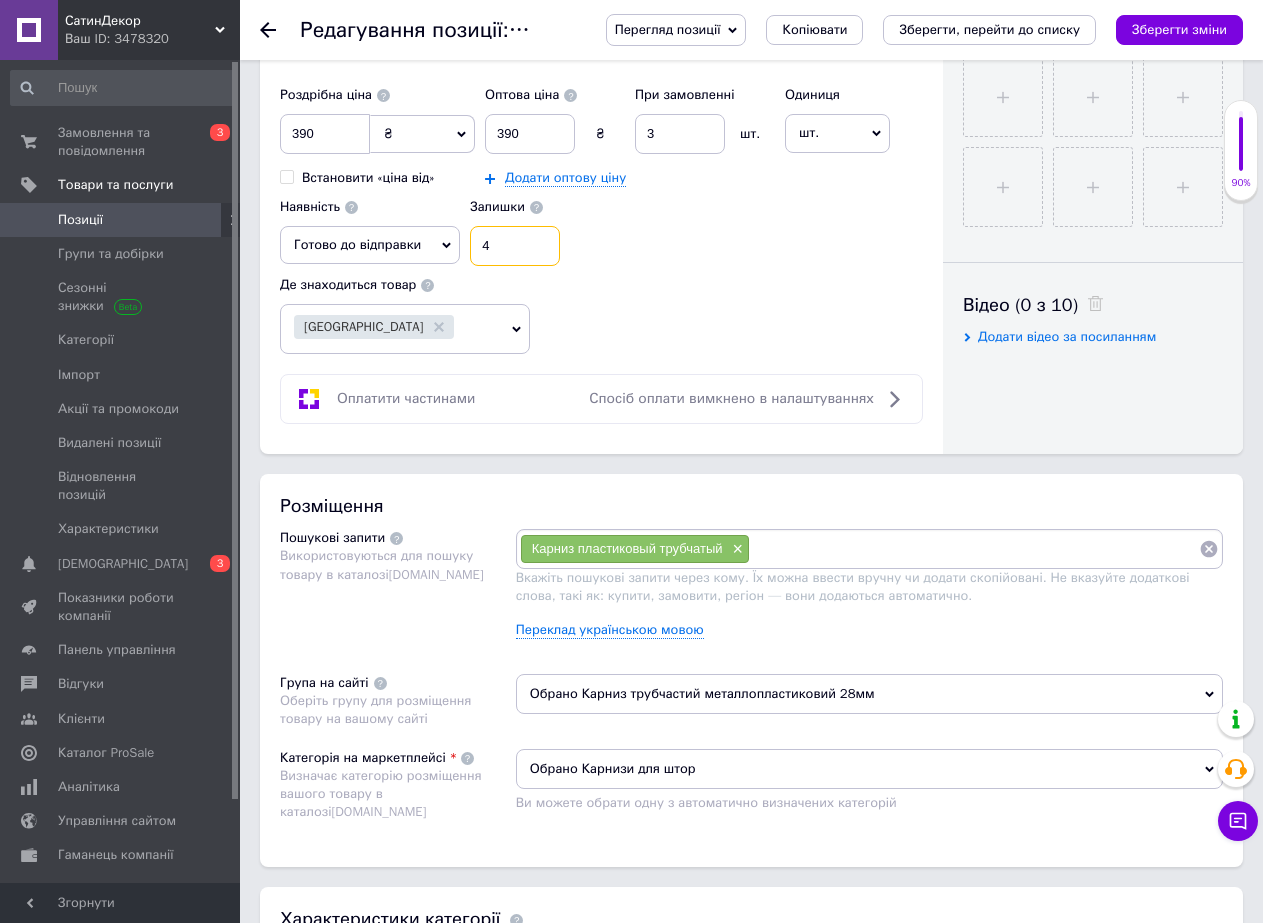type on "4" 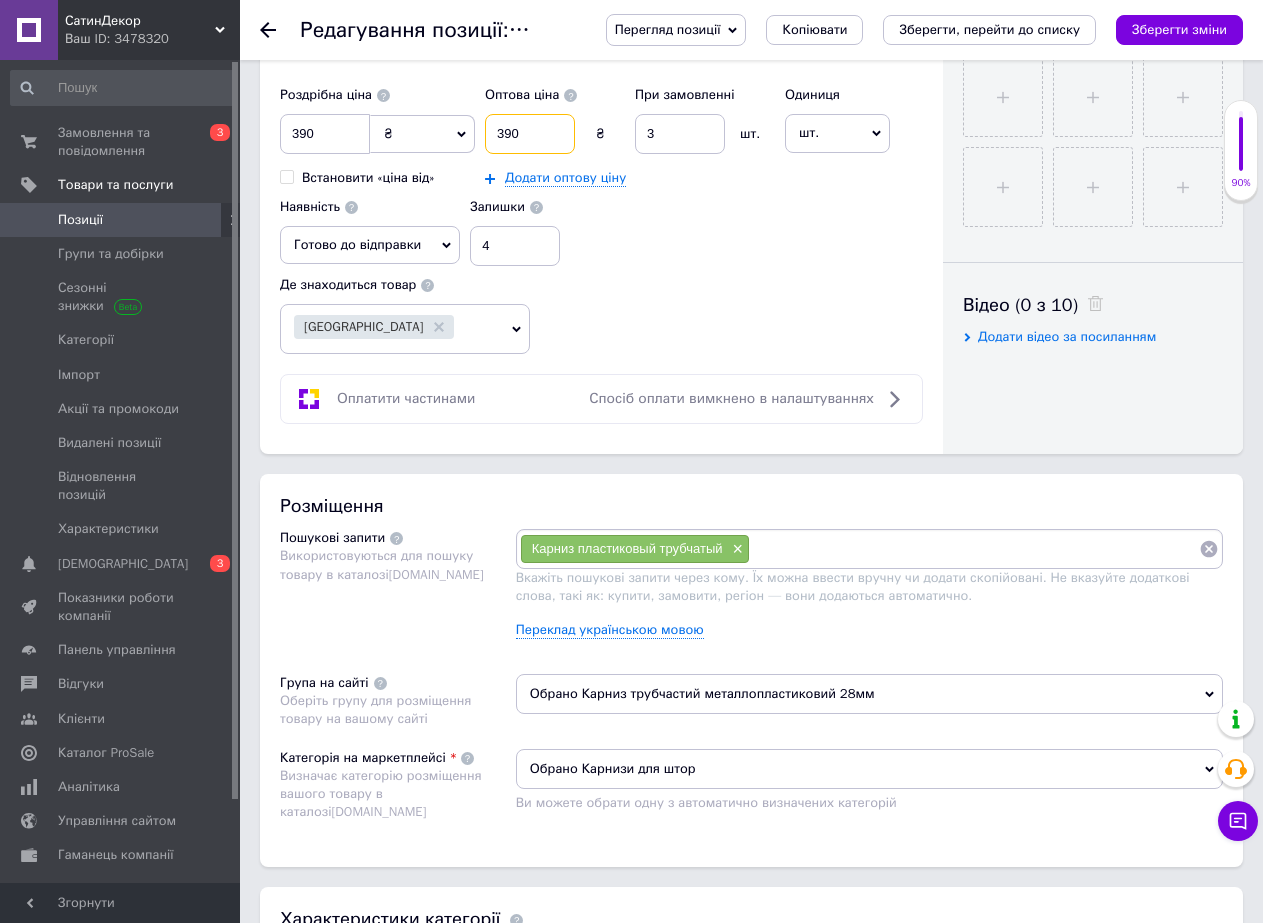 click on "390" at bounding box center [530, 134] 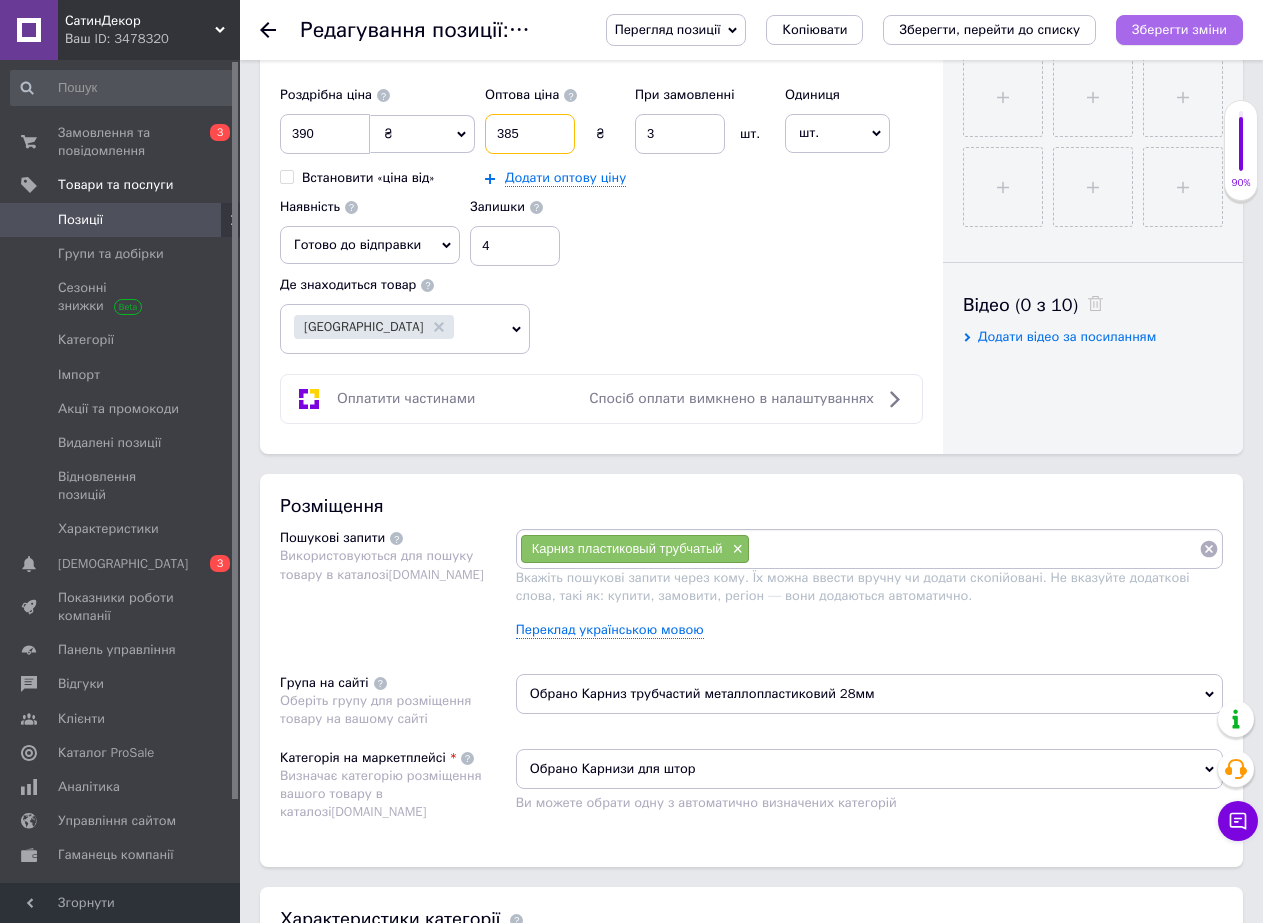 type on "385" 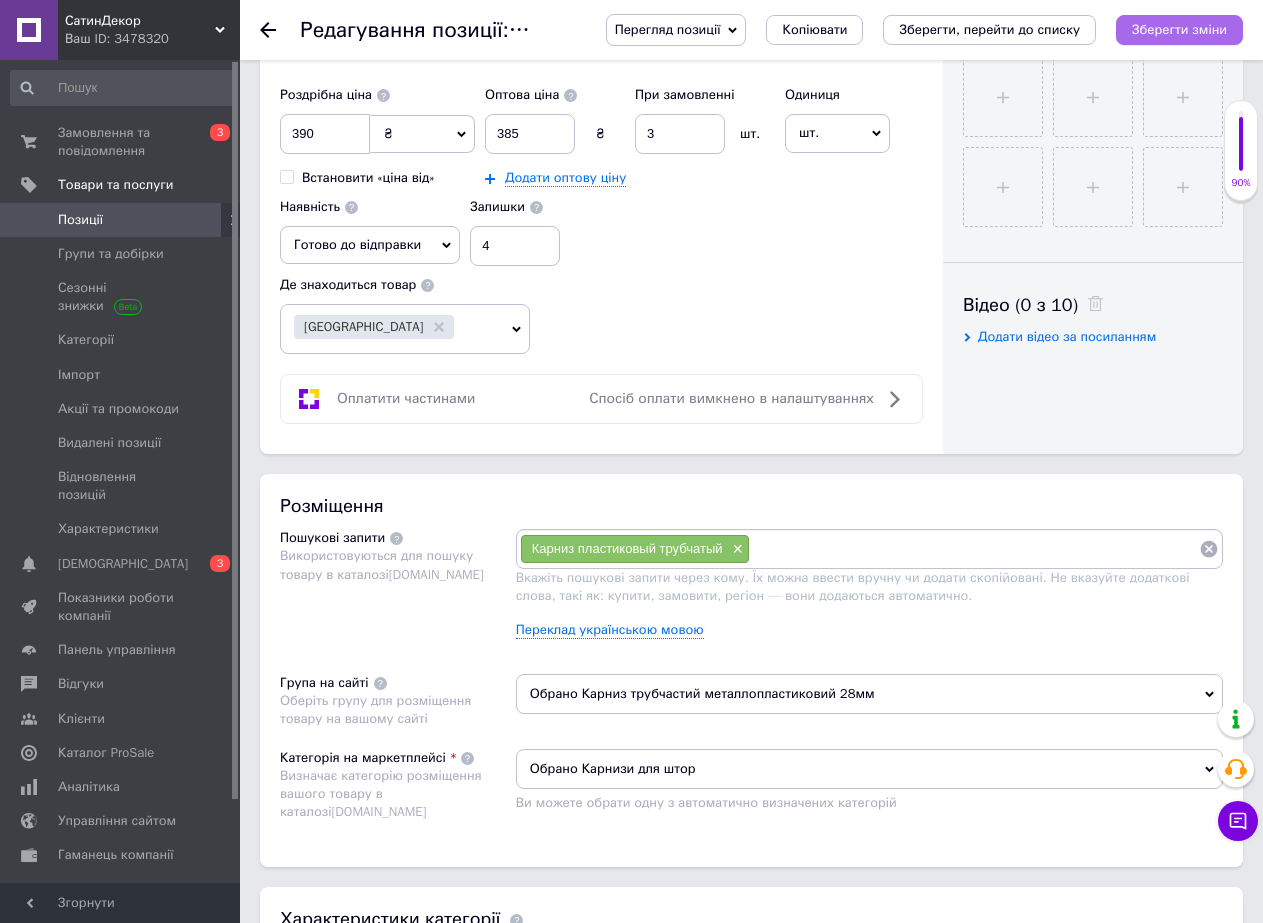 click on "Зберегти зміни" at bounding box center (1179, 29) 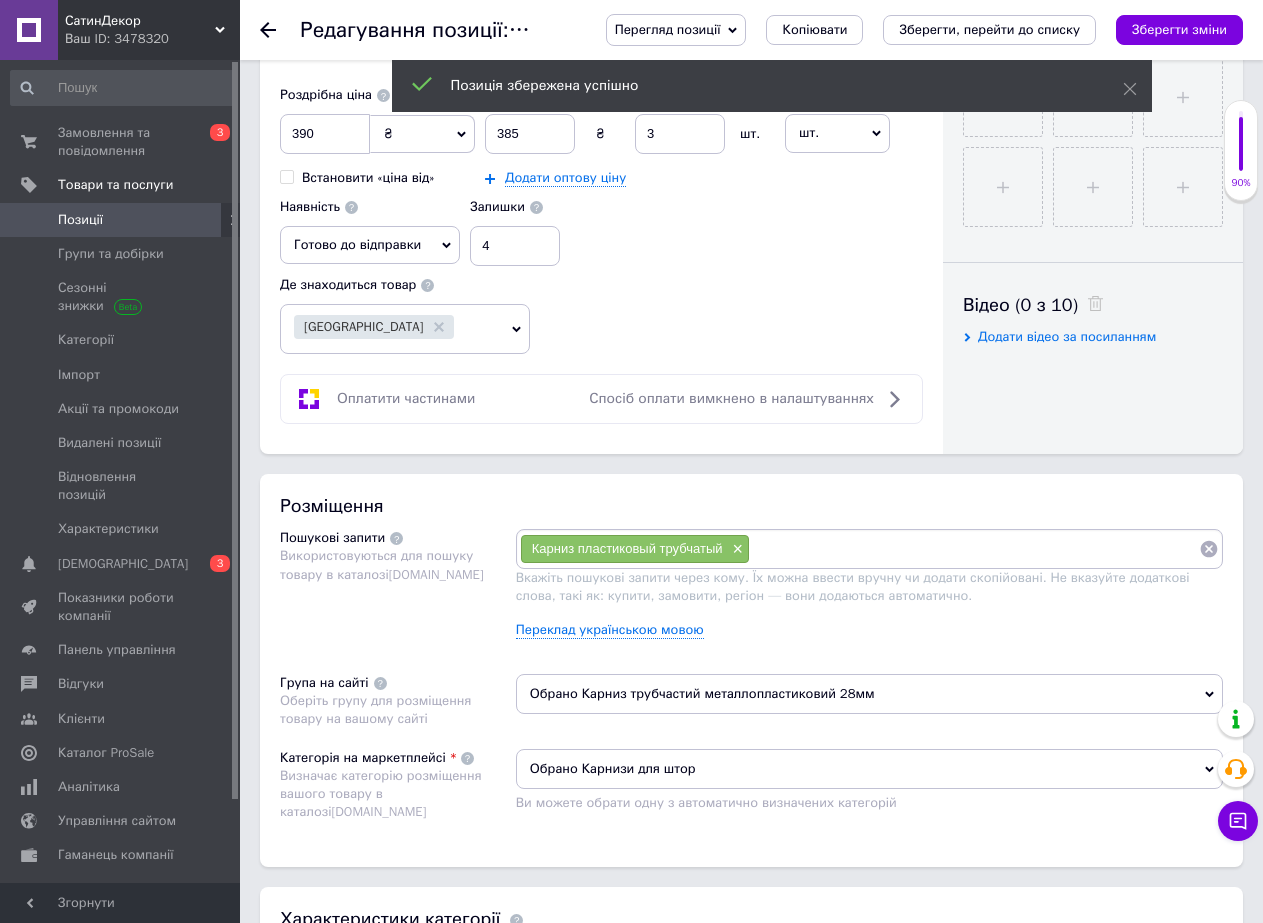 click 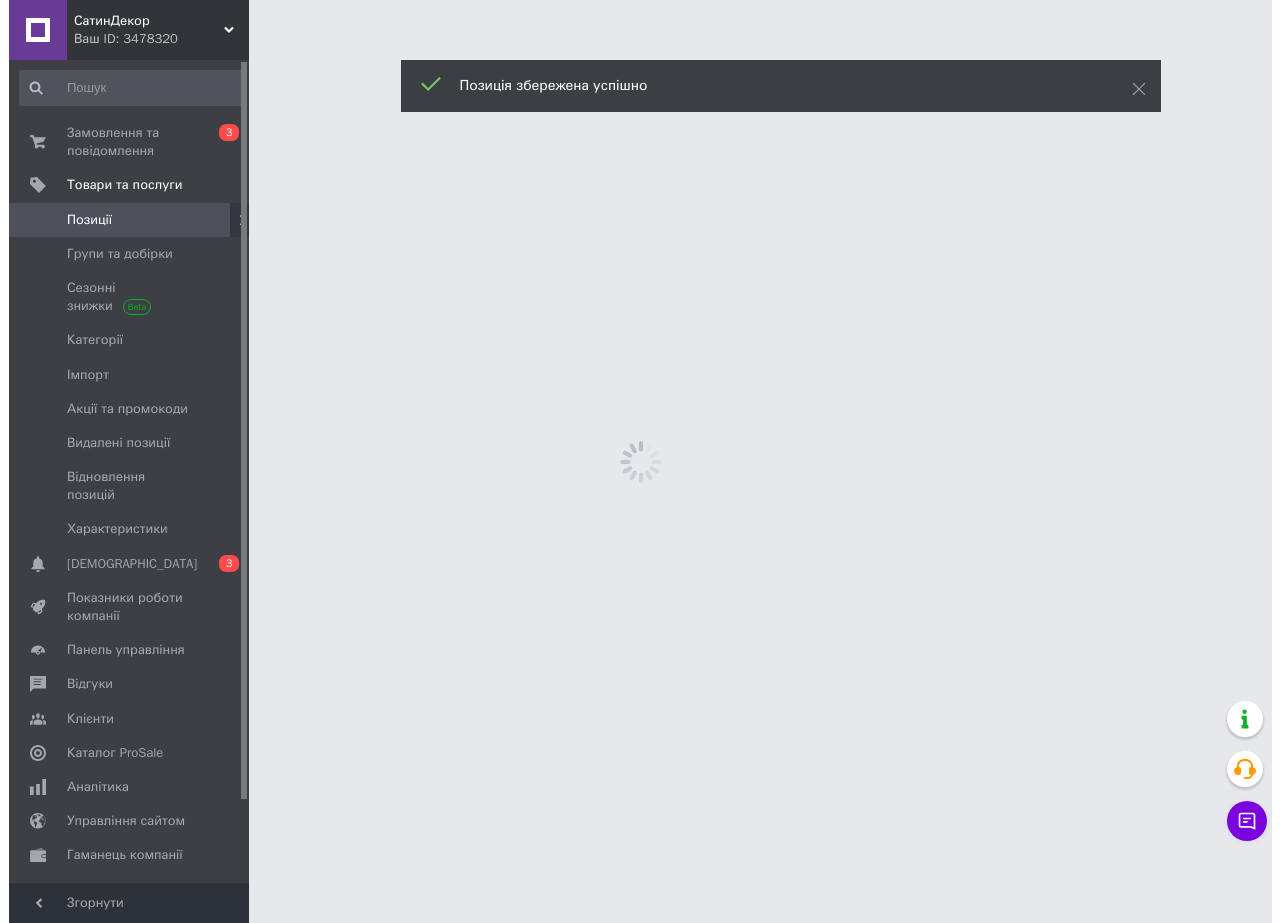 scroll, scrollTop: 0, scrollLeft: 0, axis: both 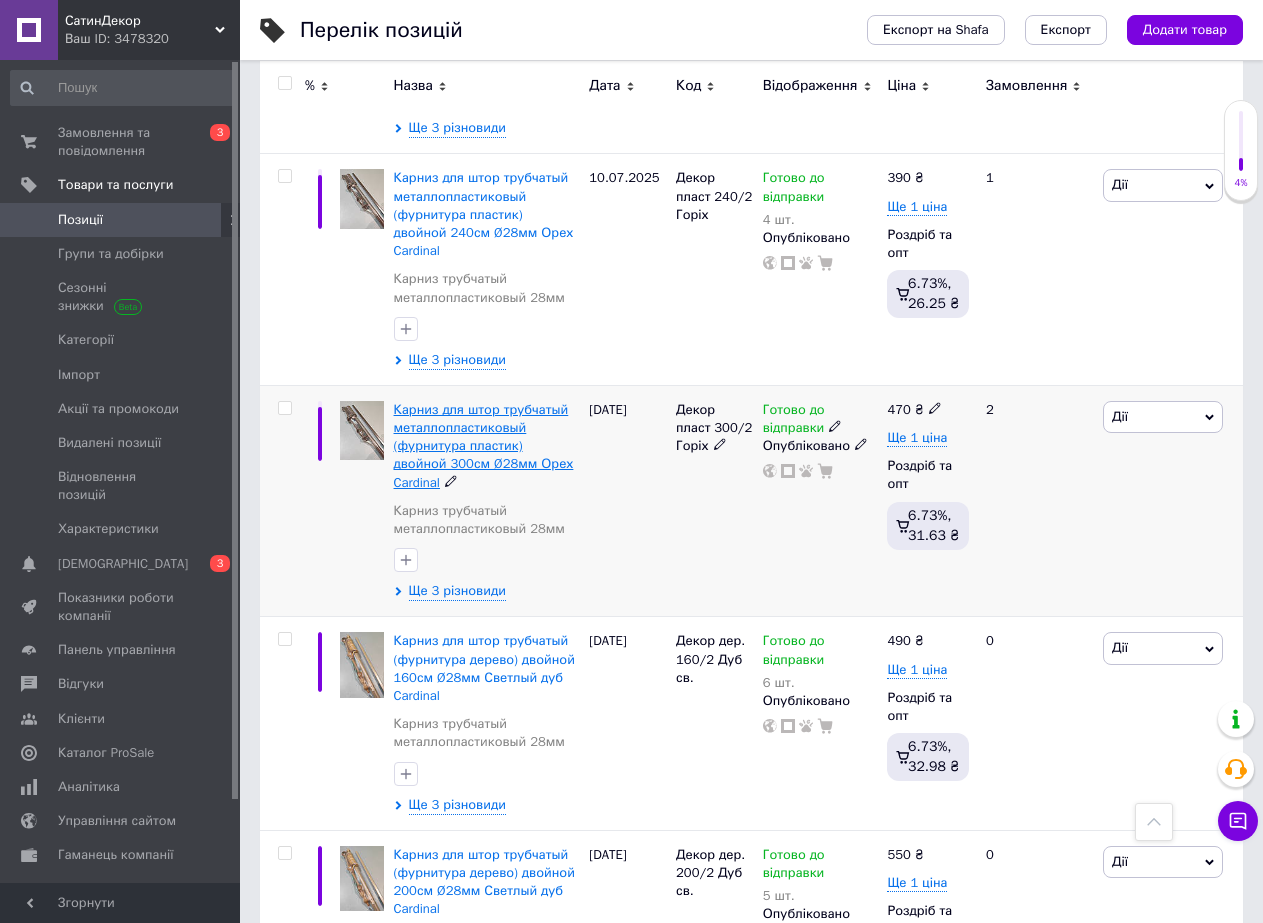 click on "Карниз для штор трубчатый металлопластиковый (фурнитура пластик) двойной 300см Ø28мм Орех Cardinal" at bounding box center (484, 446) 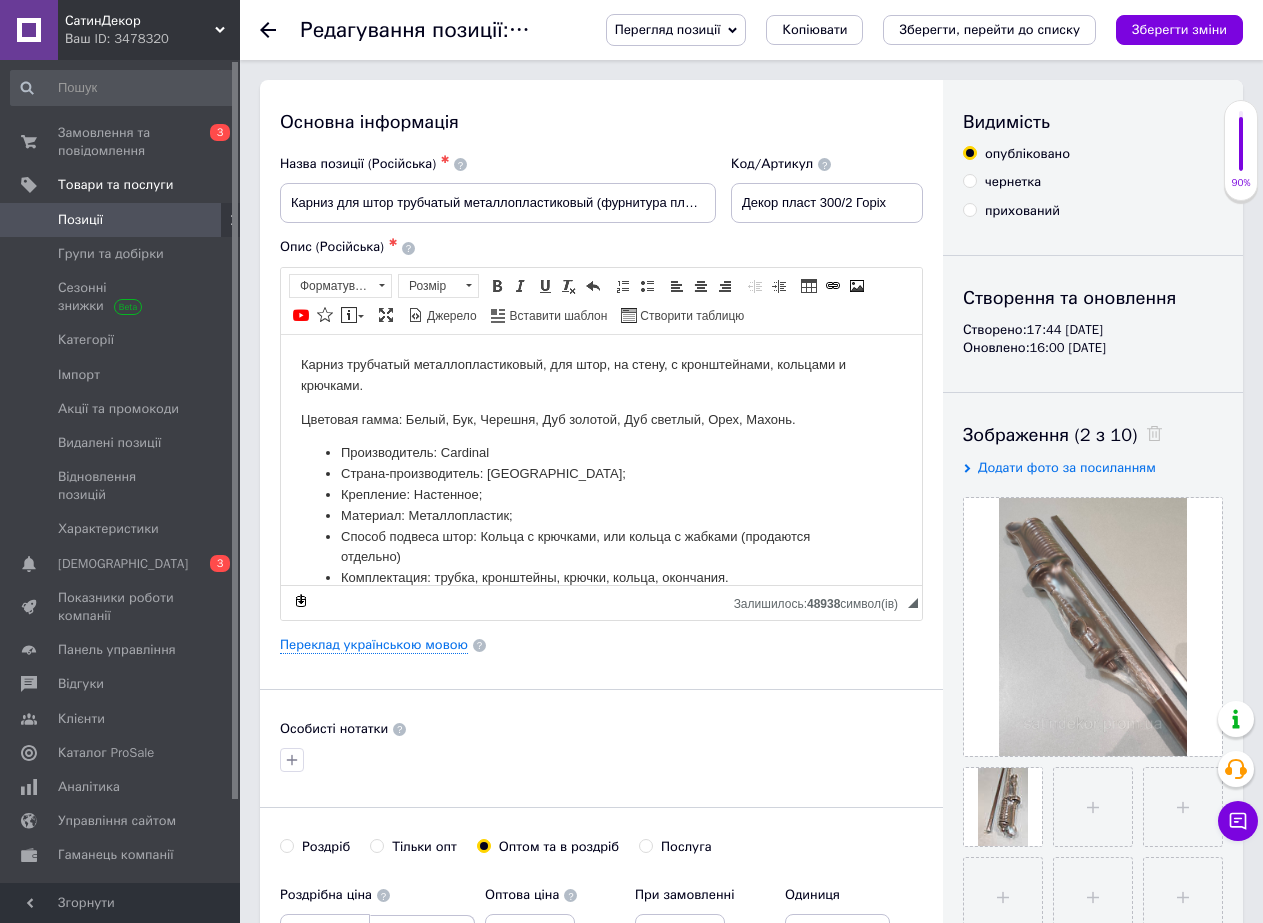 scroll, scrollTop: 500, scrollLeft: 0, axis: vertical 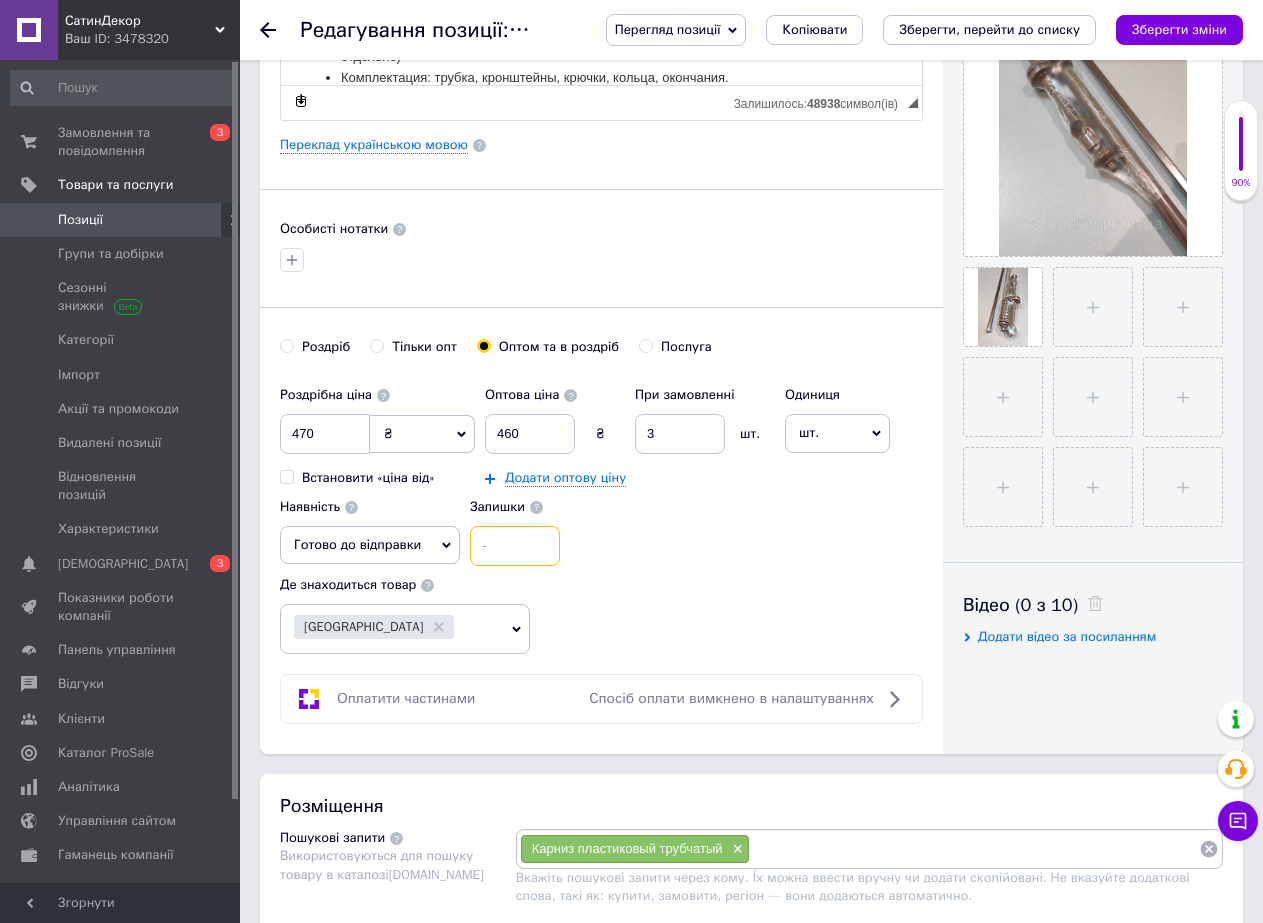 click at bounding box center (515, 546) 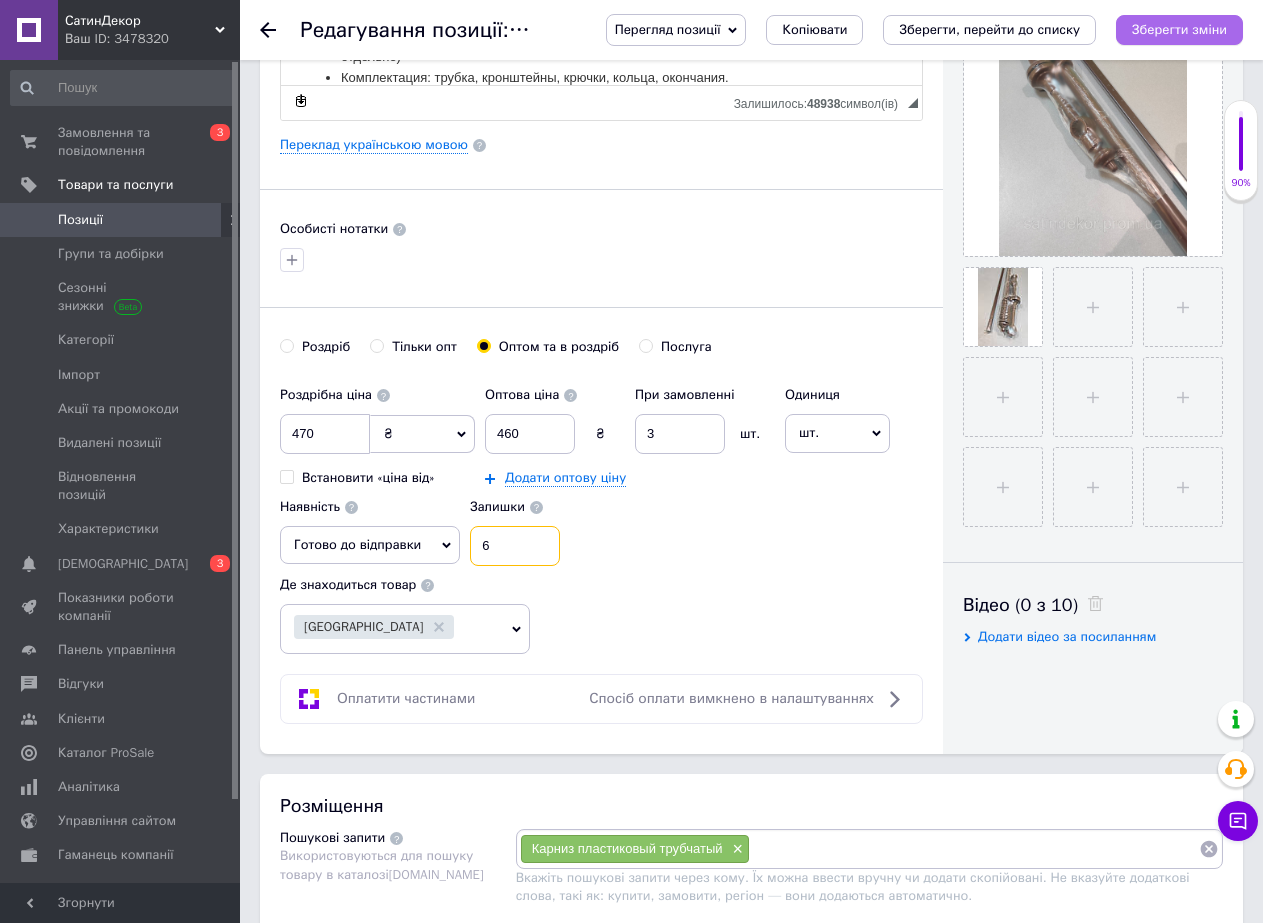 type on "6" 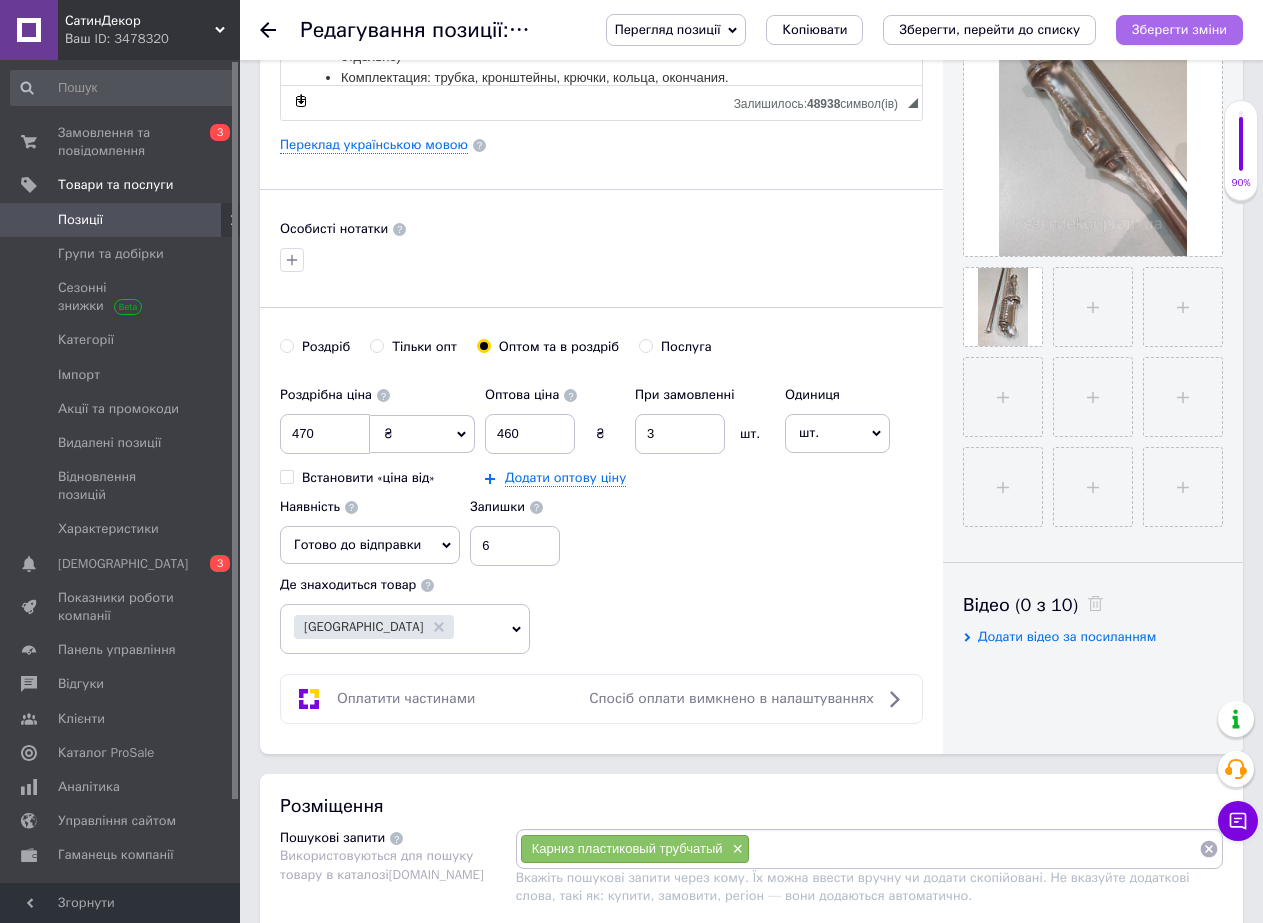 click on "Зберегти зміни" at bounding box center [1179, 29] 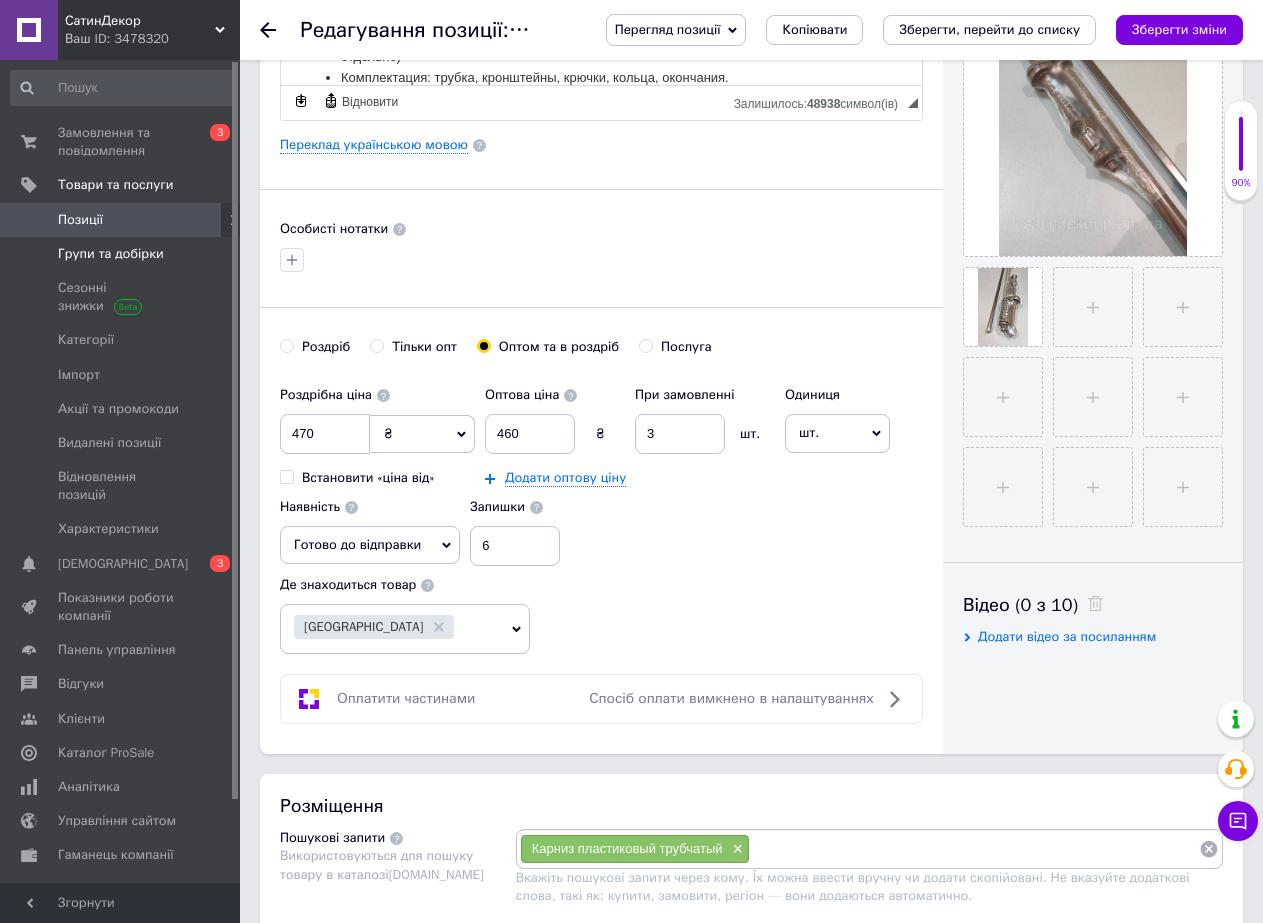 click on "Групи та добірки" at bounding box center (111, 254) 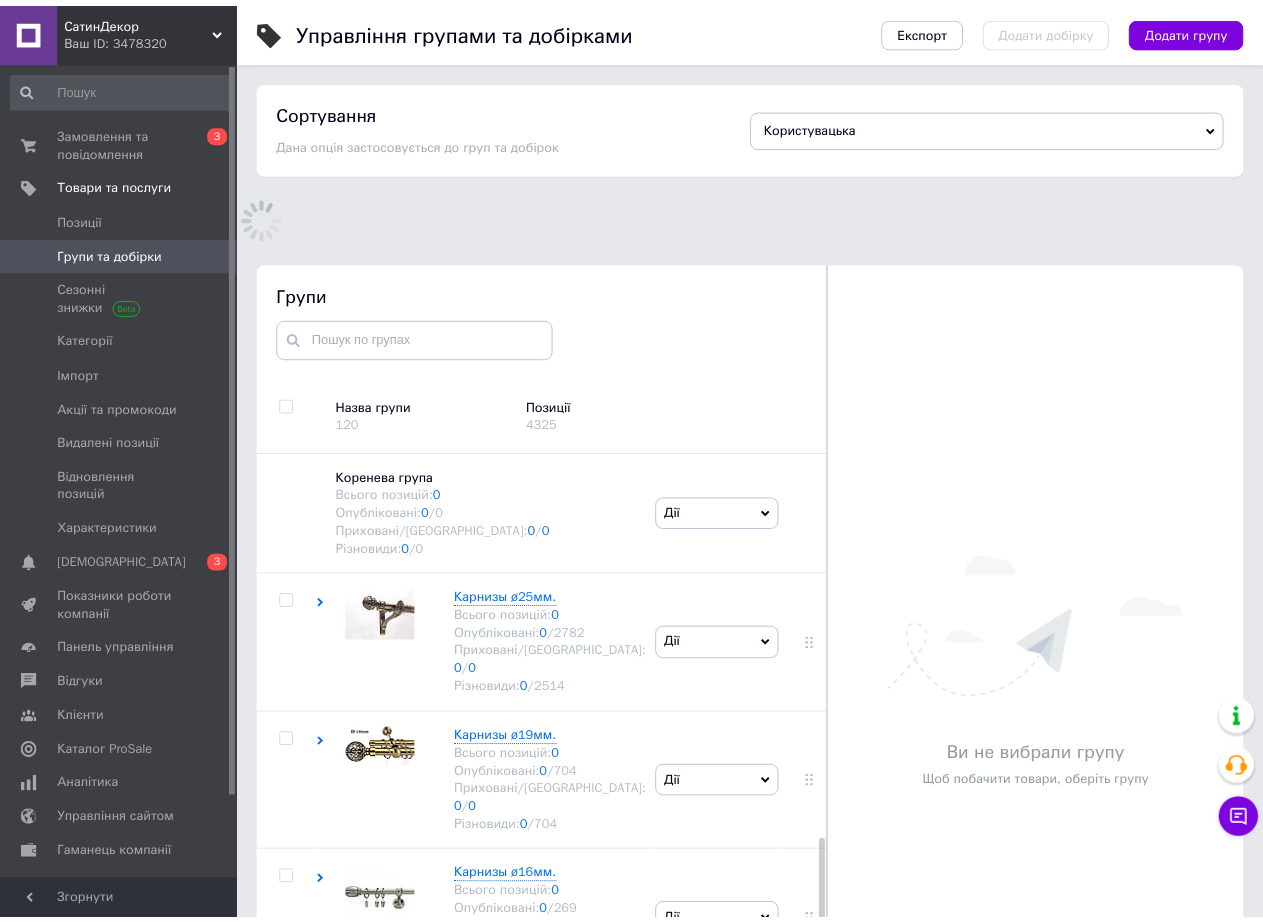 scroll, scrollTop: 183, scrollLeft: 0, axis: vertical 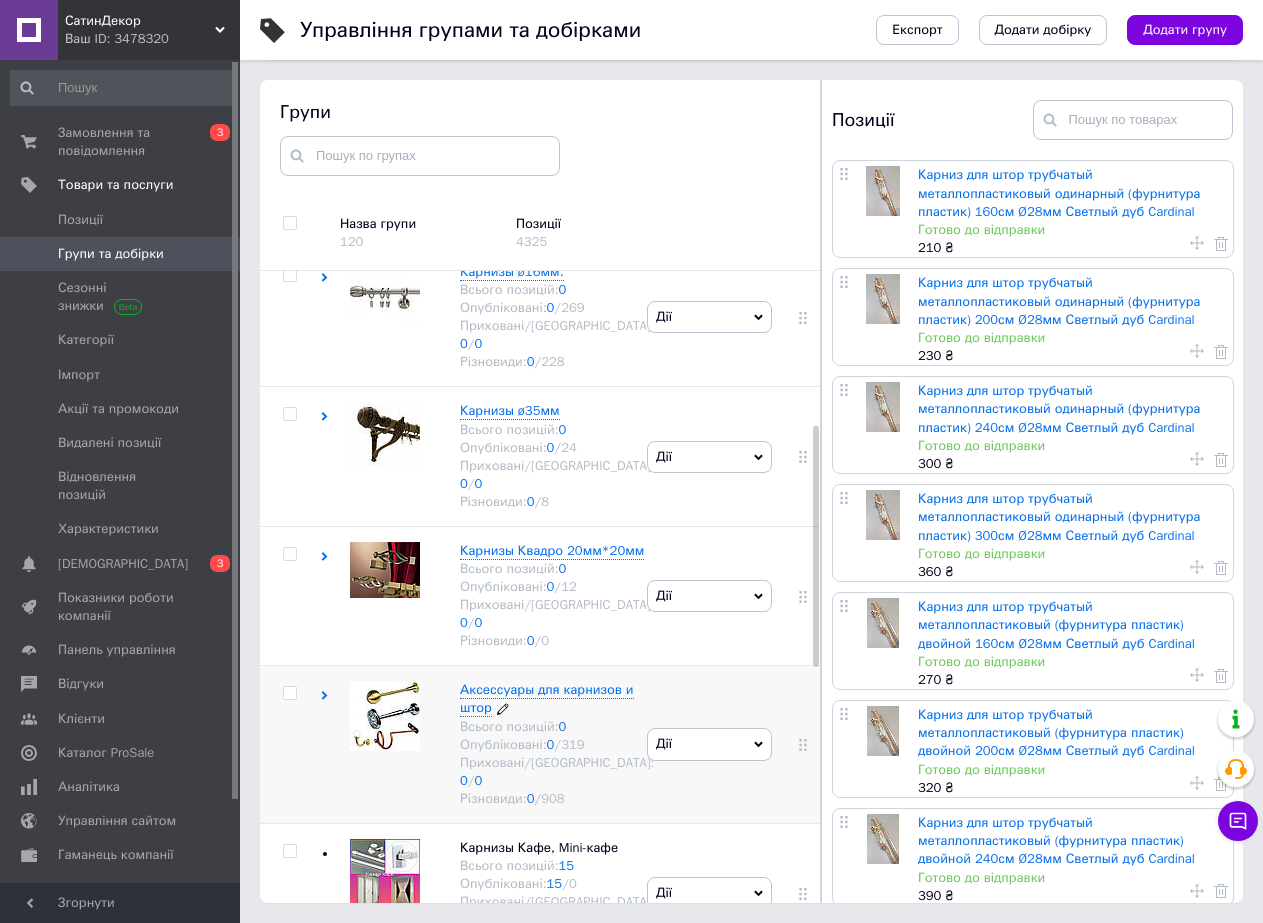 click on "Аксессуары для карнизов и штор" at bounding box center (547, 698) 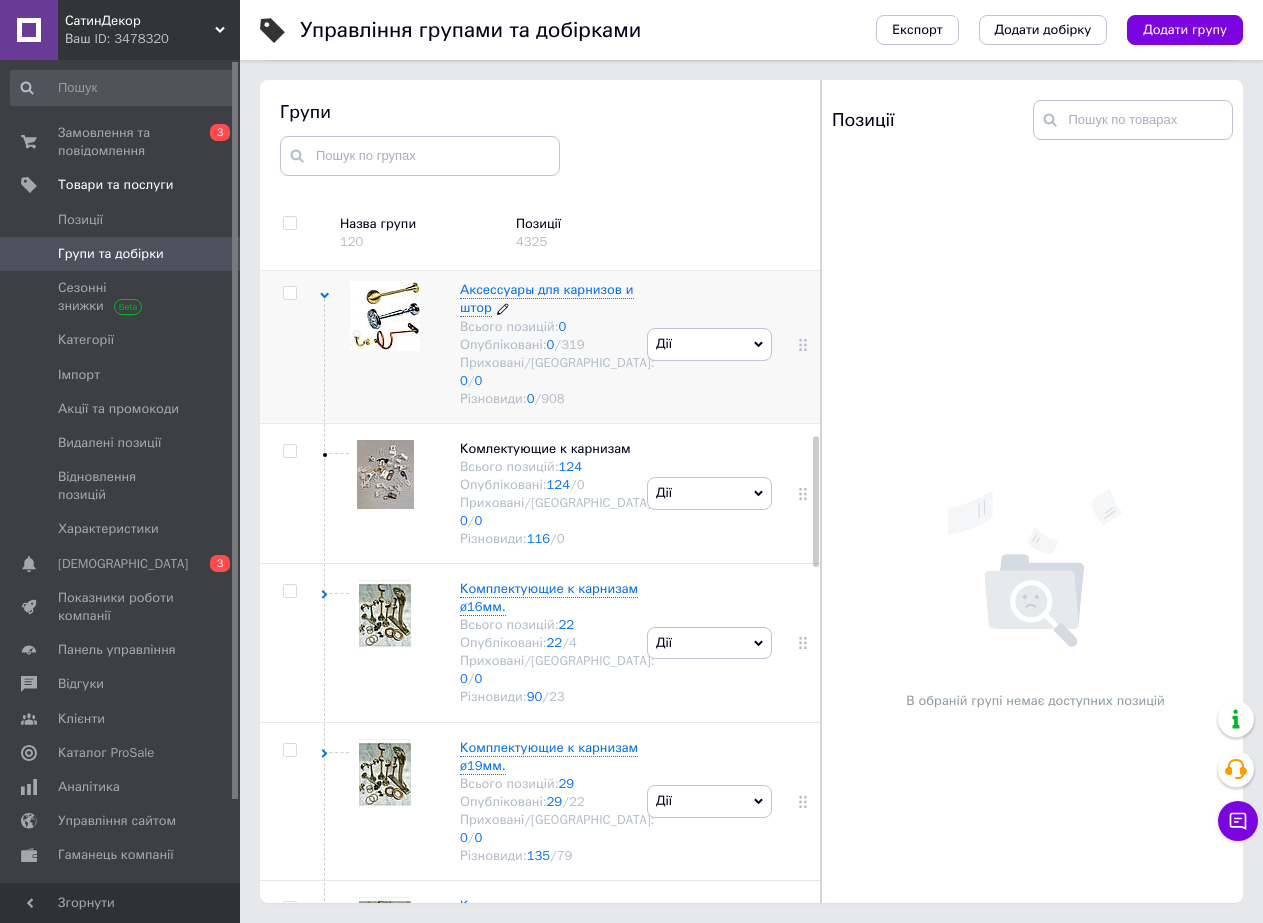scroll, scrollTop: 1017, scrollLeft: 0, axis: vertical 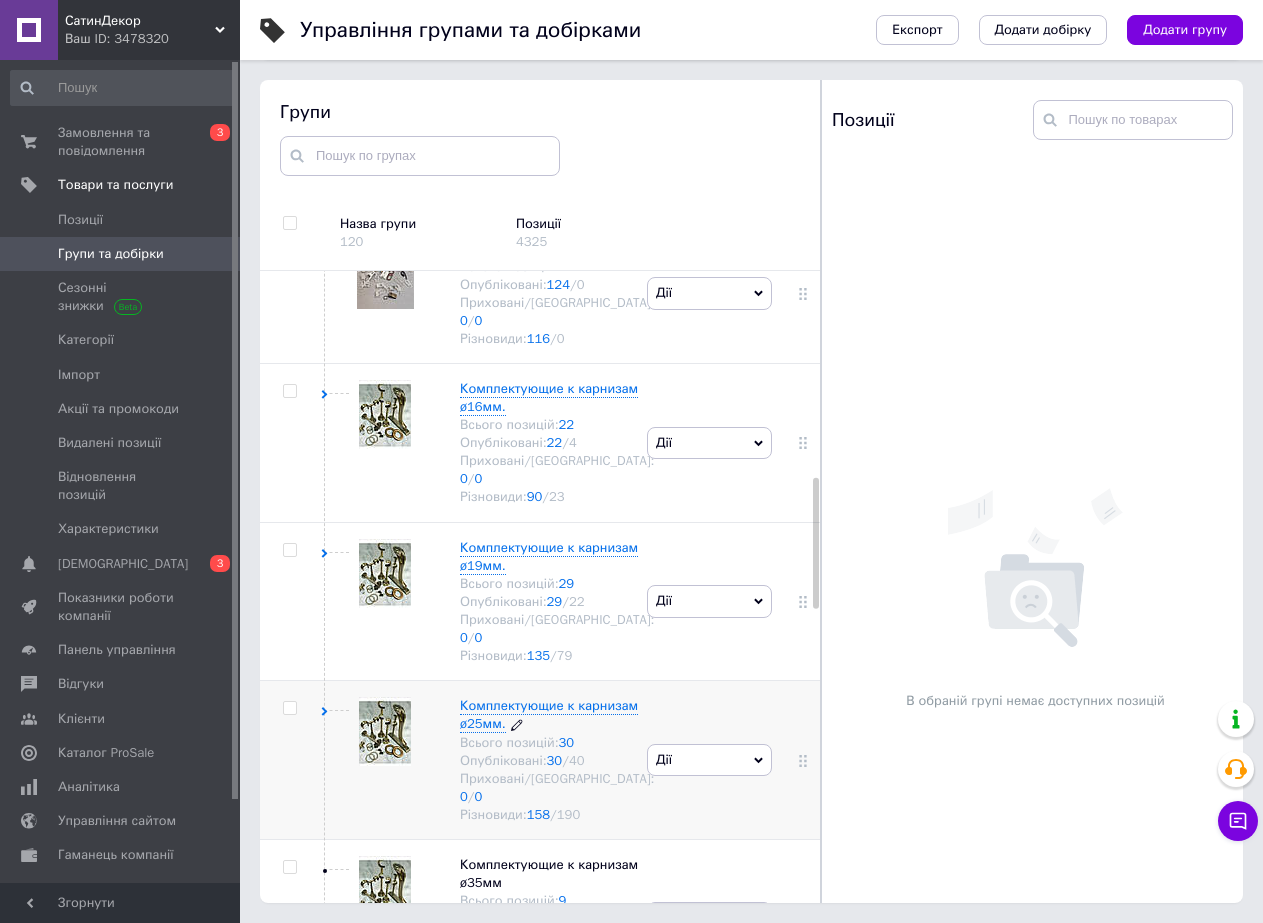 click on "Комплектующие к карнизам ø25мм." at bounding box center (549, 714) 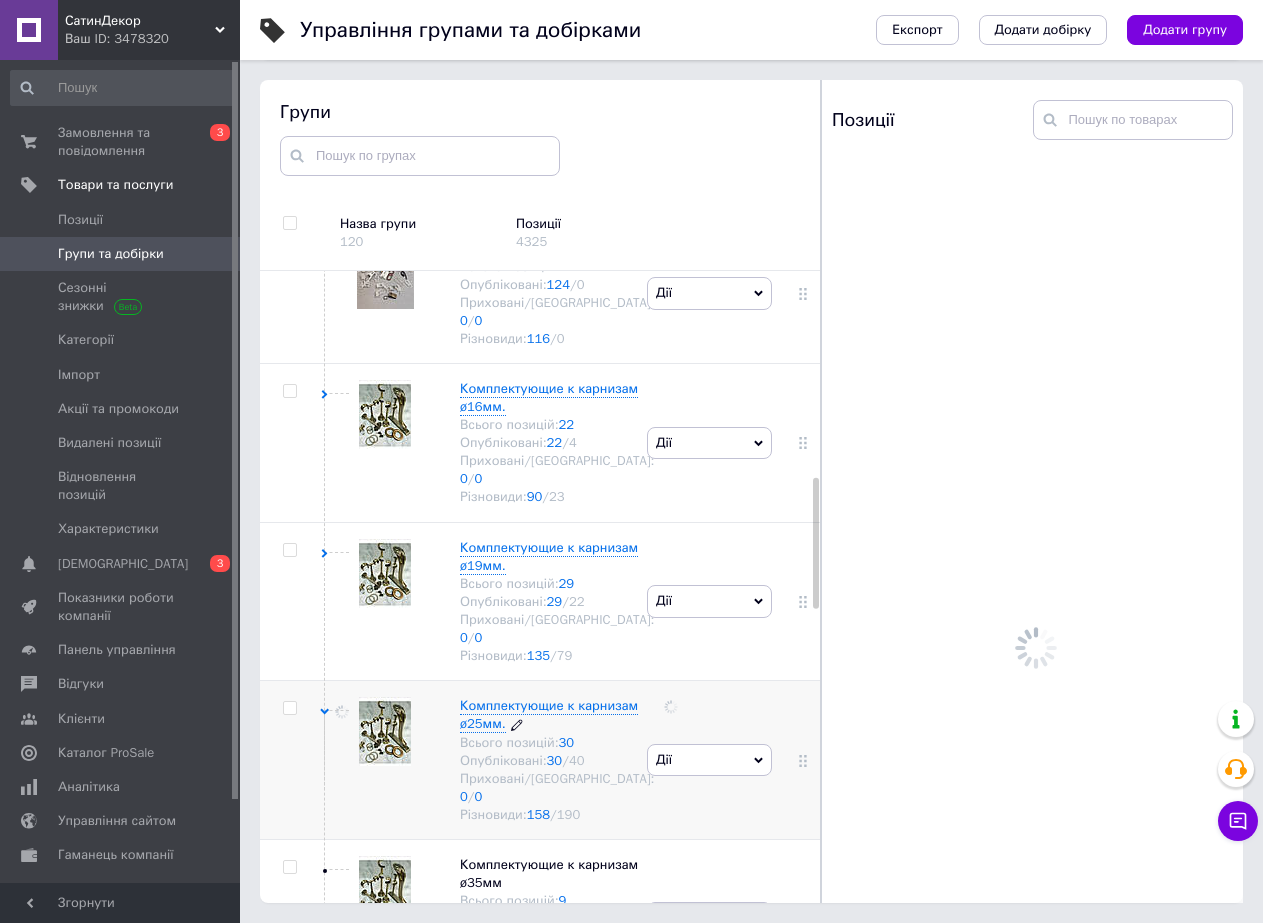 scroll, scrollTop: 1317, scrollLeft: 0, axis: vertical 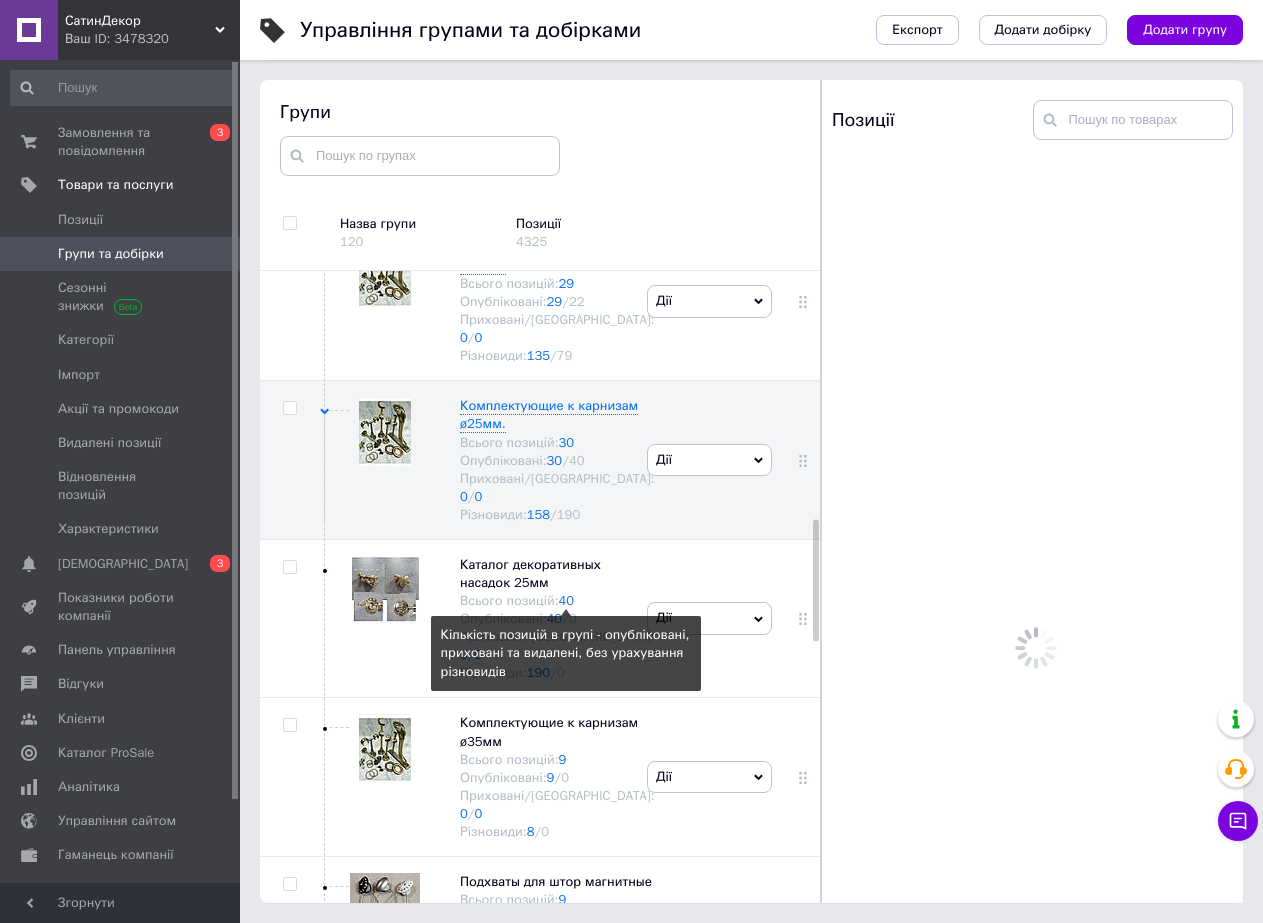 click on "40" at bounding box center (567, 600) 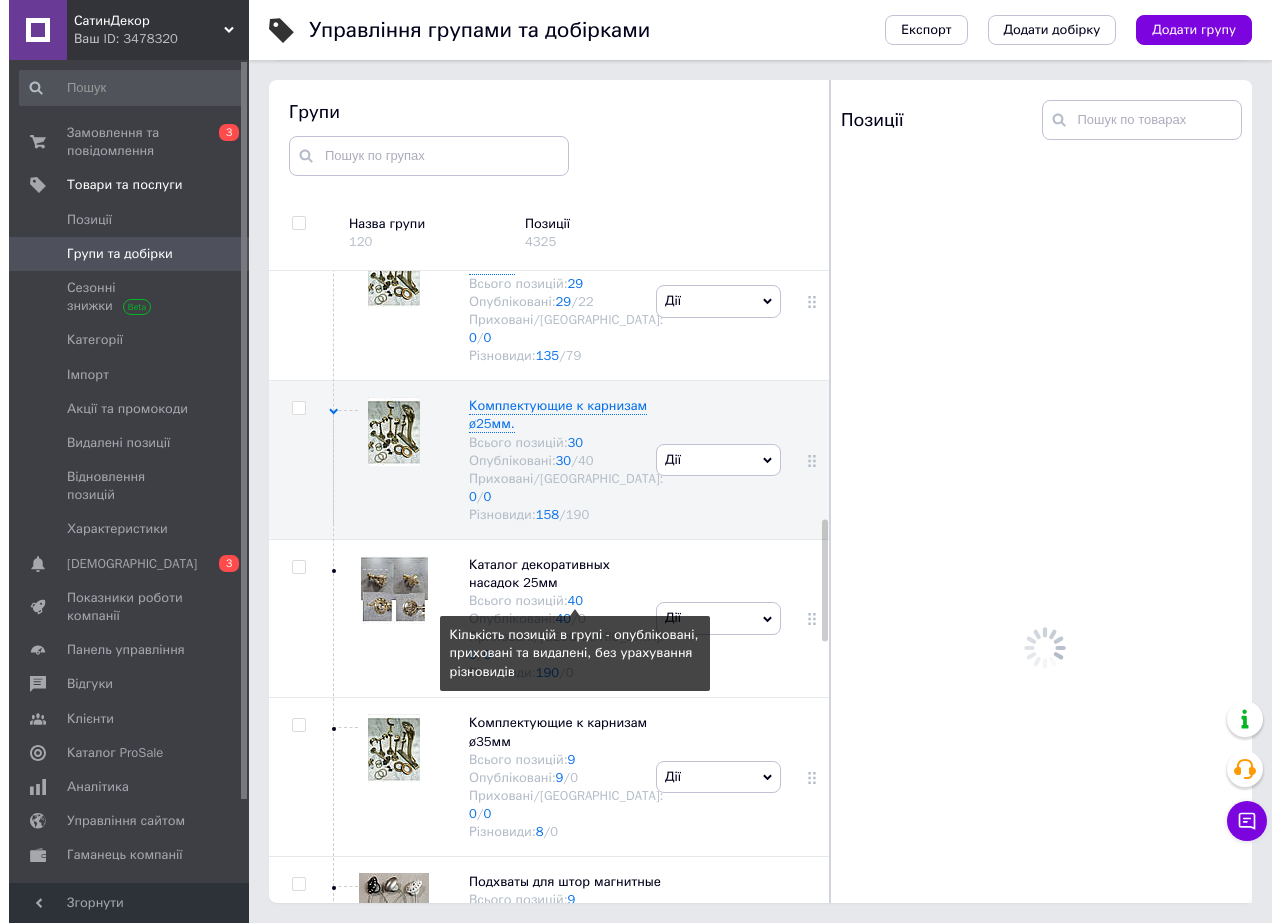 scroll, scrollTop: 0, scrollLeft: 0, axis: both 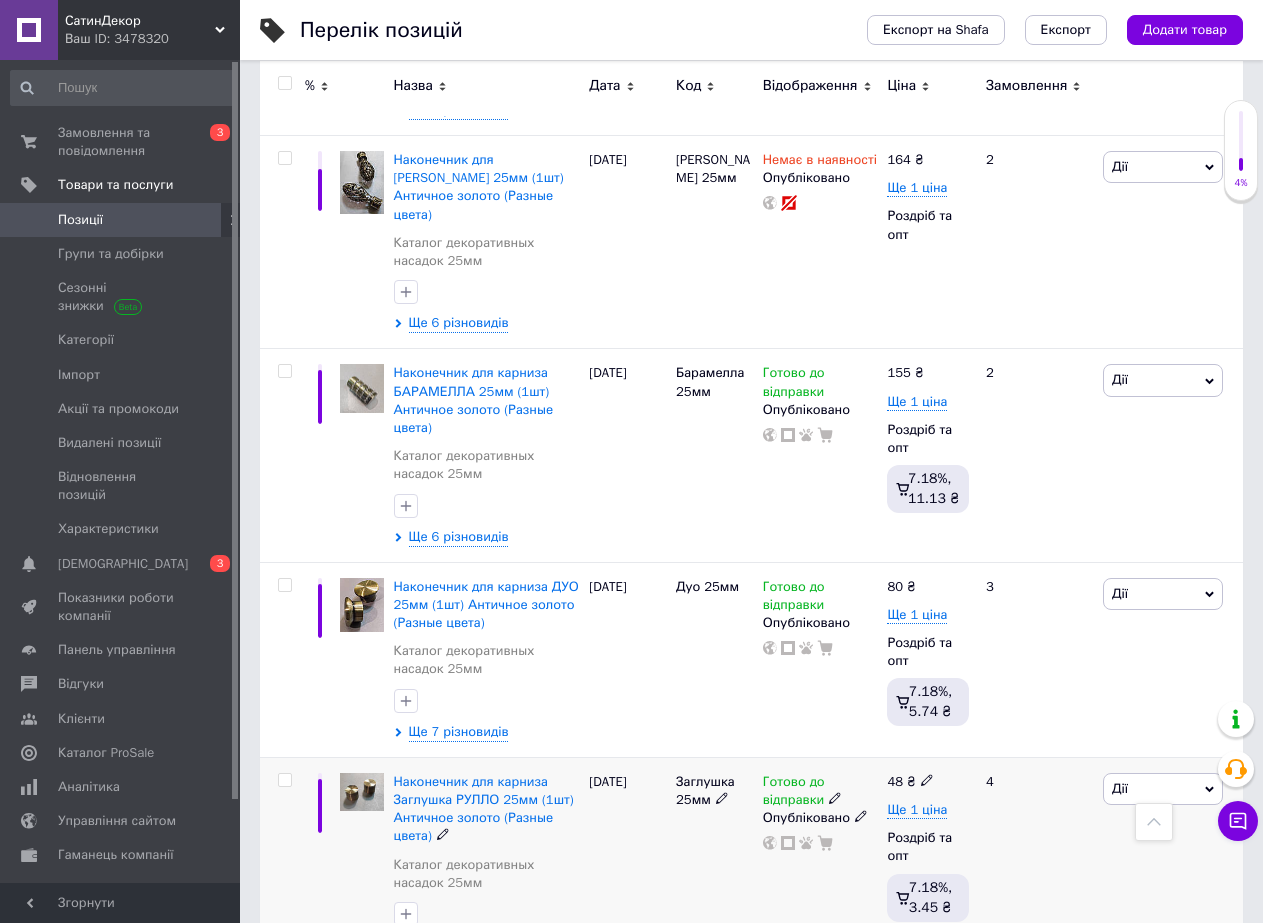 click on "Ще 7 різновидів" at bounding box center (459, 945) 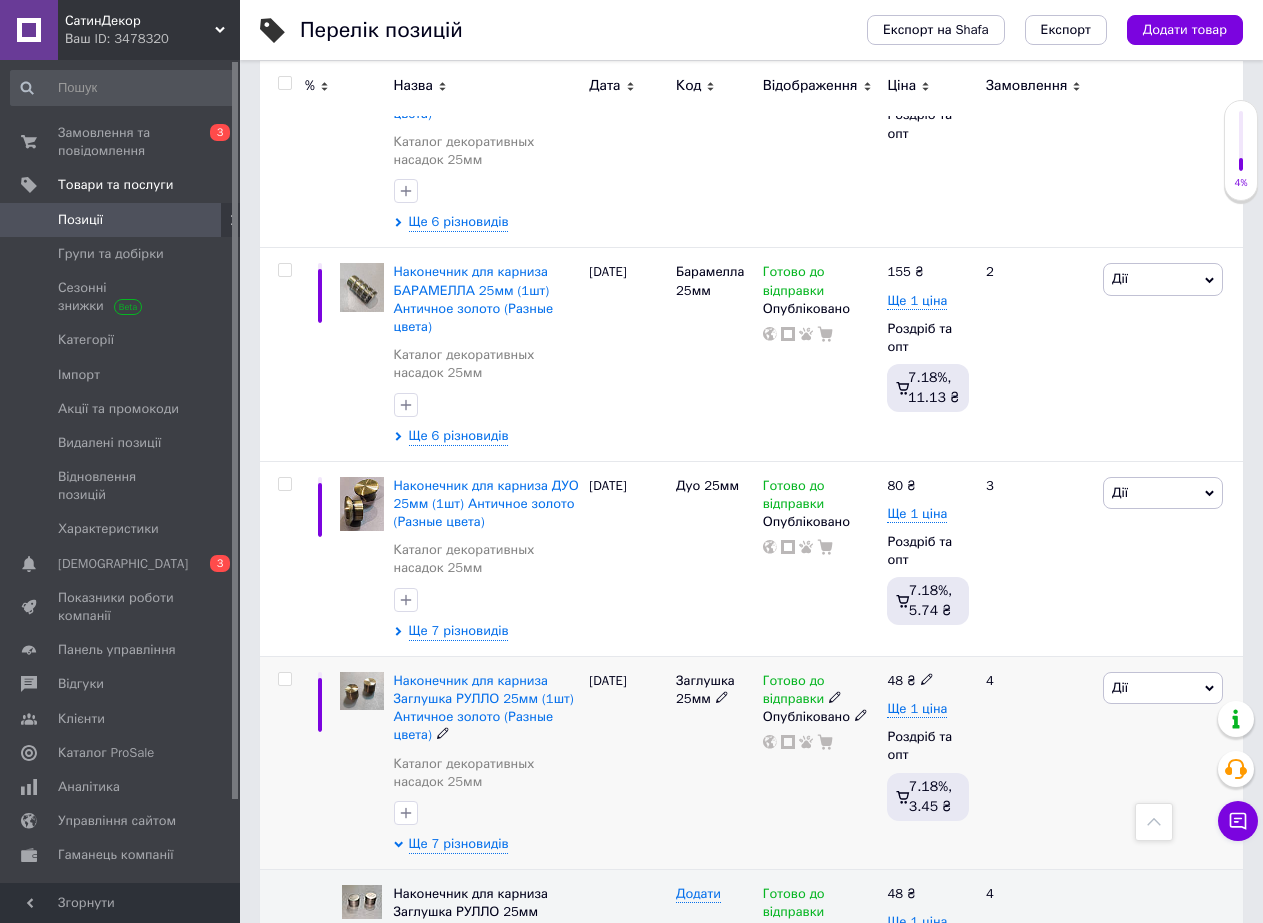 scroll, scrollTop: 4093, scrollLeft: 0, axis: vertical 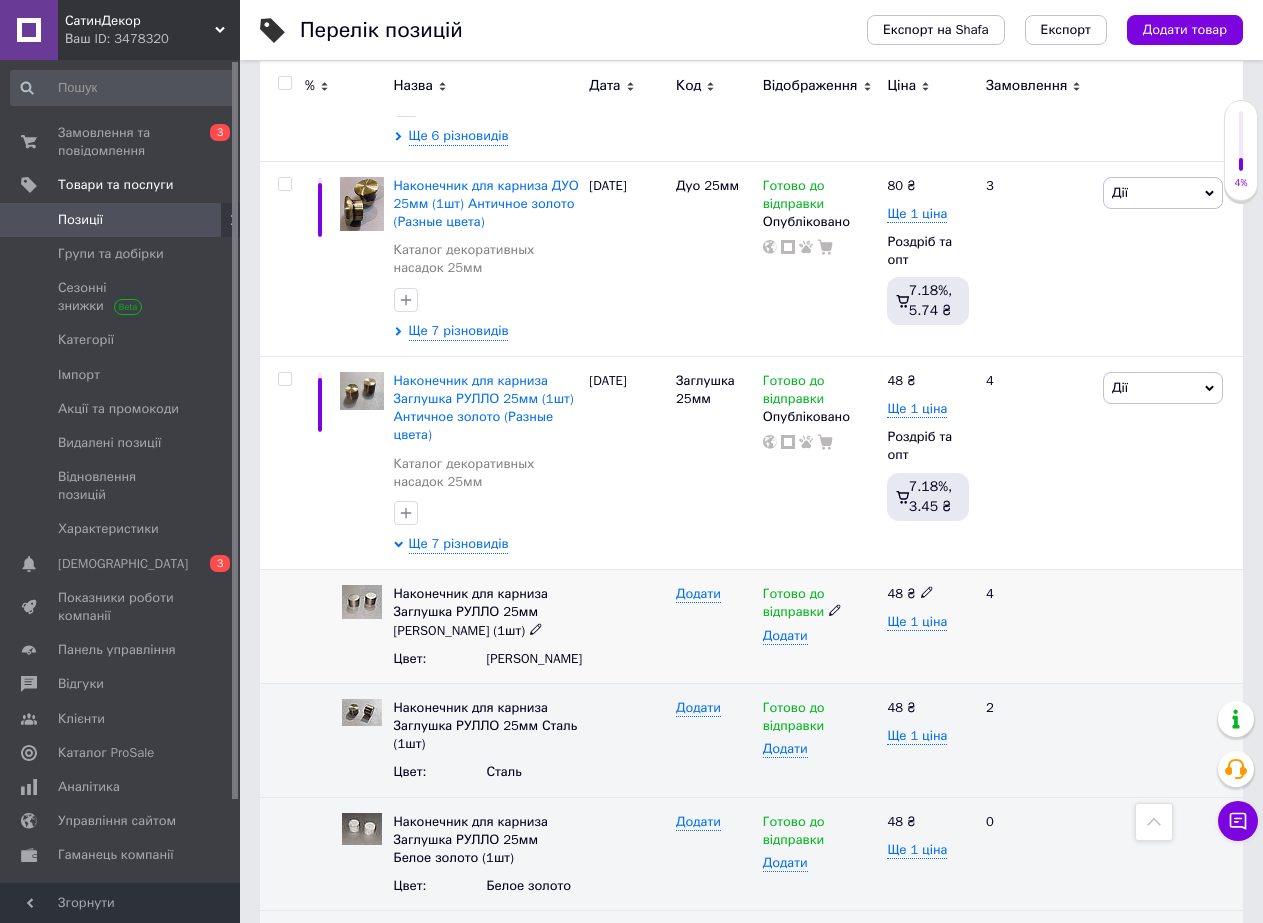 click 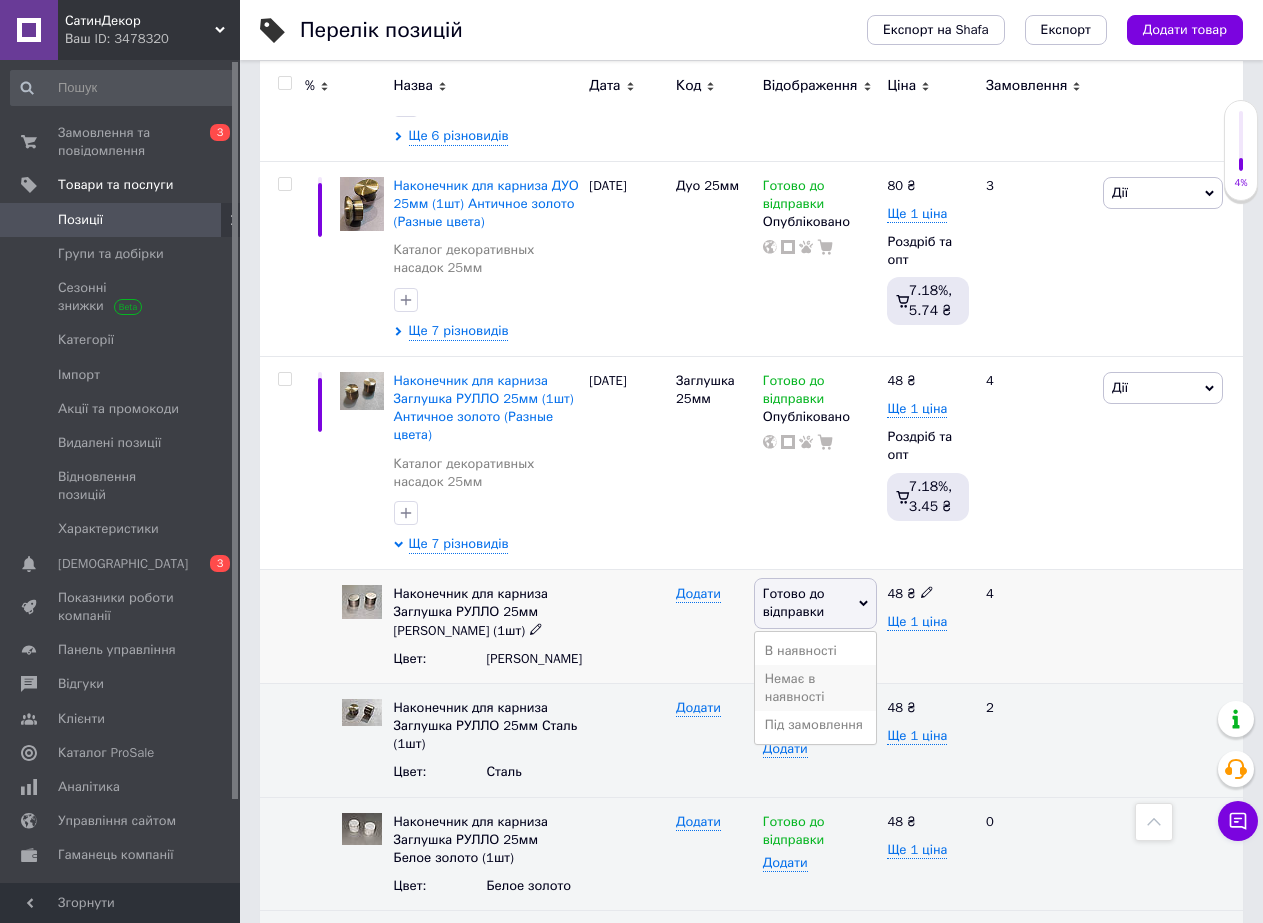click on "Немає в наявності" at bounding box center (816, 688) 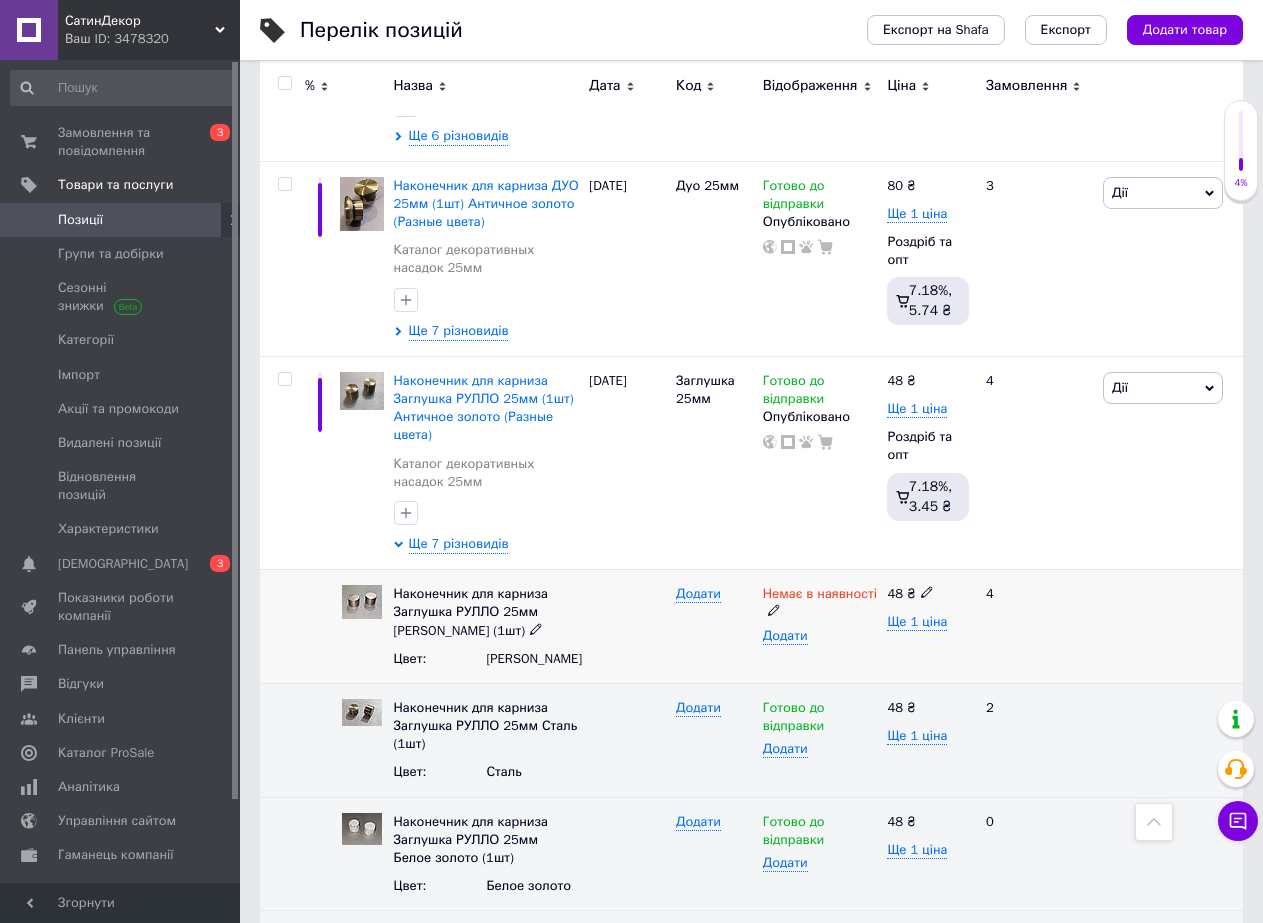 click at bounding box center (627, 627) 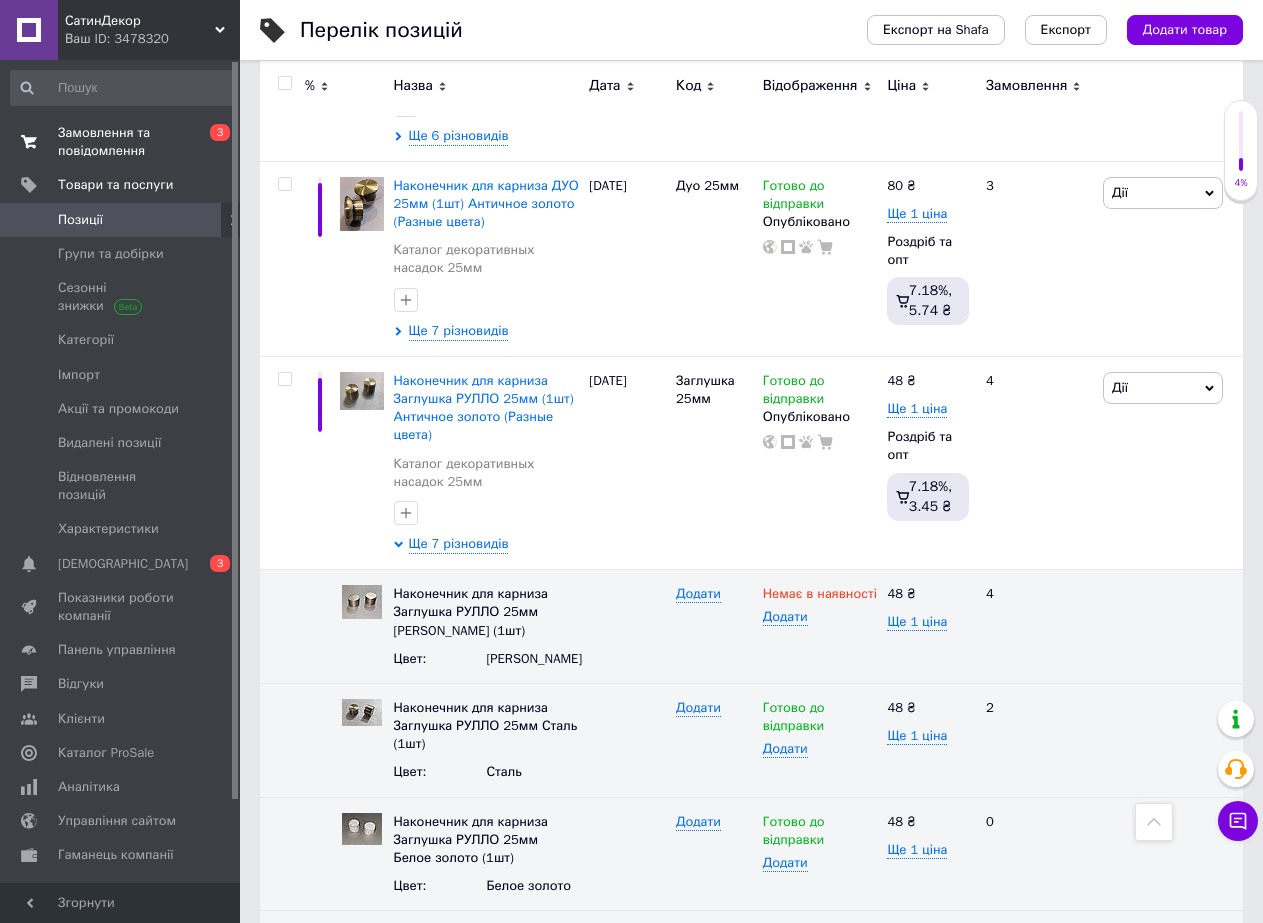click on "Замовлення та повідомлення" at bounding box center (121, 142) 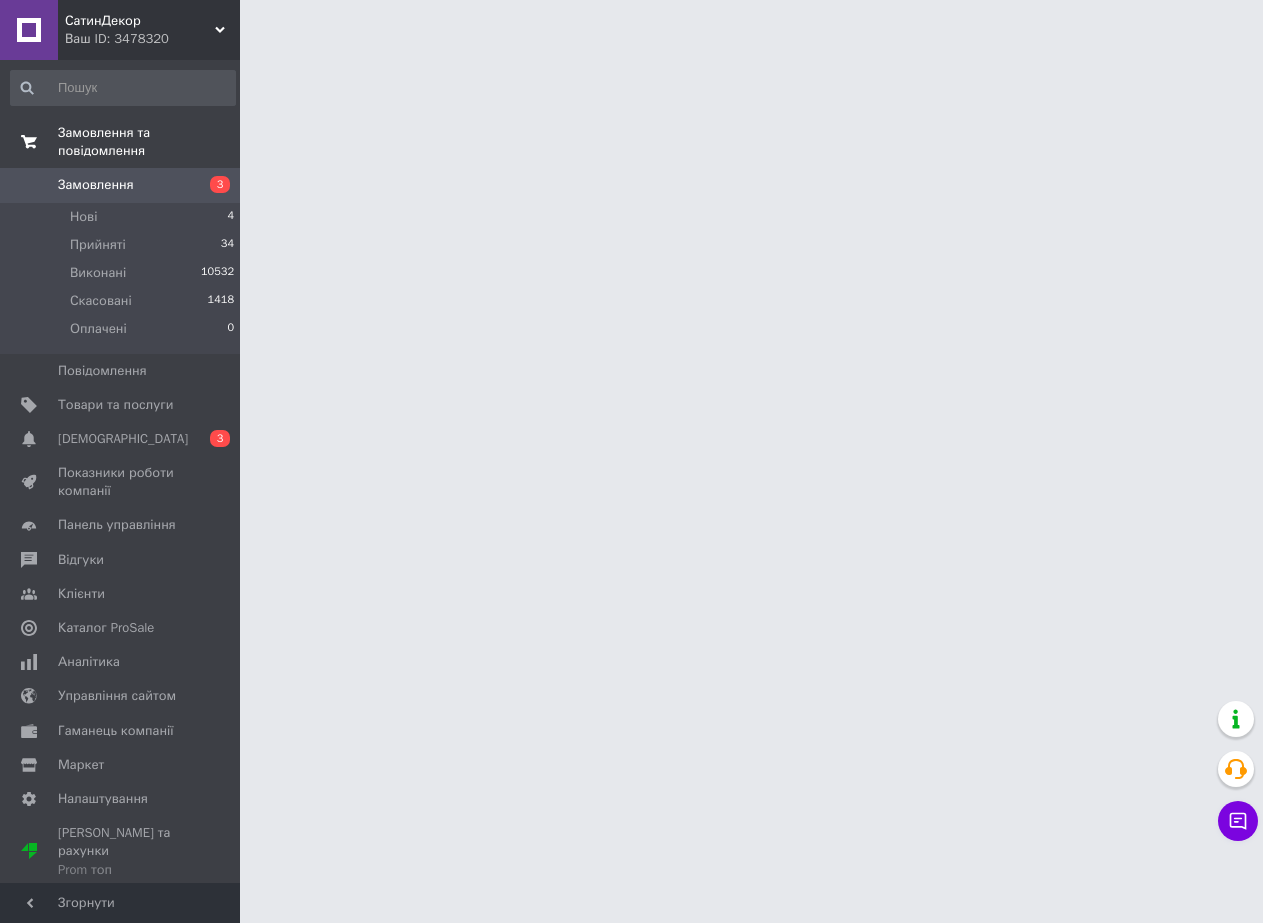 scroll, scrollTop: 0, scrollLeft: 0, axis: both 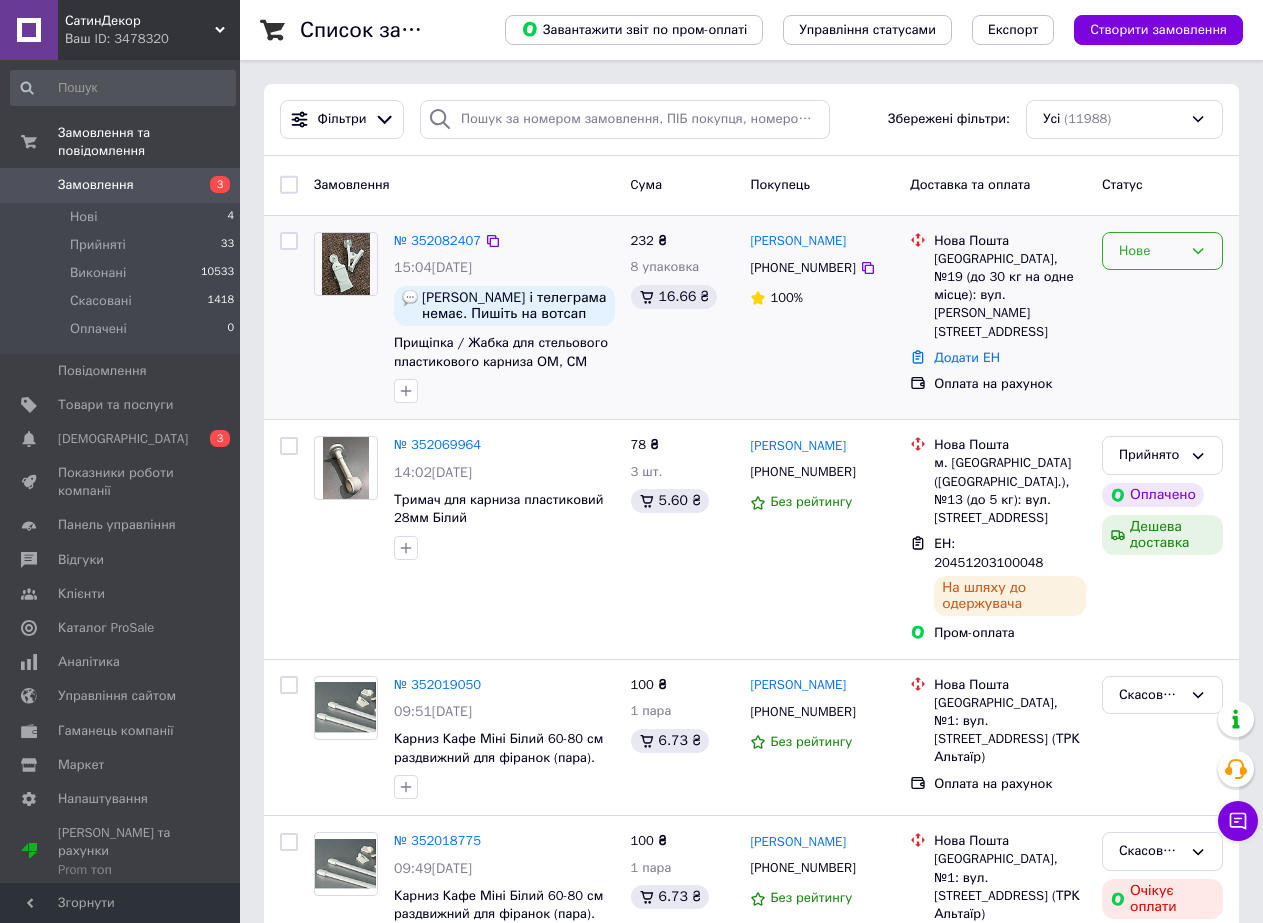 click on "Нове" at bounding box center [1162, 251] 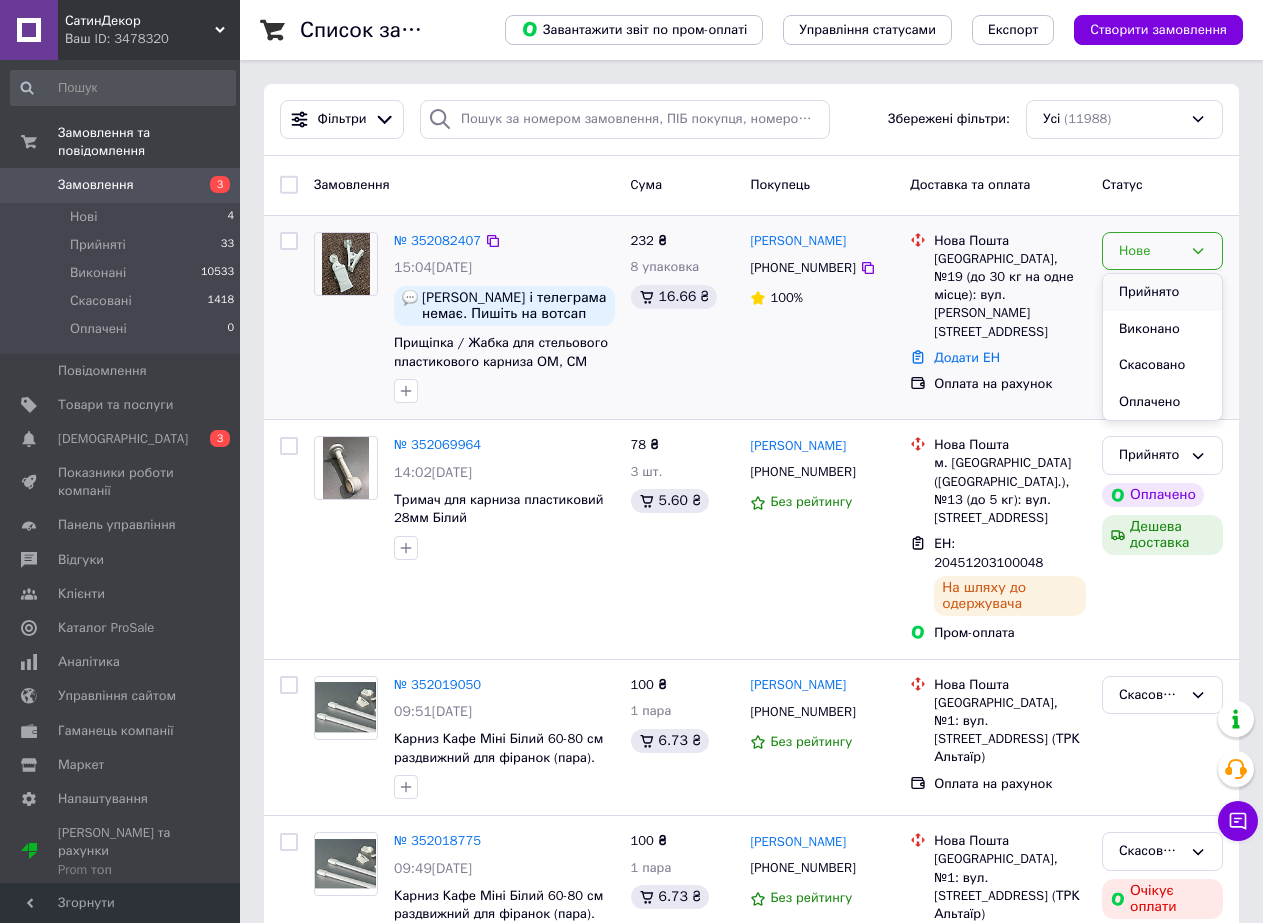 click on "Прийнято" at bounding box center [1162, 292] 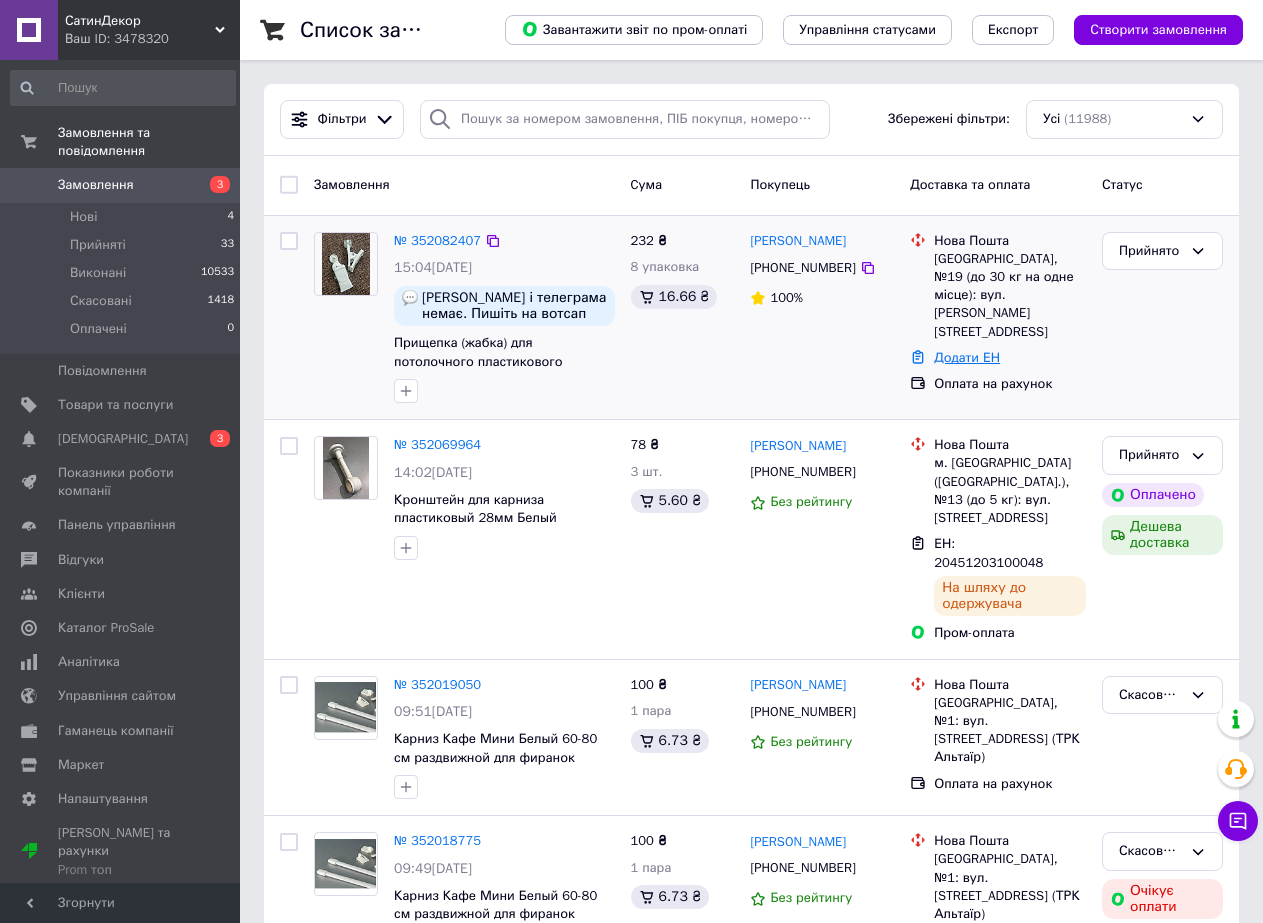 click on "Додати ЕН" at bounding box center (967, 357) 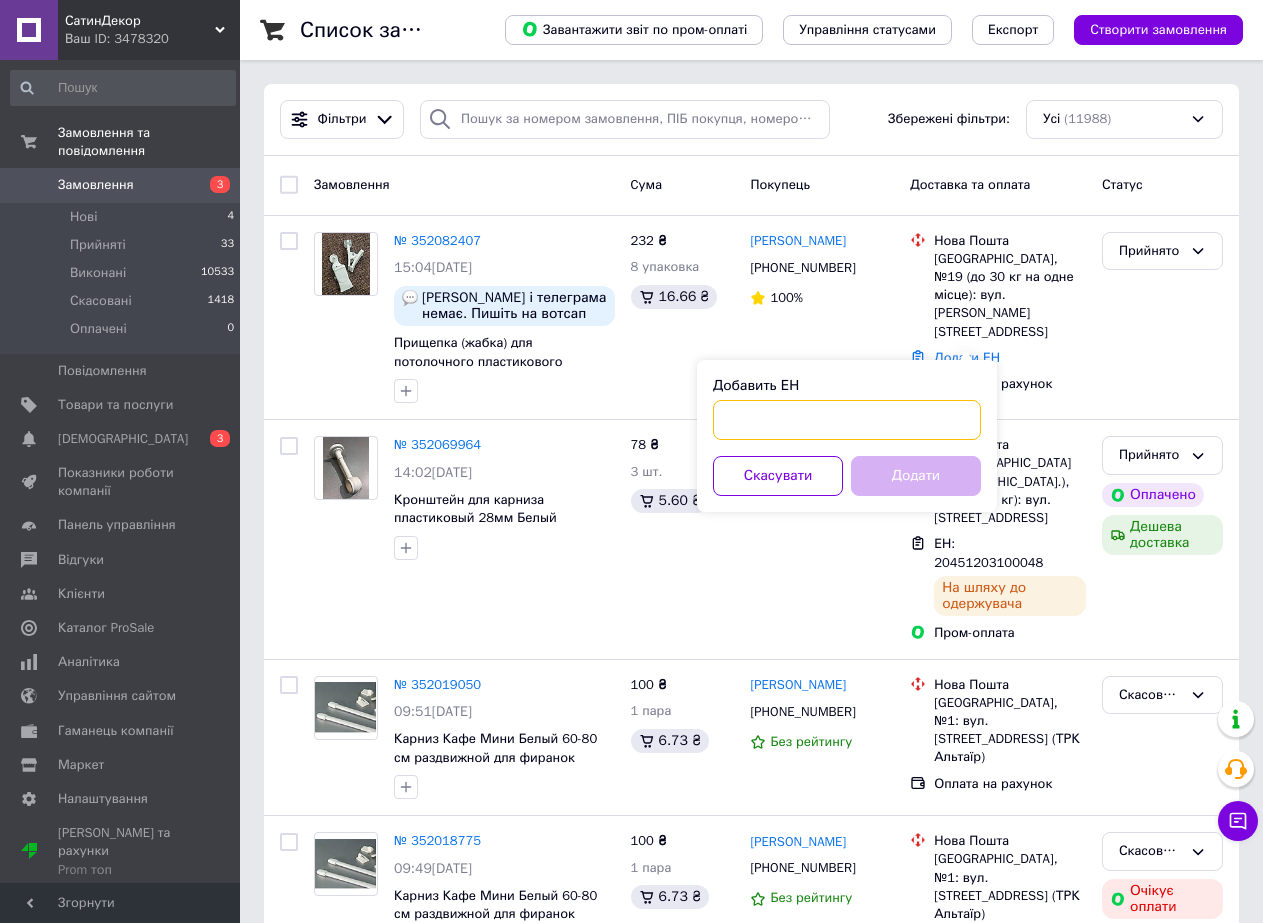 click on "Добавить ЕН" at bounding box center [847, 420] 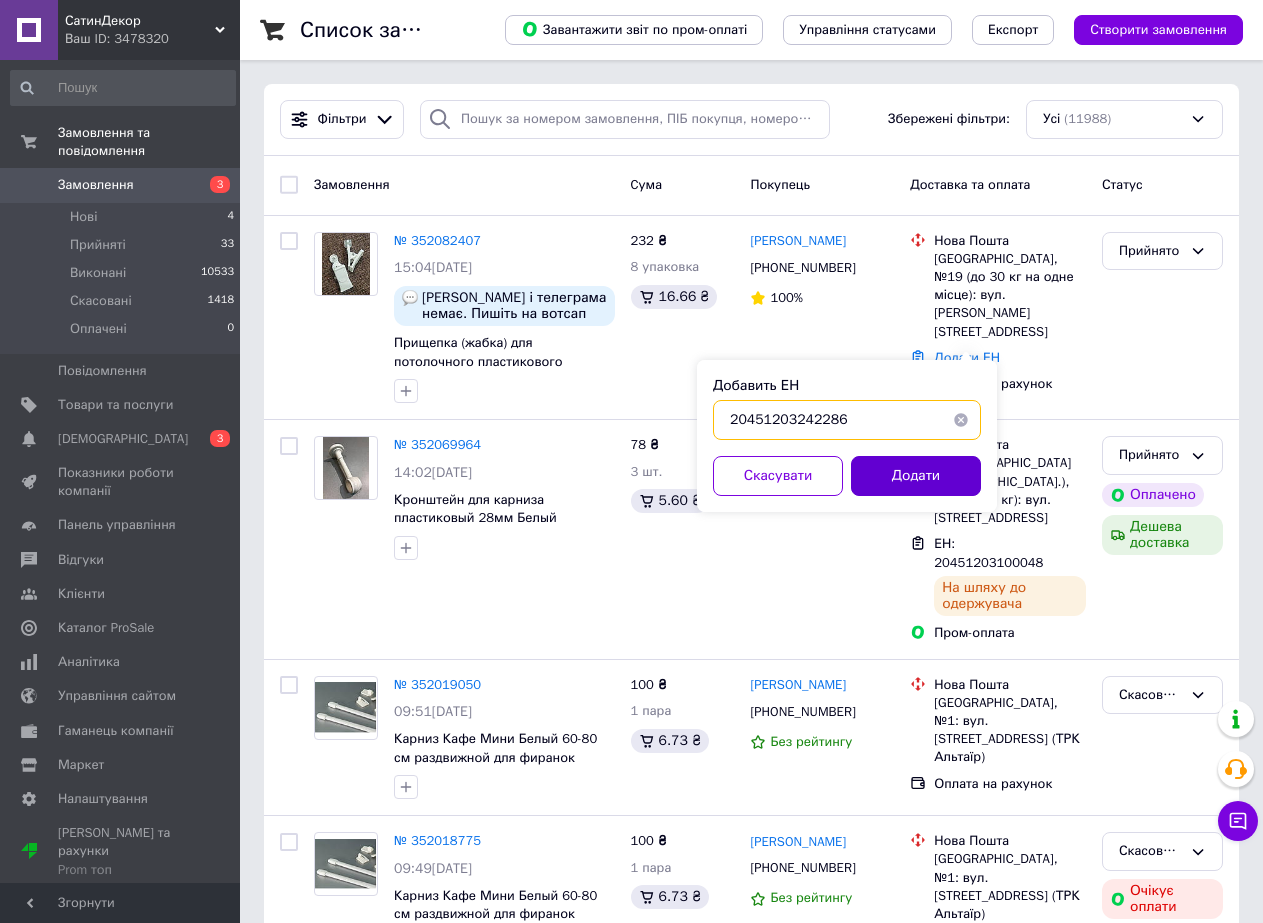 type on "20451203242286" 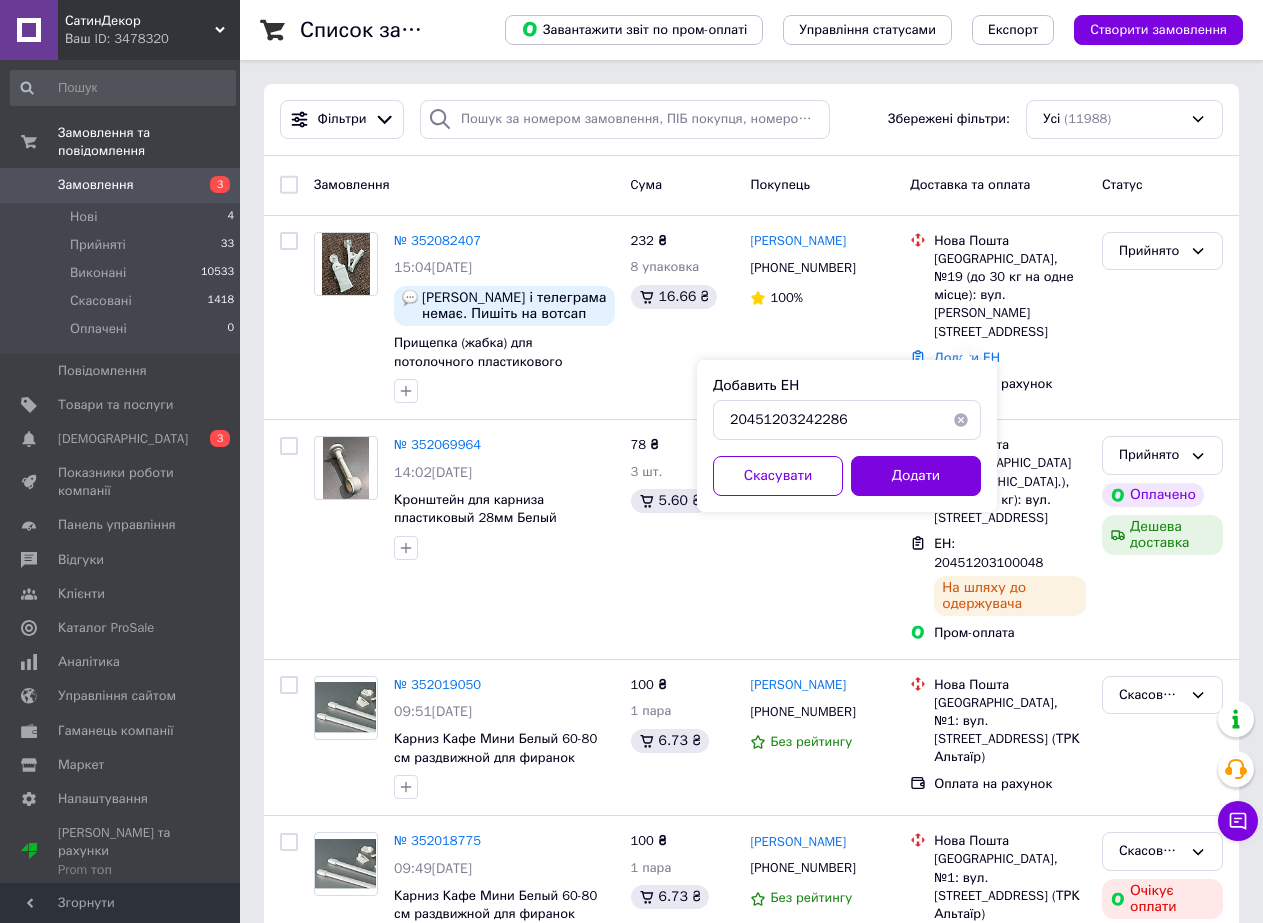 click on "Додати" at bounding box center (916, 476) 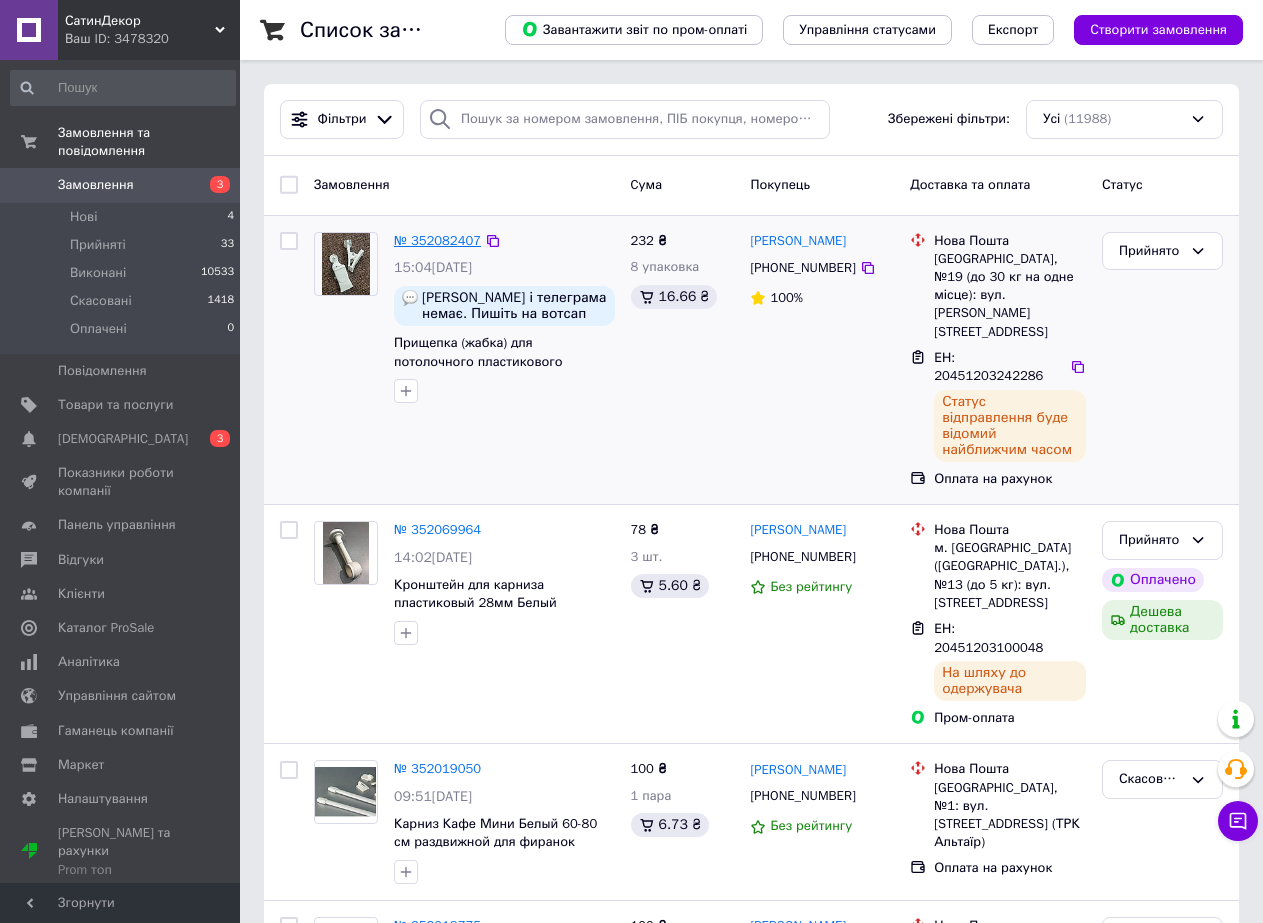 click on "№ 352082407" at bounding box center (437, 240) 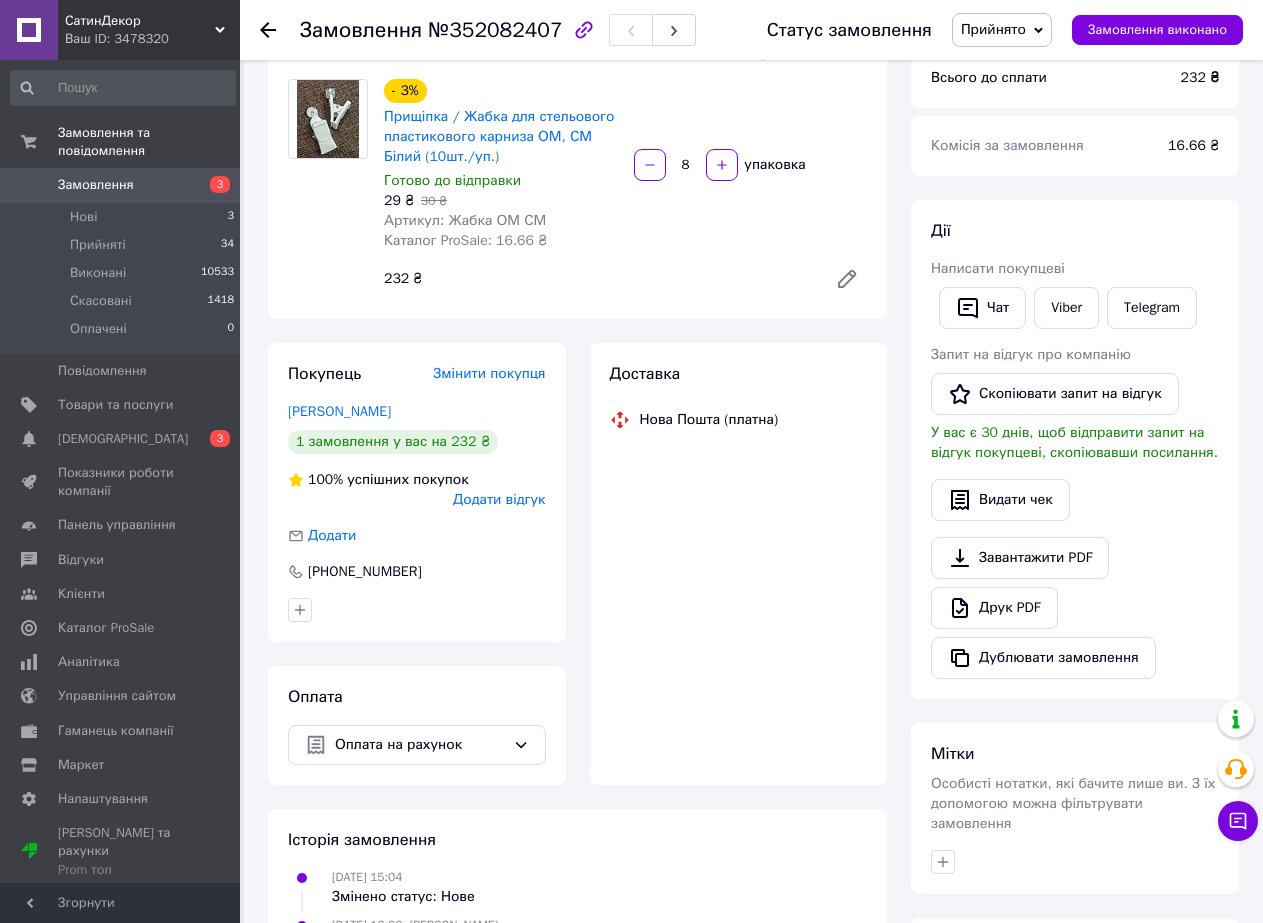scroll, scrollTop: 400, scrollLeft: 0, axis: vertical 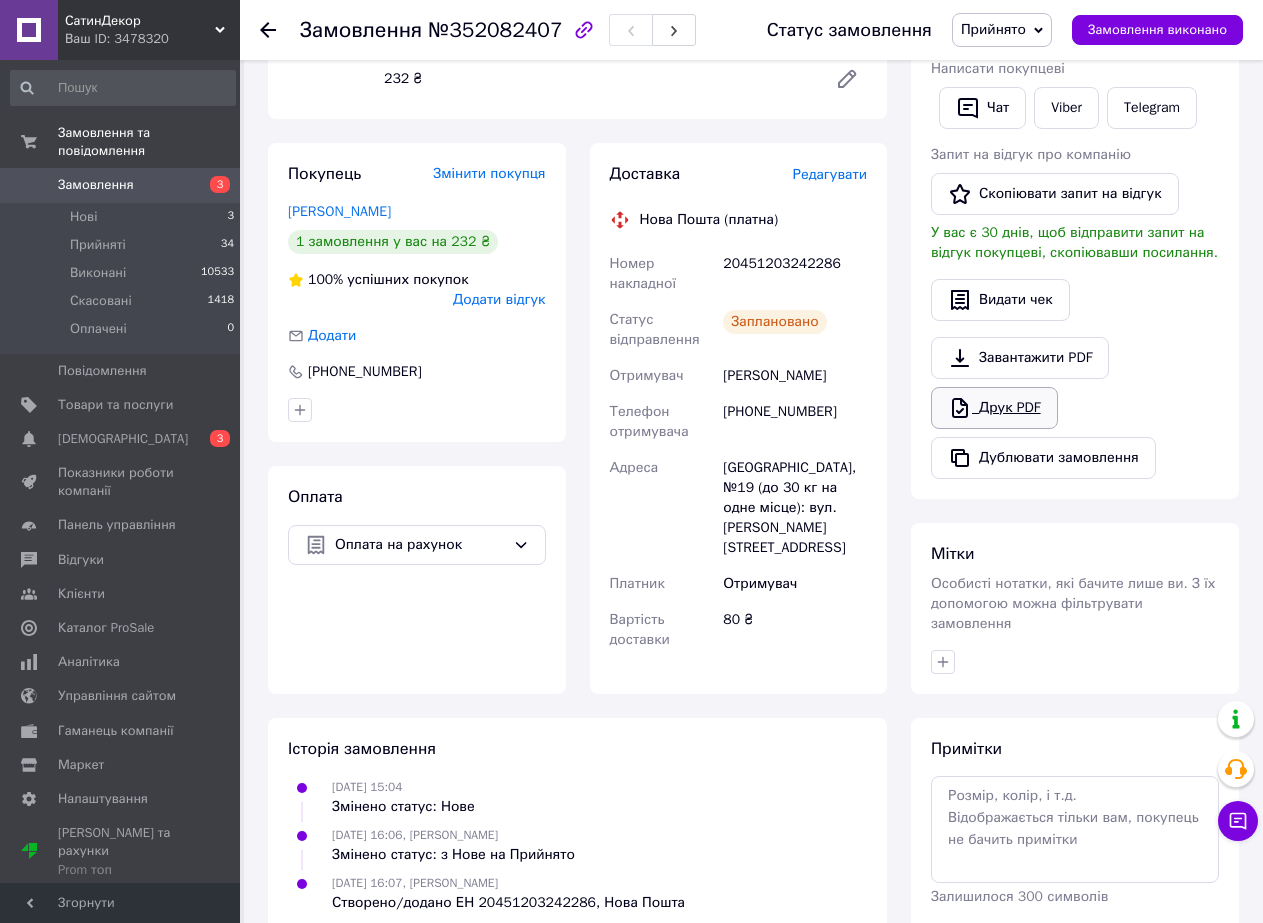 click on "Друк PDF" at bounding box center (994, 408) 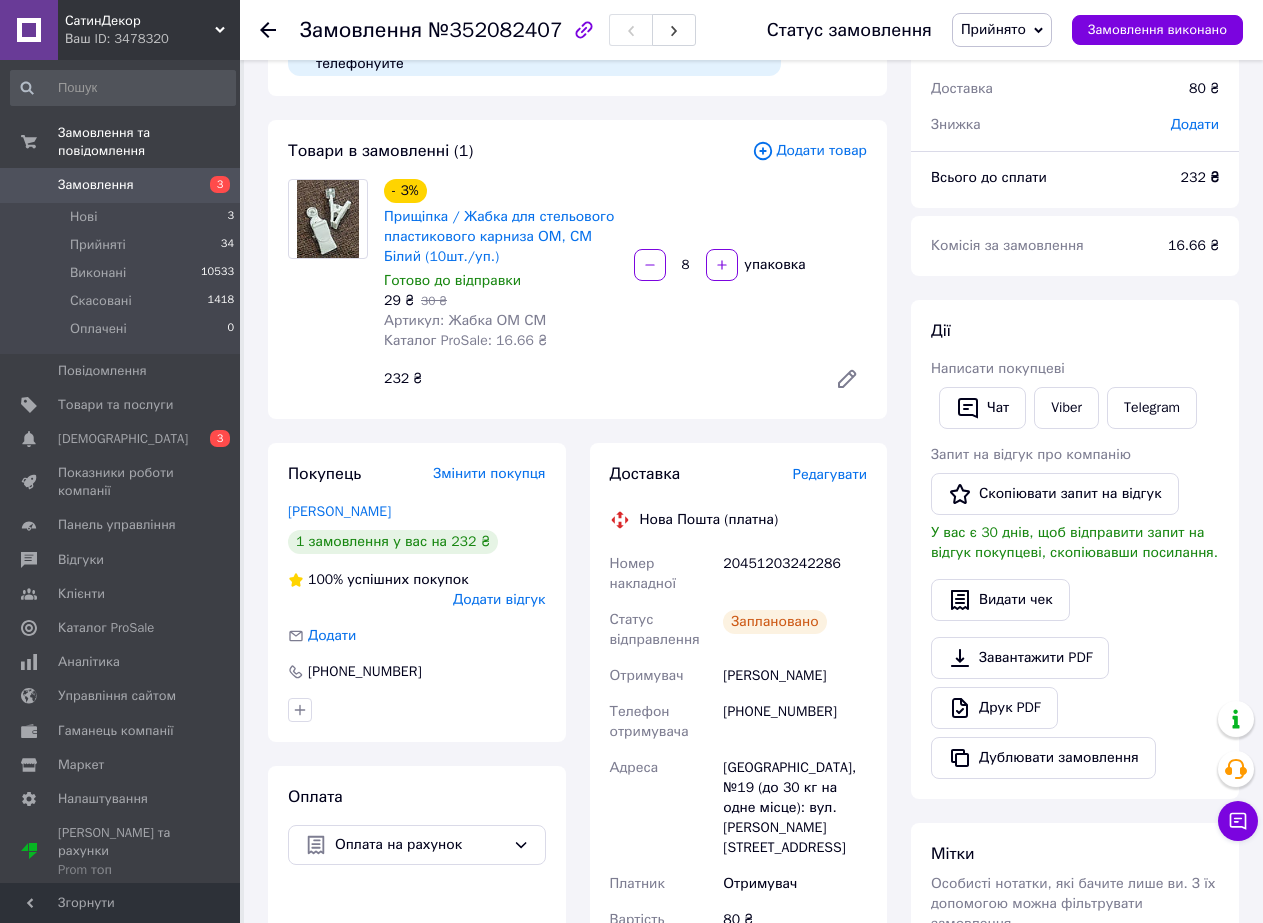 scroll, scrollTop: 0, scrollLeft: 0, axis: both 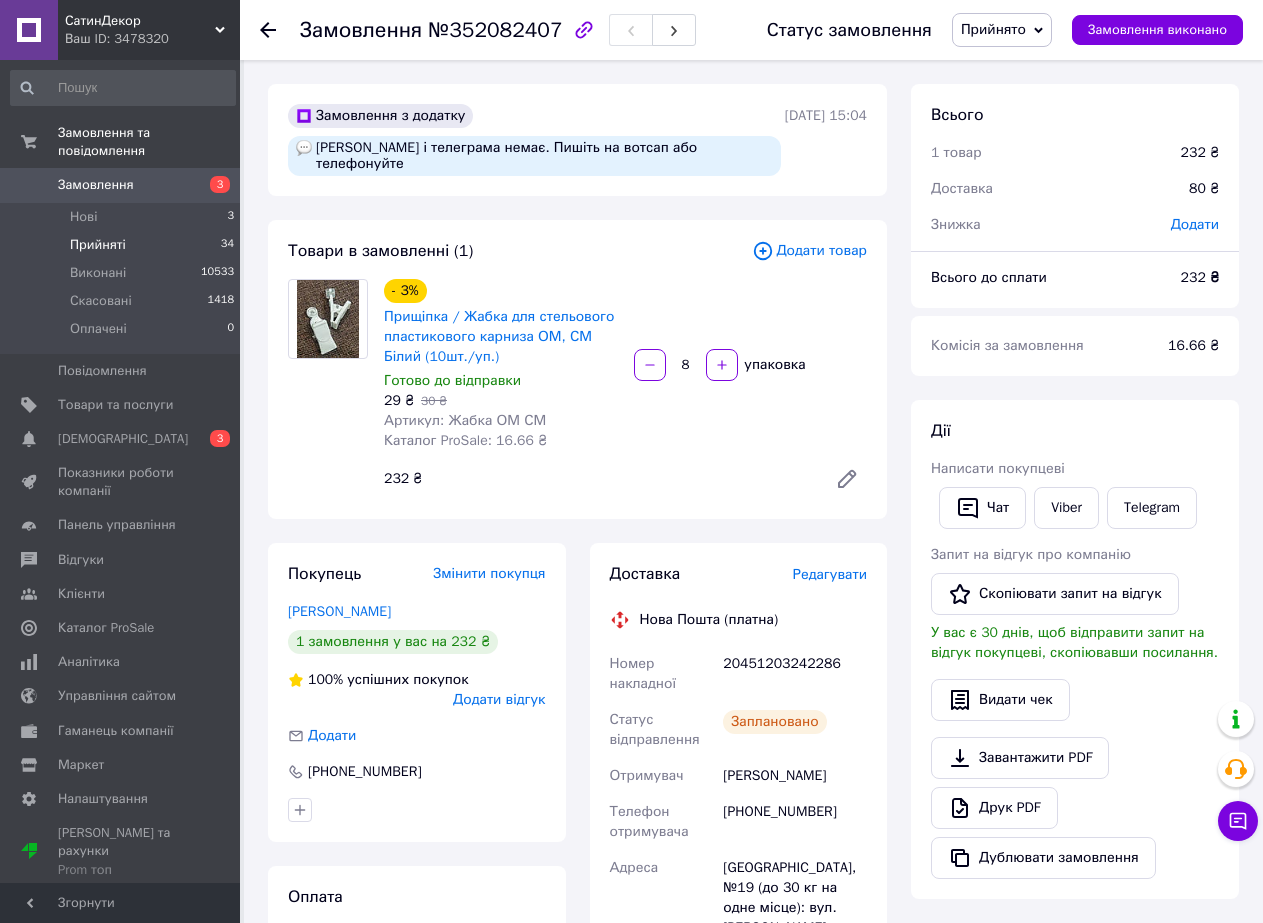 click on "Прийняті" at bounding box center (98, 245) 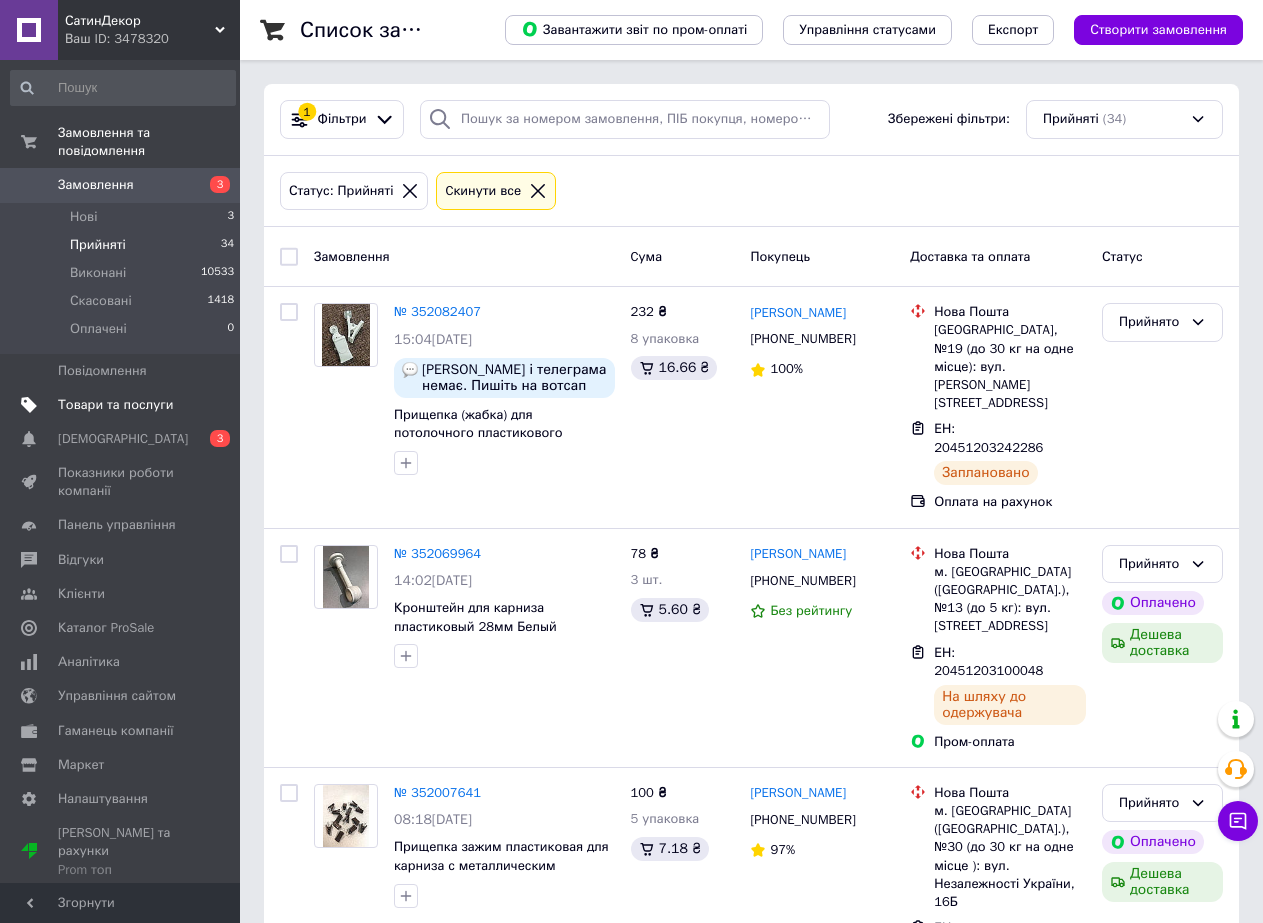 click on "Товари та послуги" at bounding box center [115, 405] 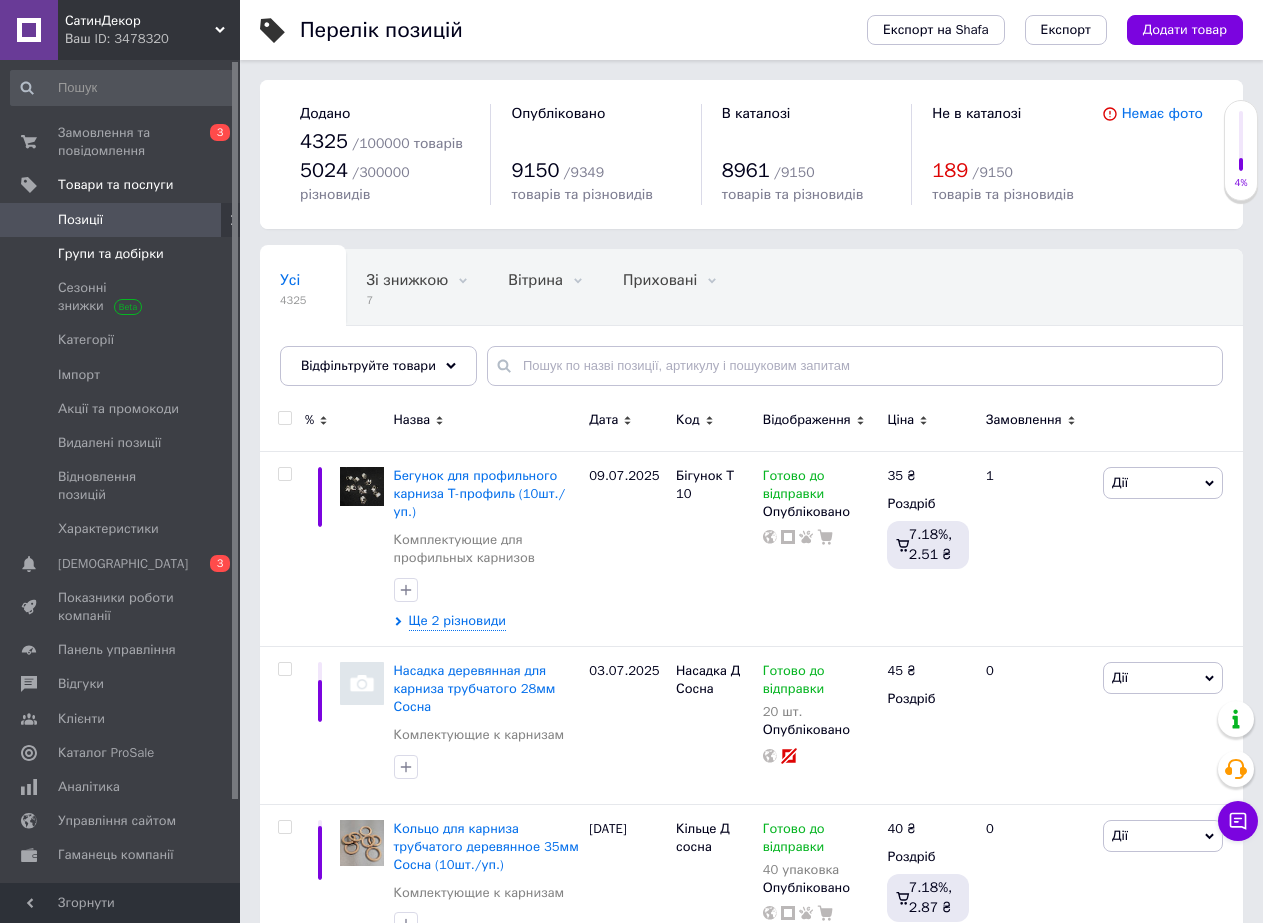 click on "Групи та добірки" at bounding box center [111, 254] 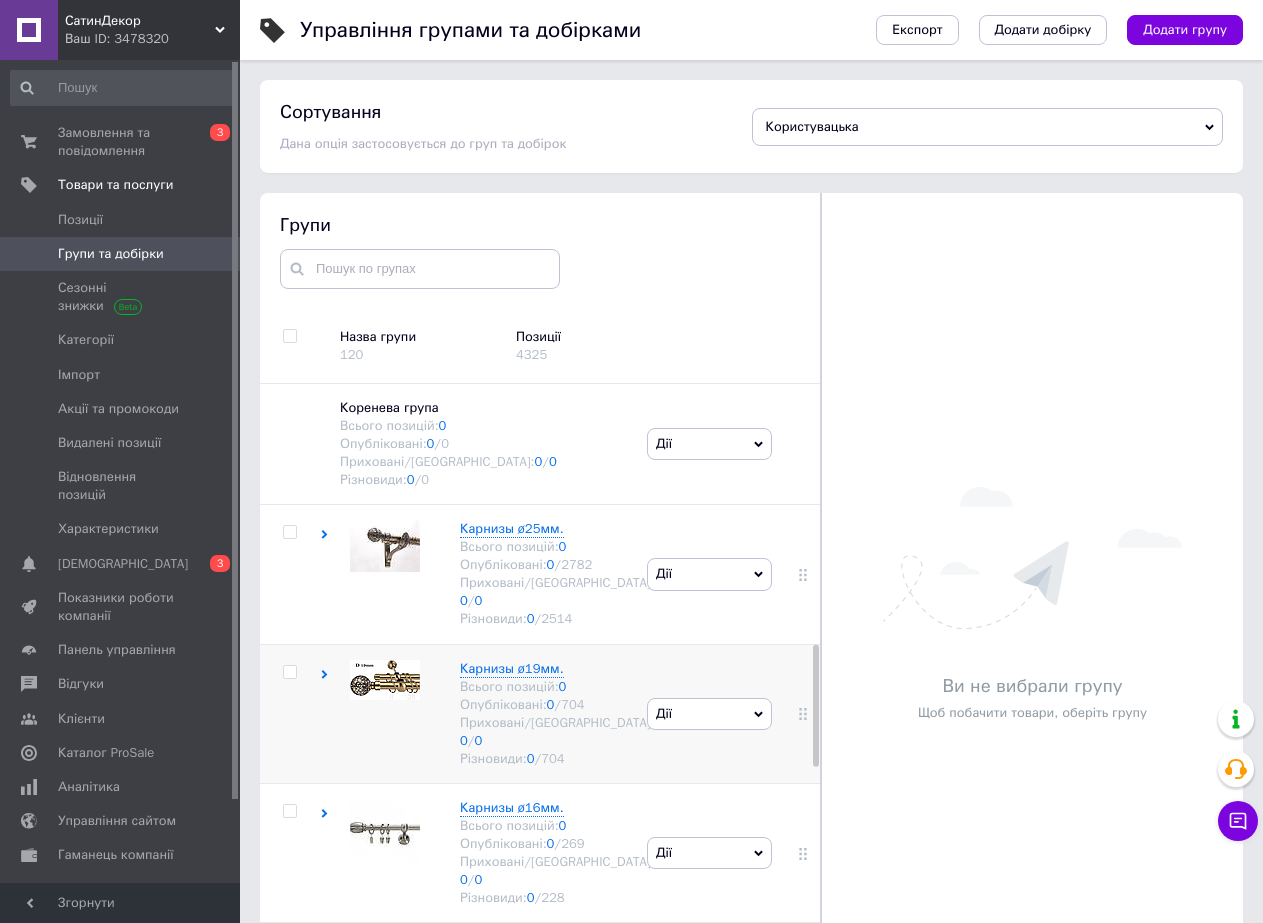 scroll, scrollTop: 113, scrollLeft: 0, axis: vertical 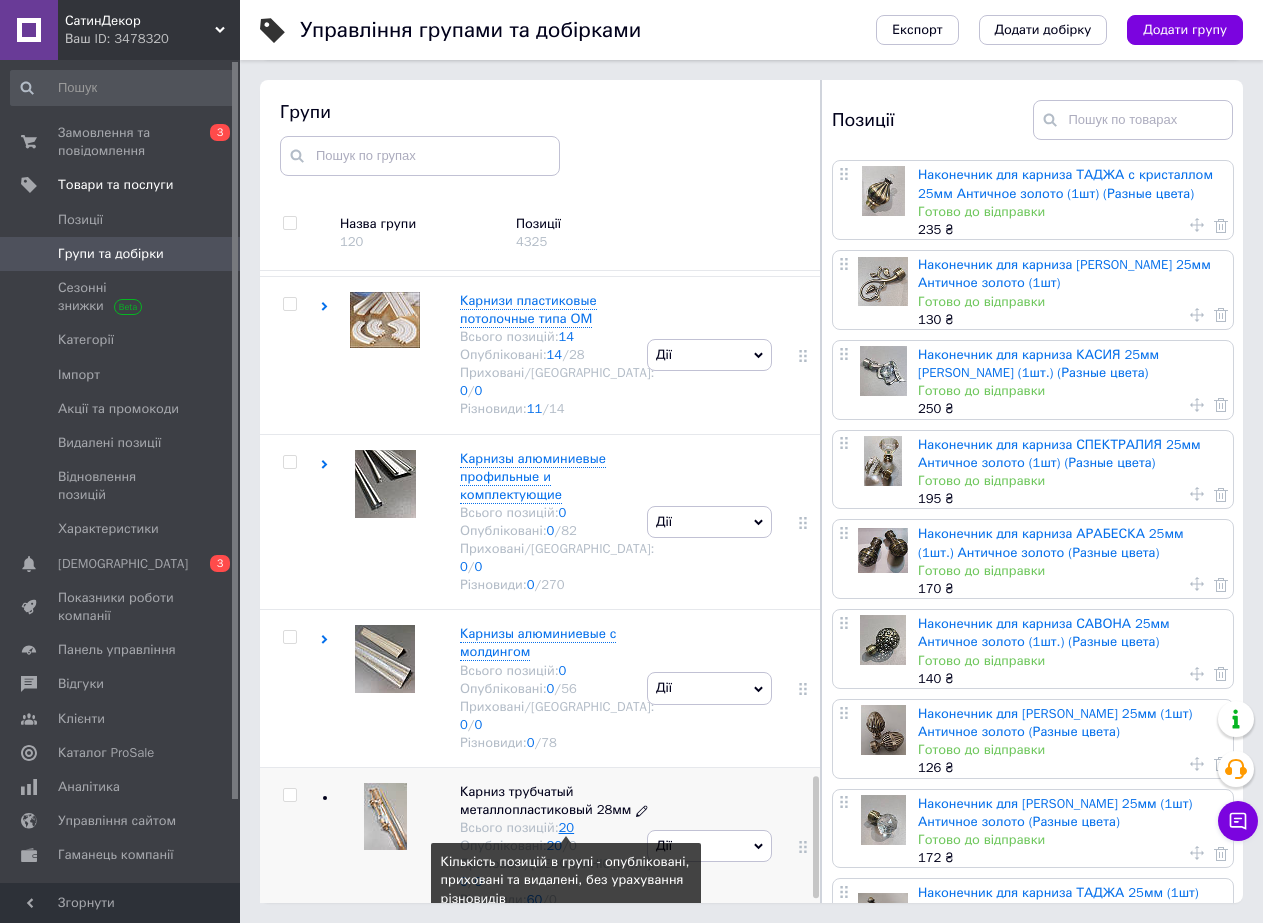 click on "20" at bounding box center [567, 827] 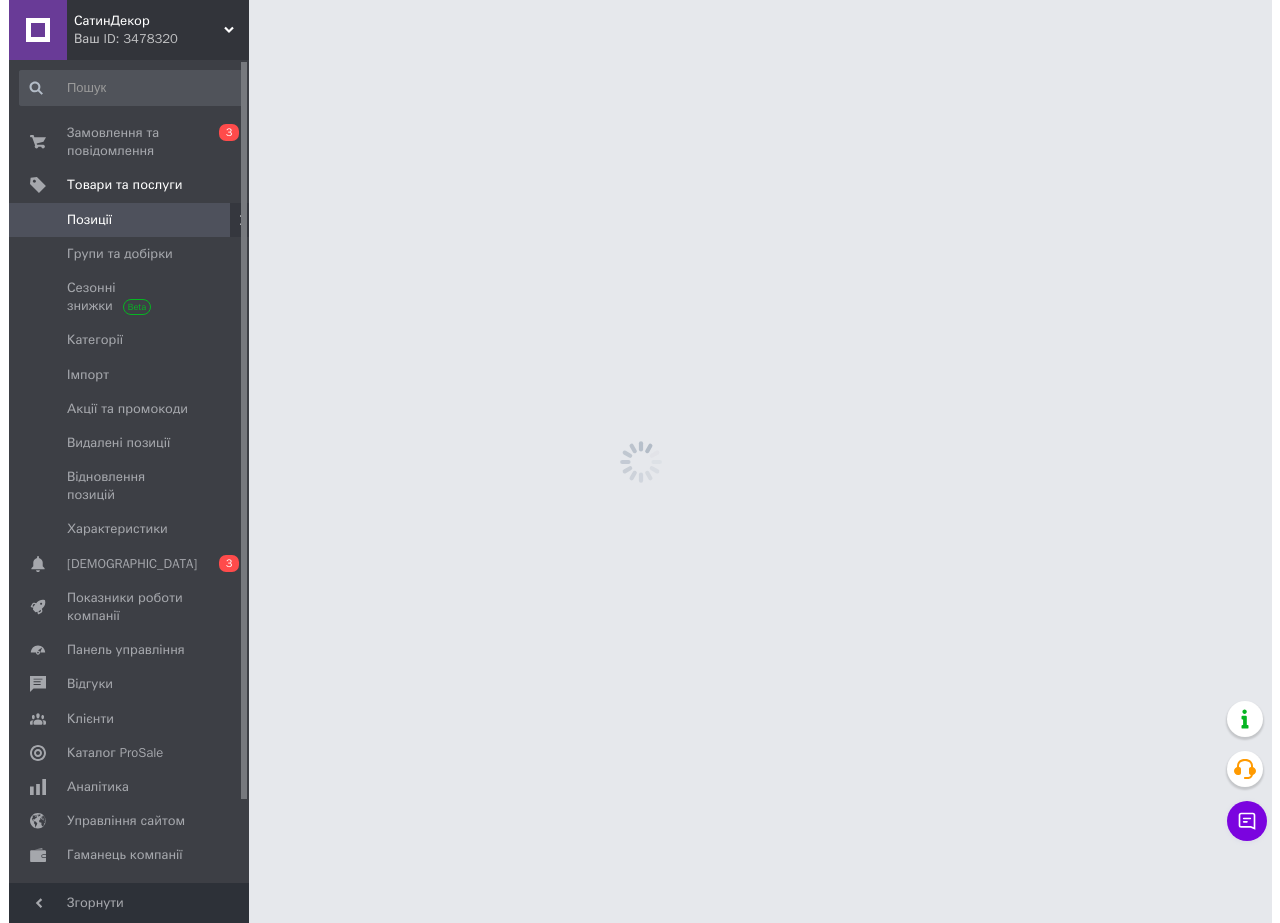 scroll, scrollTop: 0, scrollLeft: 0, axis: both 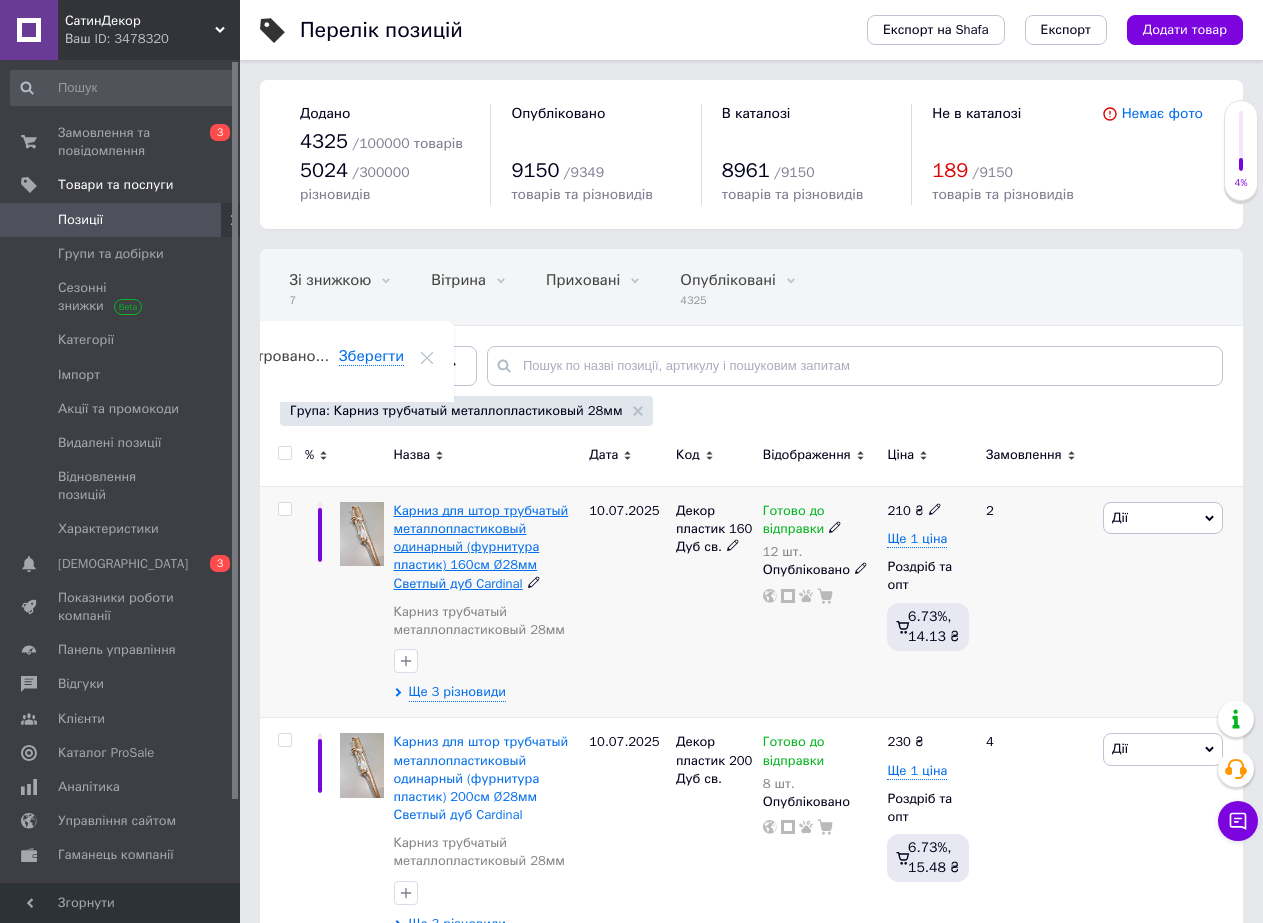 click on "Карниз для штор трубчатый металлопластиковый одинарный (фурнитура пластик) 160см Ø28мм Светлый дуб Cardinal" at bounding box center [481, 547] 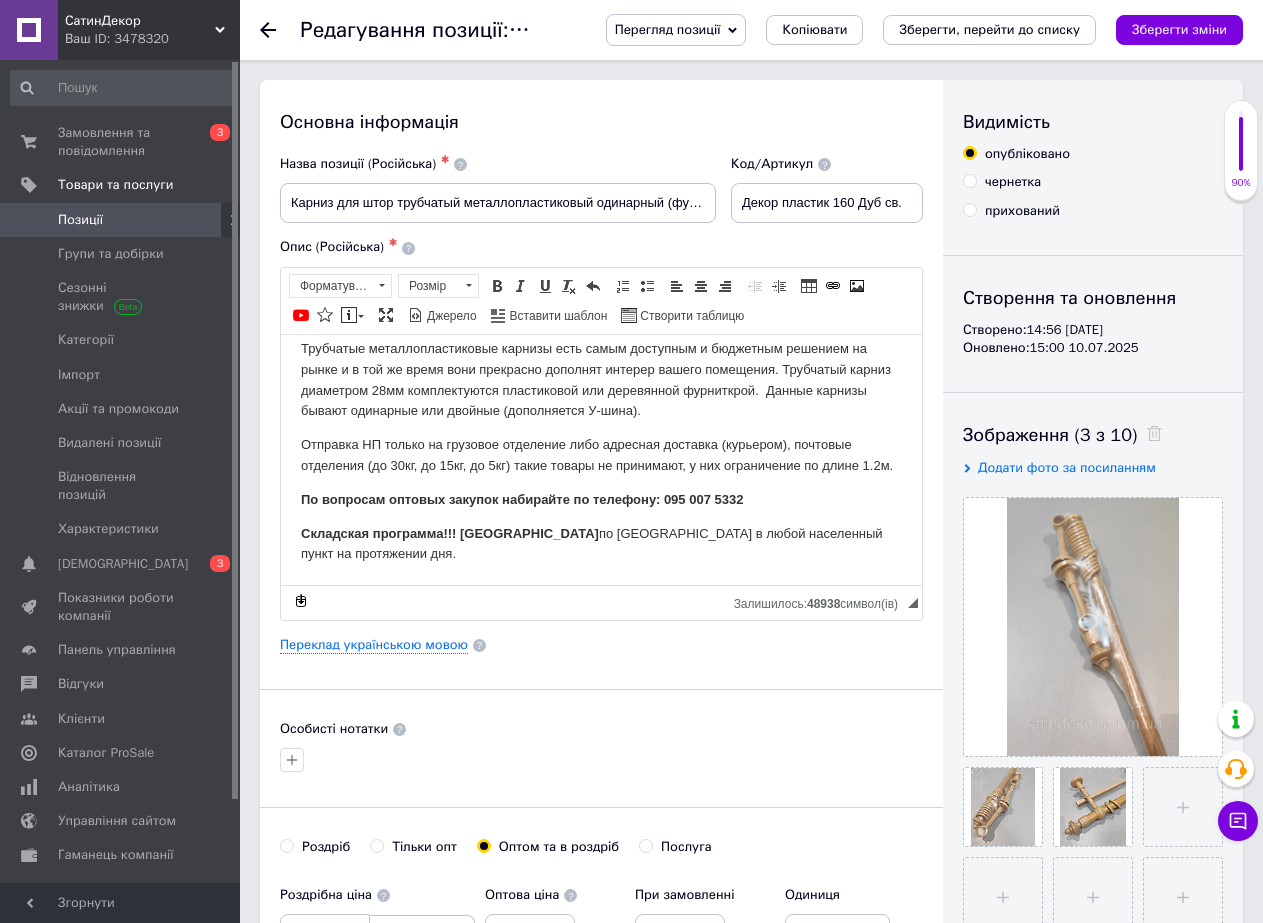 scroll, scrollTop: 400, scrollLeft: 0, axis: vertical 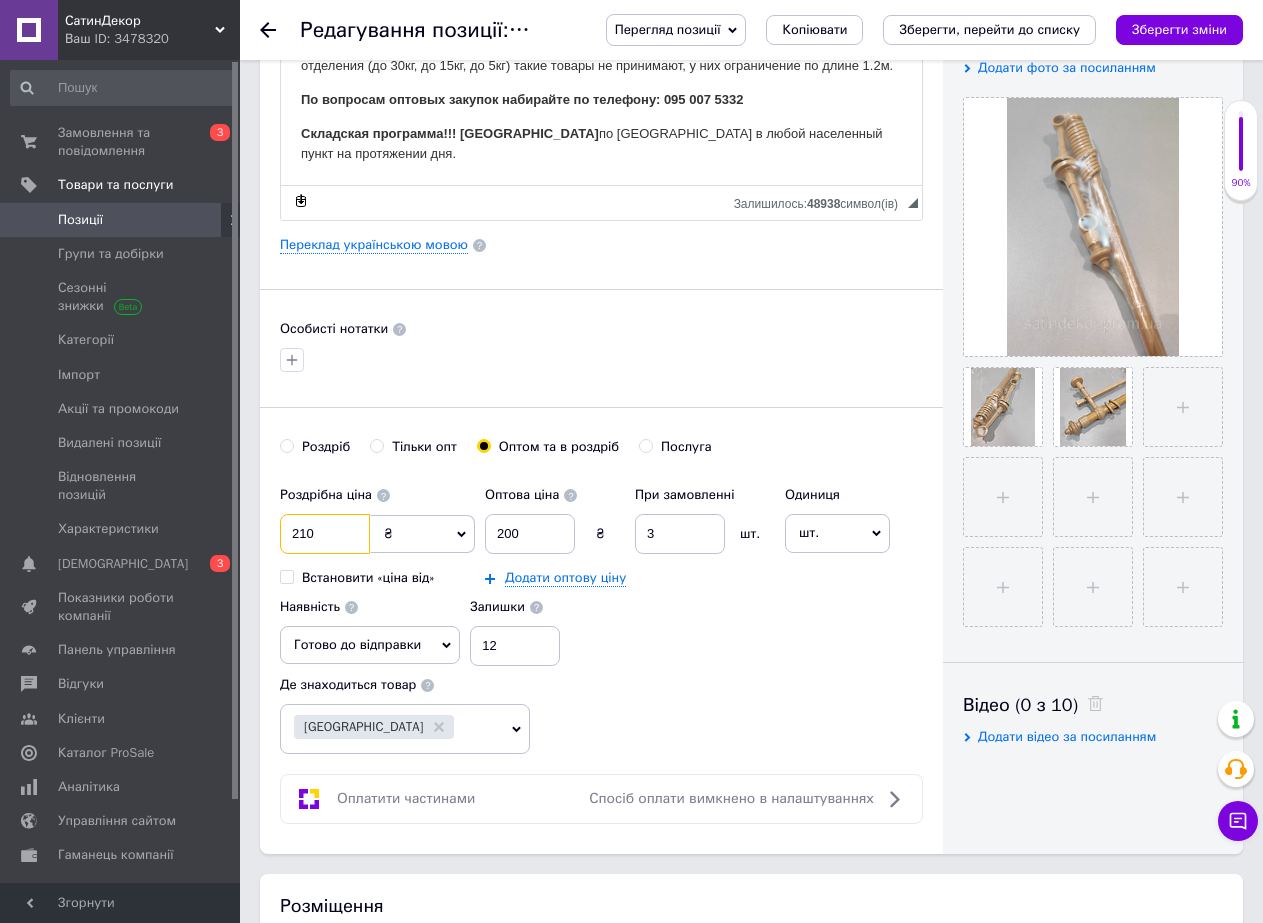 click on "210" at bounding box center (325, 534) 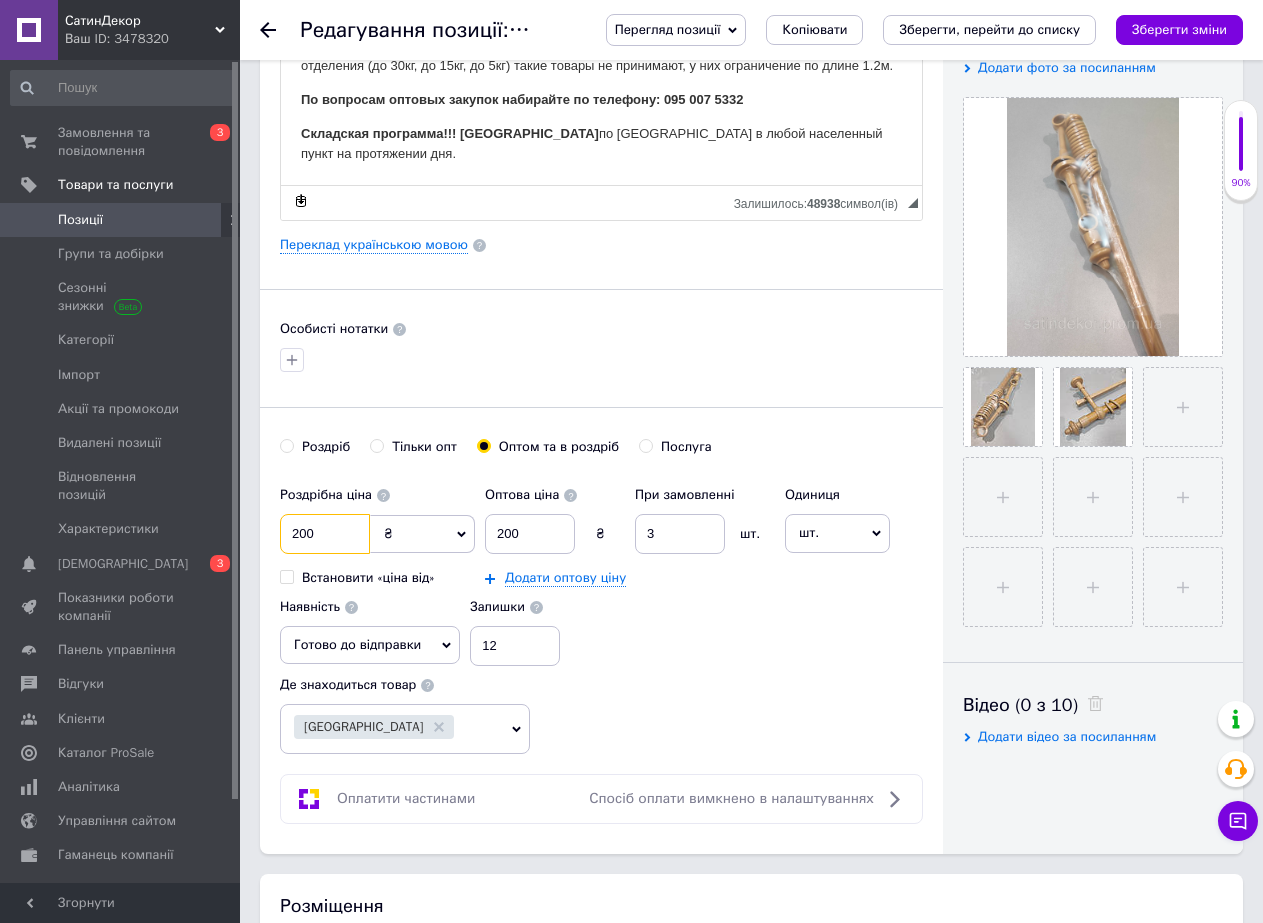 type on "200" 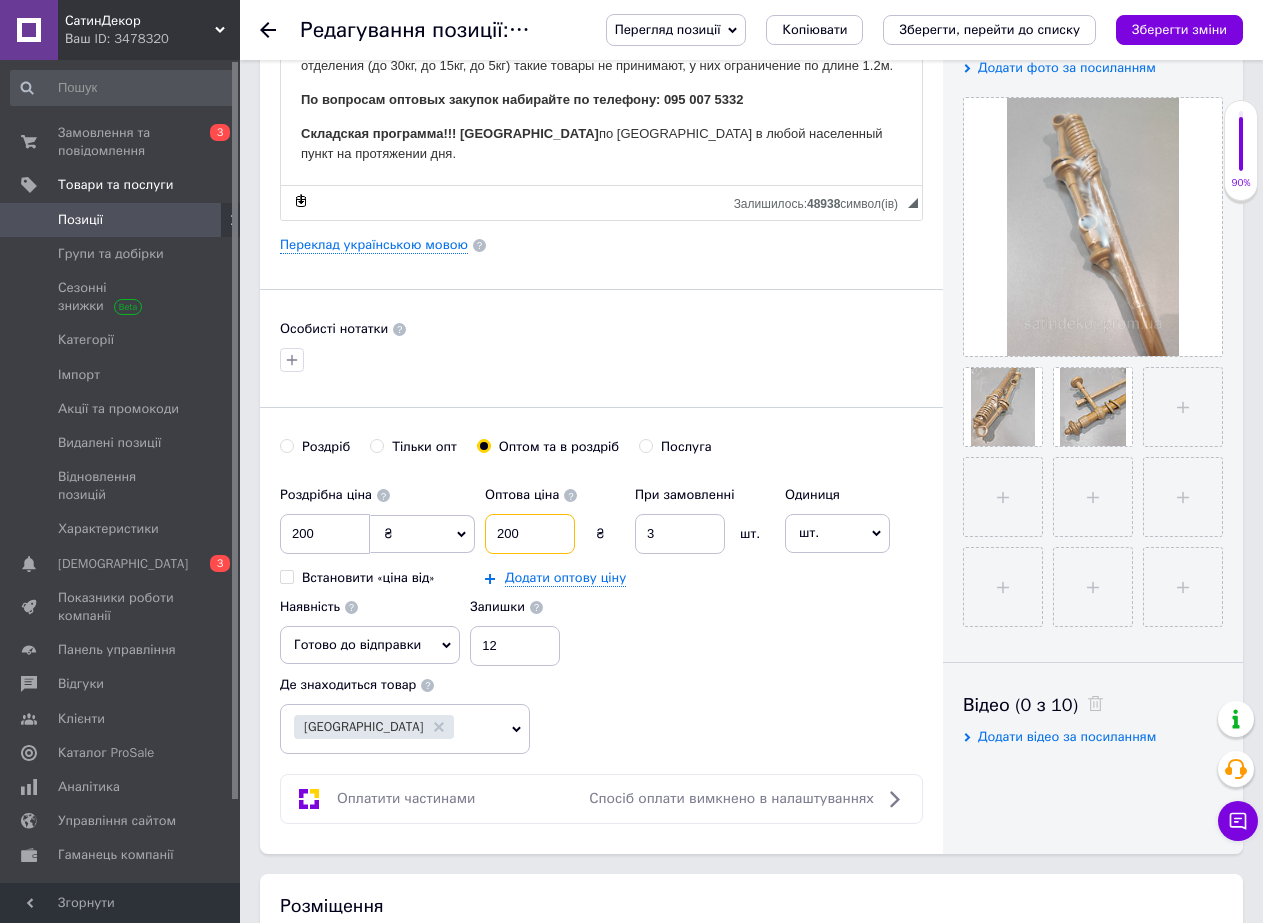 click on "200" at bounding box center (530, 534) 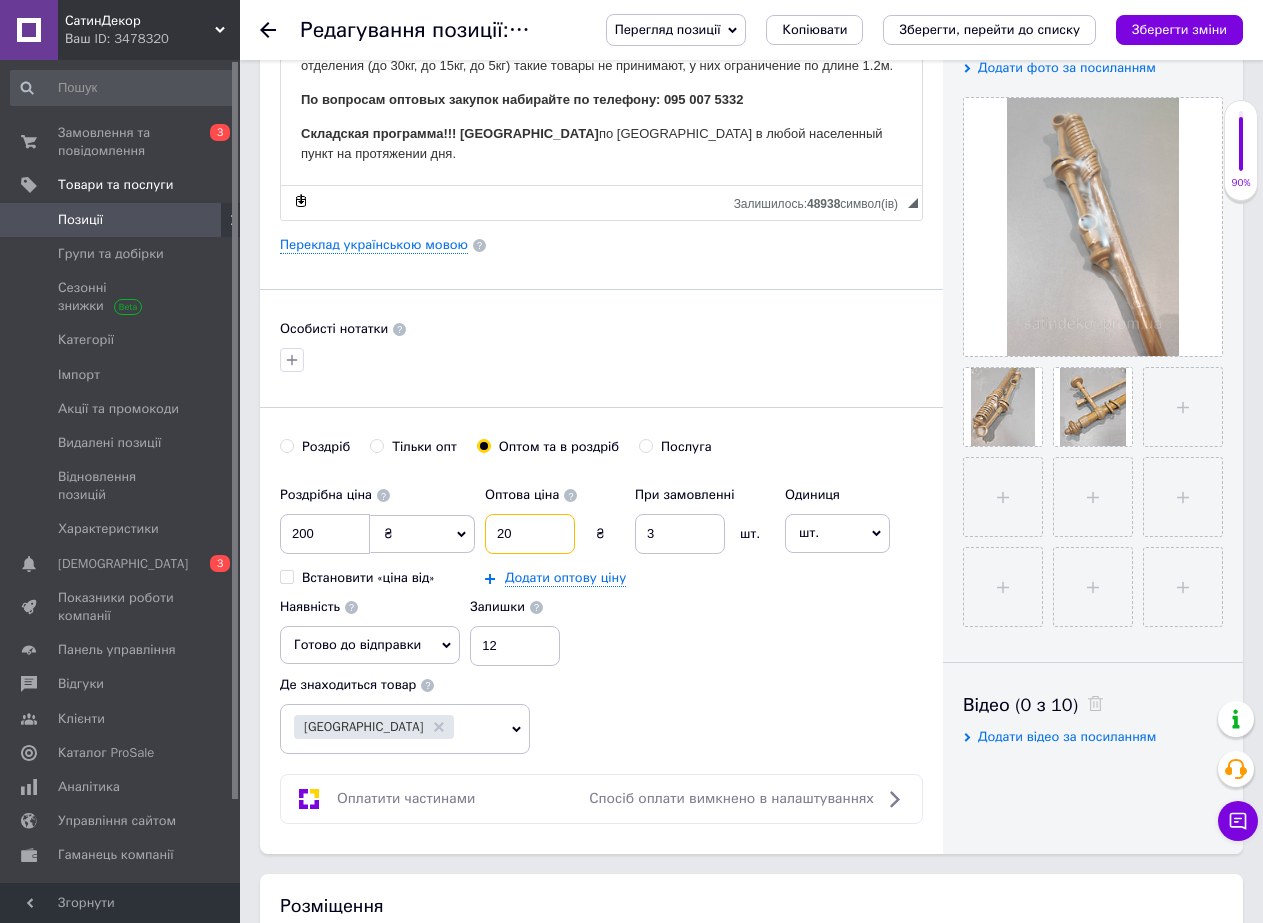 type on "2" 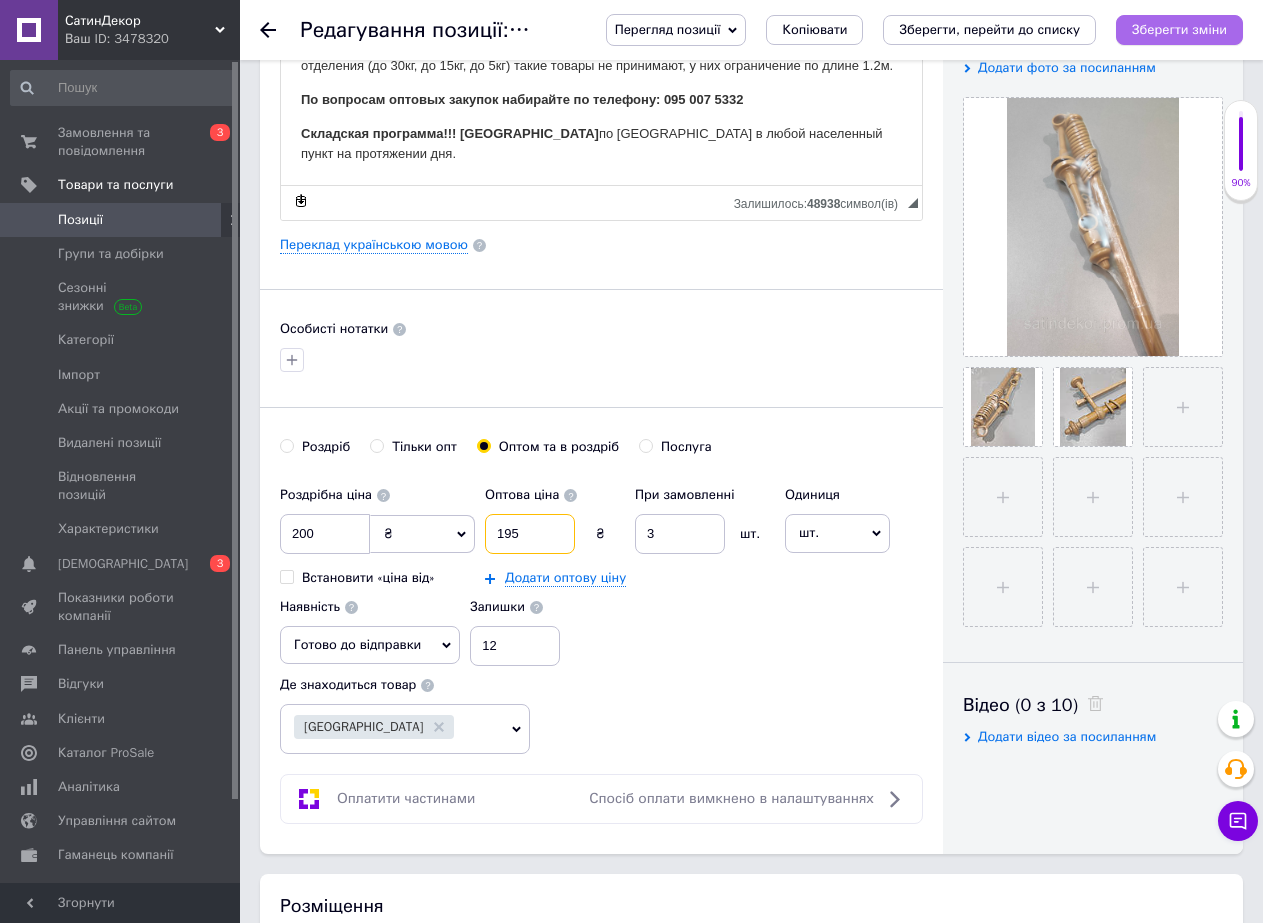 type on "195" 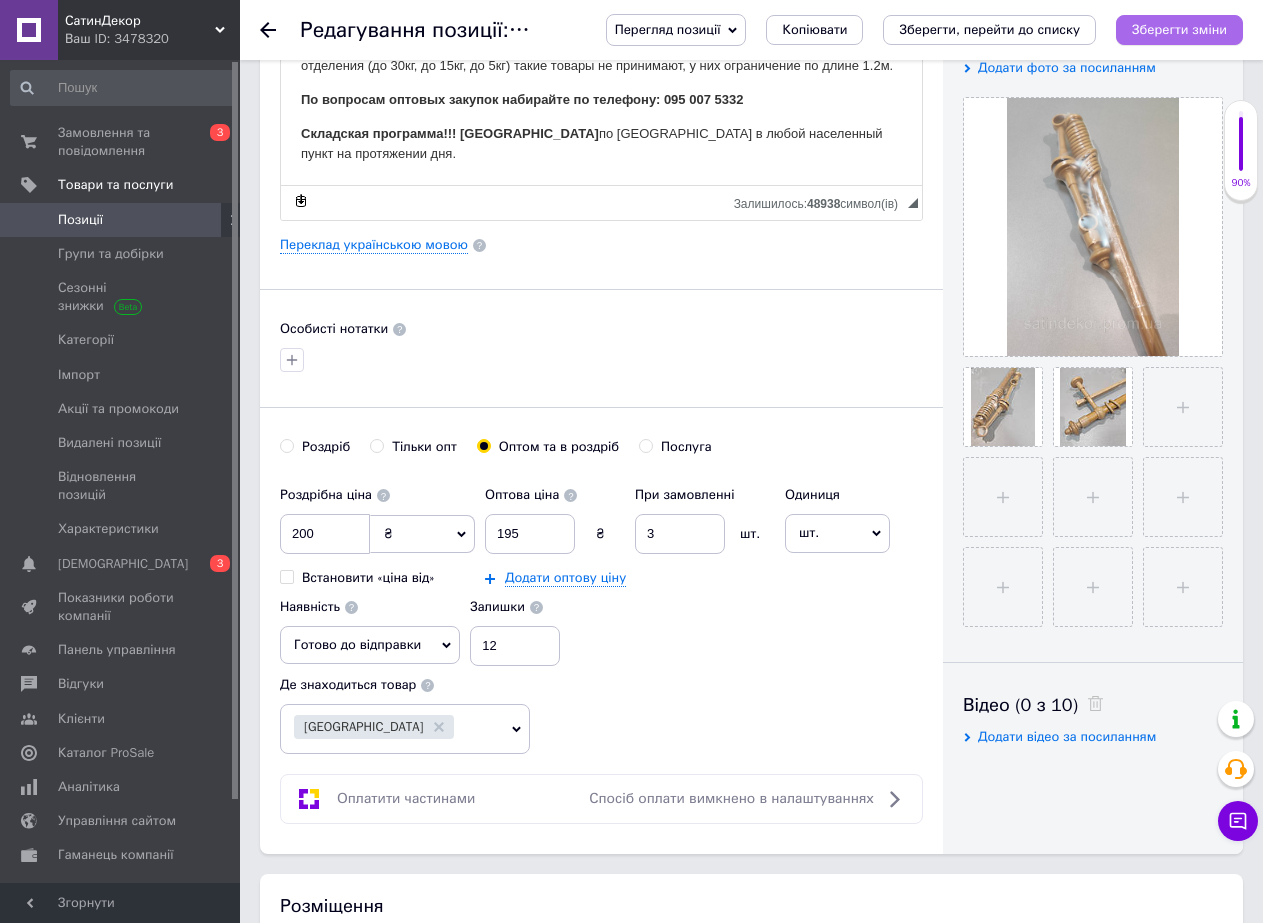click on "Зберегти зміни" at bounding box center [1179, 29] 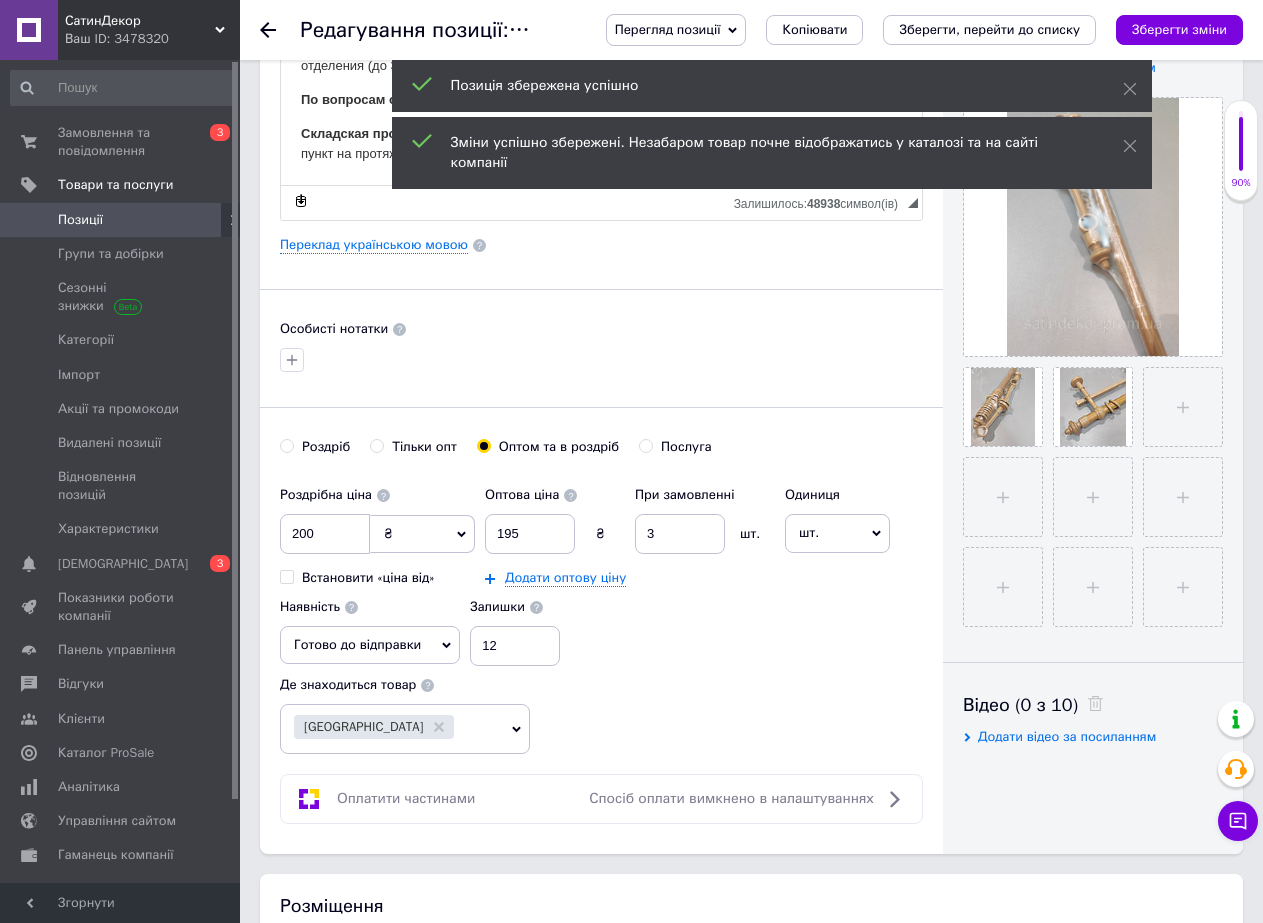 click 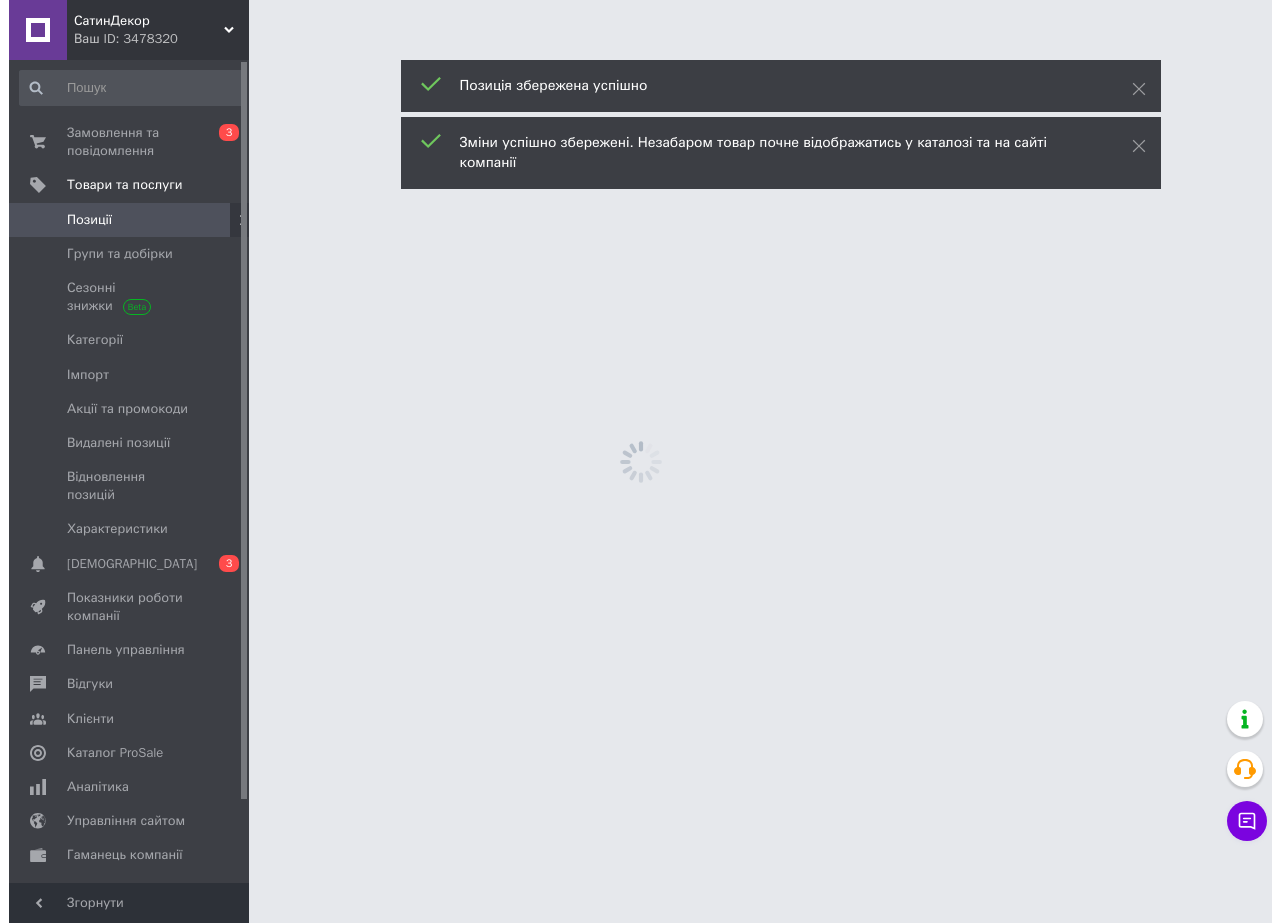 scroll, scrollTop: 0, scrollLeft: 0, axis: both 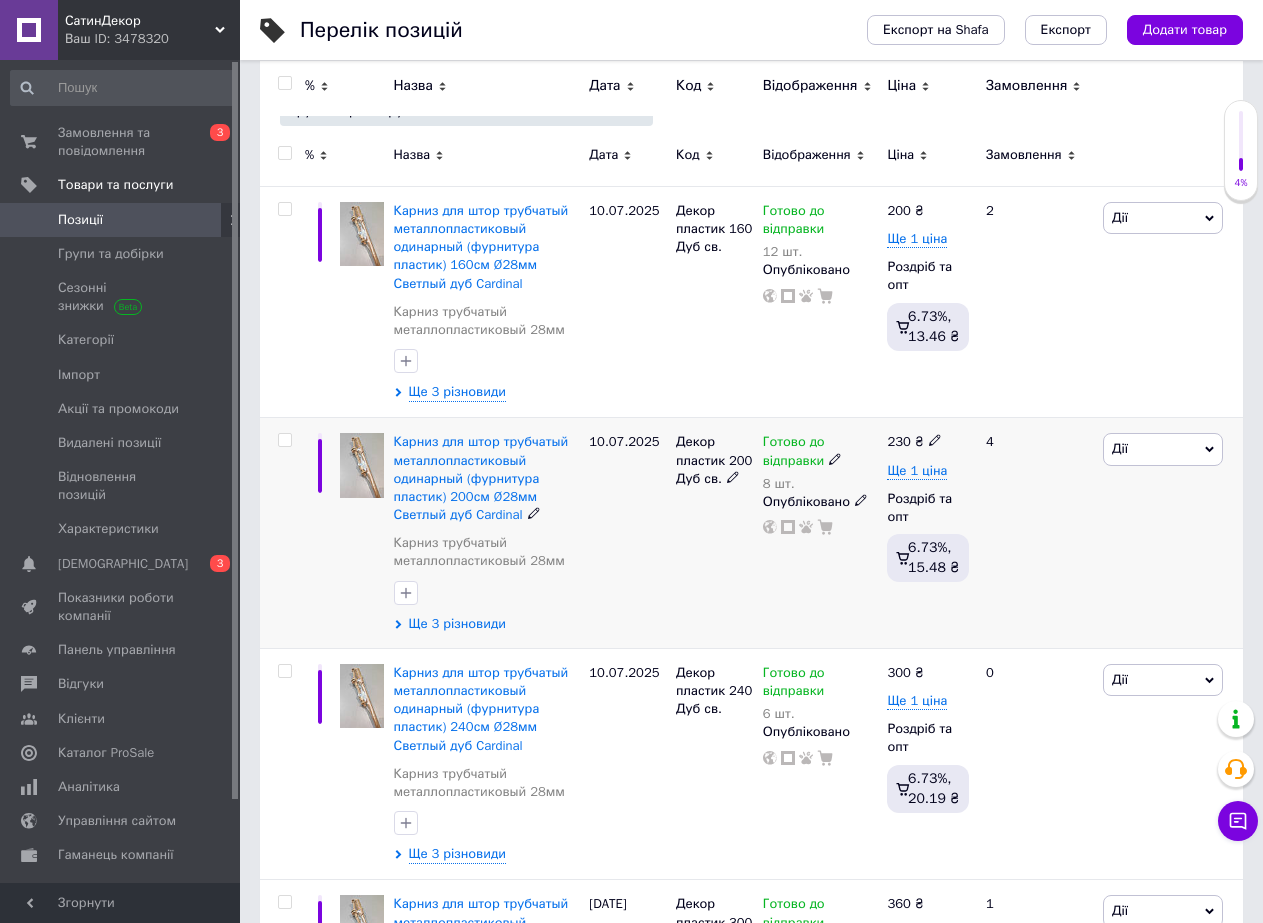 click on "Ще 3 різновиди" at bounding box center (457, 624) 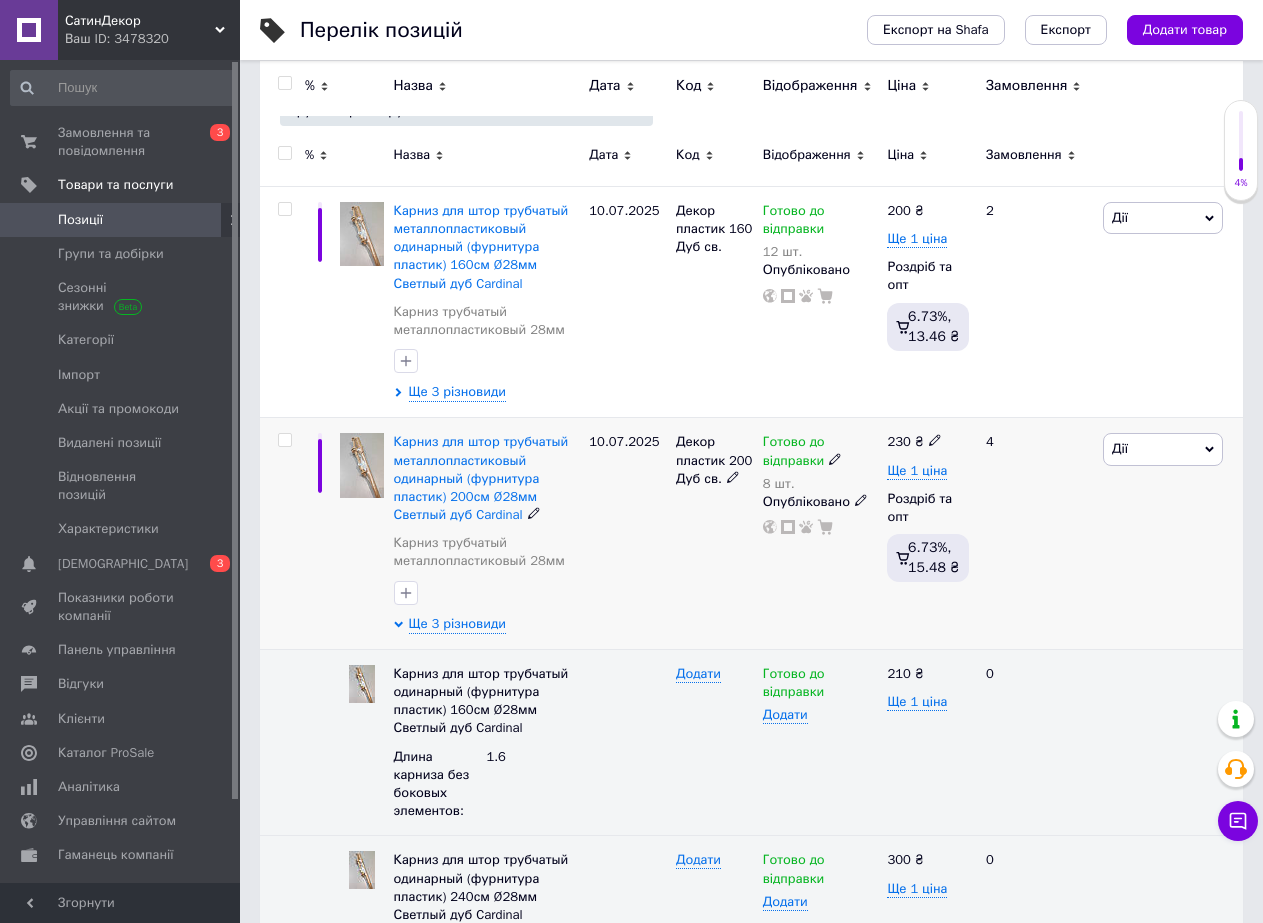 scroll, scrollTop: 500, scrollLeft: 0, axis: vertical 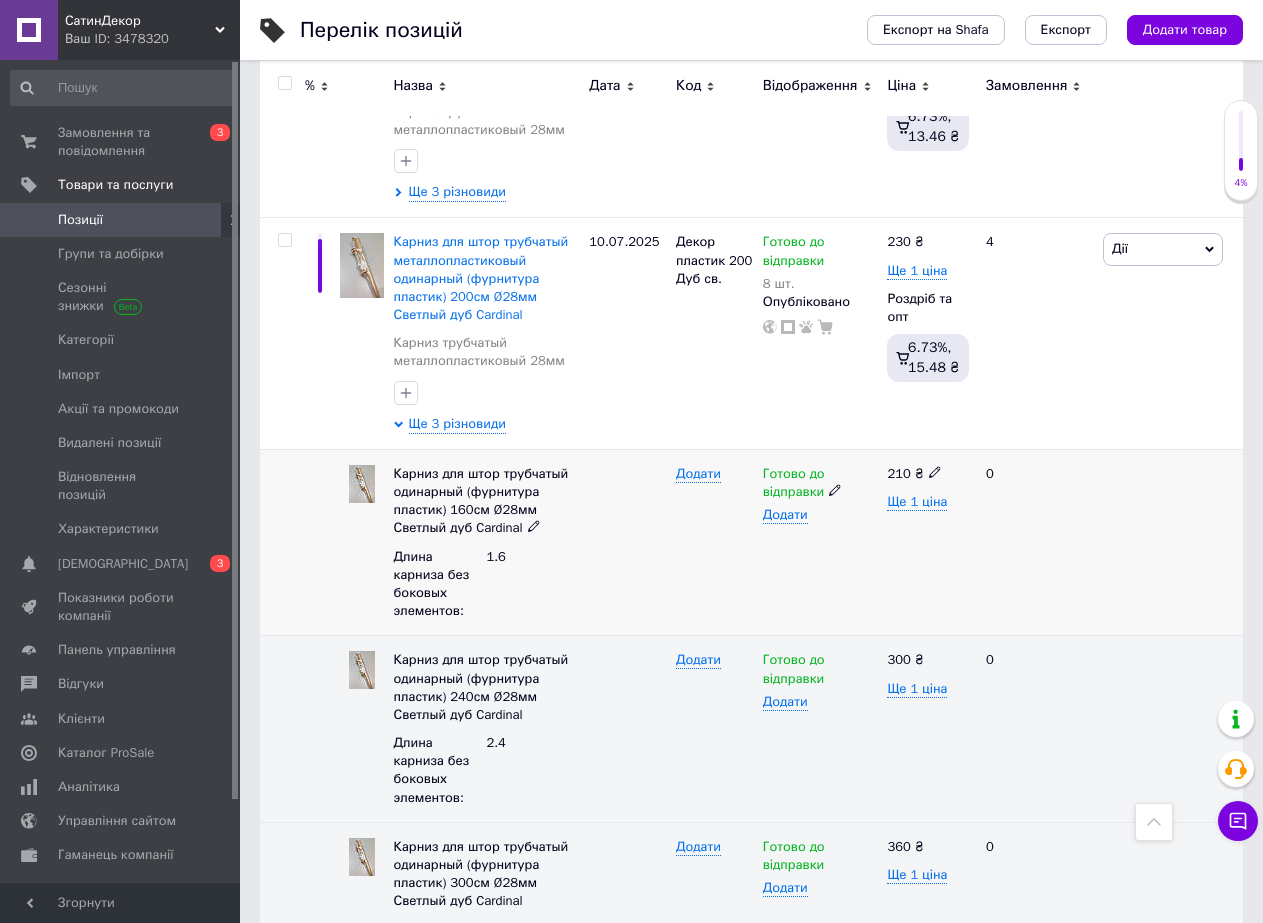 click 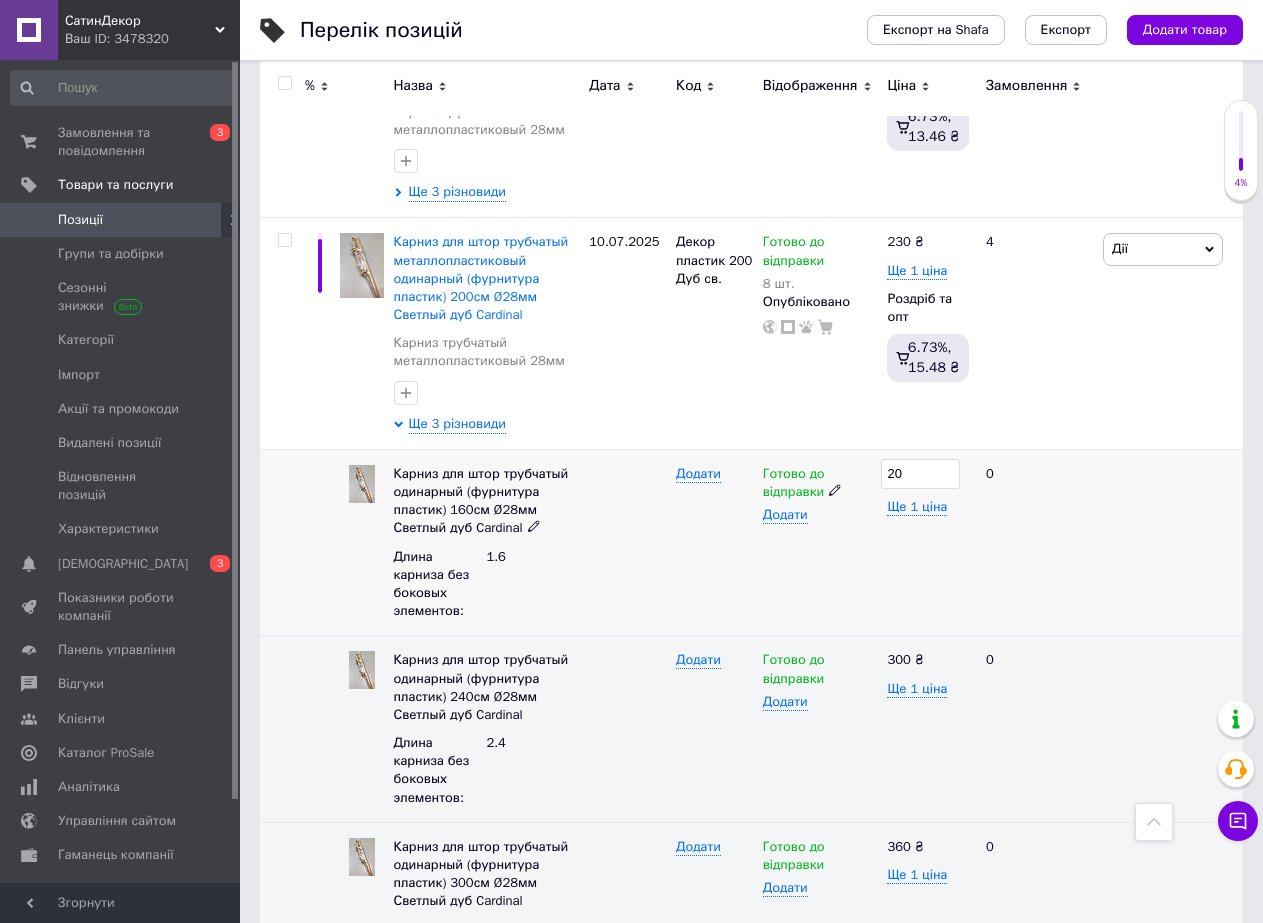 type on "200" 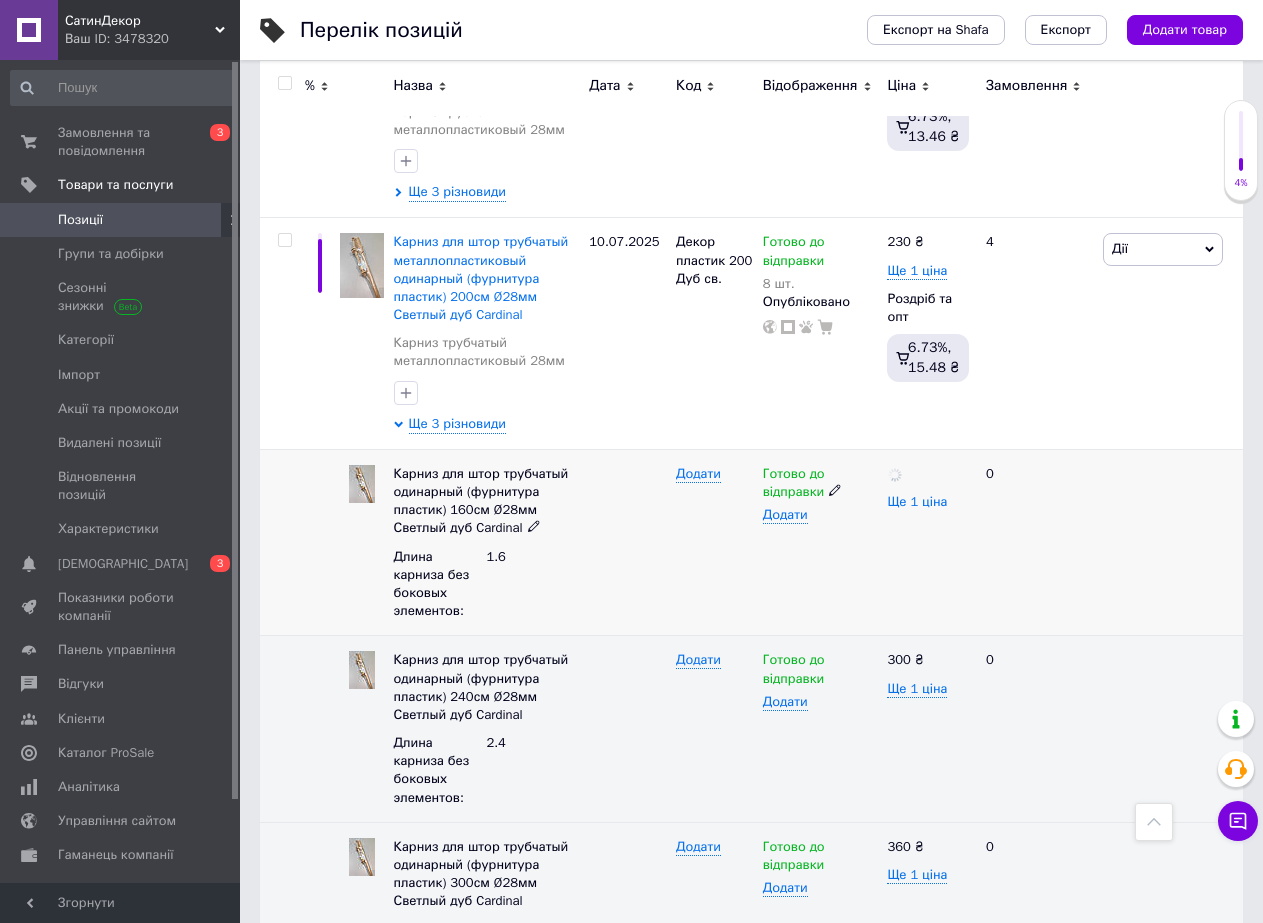 click on "Ще 1 ціна" at bounding box center [917, 502] 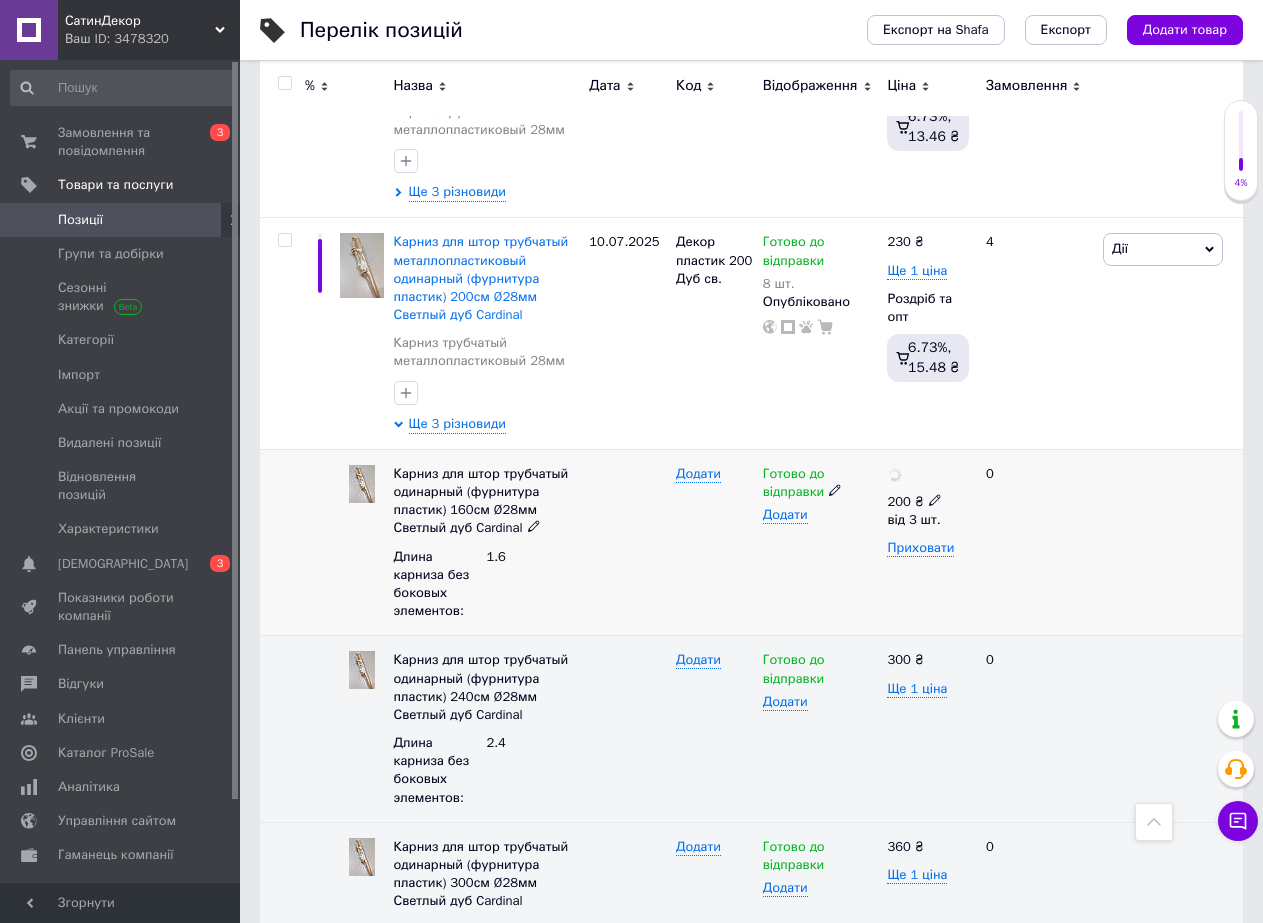 click on "200   ₴ від 3 шт." at bounding box center [921, 511] 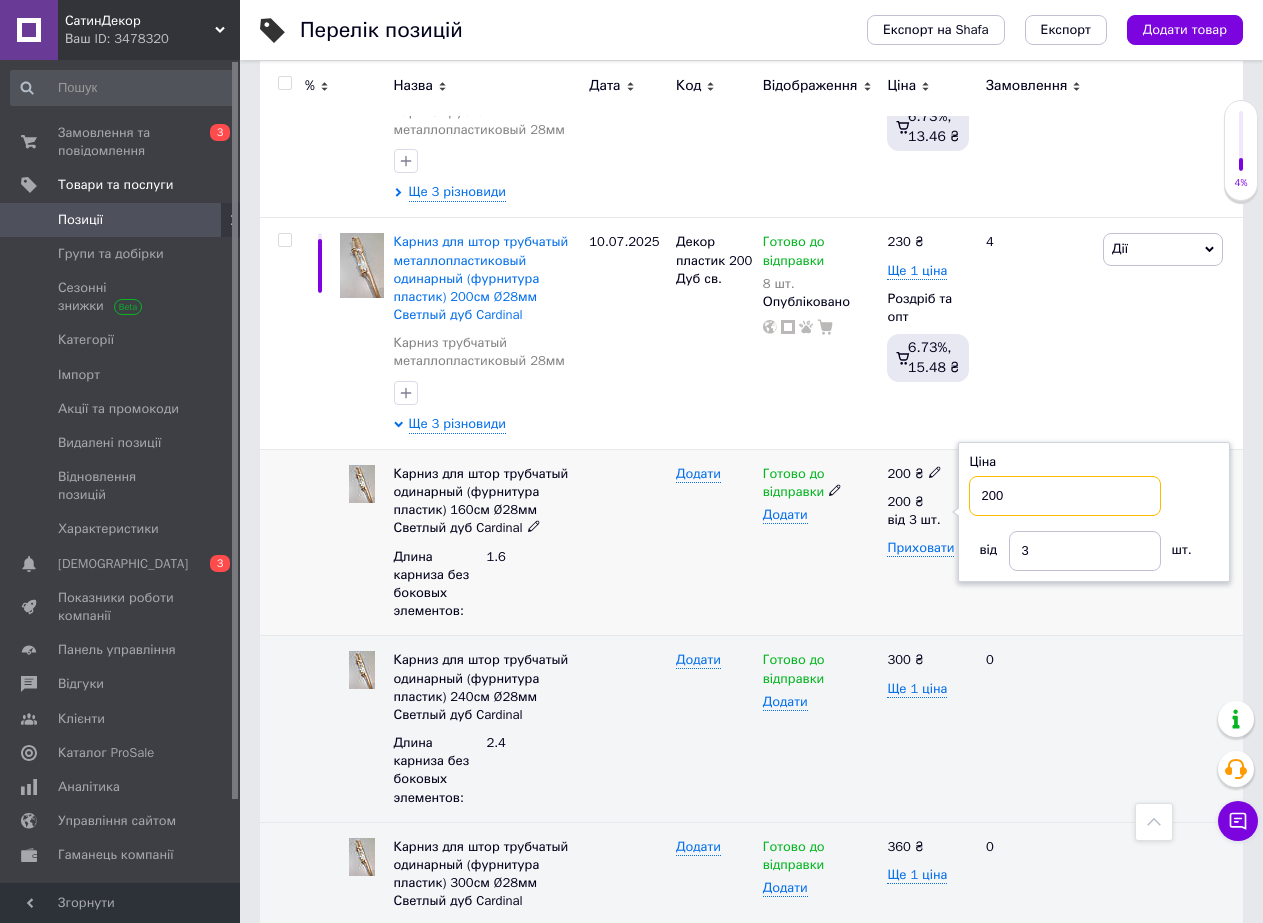 click on "200" at bounding box center [1065, 496] 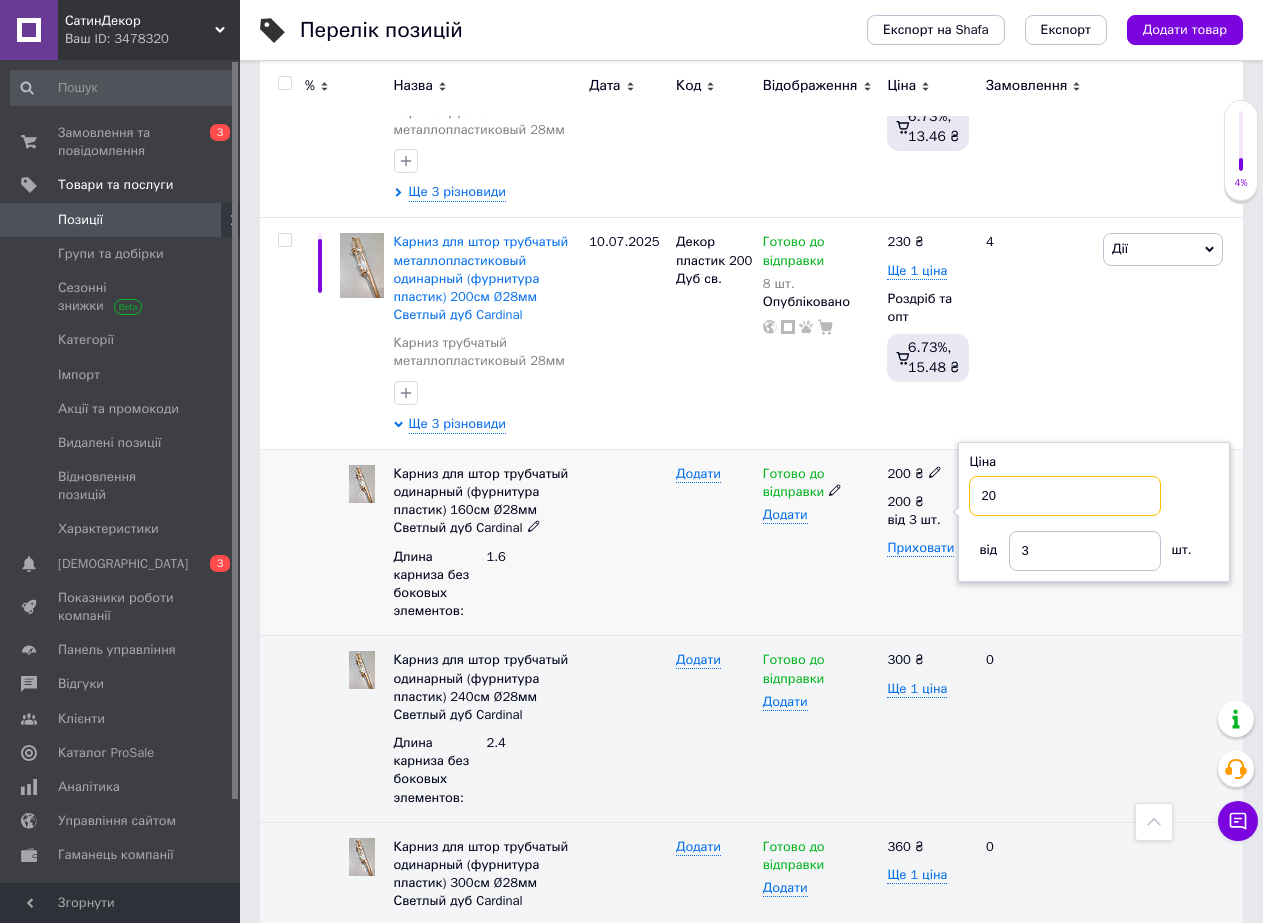 type on "2" 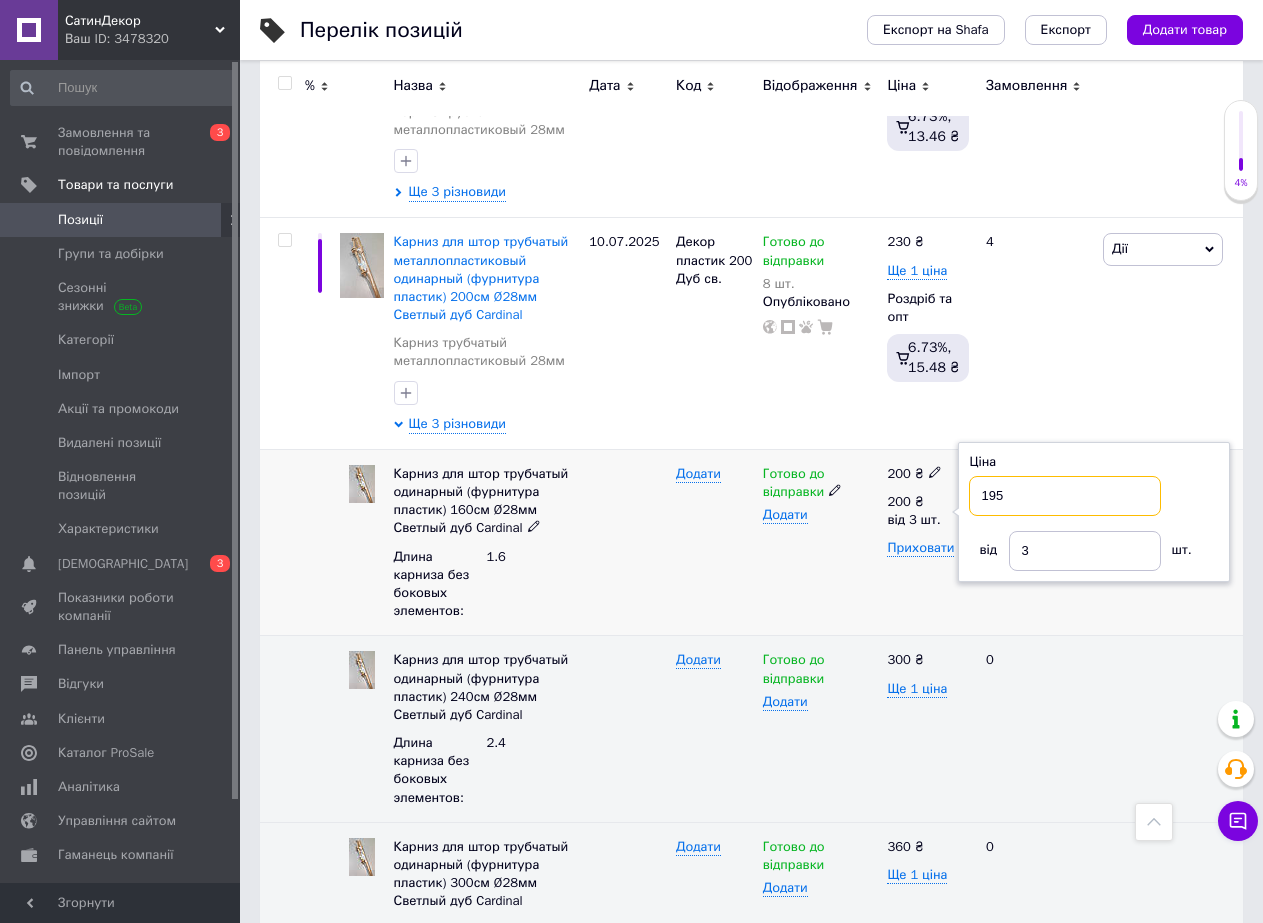 type on "195" 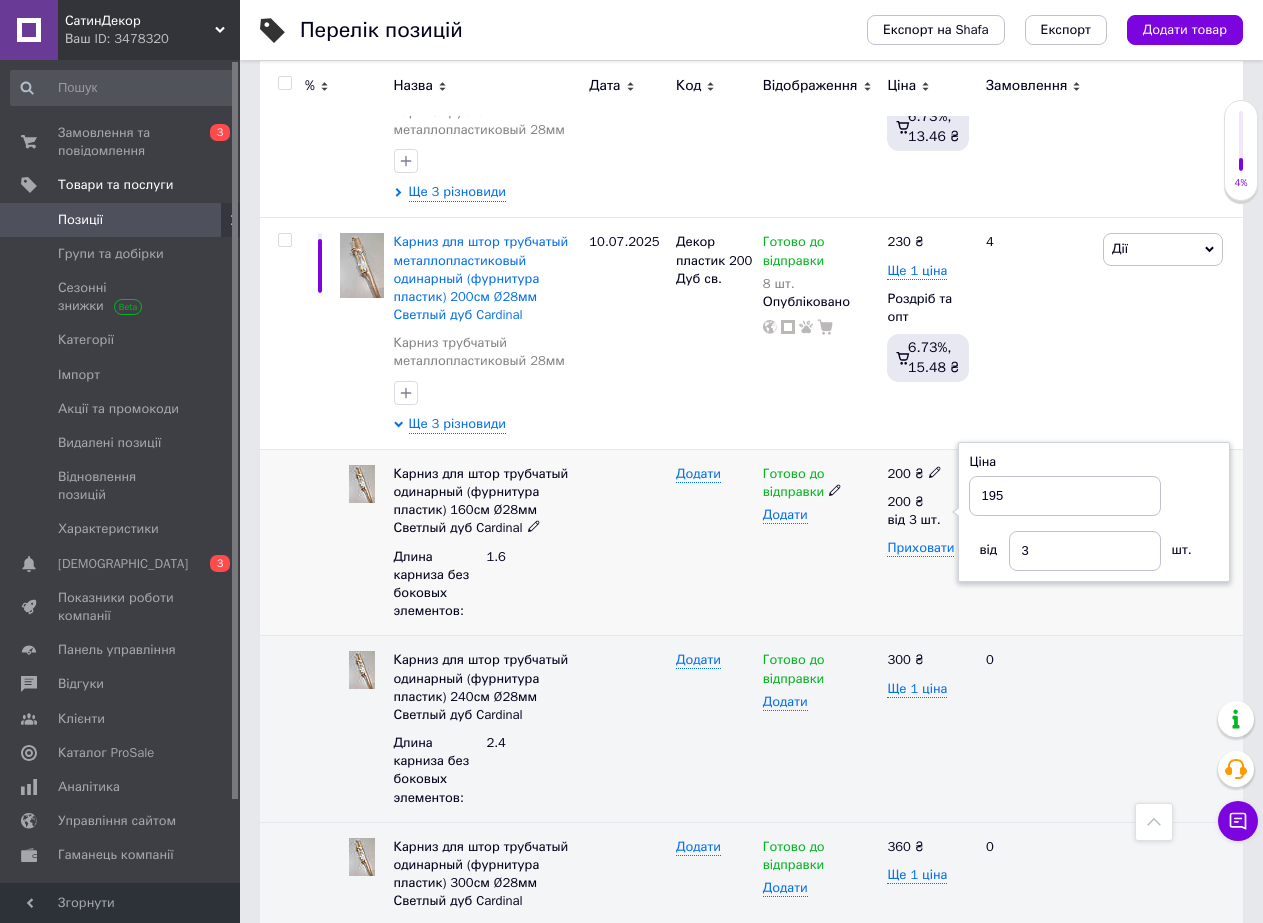 click on "Додати" at bounding box center [714, 542] 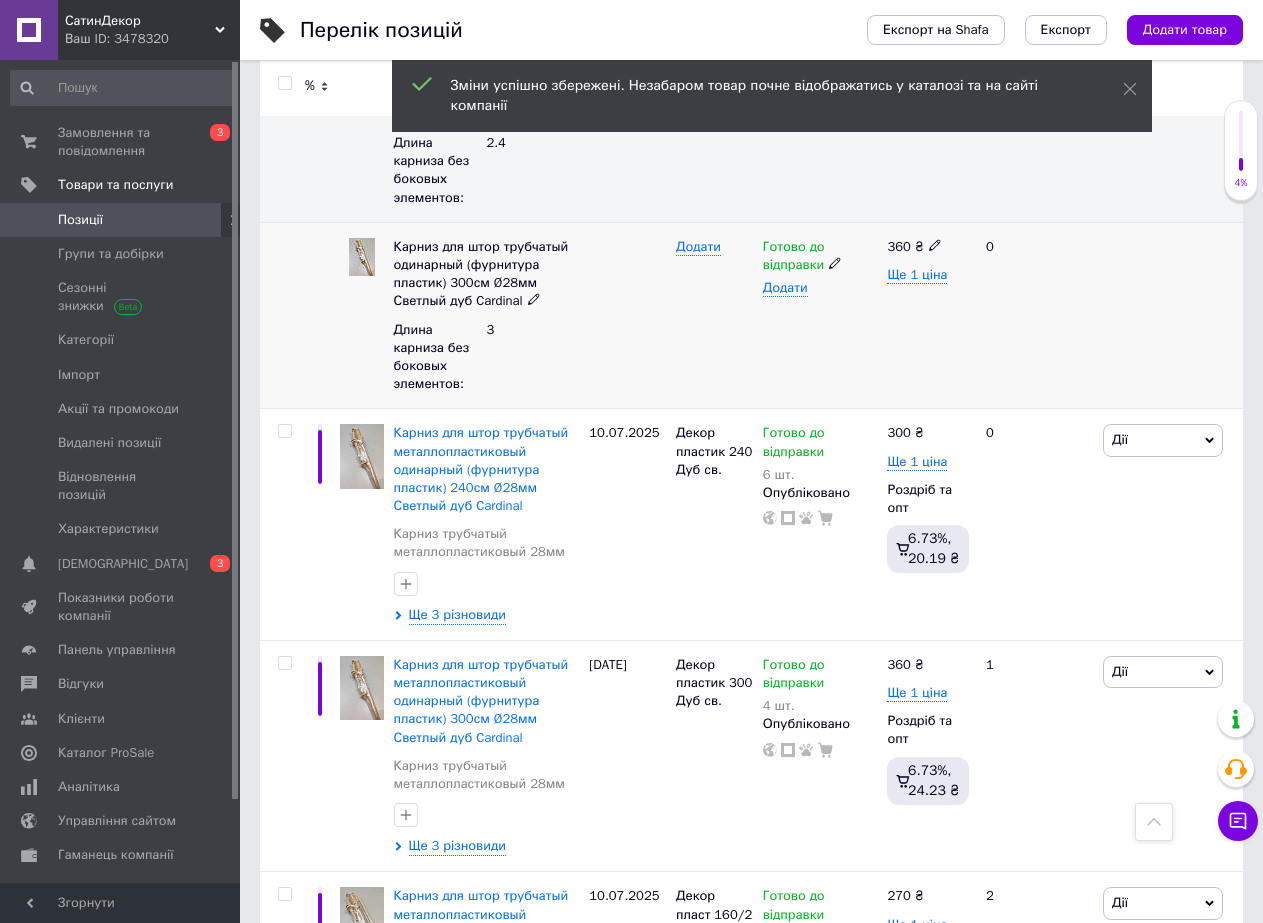scroll, scrollTop: 1200, scrollLeft: 0, axis: vertical 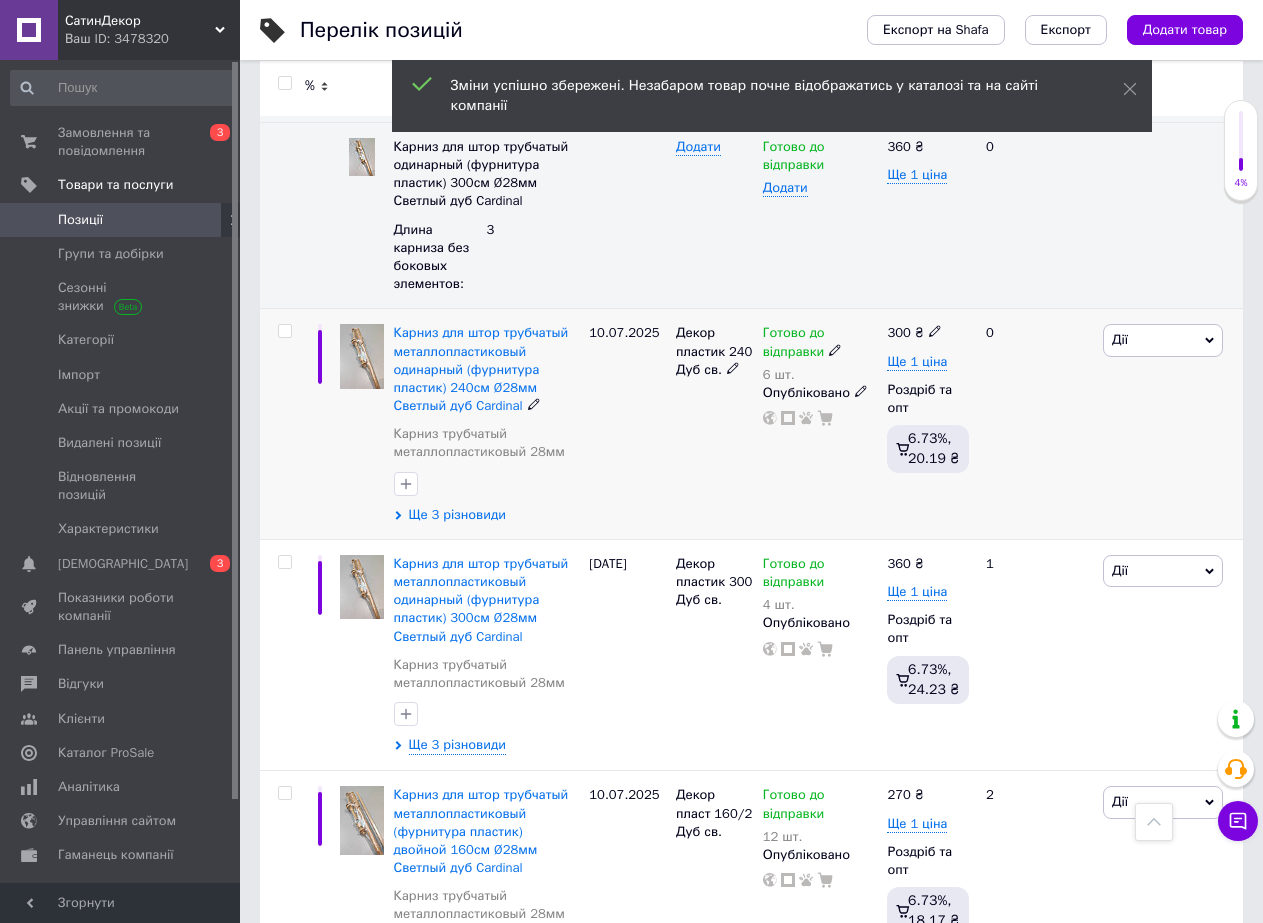 click on "Ще 3 різновиди" at bounding box center [457, 515] 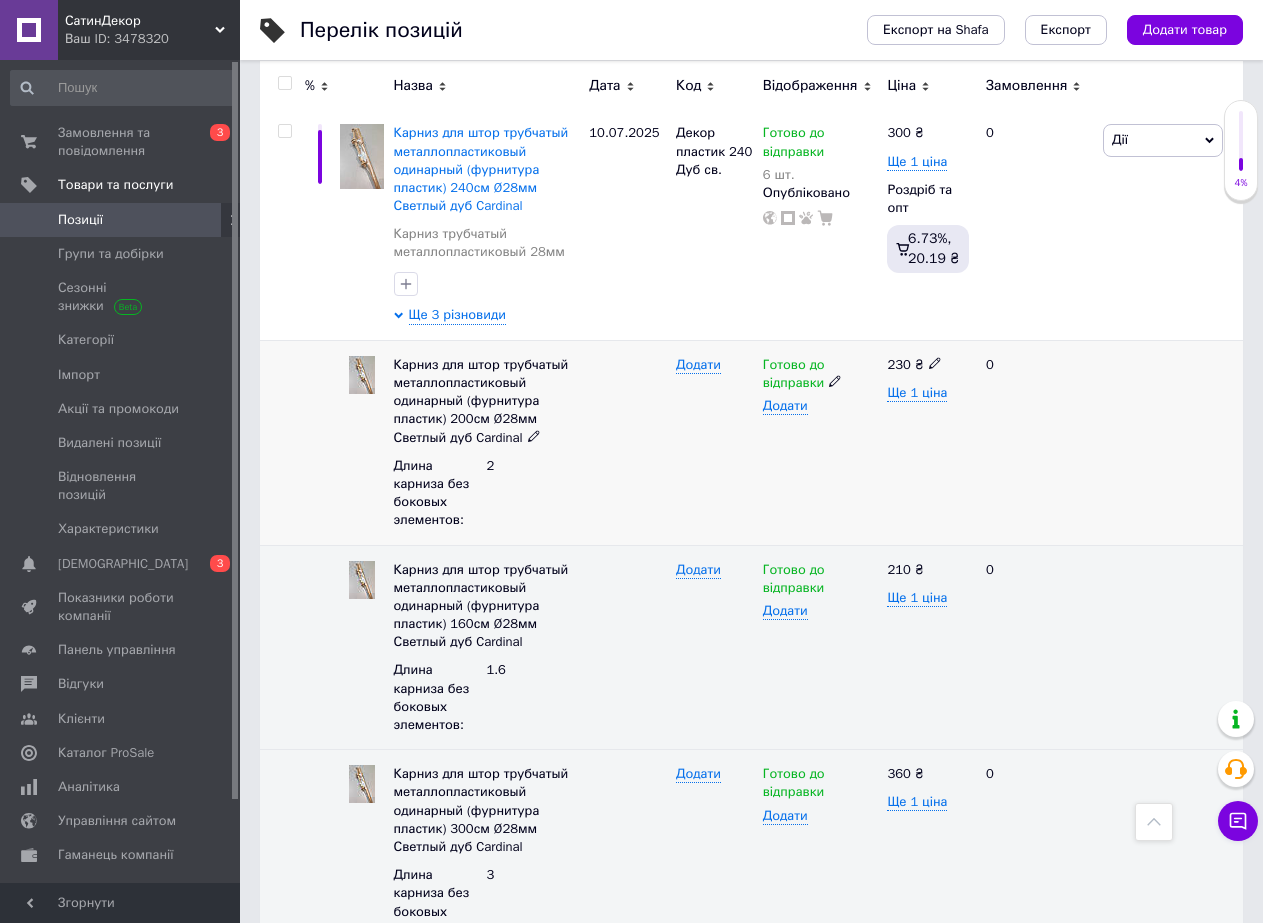 scroll, scrollTop: 1600, scrollLeft: 0, axis: vertical 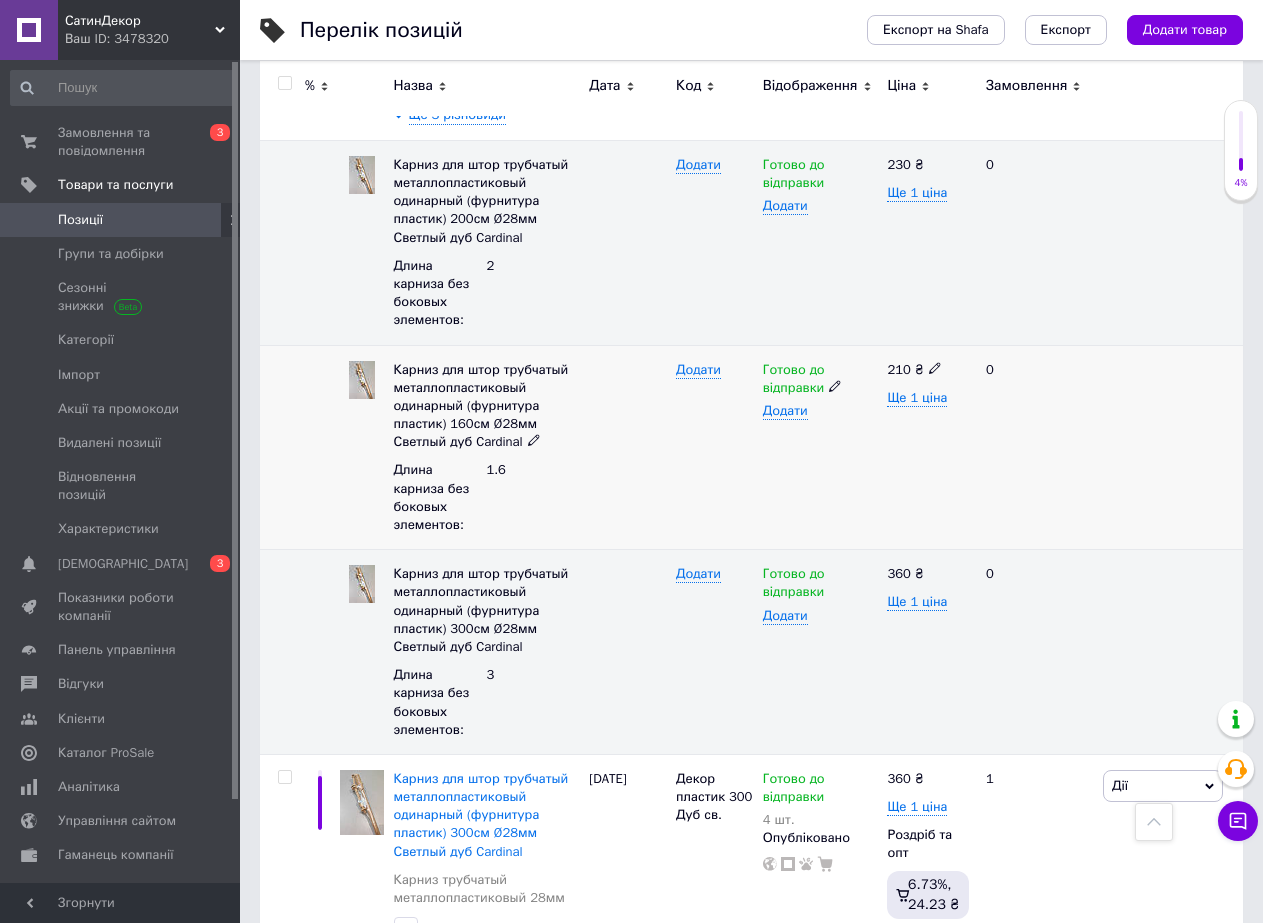 click 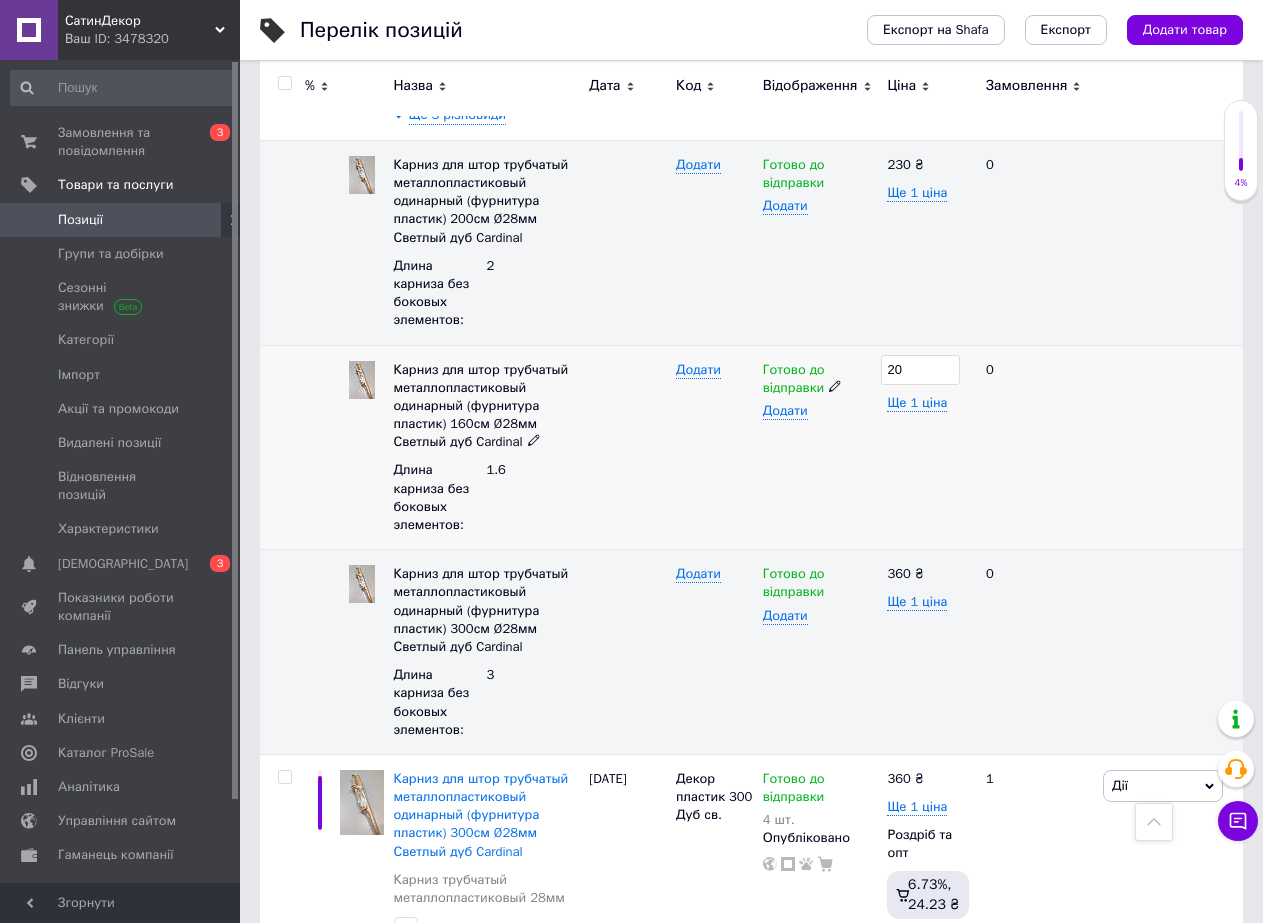 type on "200" 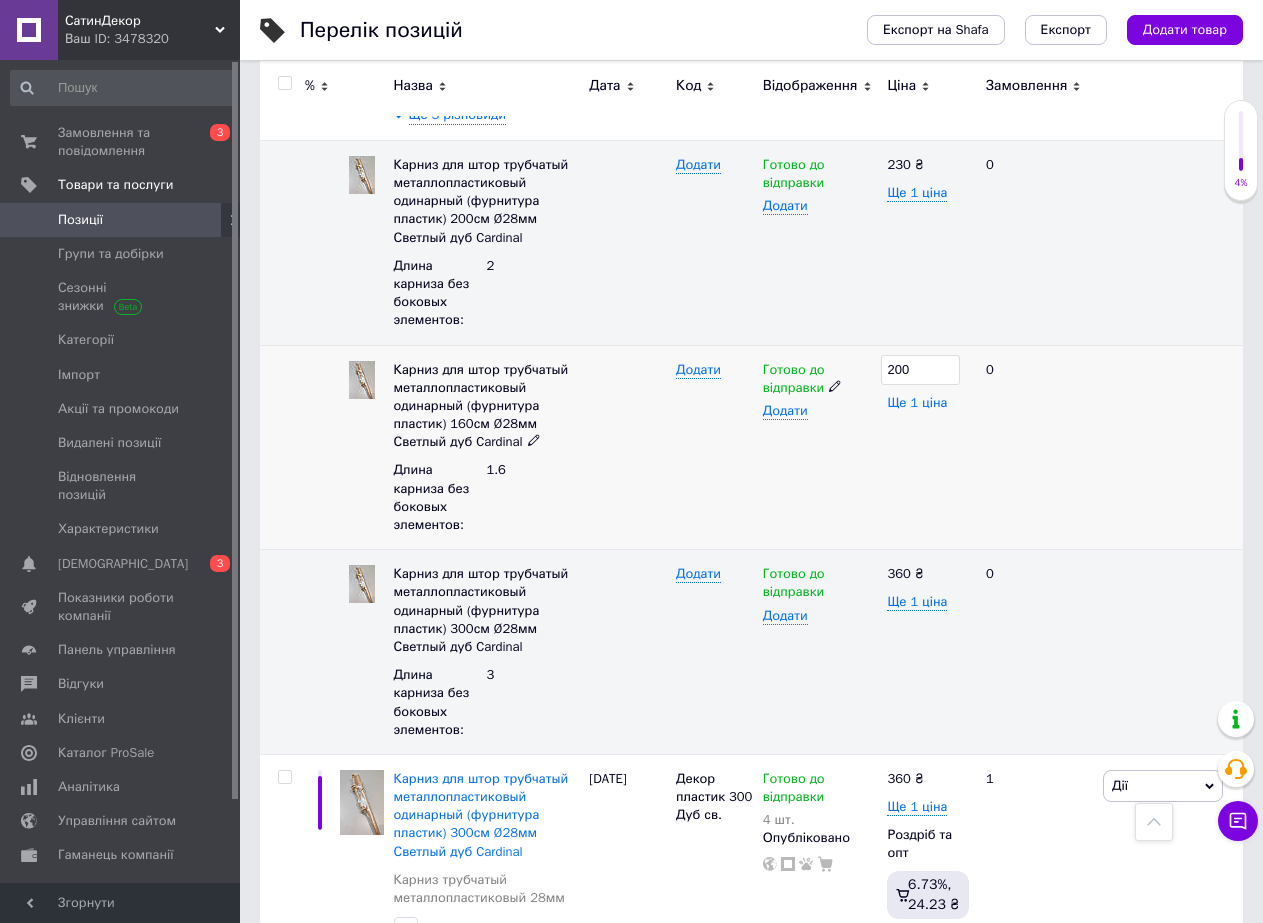 click on "Ще 1 ціна" at bounding box center [917, 403] 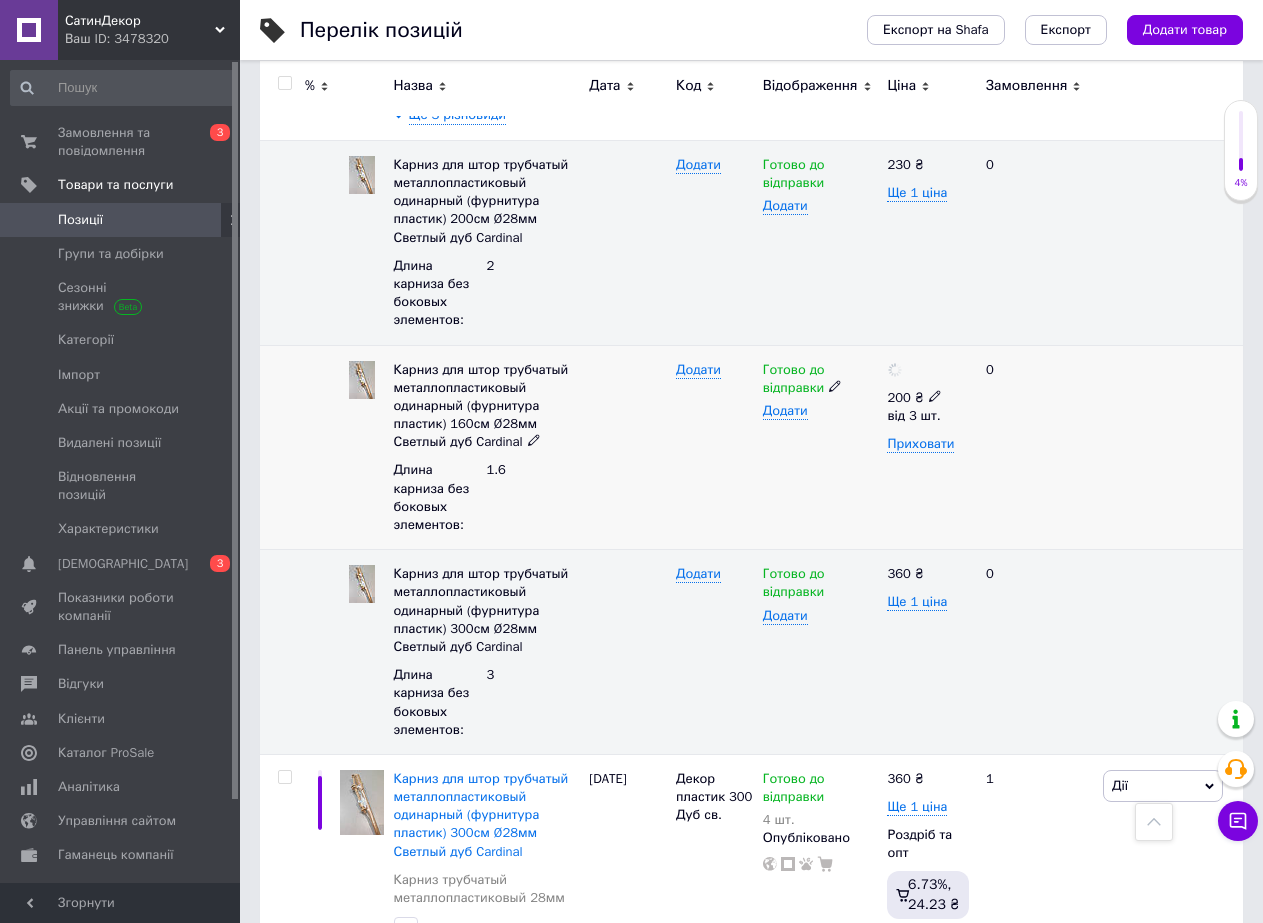 click 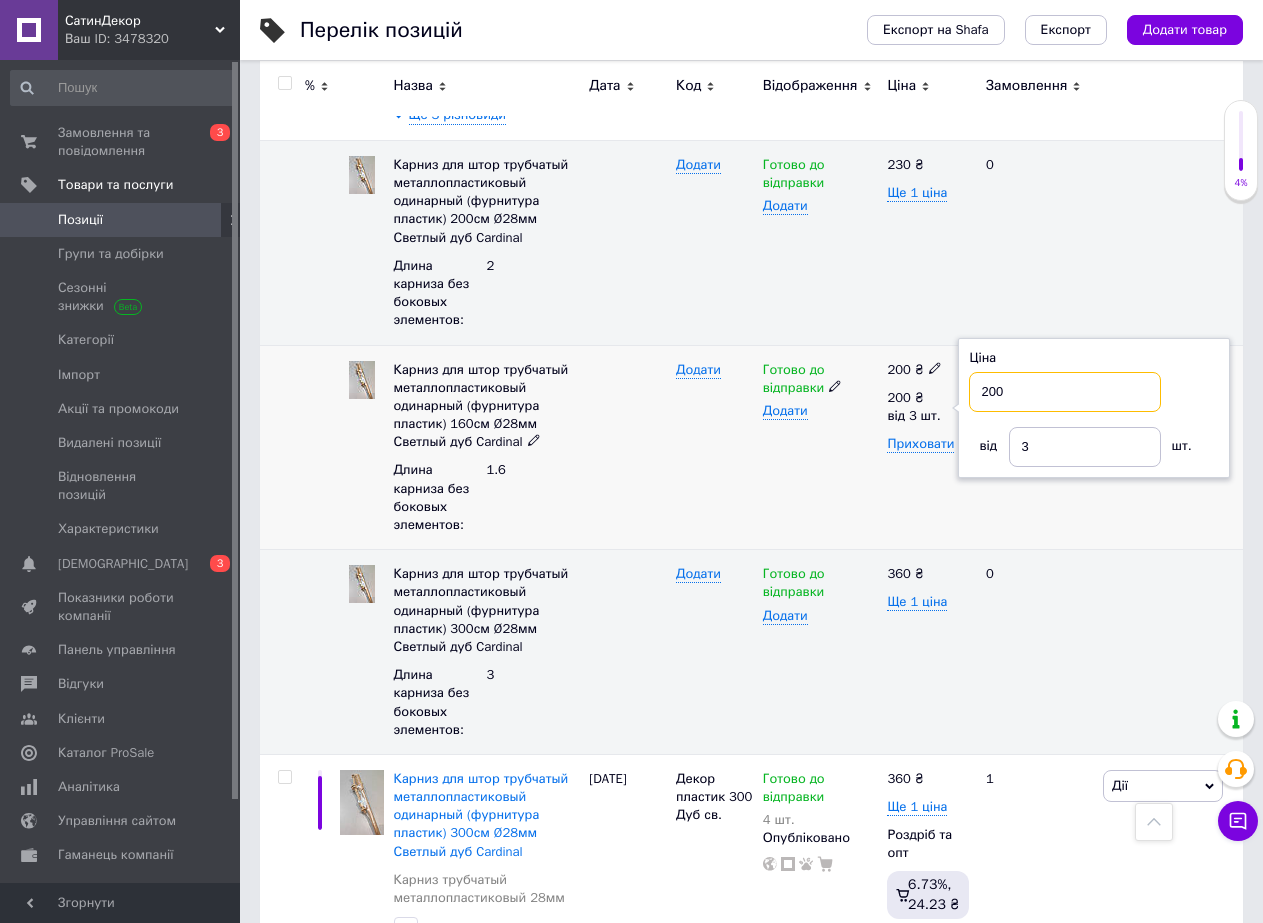 click on "200" at bounding box center (1065, 392) 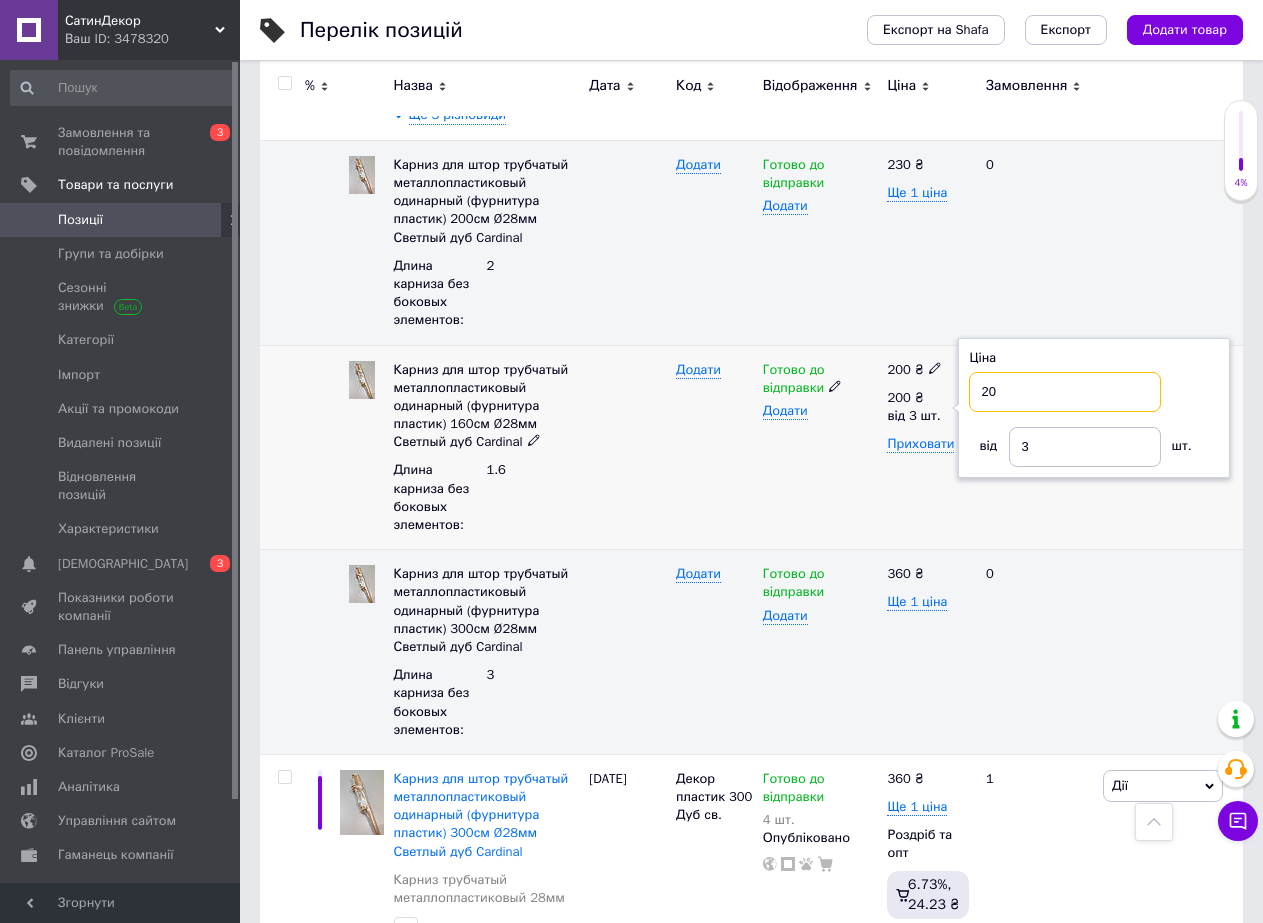 type on "2" 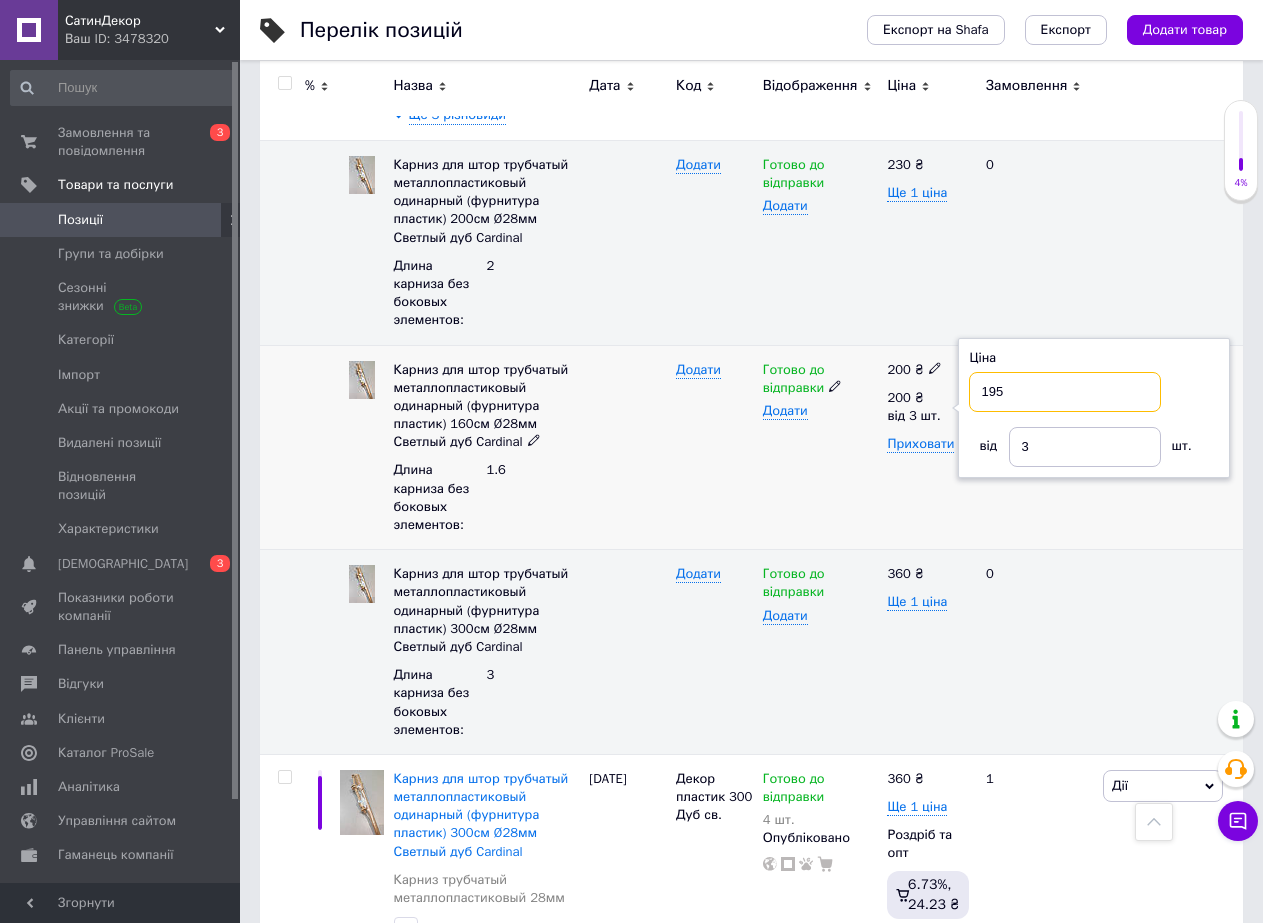 type on "195" 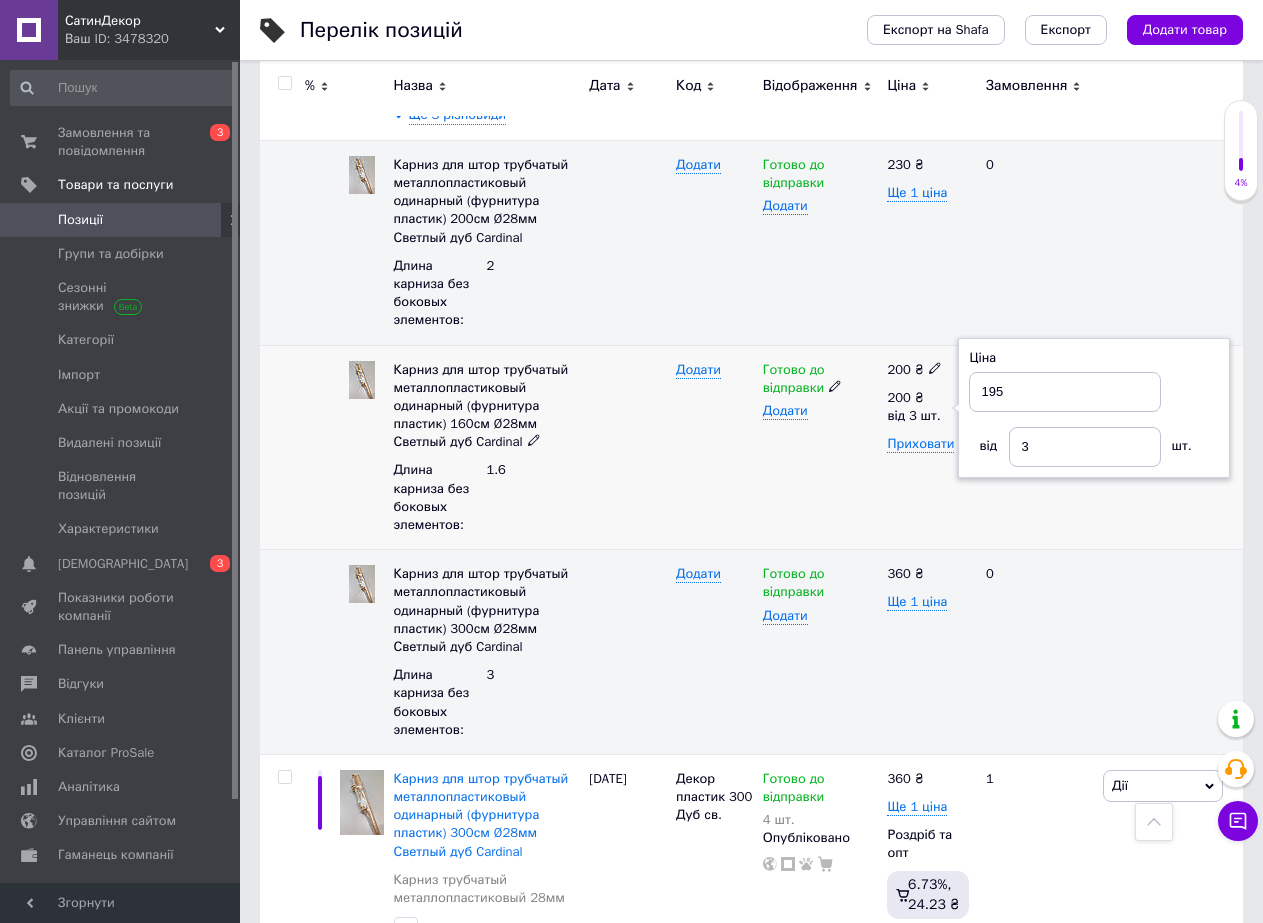 click on "Готово до відправки Додати" at bounding box center (820, 447) 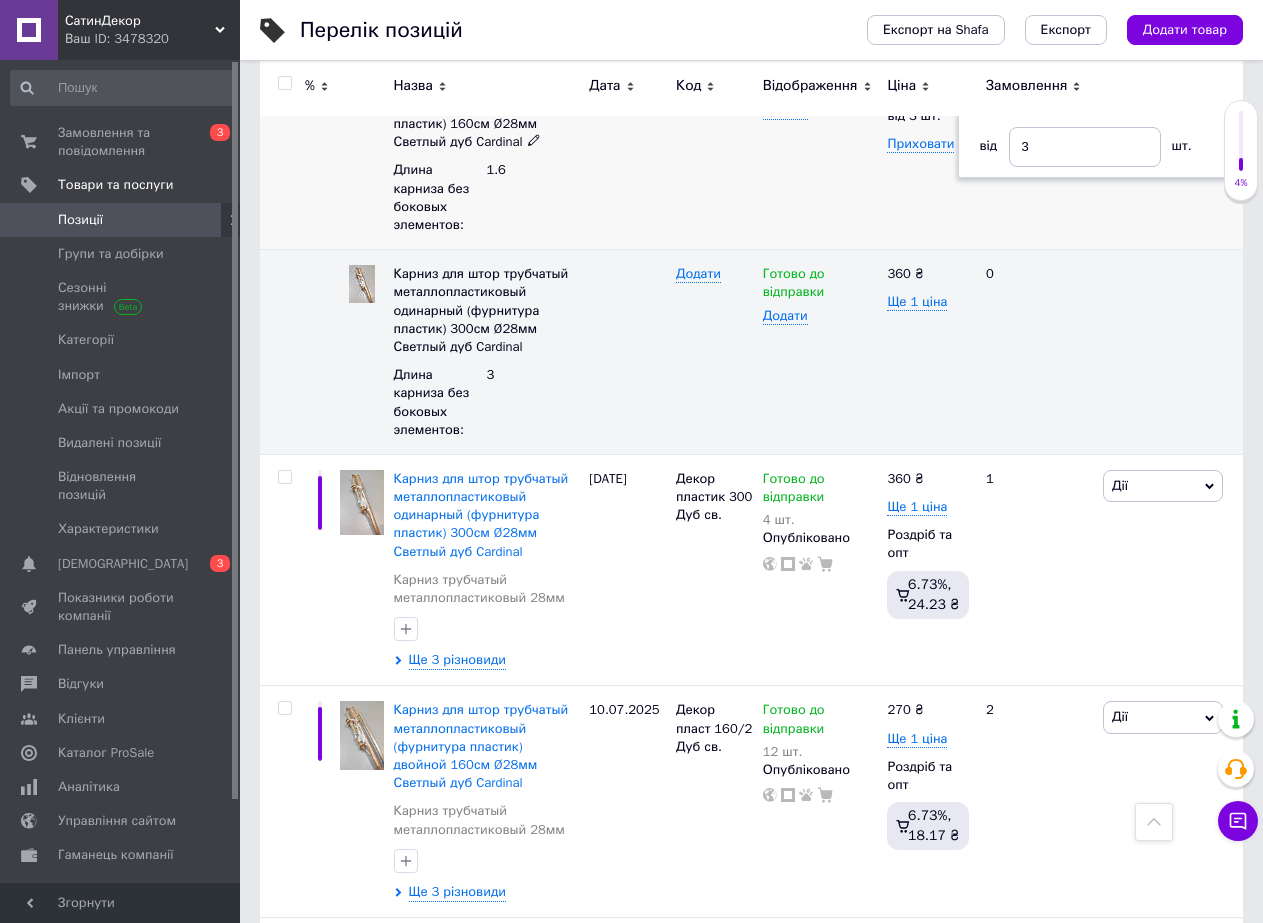 scroll, scrollTop: 2000, scrollLeft: 0, axis: vertical 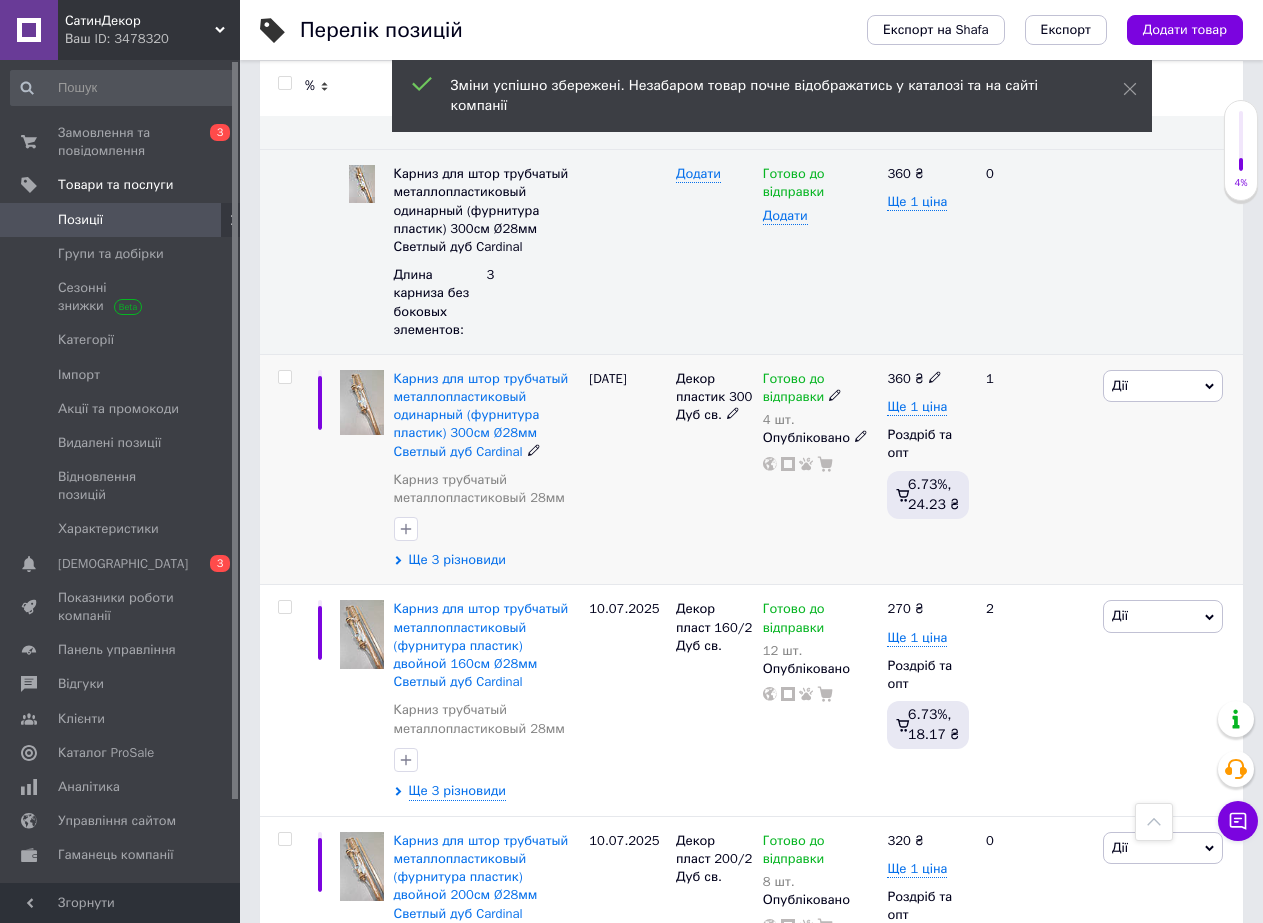 click on "Ще 3 різновиди" at bounding box center (457, 560) 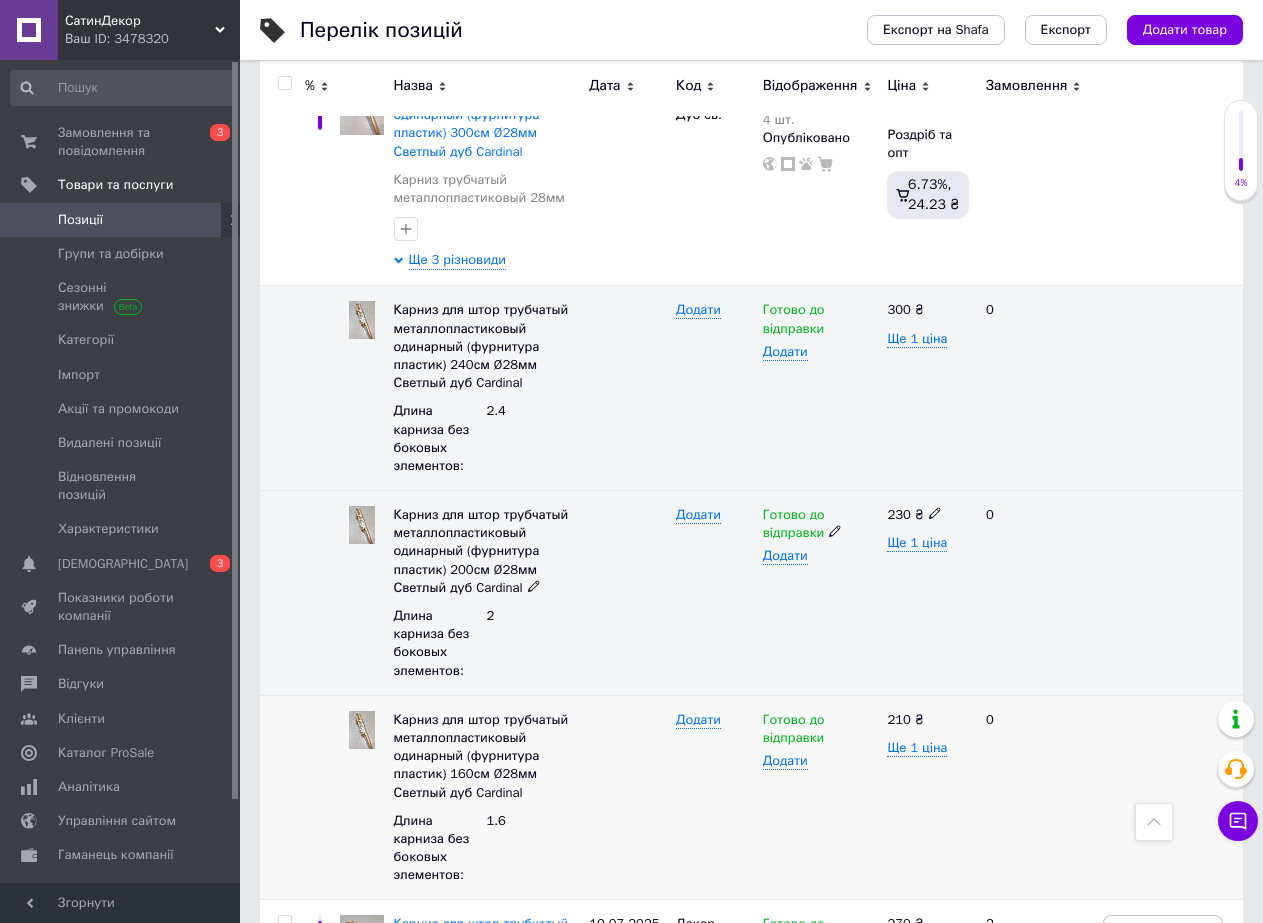 scroll, scrollTop: 2600, scrollLeft: 0, axis: vertical 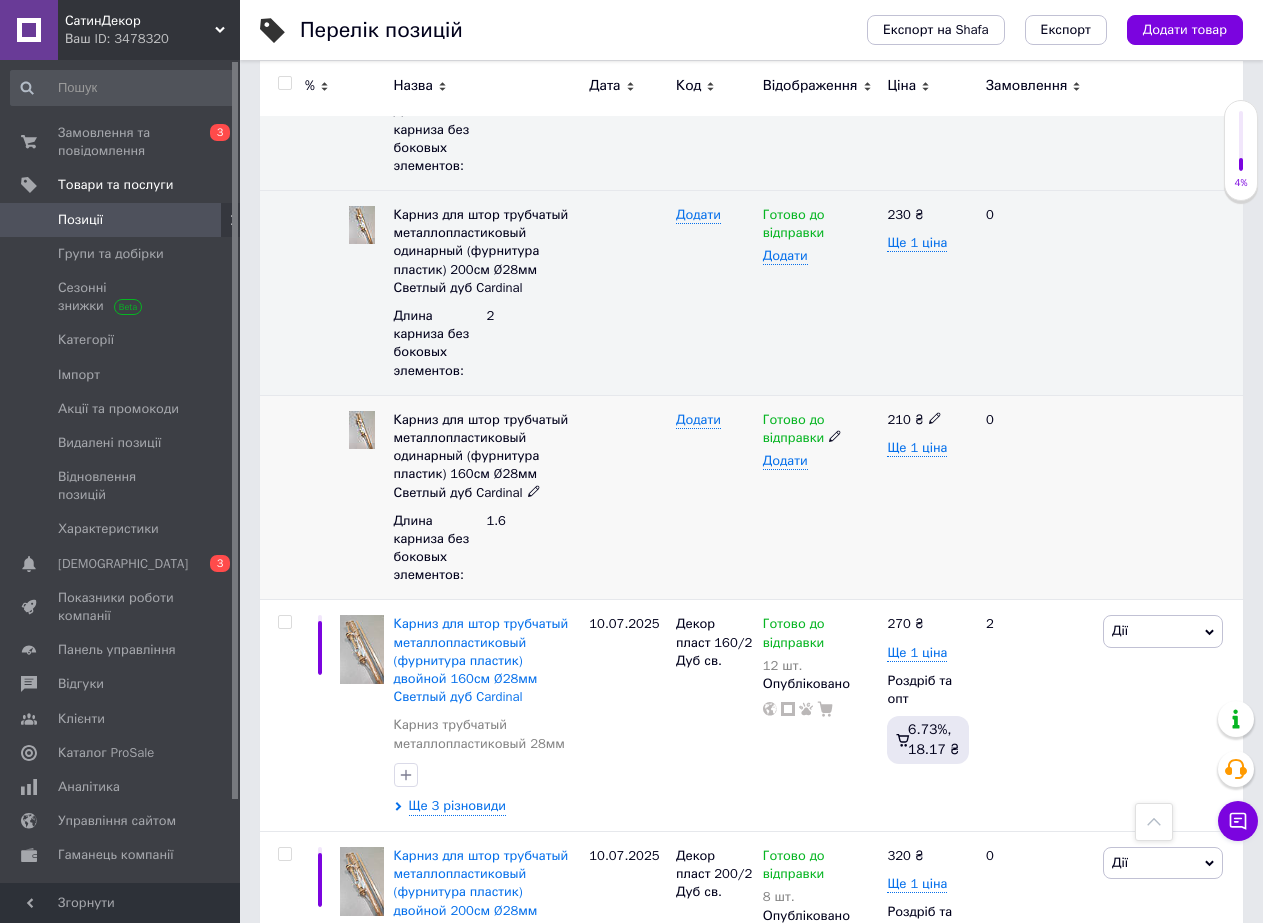click 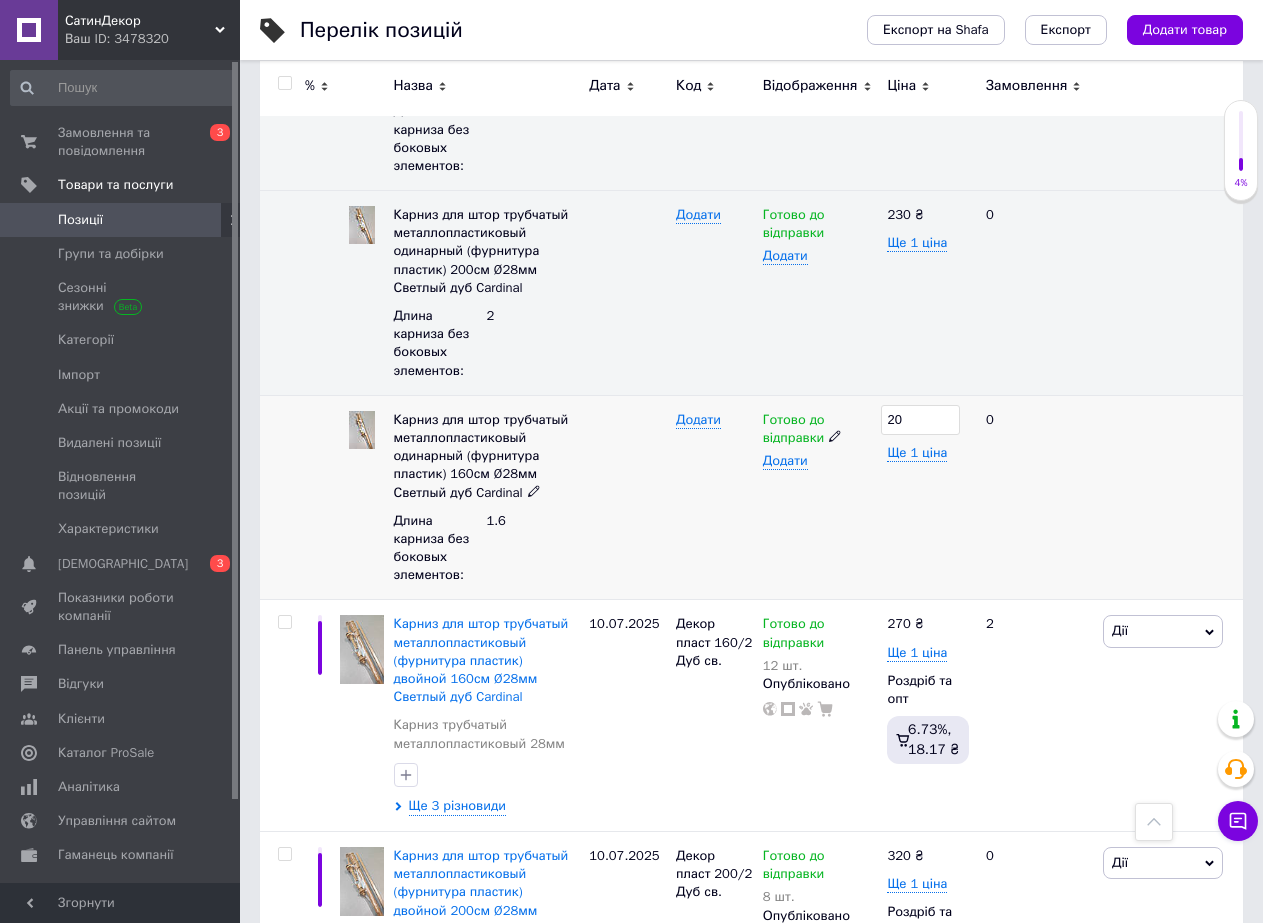 type on "200" 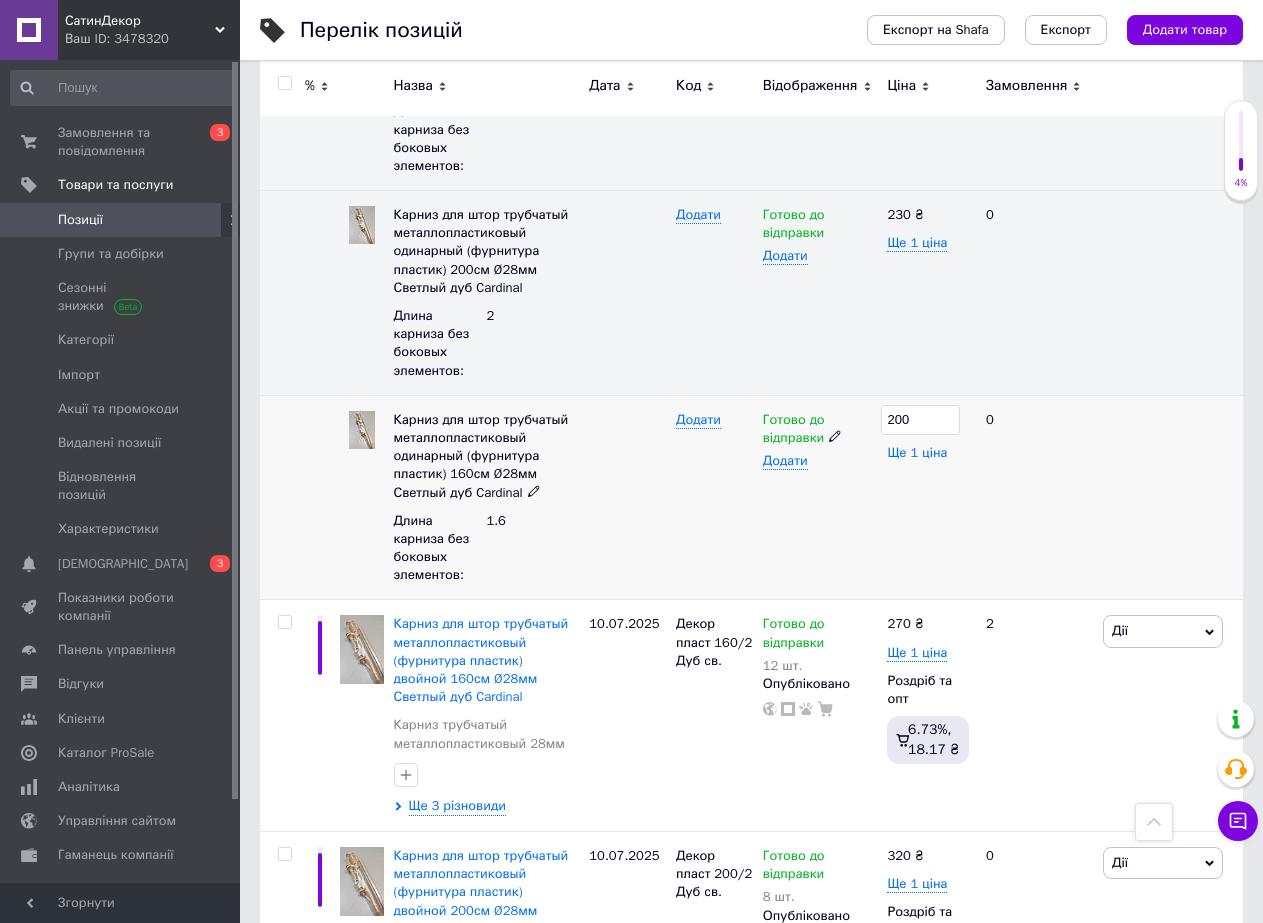 click on "Ще 1 ціна" at bounding box center (917, 453) 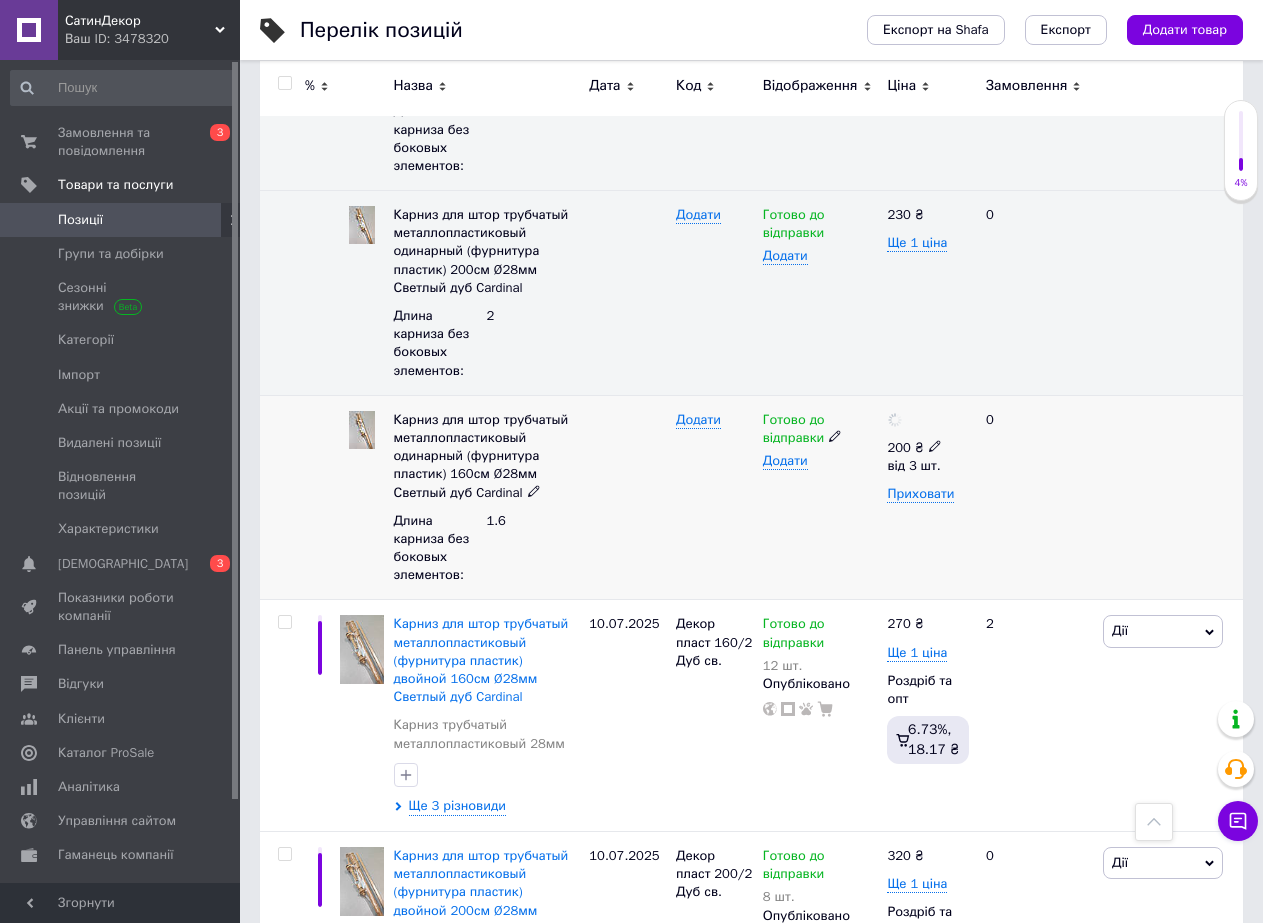 click on "200   ₴" at bounding box center (914, 448) 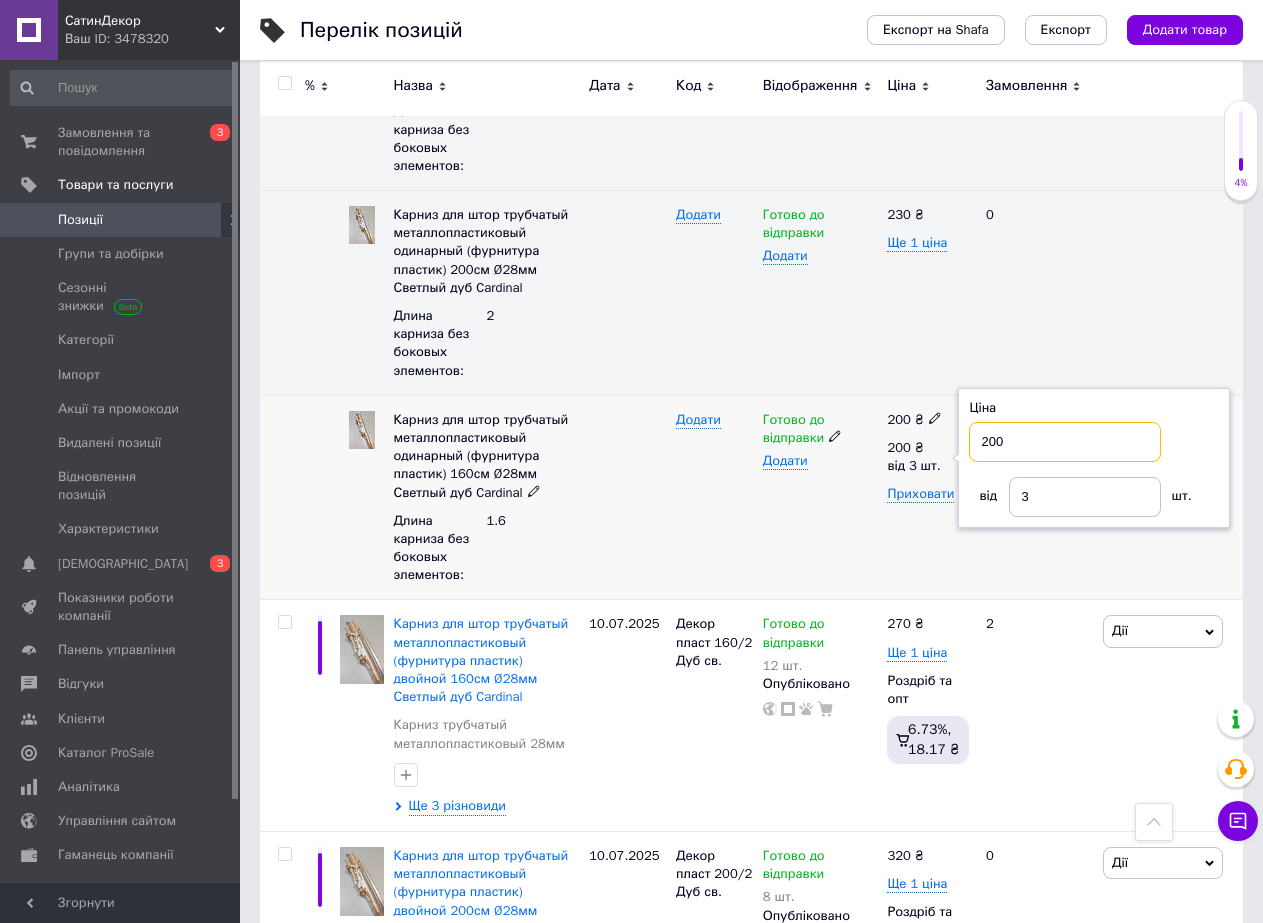 click on "200" at bounding box center [1065, 442] 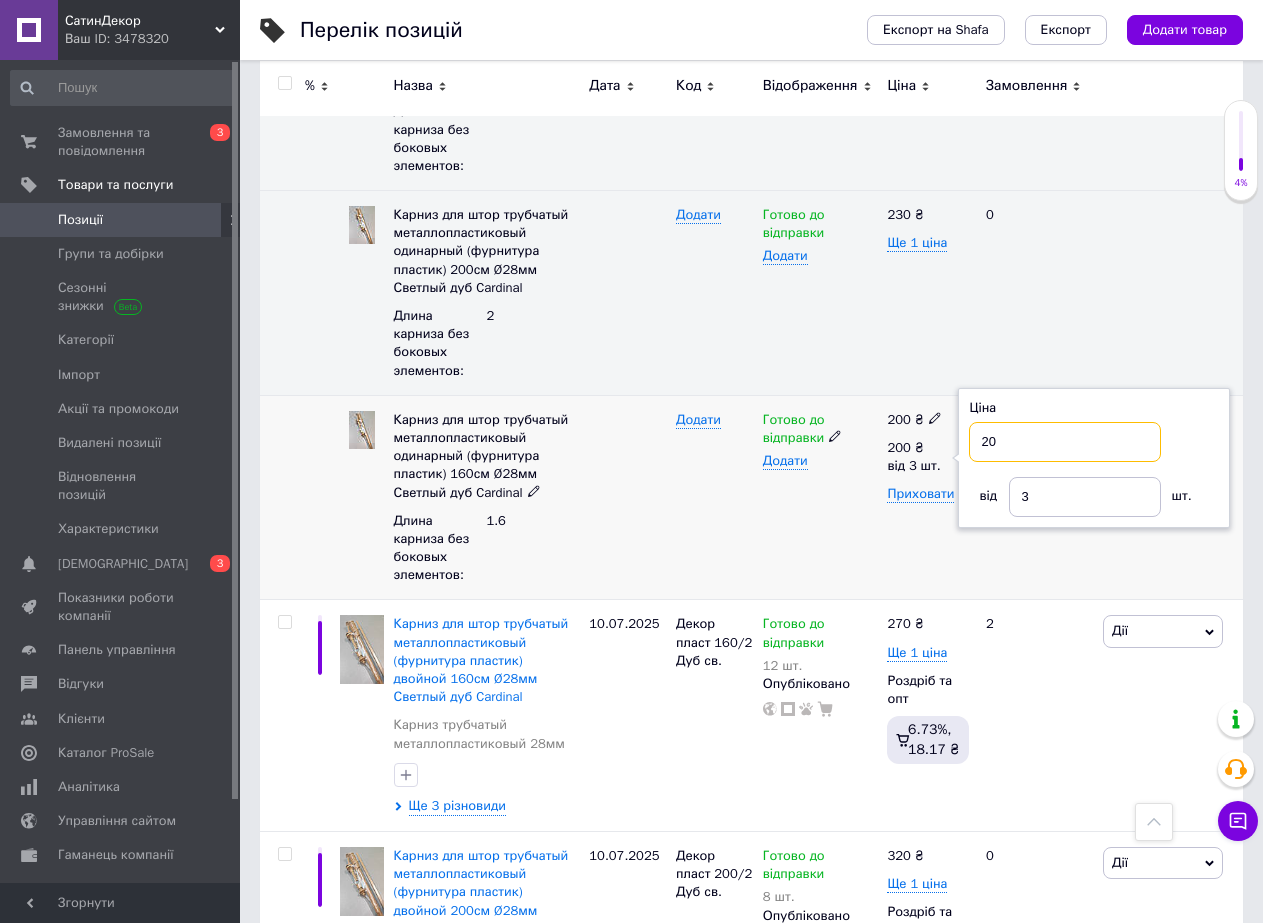 type on "2" 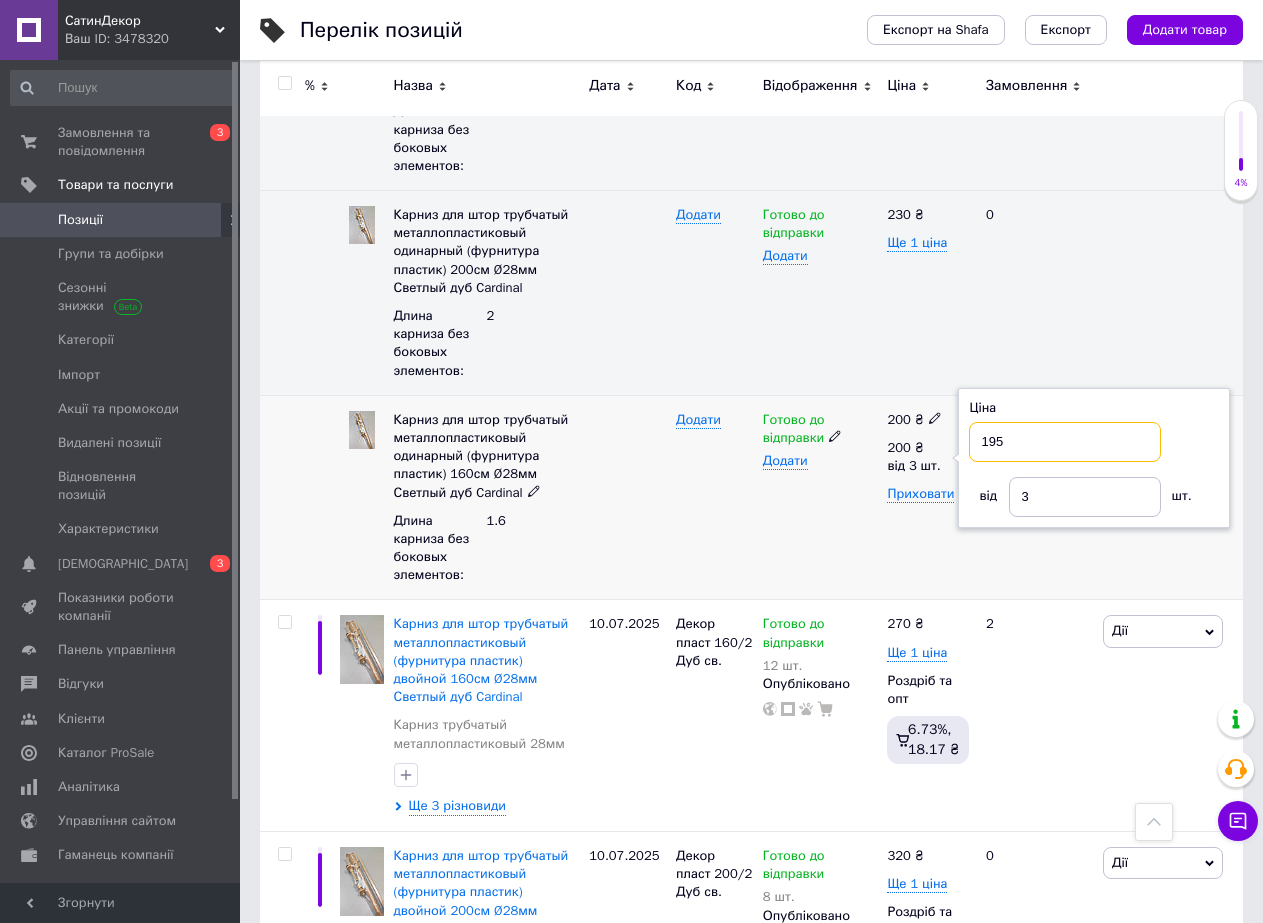 type on "195" 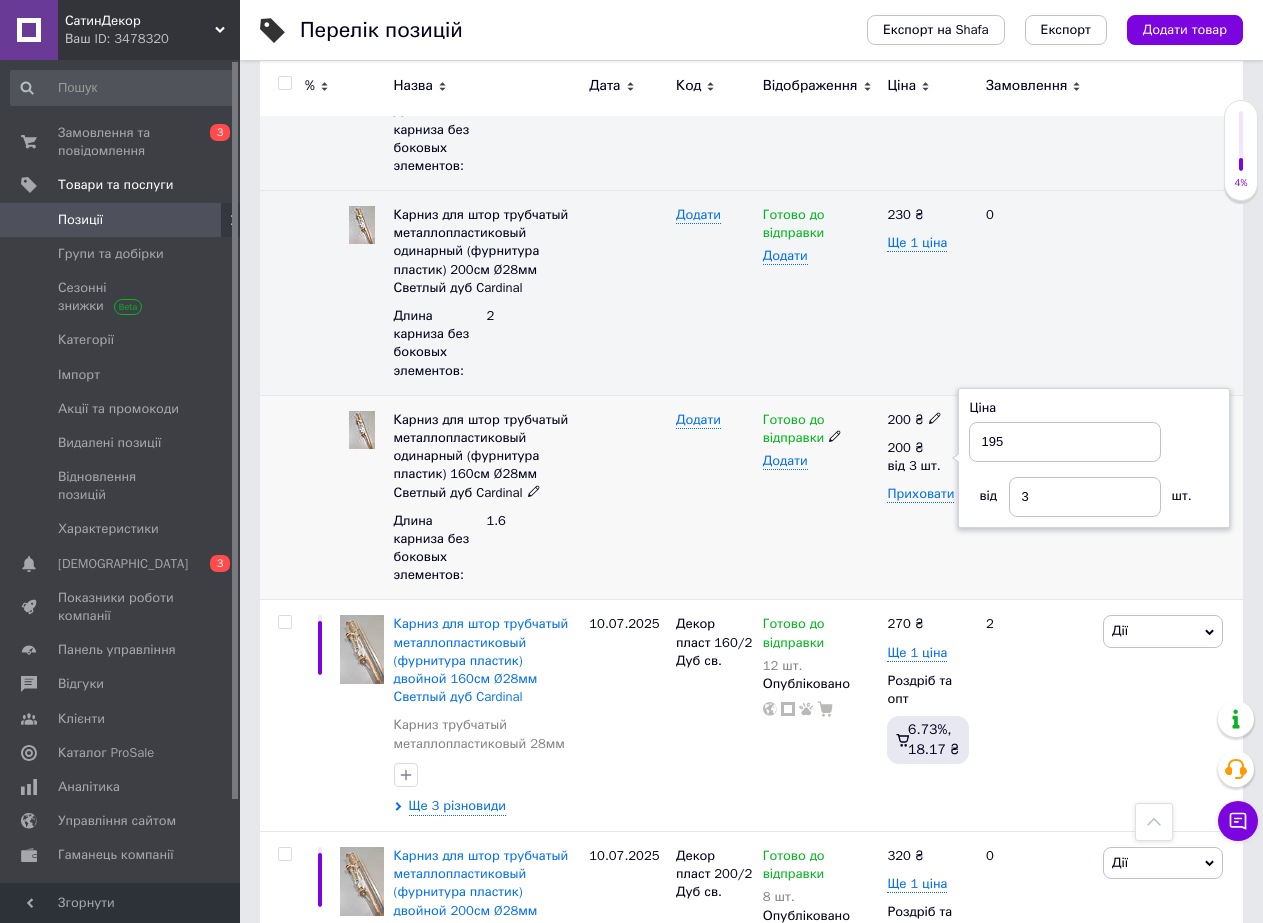 click on "Додати" at bounding box center [714, 497] 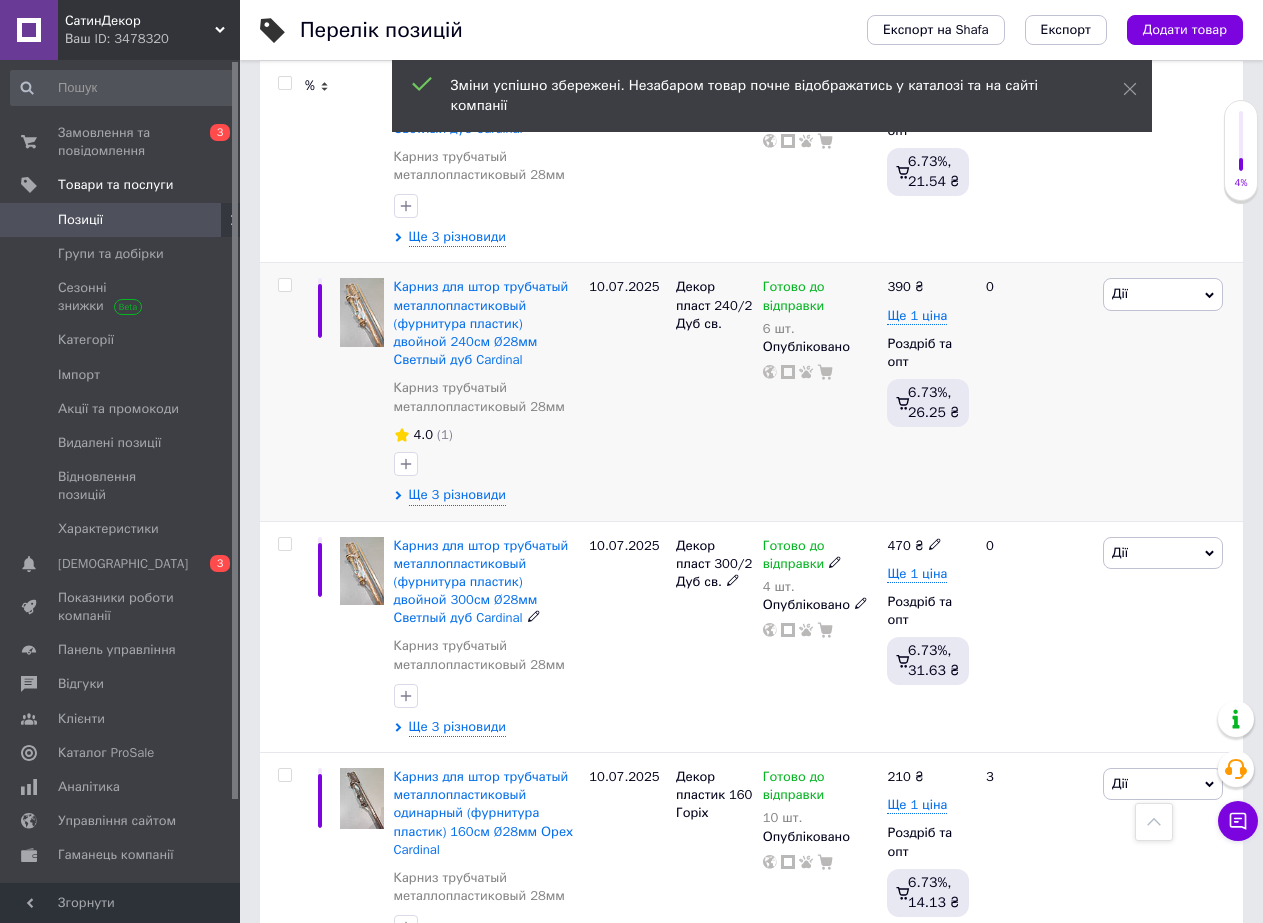 scroll, scrollTop: 3000, scrollLeft: 0, axis: vertical 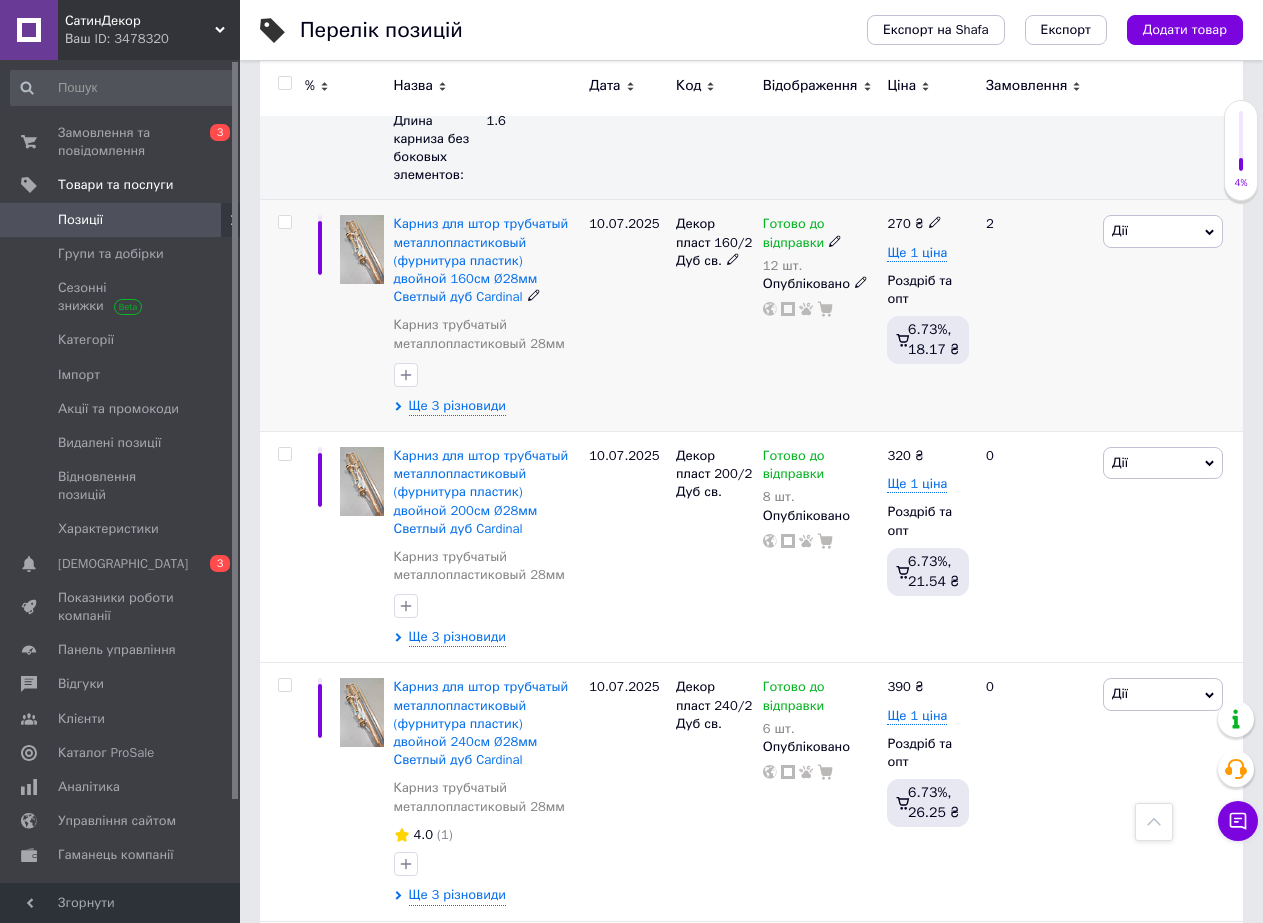 click 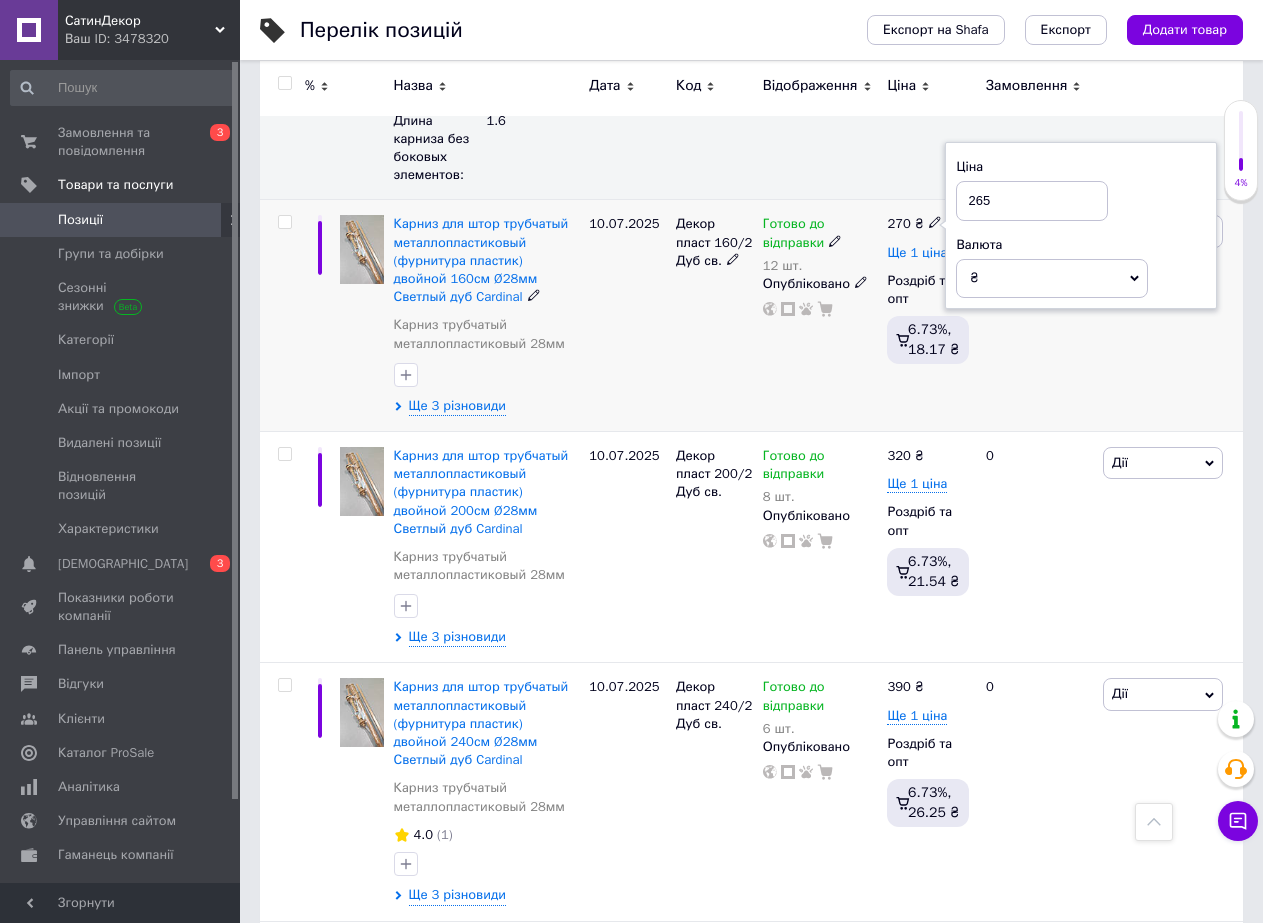 type on "265" 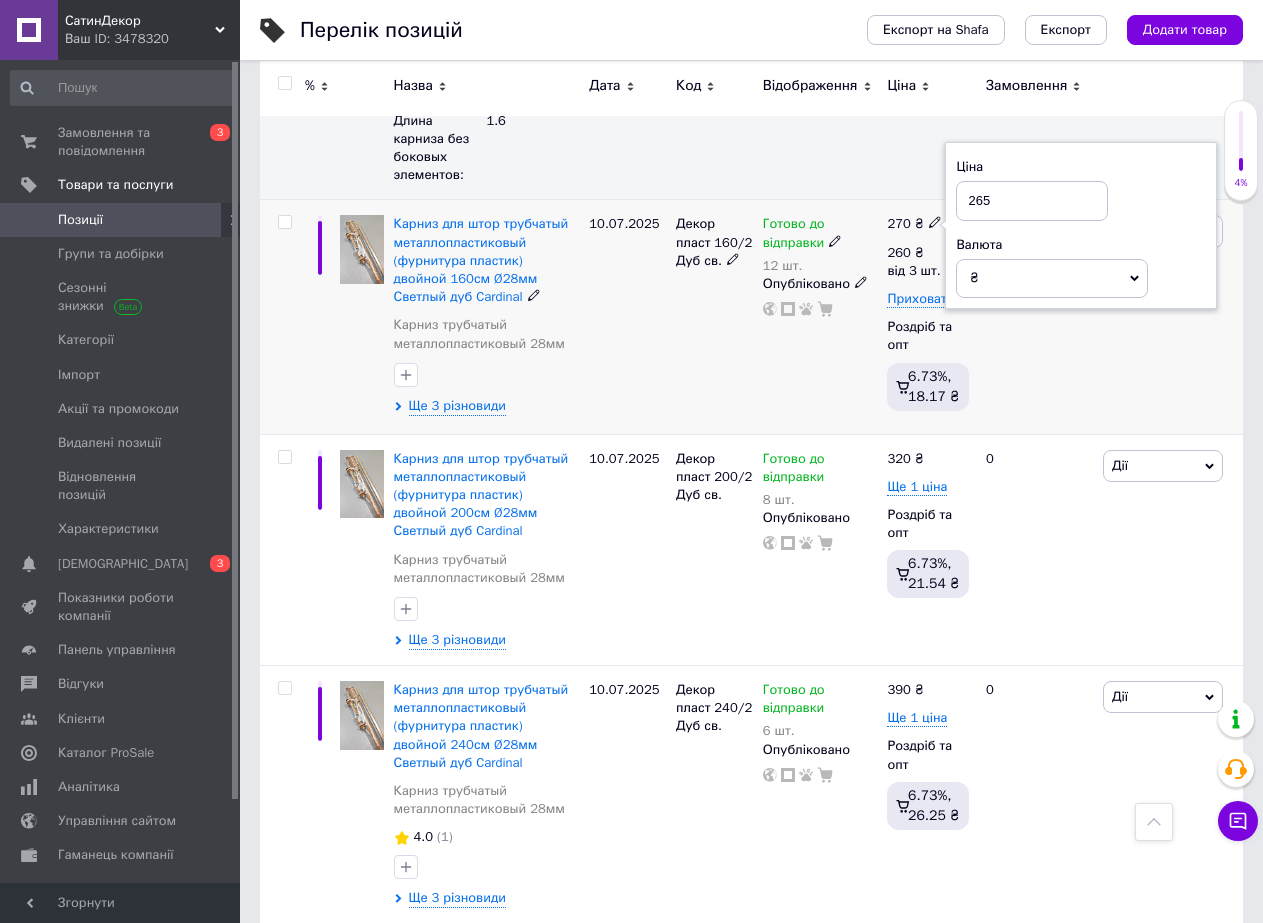 click on "Готово до відправки 12 шт. Опубліковано" at bounding box center (820, 317) 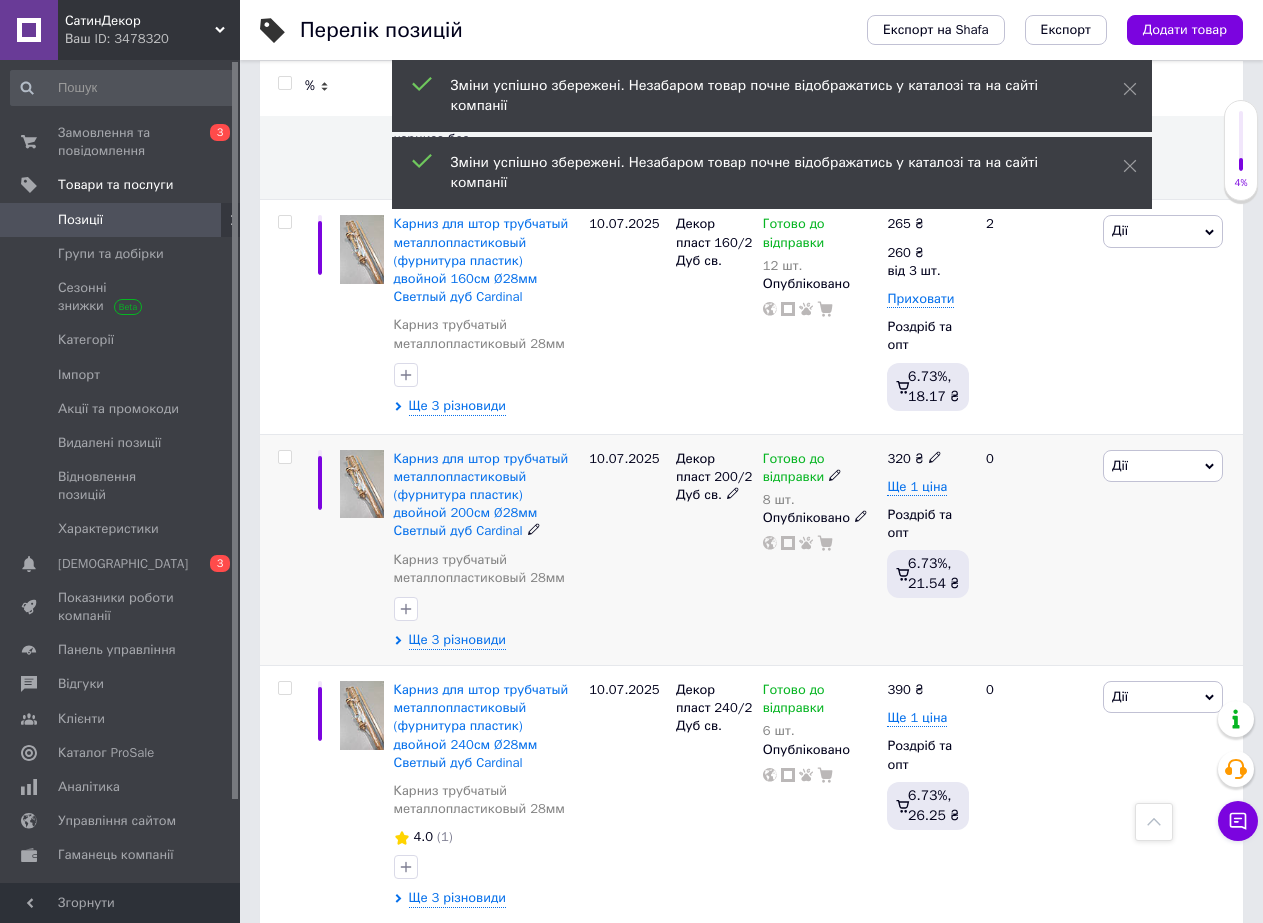 scroll, scrollTop: 3100, scrollLeft: 0, axis: vertical 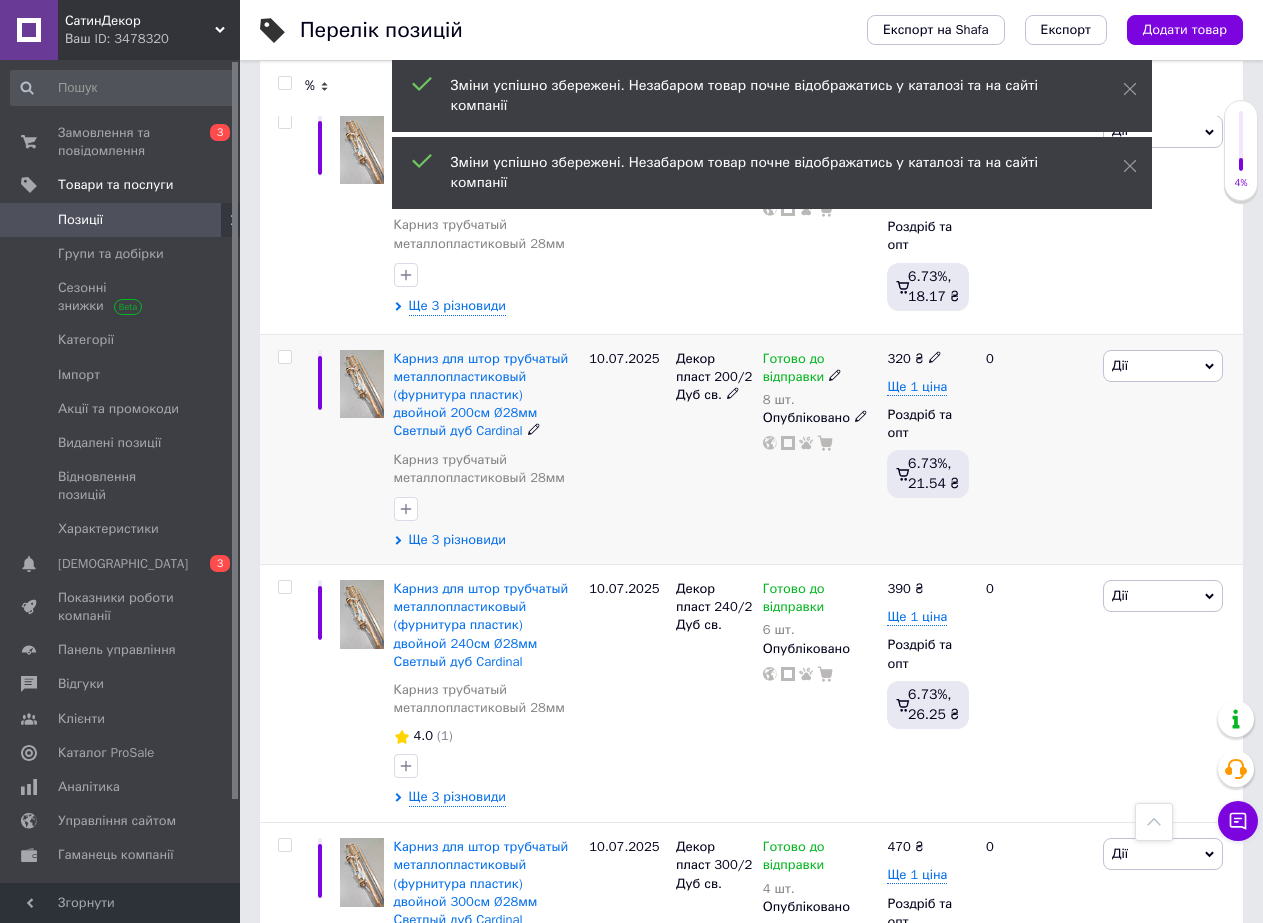 click on "Ще 3 різновиди" at bounding box center (457, 540) 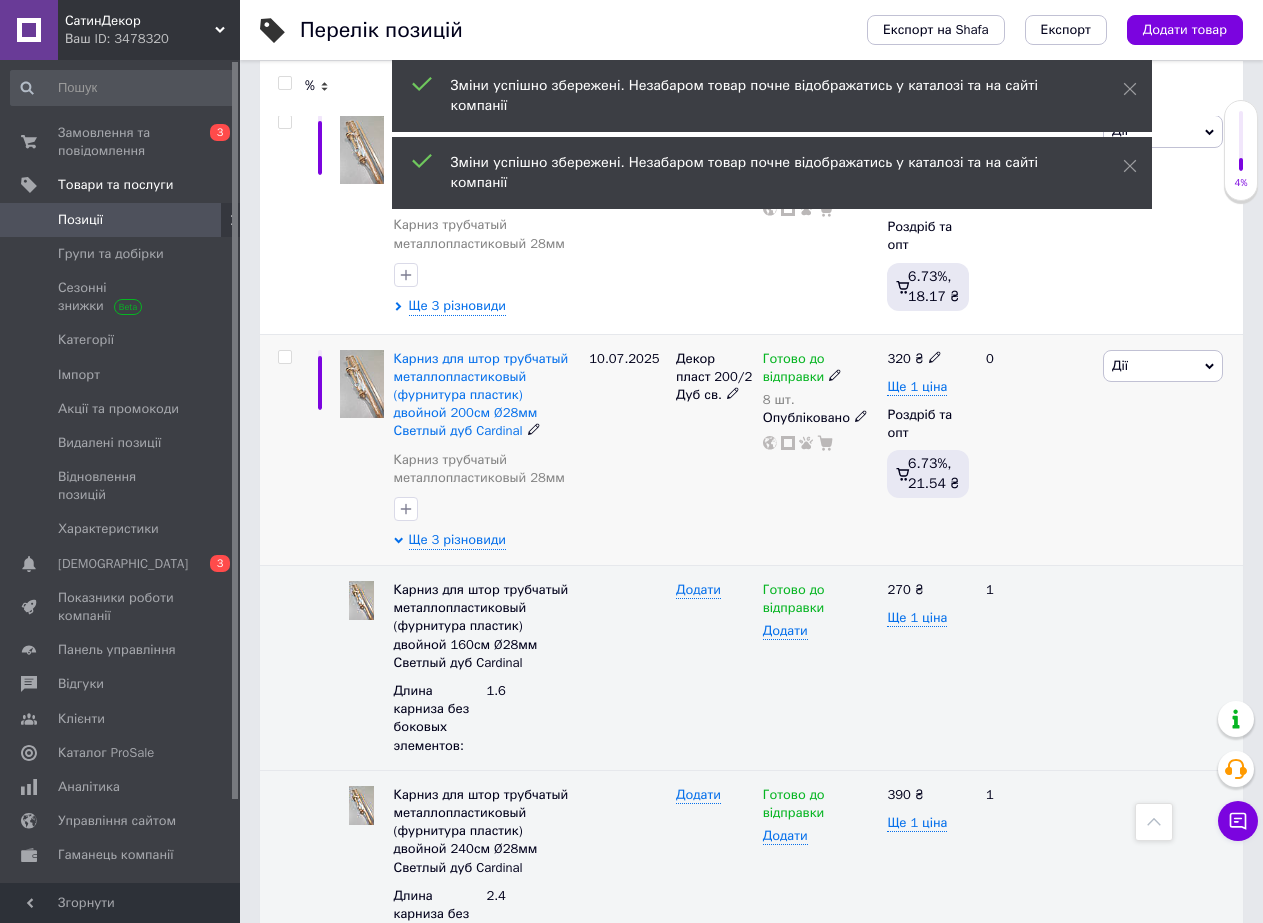 scroll, scrollTop: 3300, scrollLeft: 0, axis: vertical 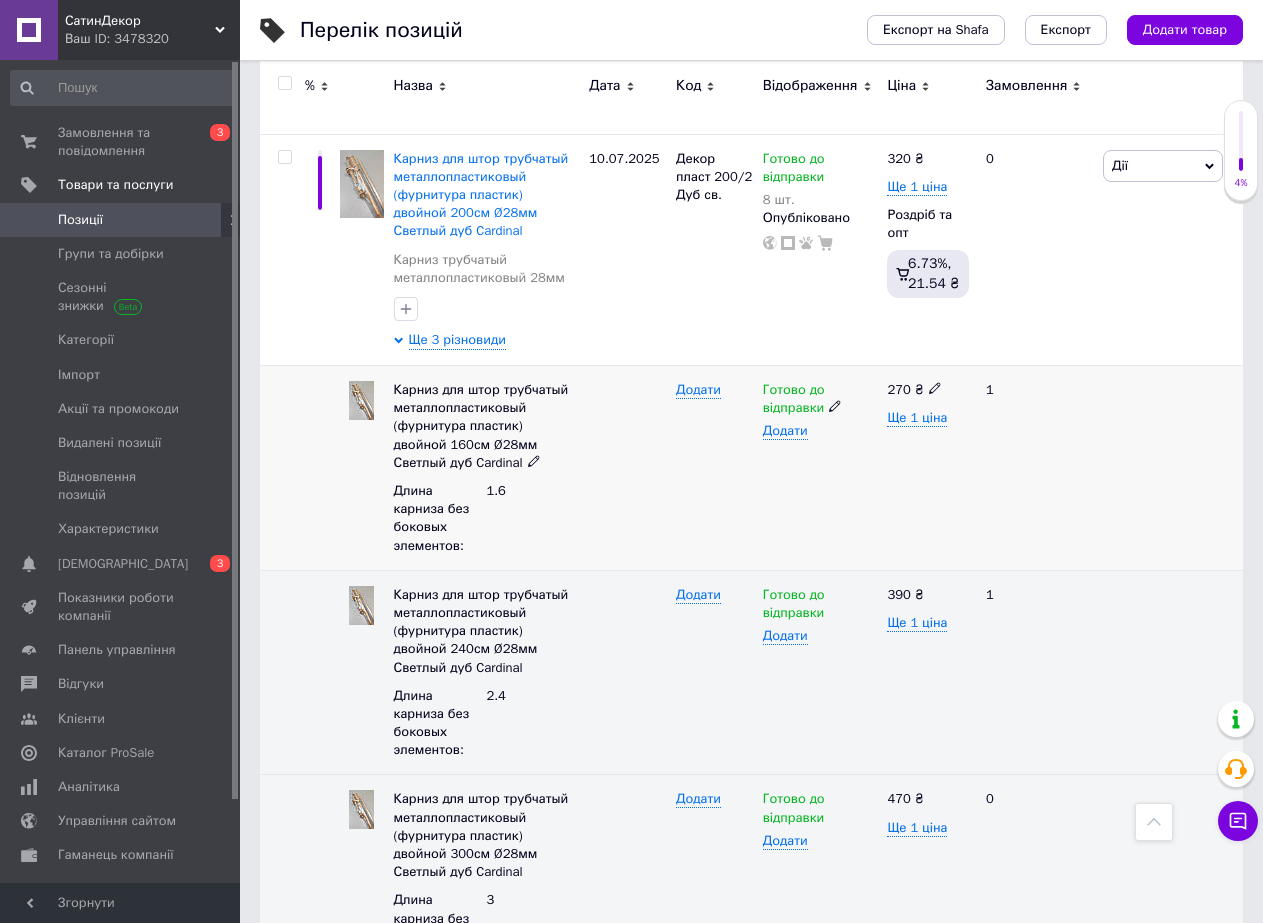click 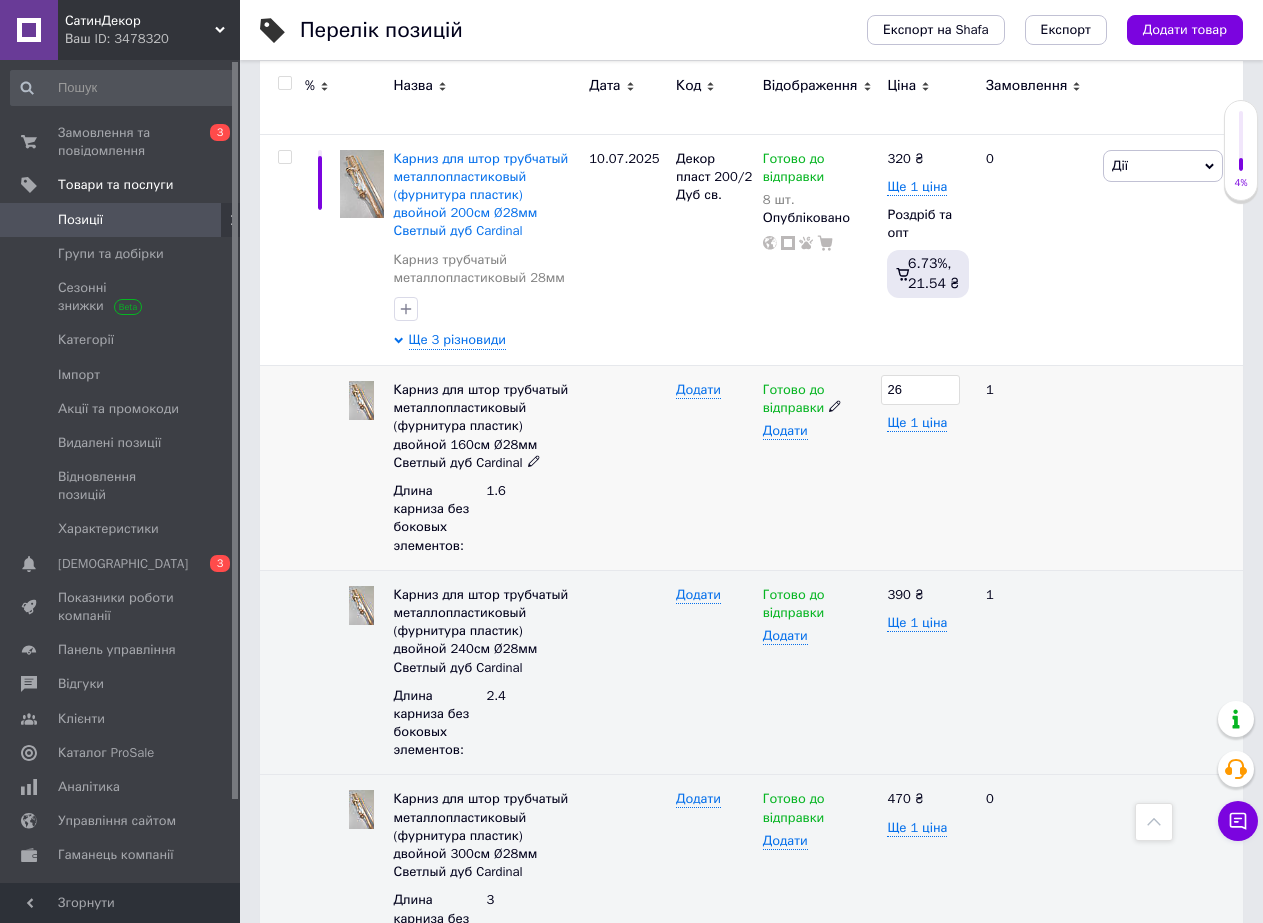 type on "265" 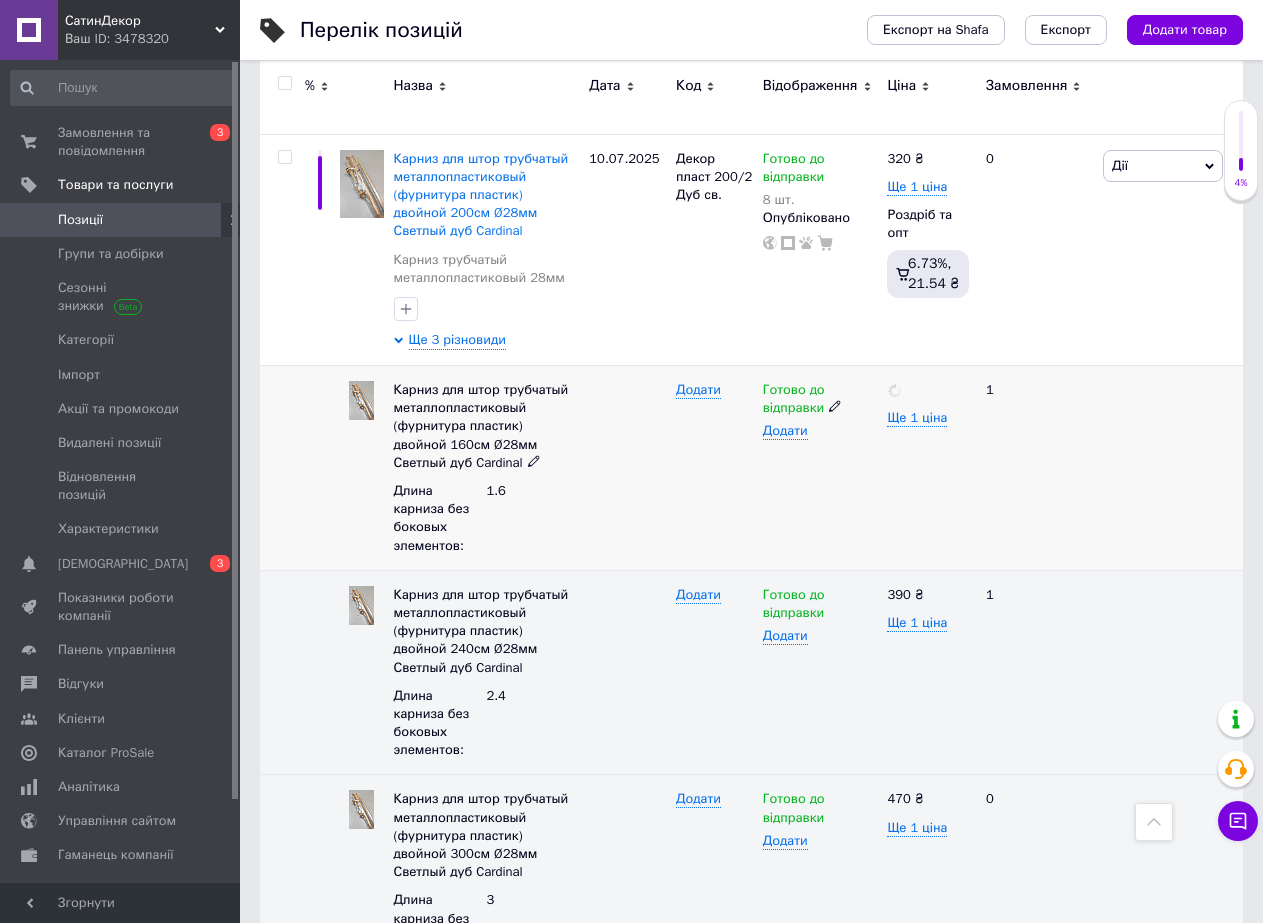 click on "Додати" at bounding box center [714, 468] 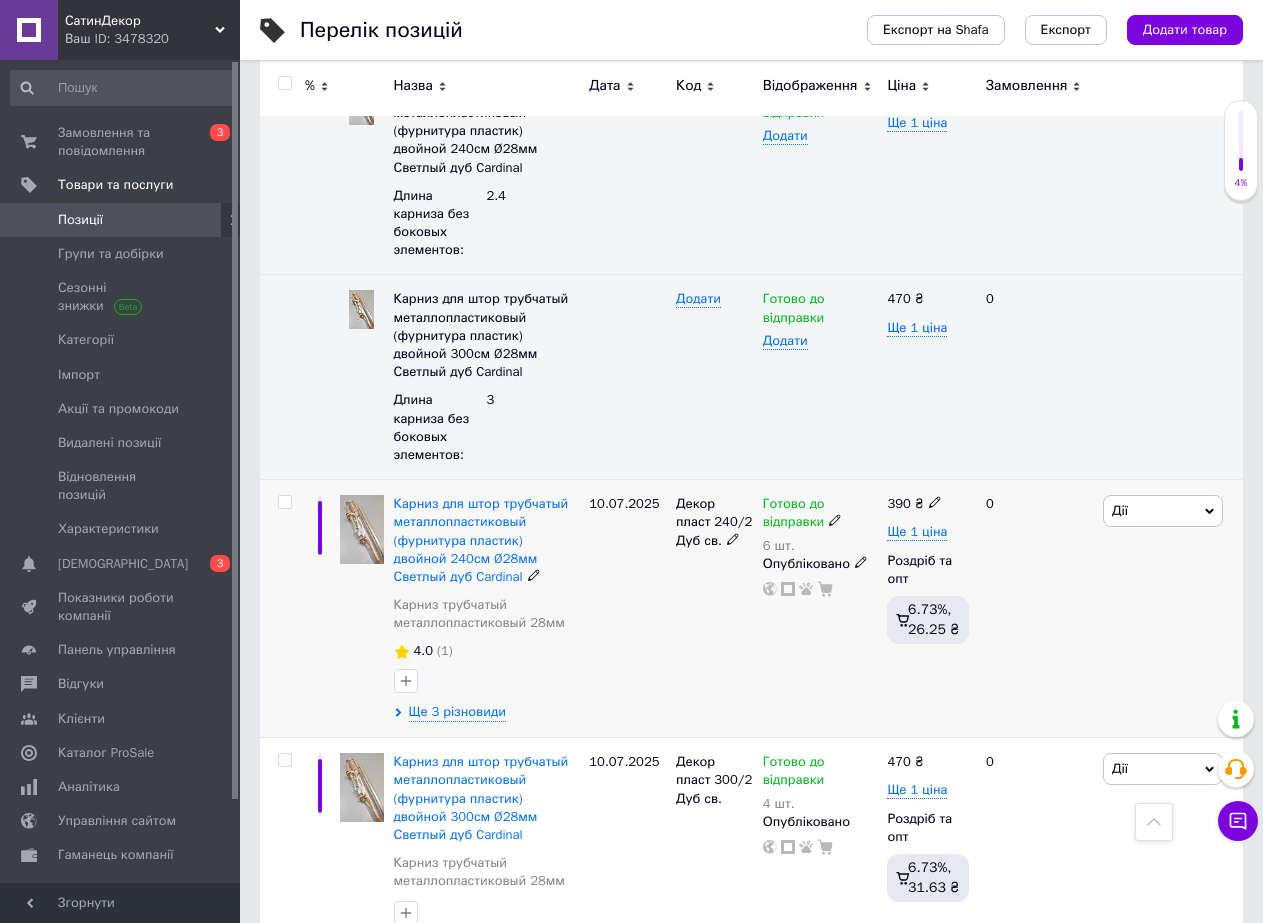scroll, scrollTop: 4000, scrollLeft: 0, axis: vertical 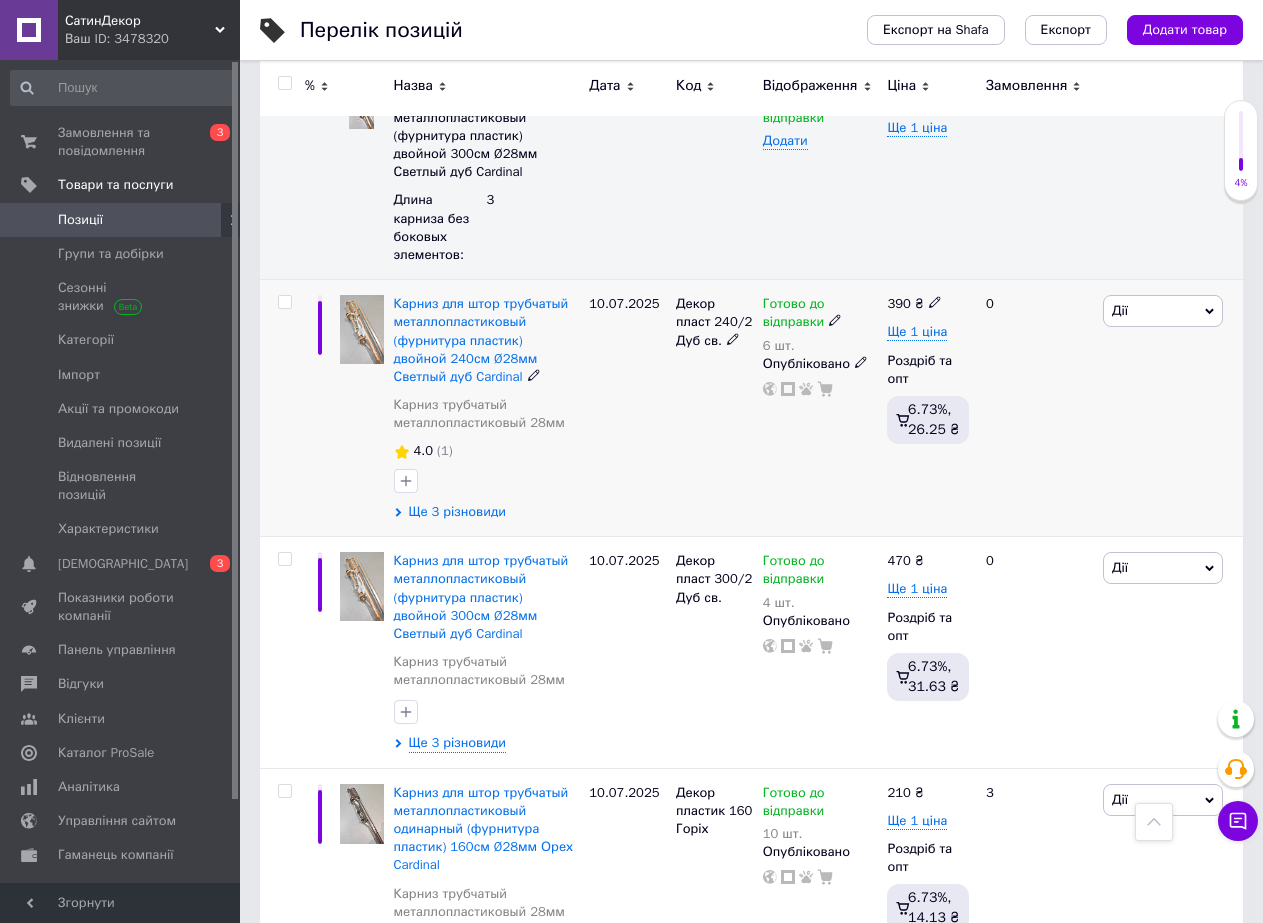 click on "Ще 3 різновиди" at bounding box center [457, 512] 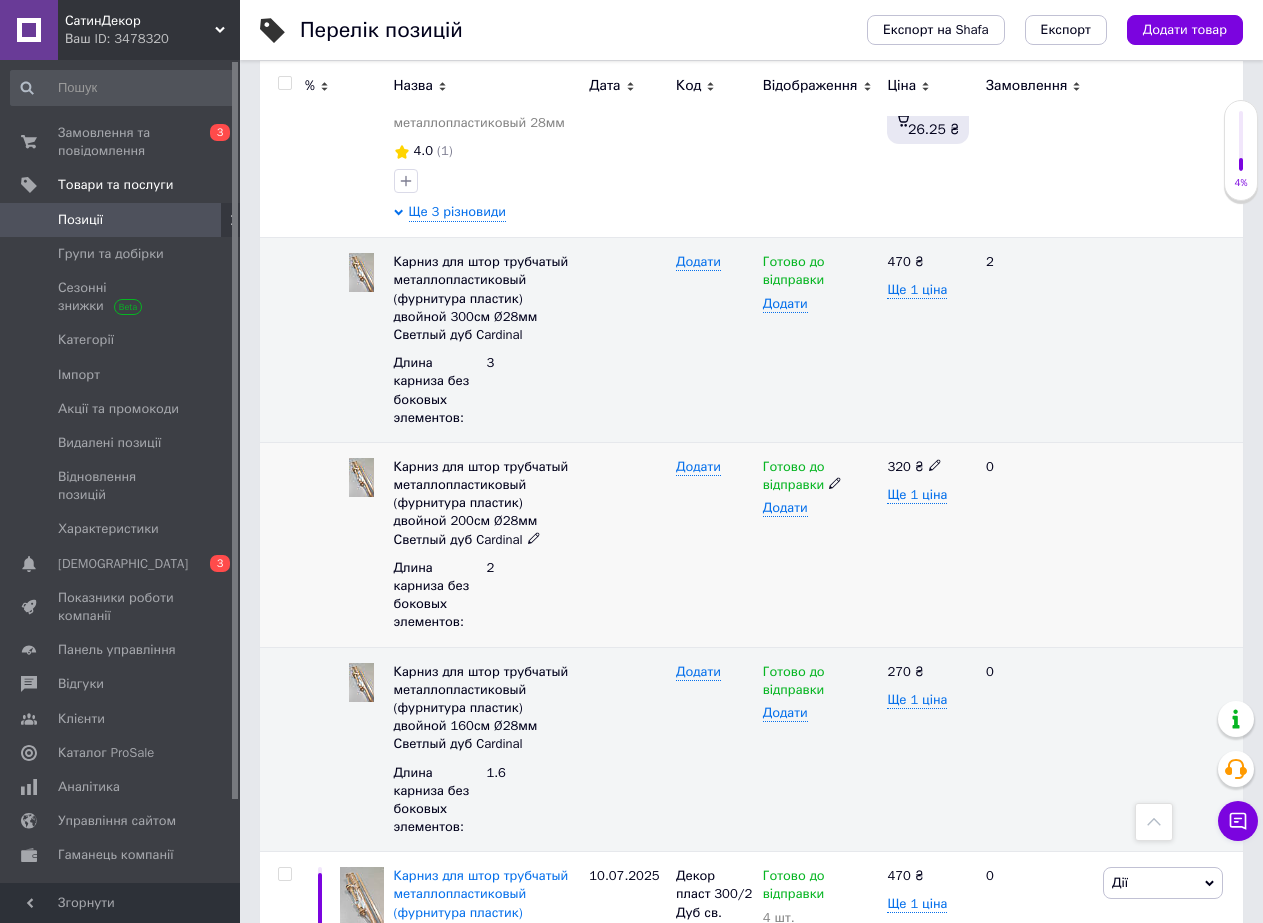 scroll, scrollTop: 4500, scrollLeft: 0, axis: vertical 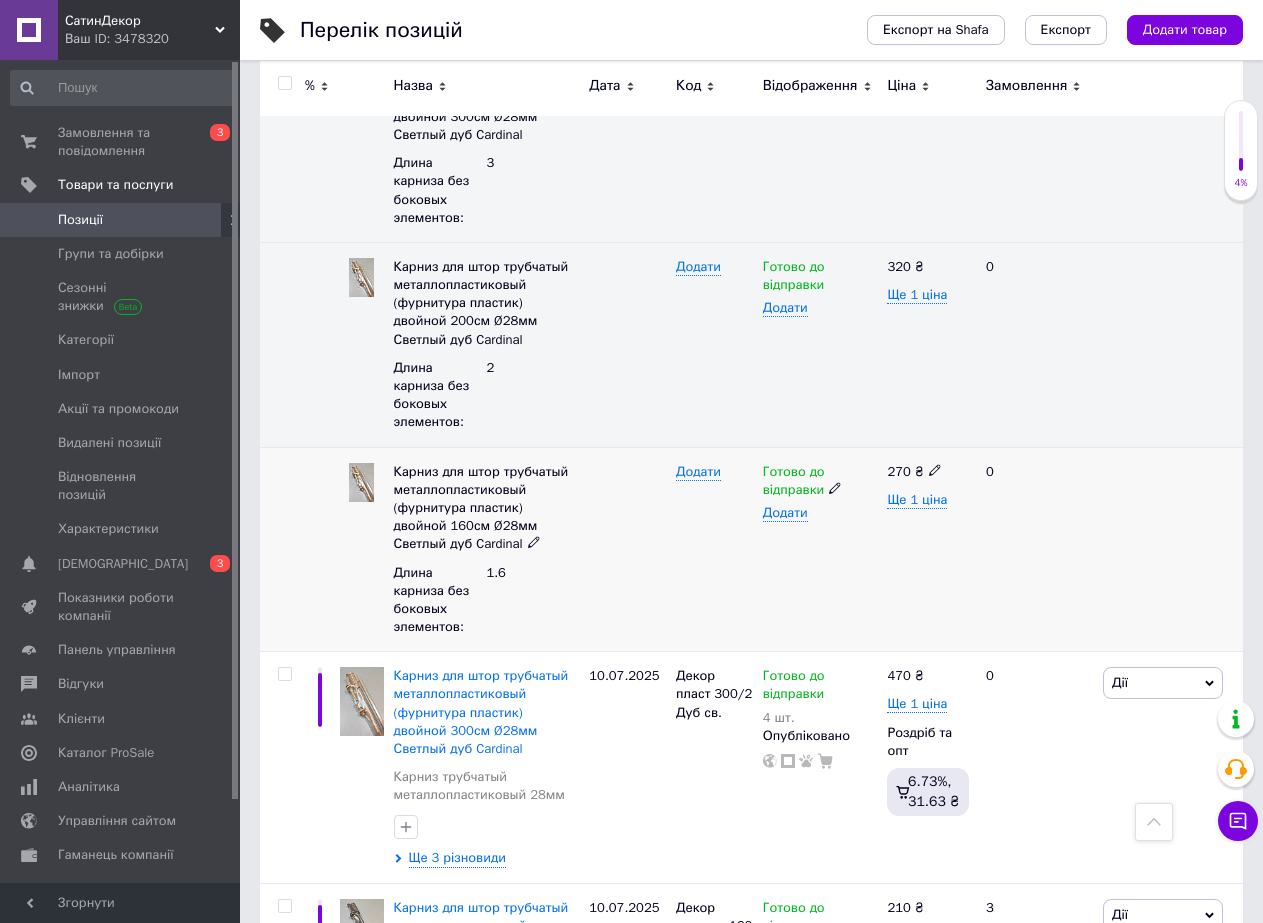 click on "270   ₴" at bounding box center (928, 472) 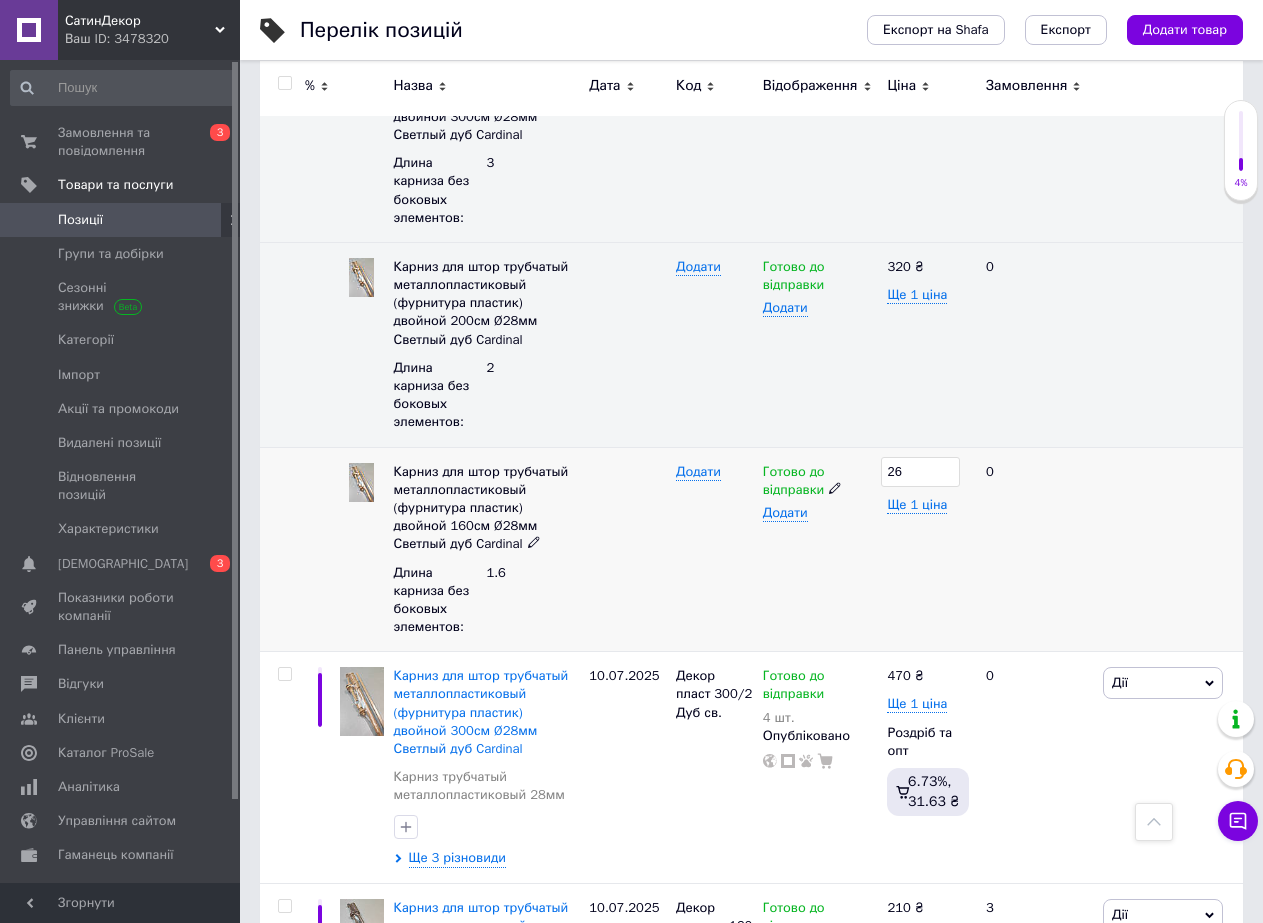 type on "265" 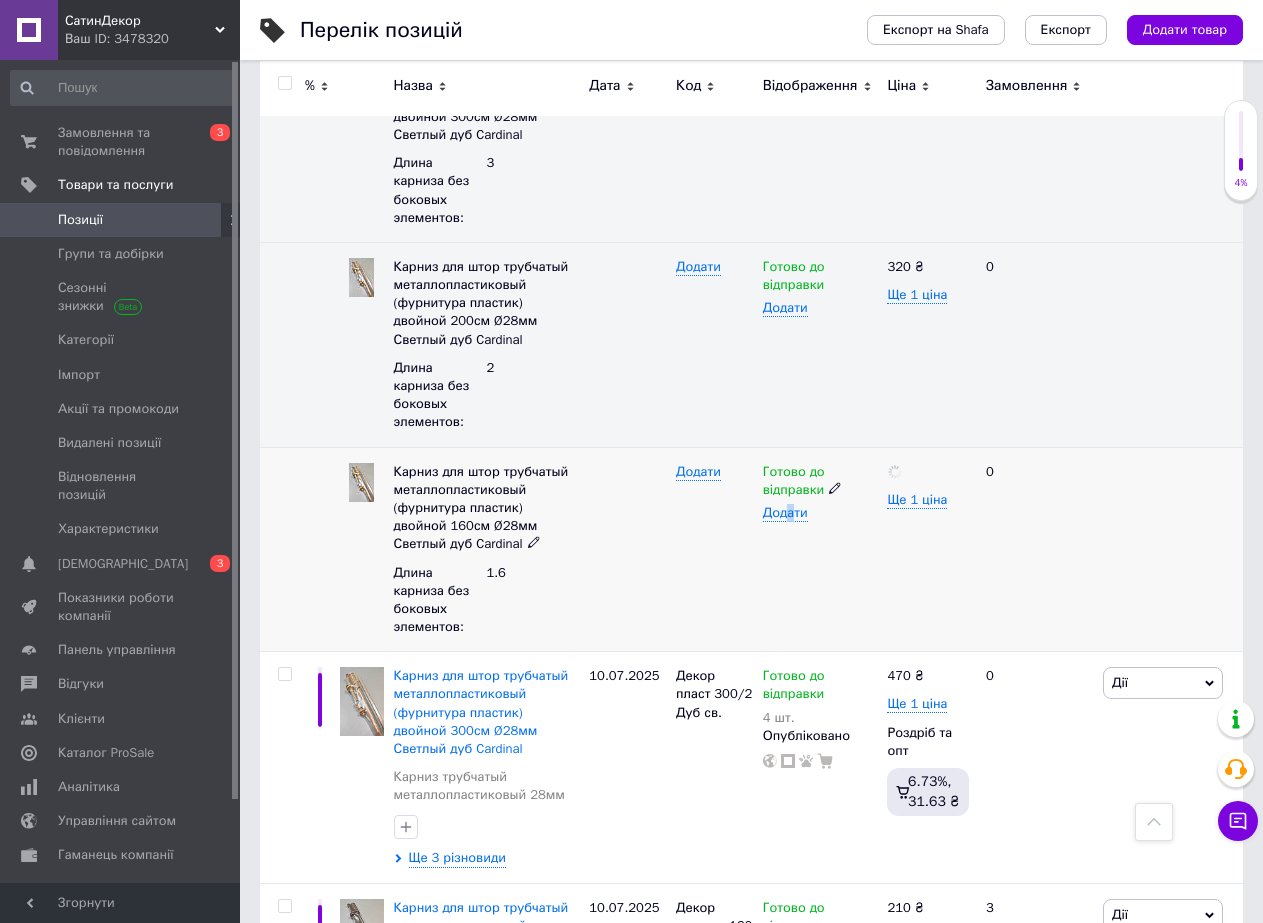 click on "Готово до відправки Додати" at bounding box center (820, 549) 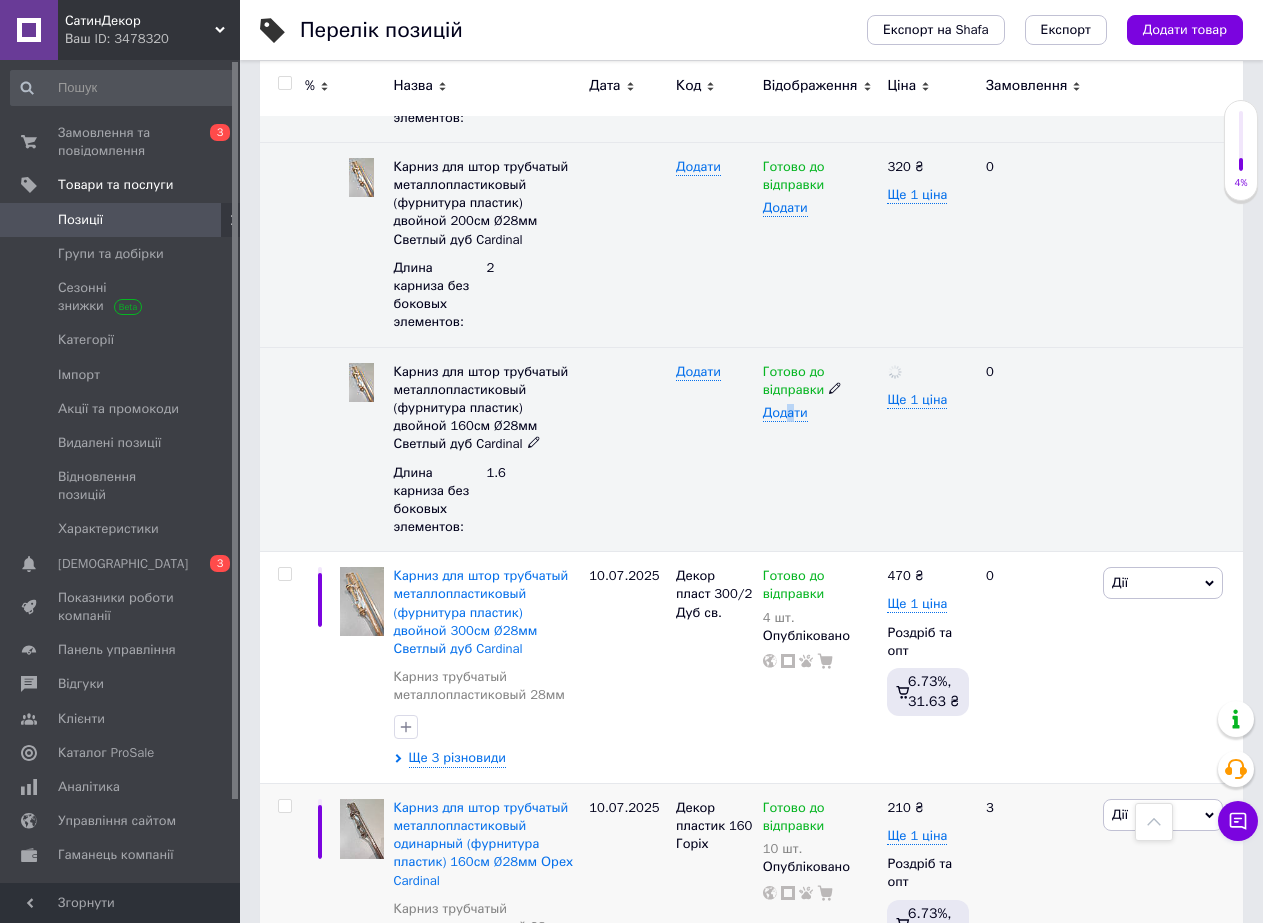 scroll, scrollTop: 4900, scrollLeft: 0, axis: vertical 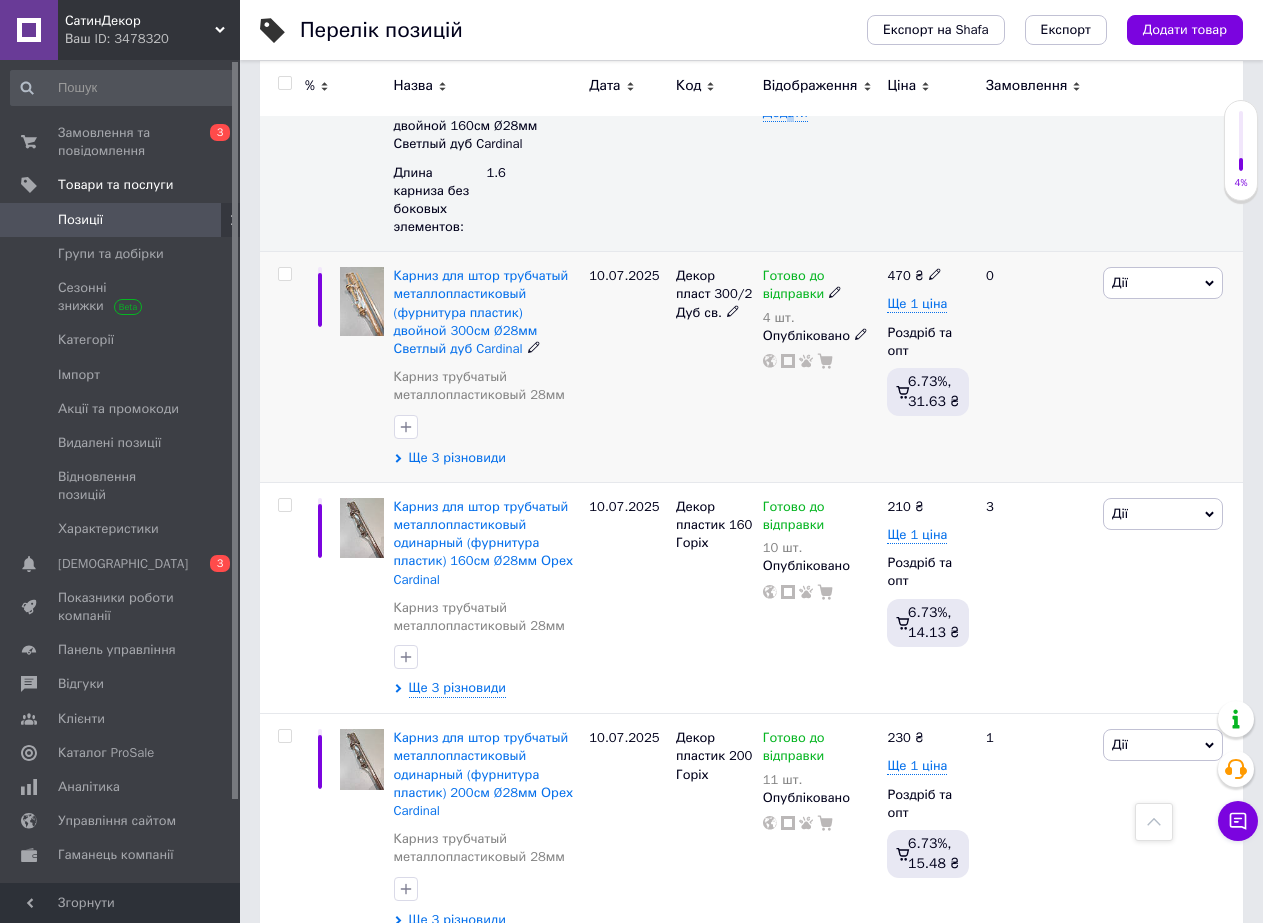 click on "Ще 3 різновиди" at bounding box center [457, 458] 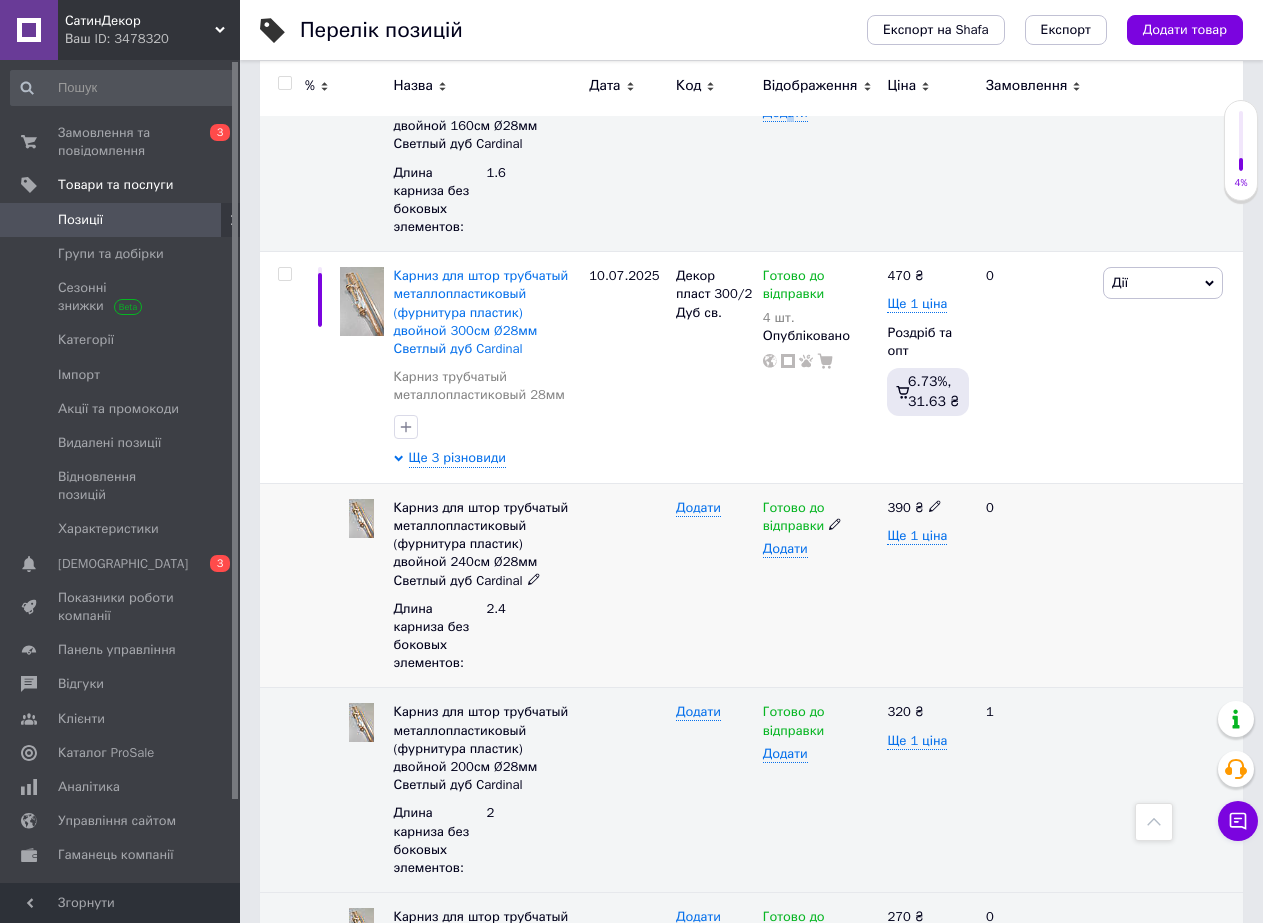 scroll, scrollTop: 5200, scrollLeft: 0, axis: vertical 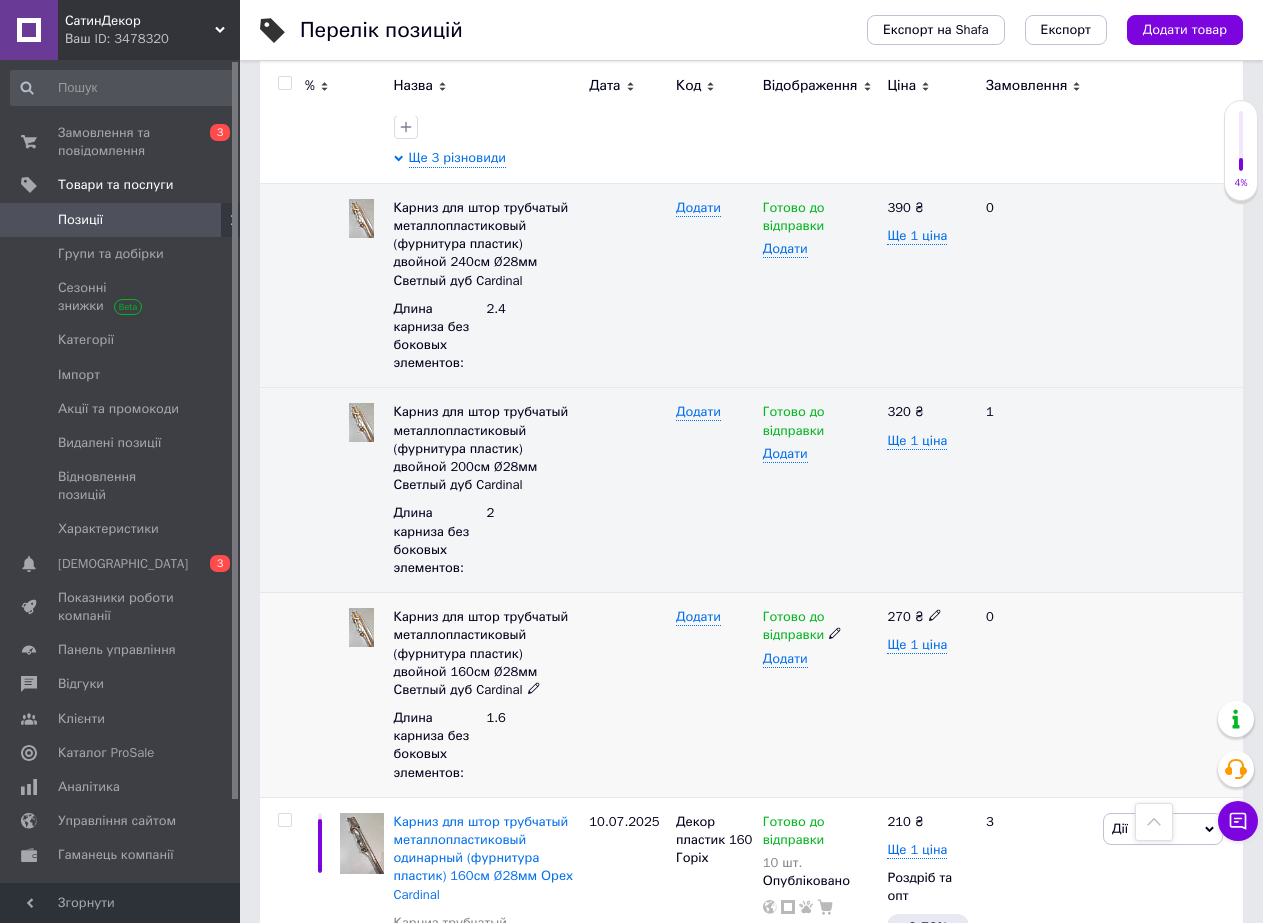 click 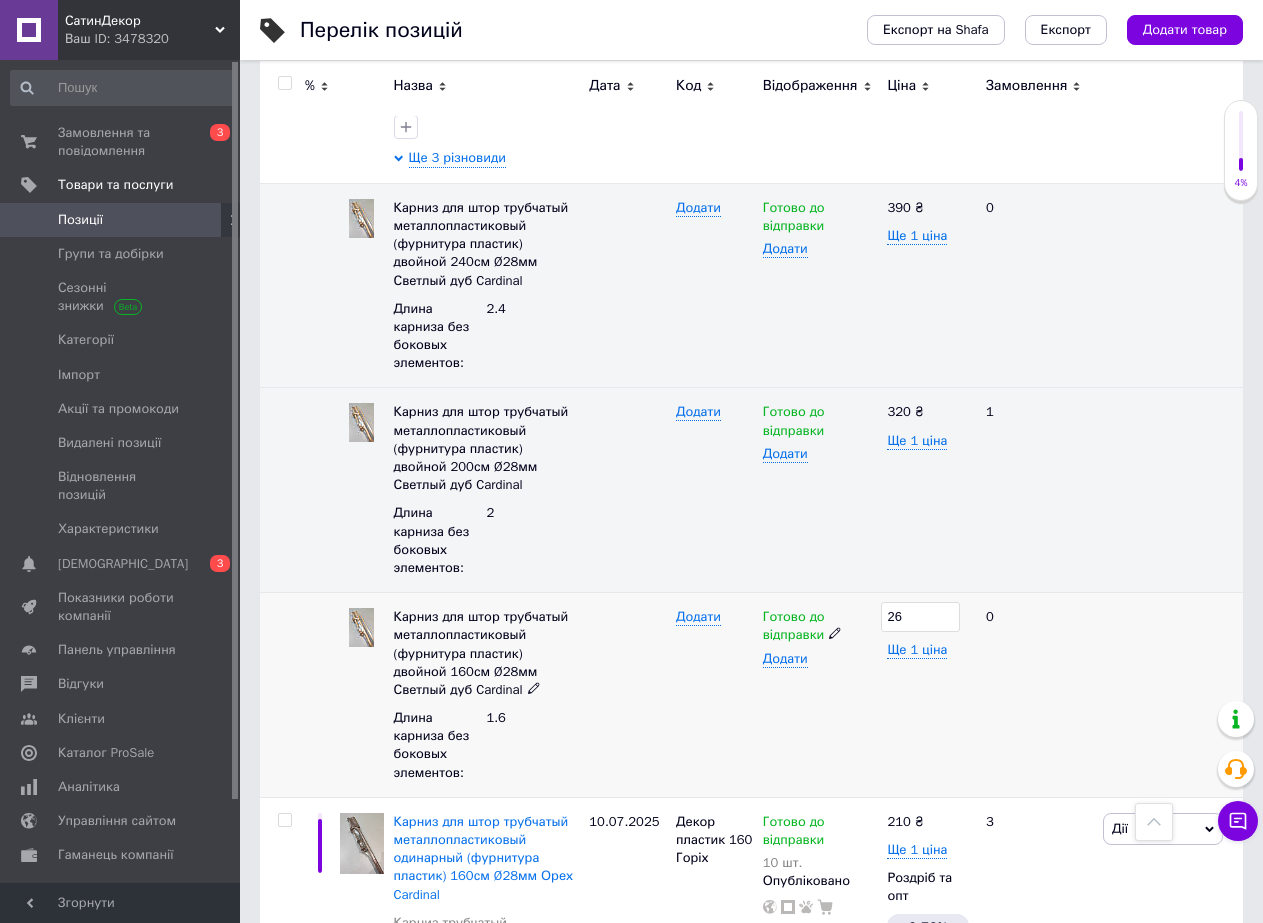type on "265" 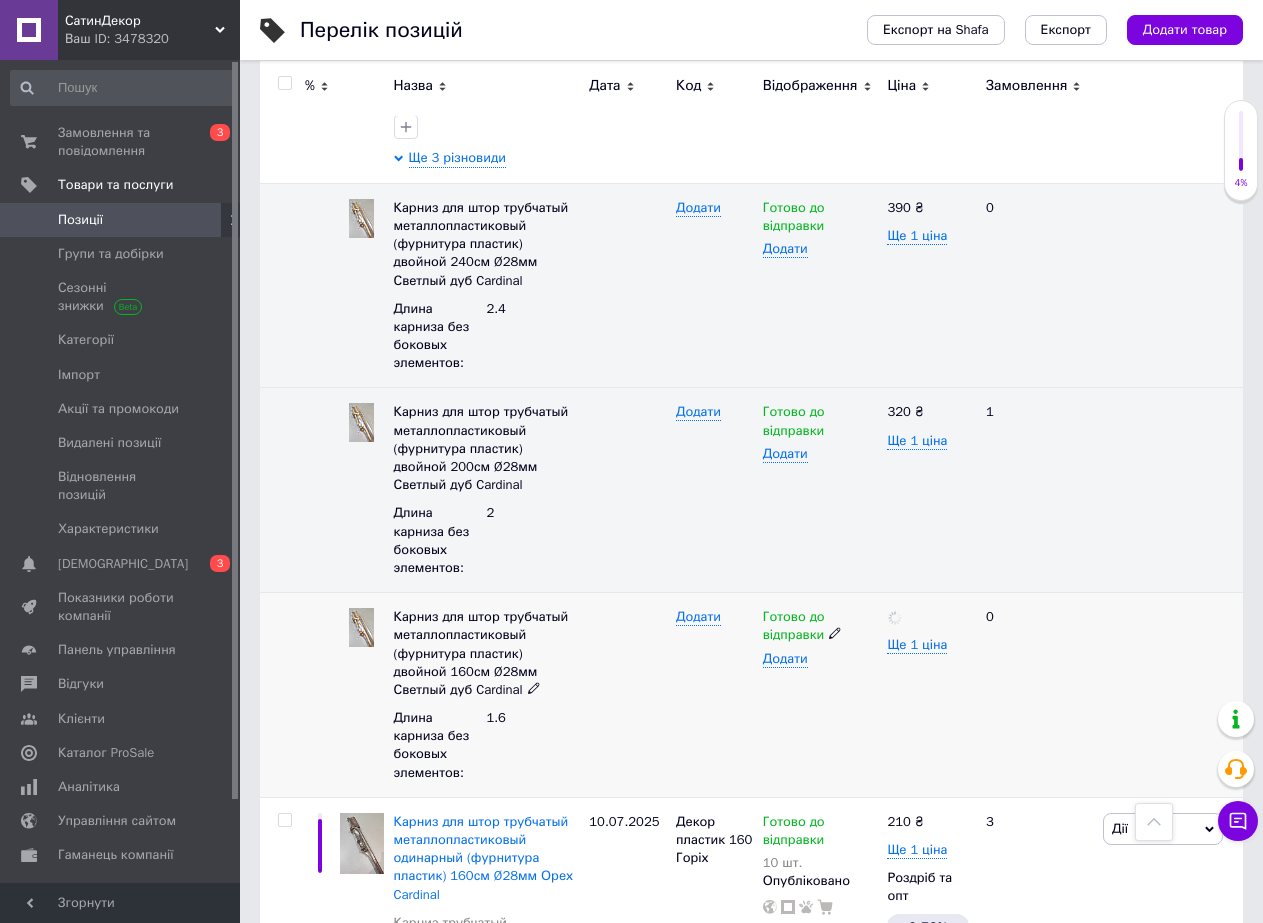 click on "Готово до відправки Додати" at bounding box center (820, 695) 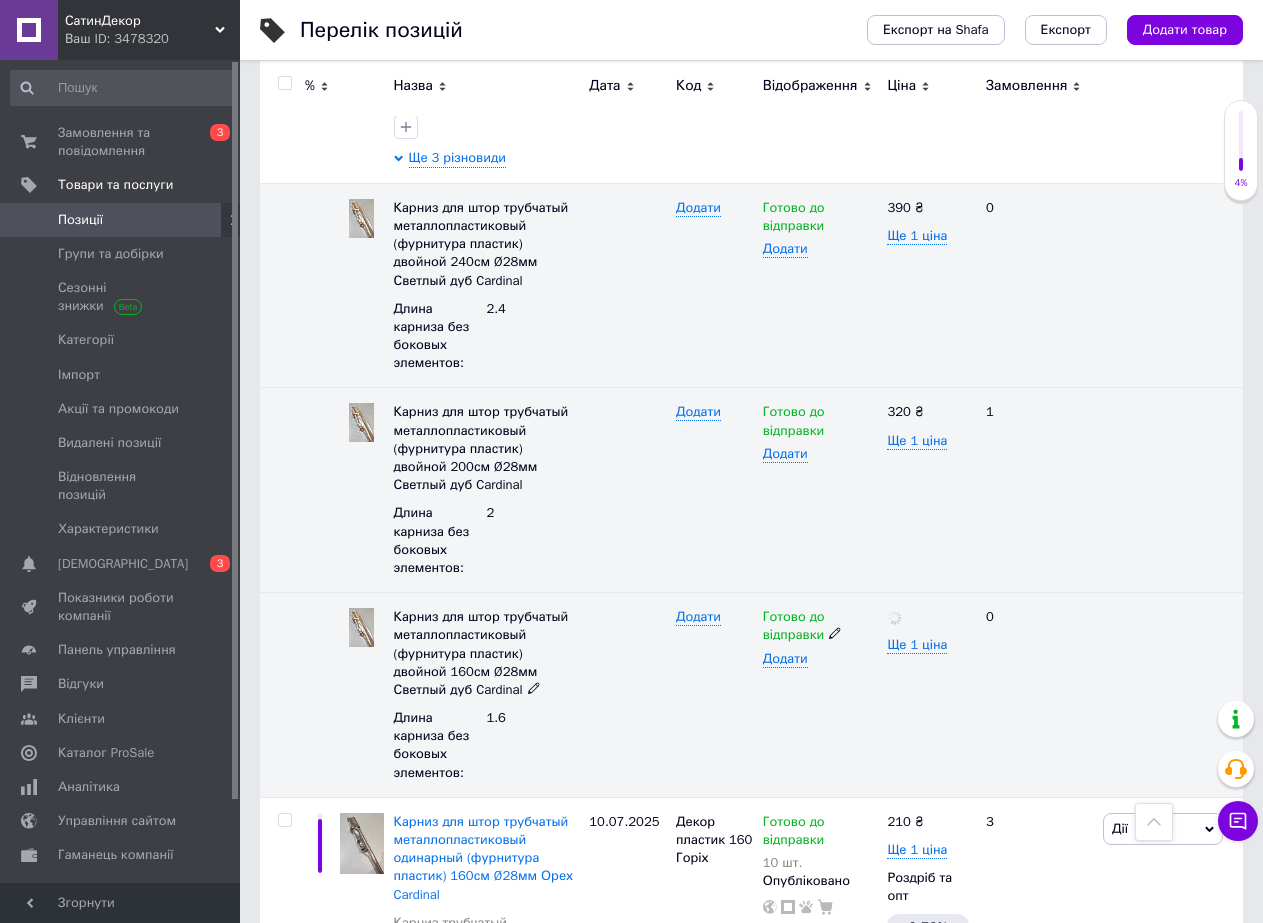scroll, scrollTop: 5600, scrollLeft: 0, axis: vertical 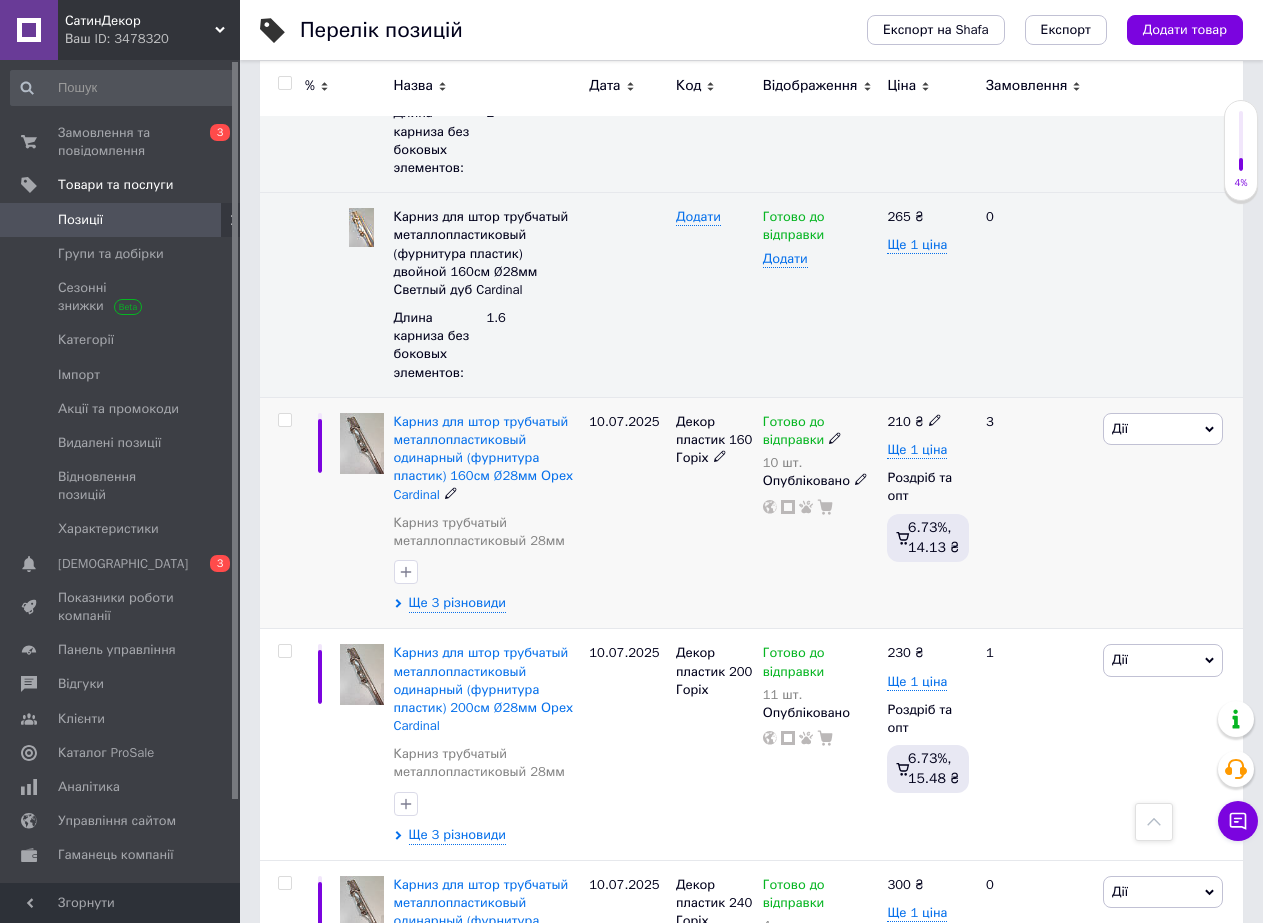 click on "210   ₴" at bounding box center [914, 422] 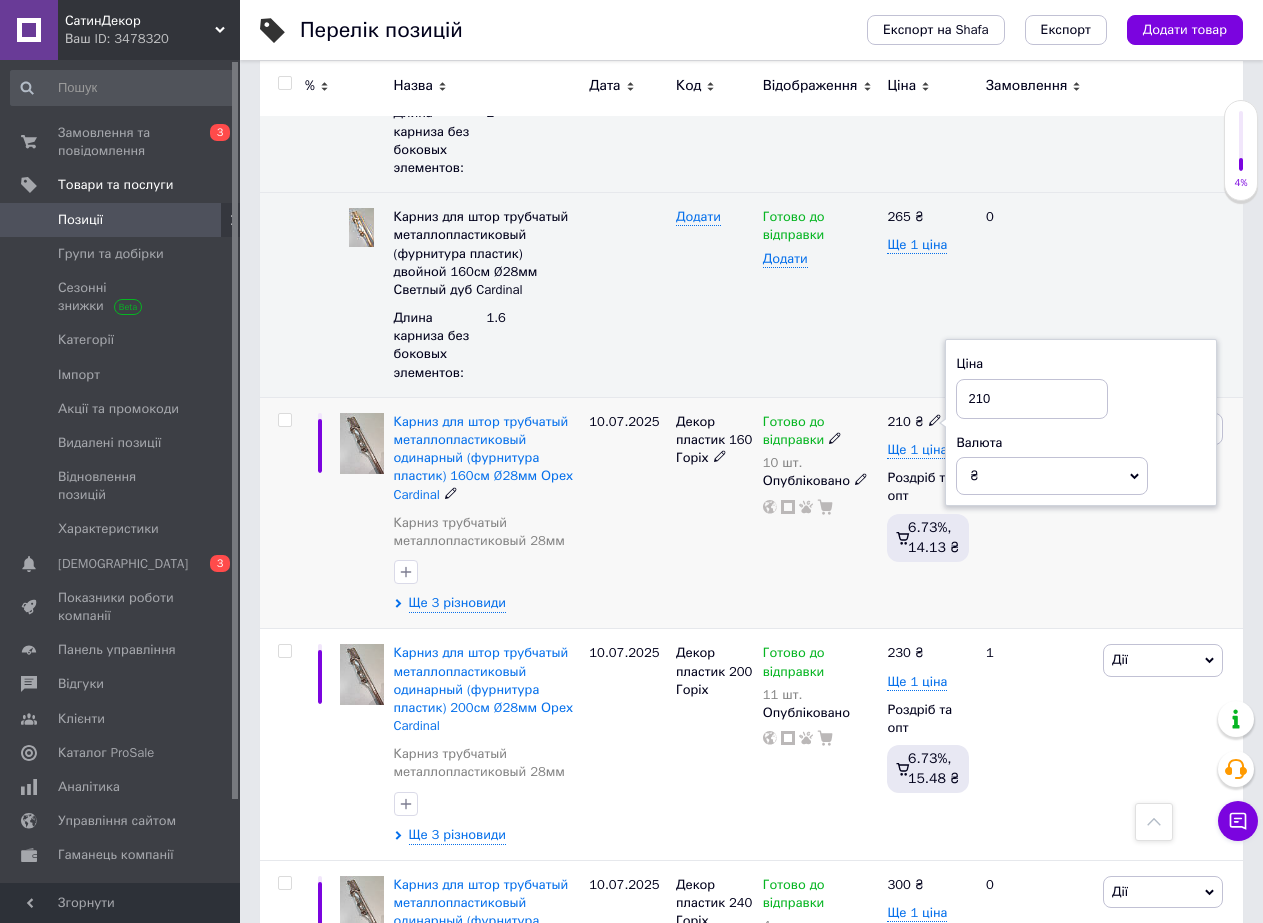click 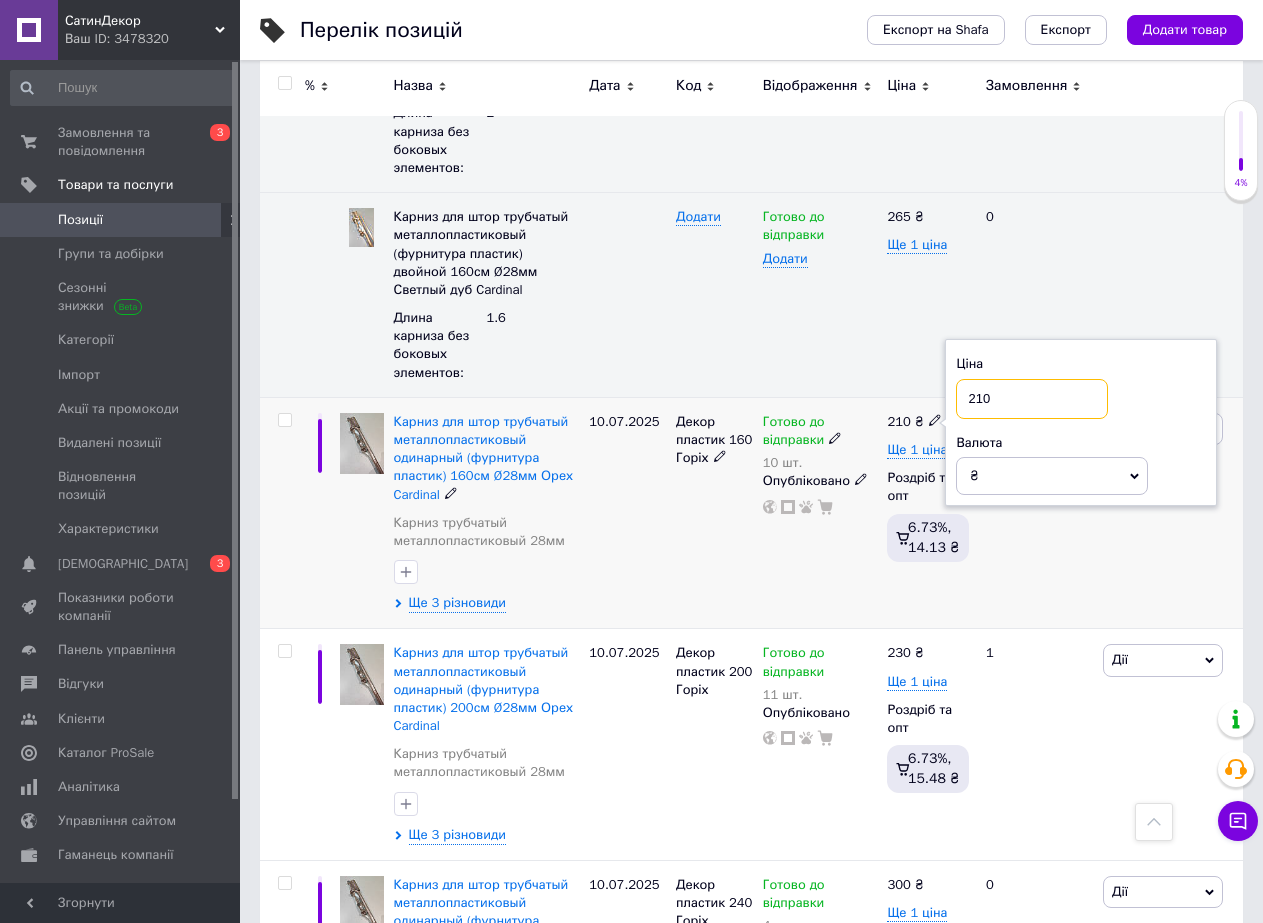 click on "210" at bounding box center [1032, 399] 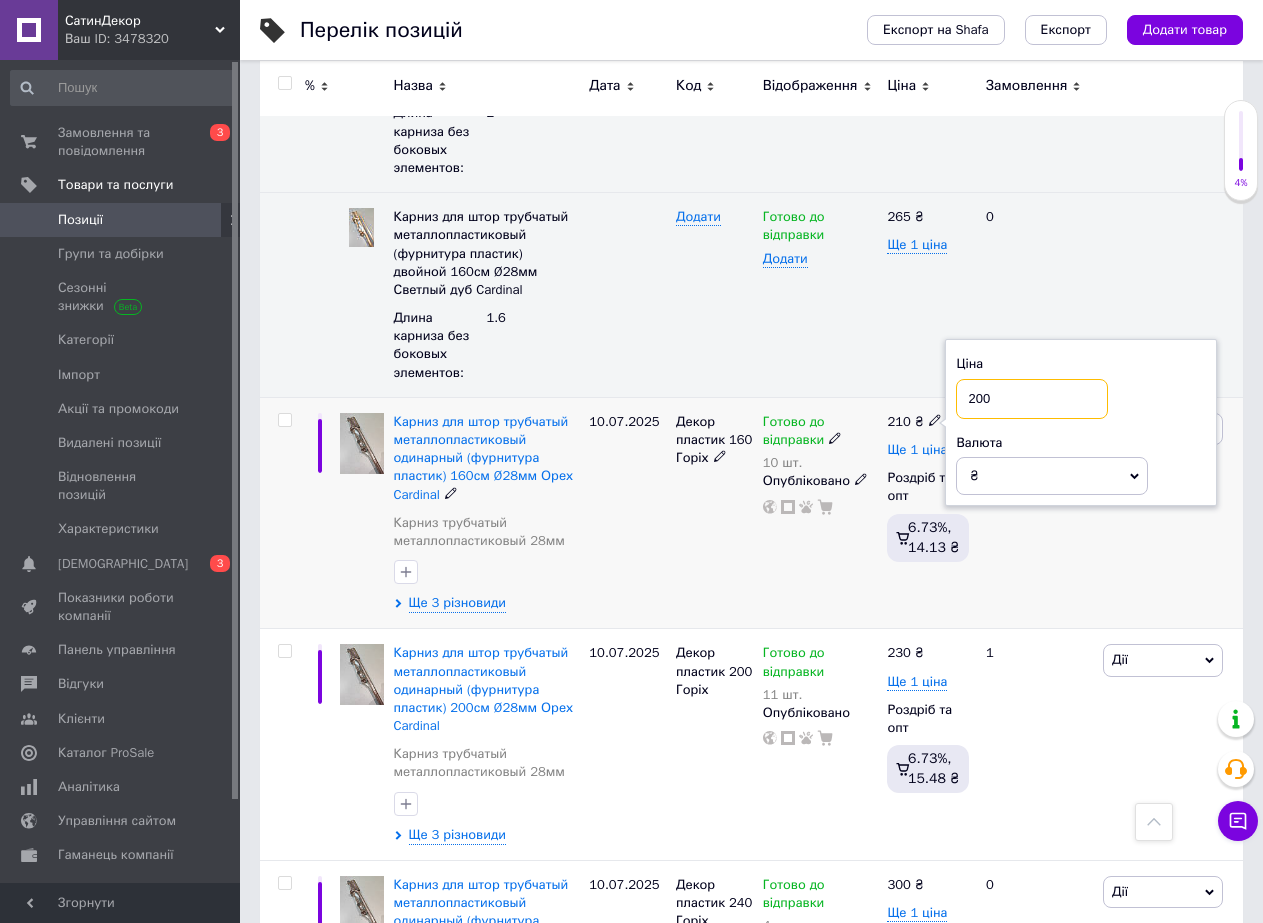 type on "200" 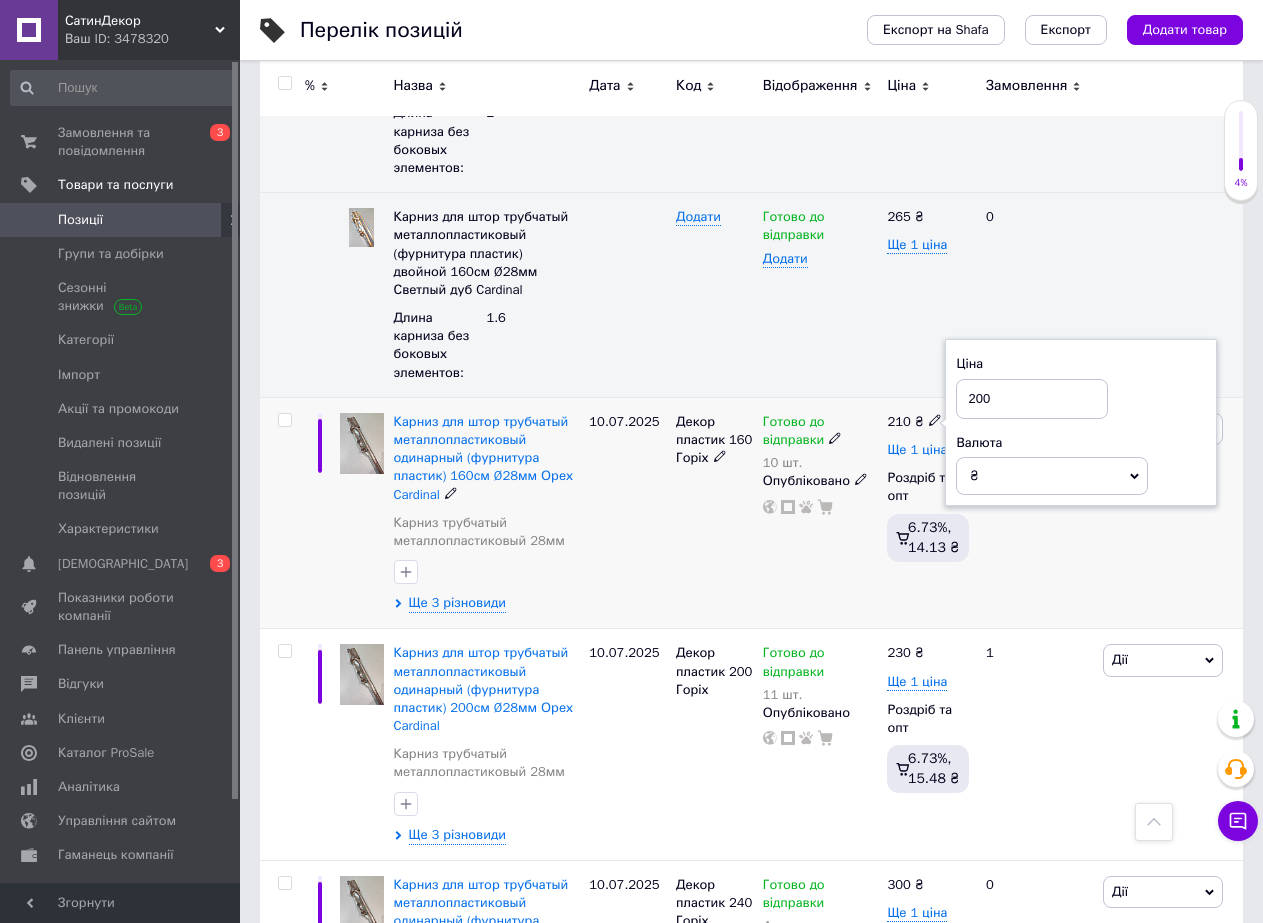 click on "Ще 1 ціна" at bounding box center [917, 450] 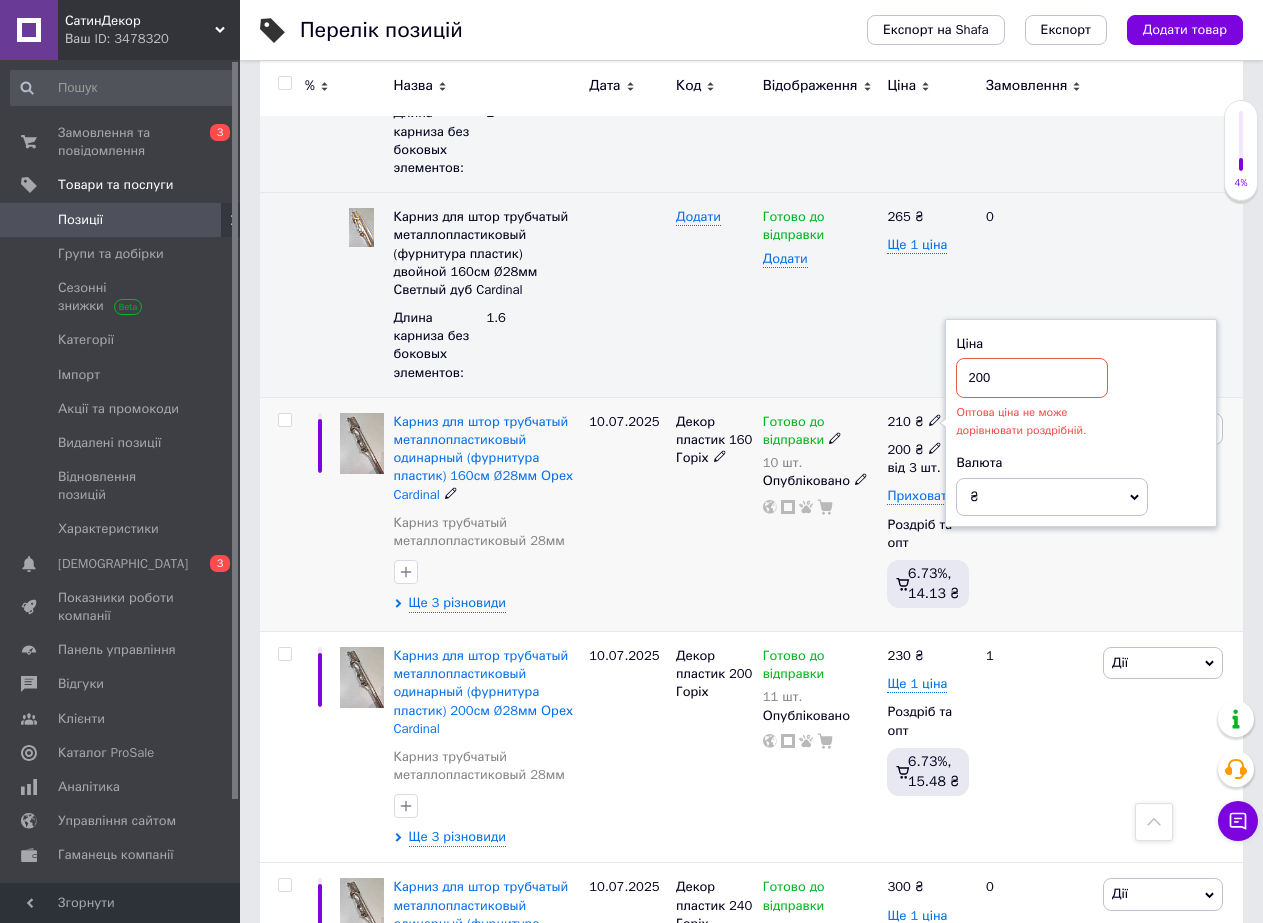 click on "200   ₴" at bounding box center (914, 450) 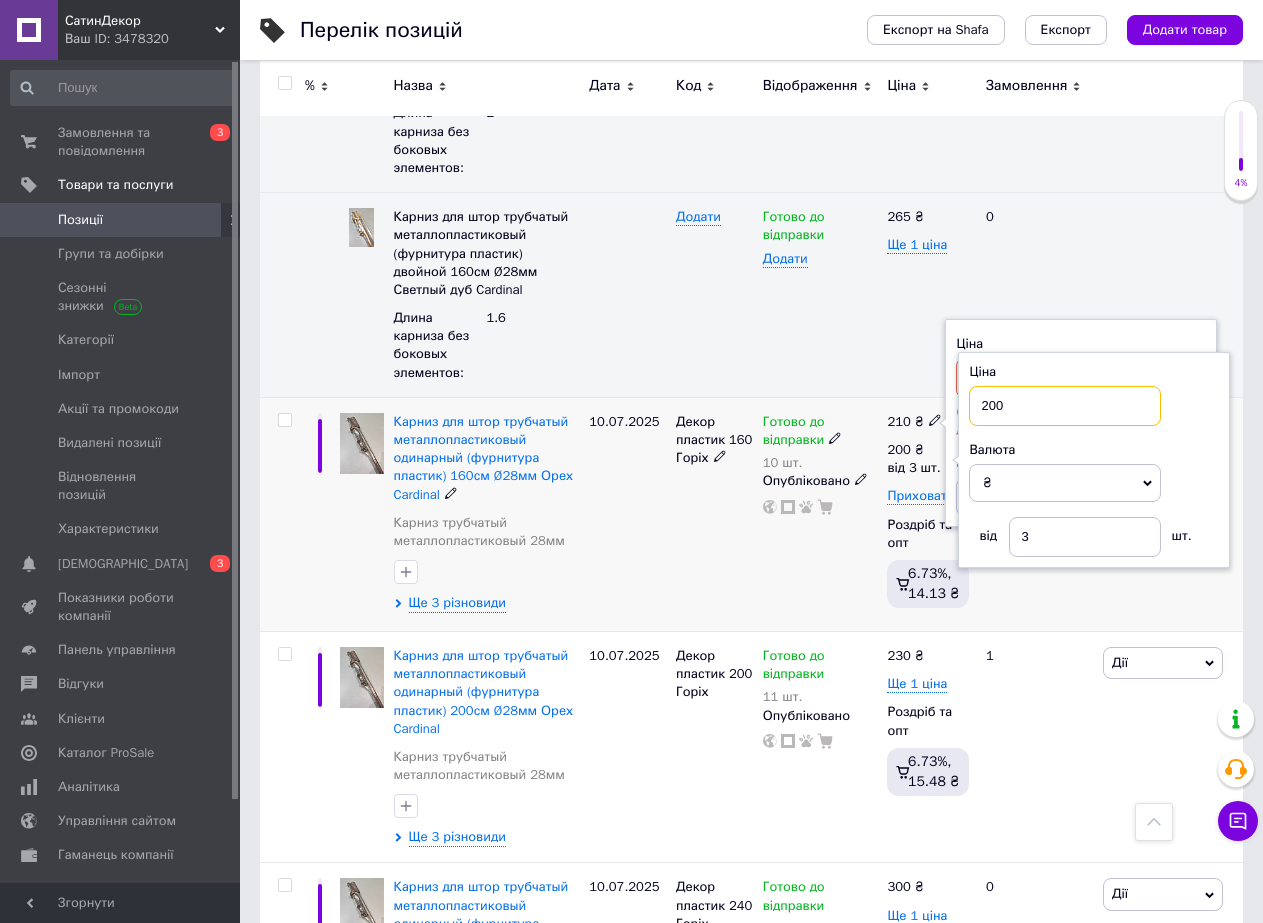click on "200" at bounding box center [1065, 406] 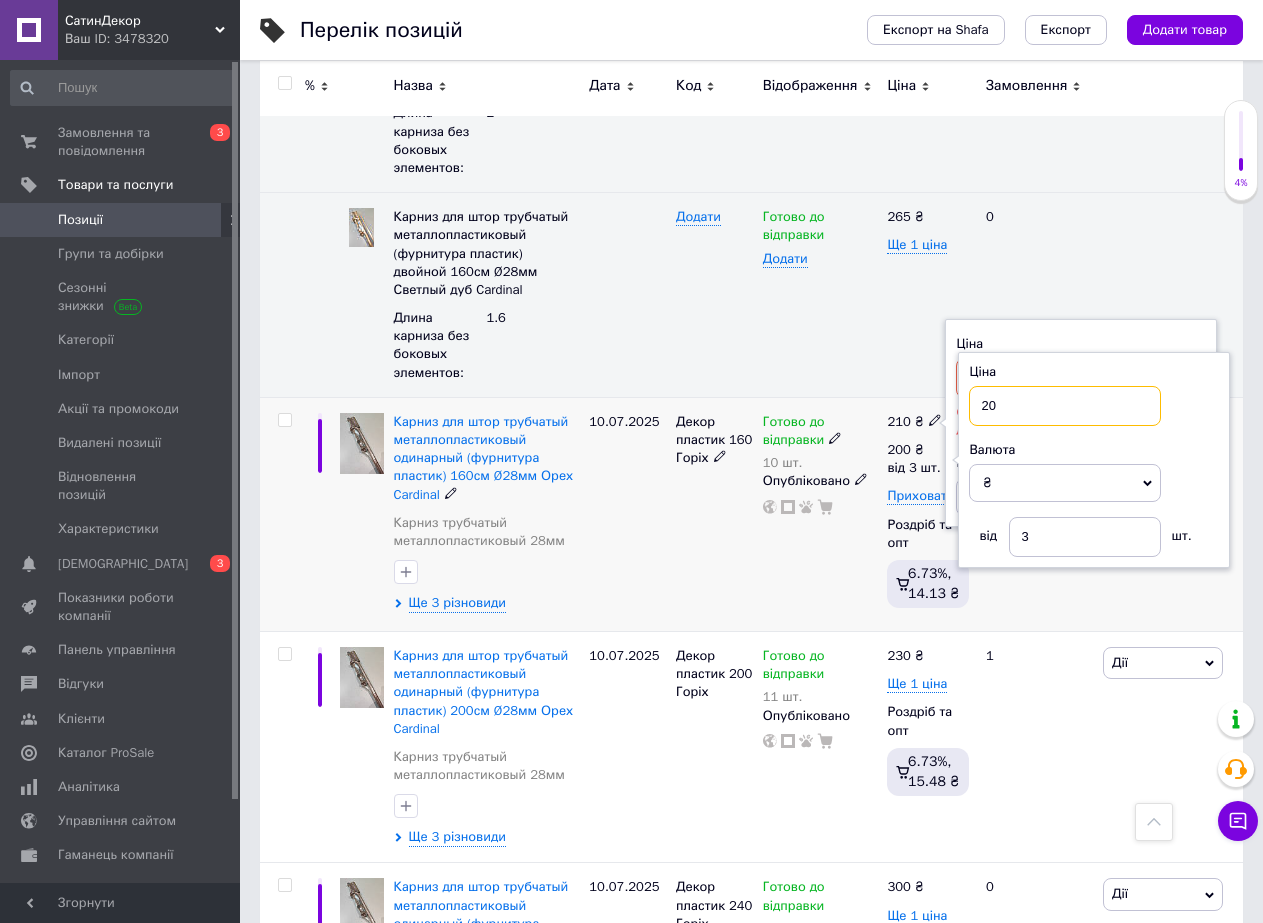 type on "2" 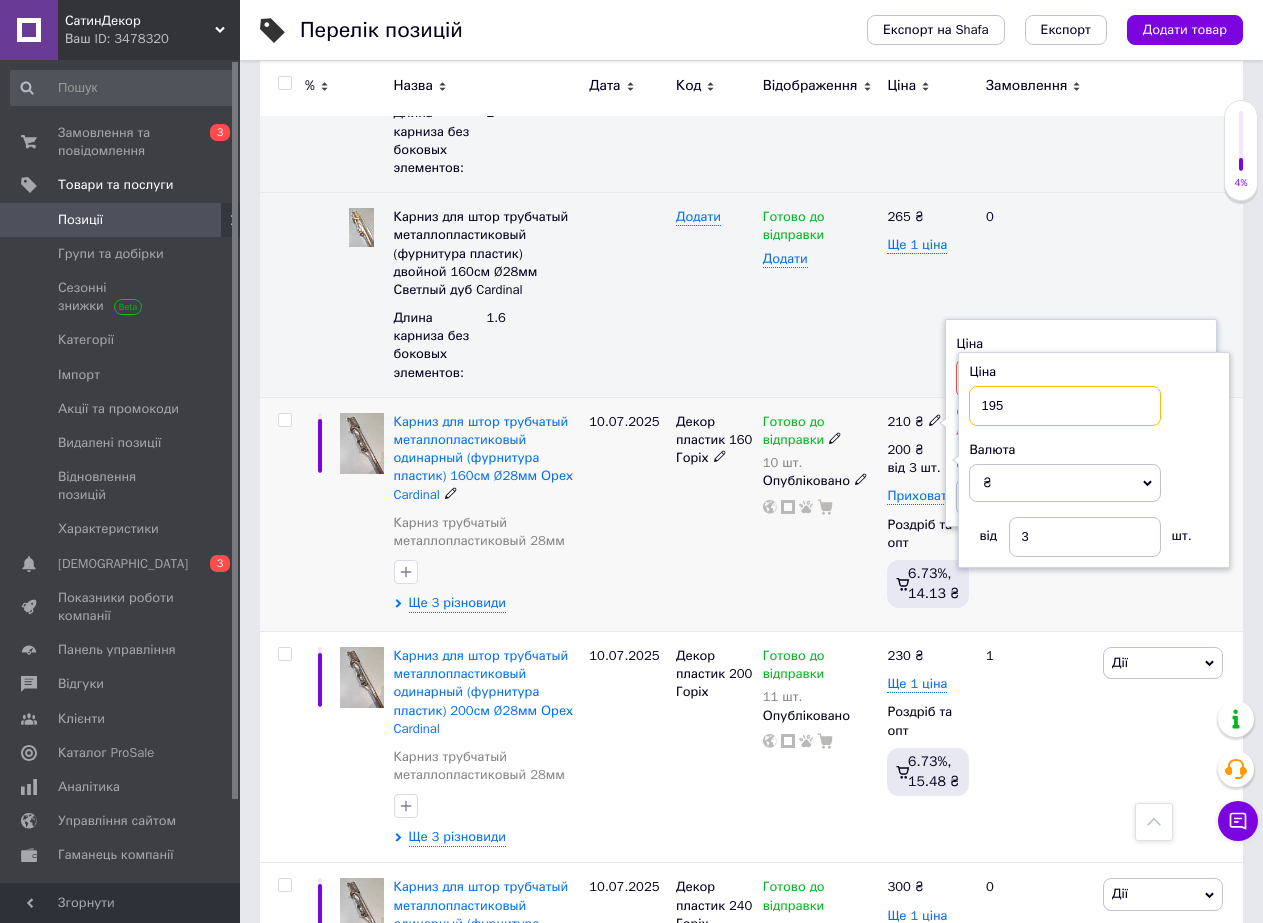type on "195" 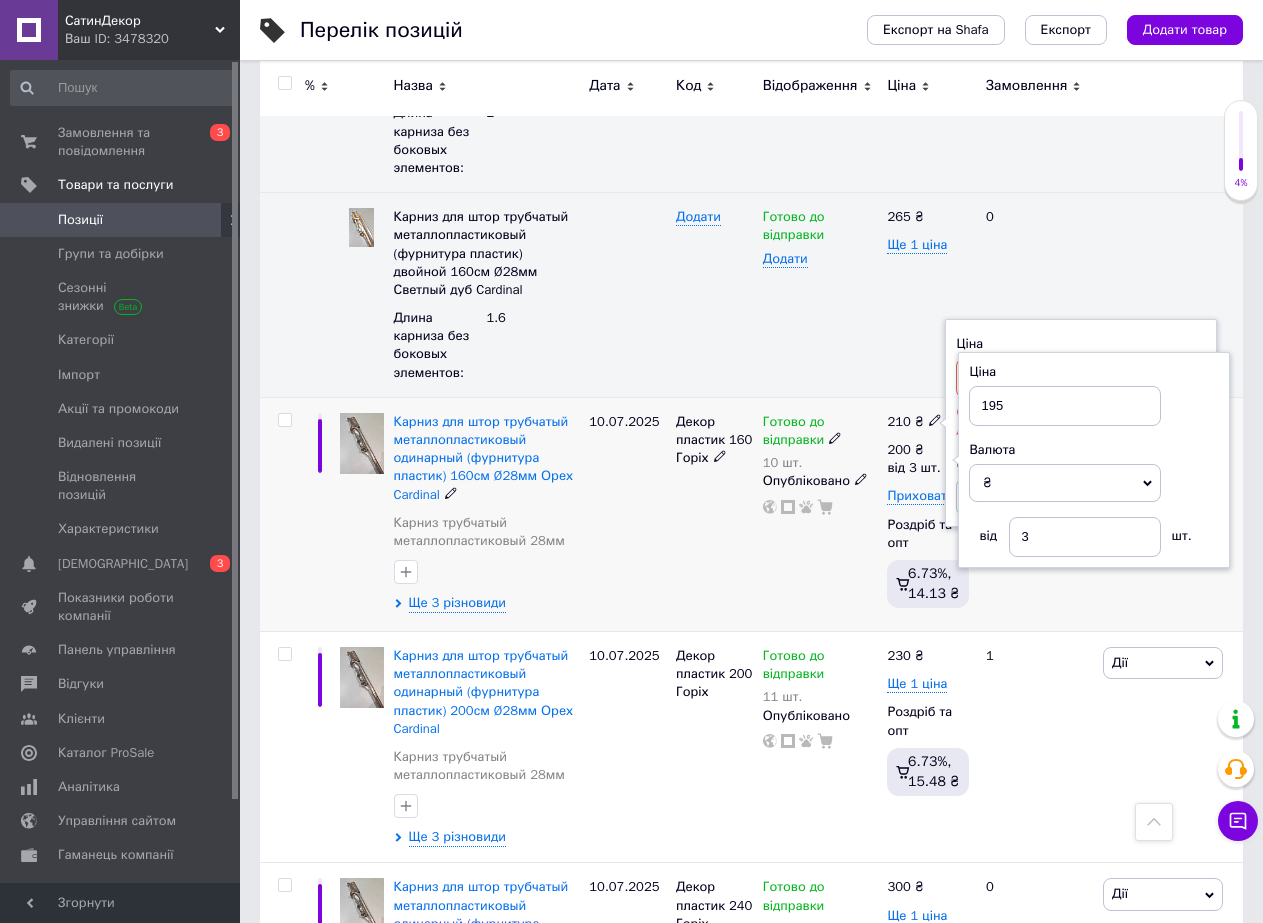 click on "Декор пластик 160 Горіх" at bounding box center [714, 514] 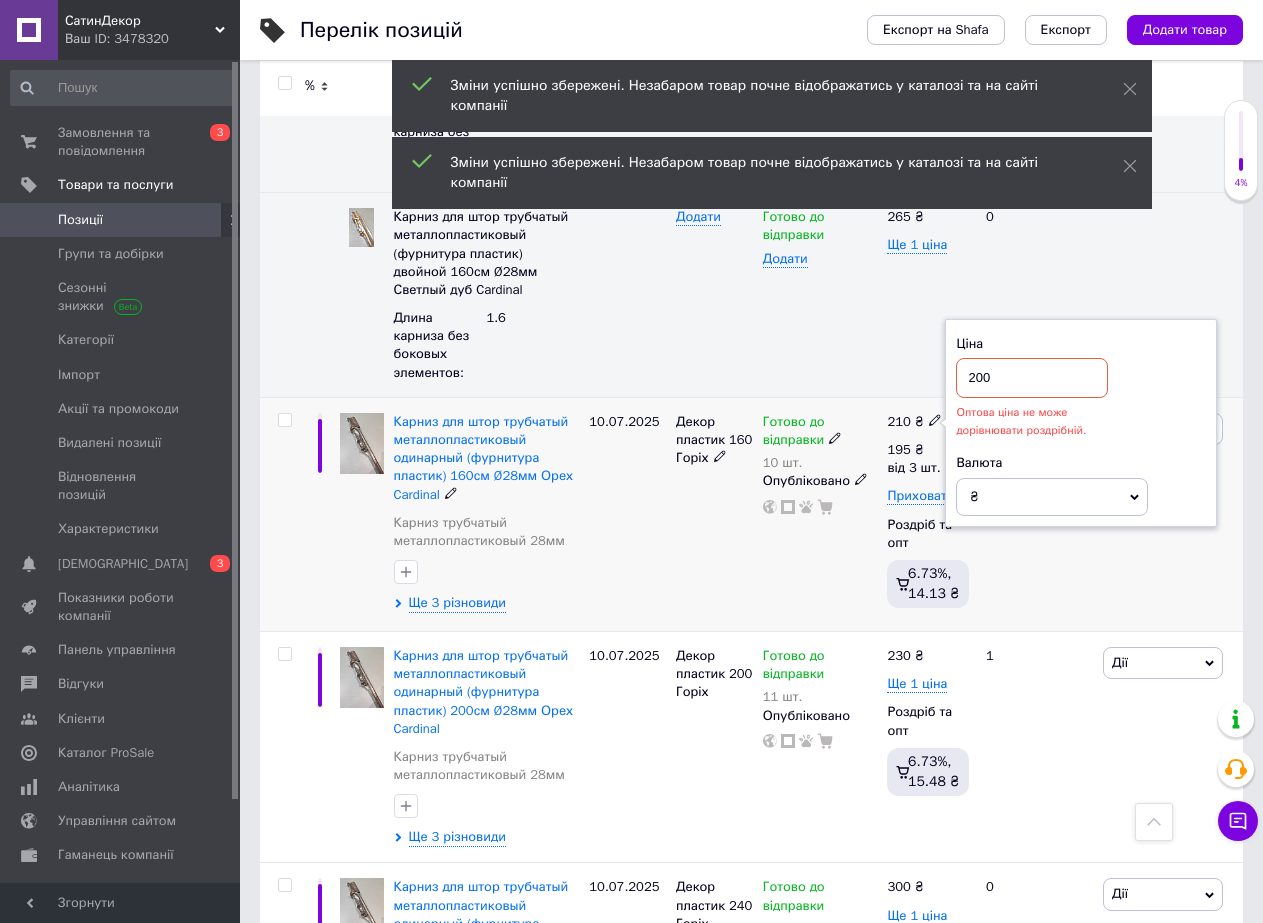 click on "Декор пластик 160 Горіх" at bounding box center (714, 514) 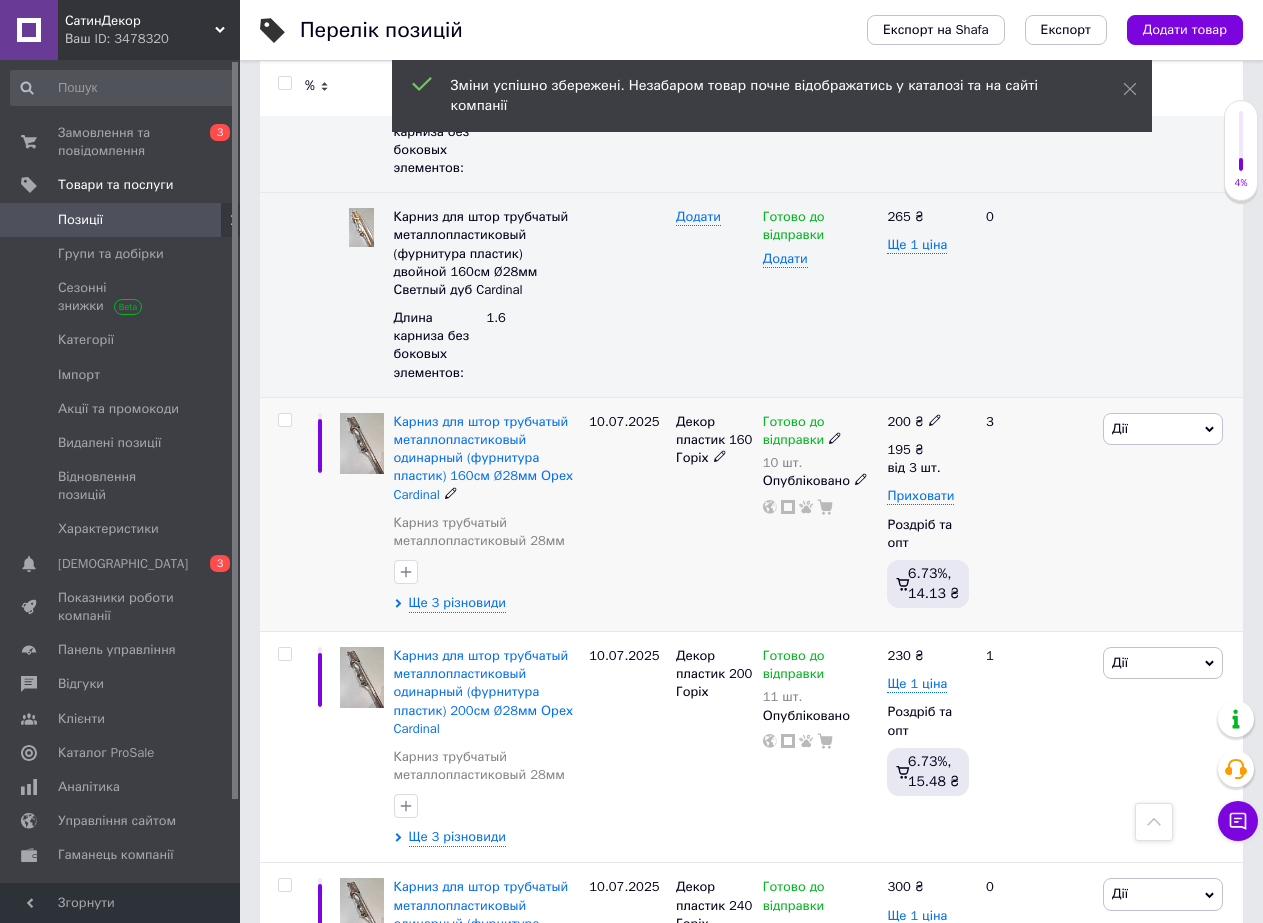 scroll, scrollTop: 5900, scrollLeft: 0, axis: vertical 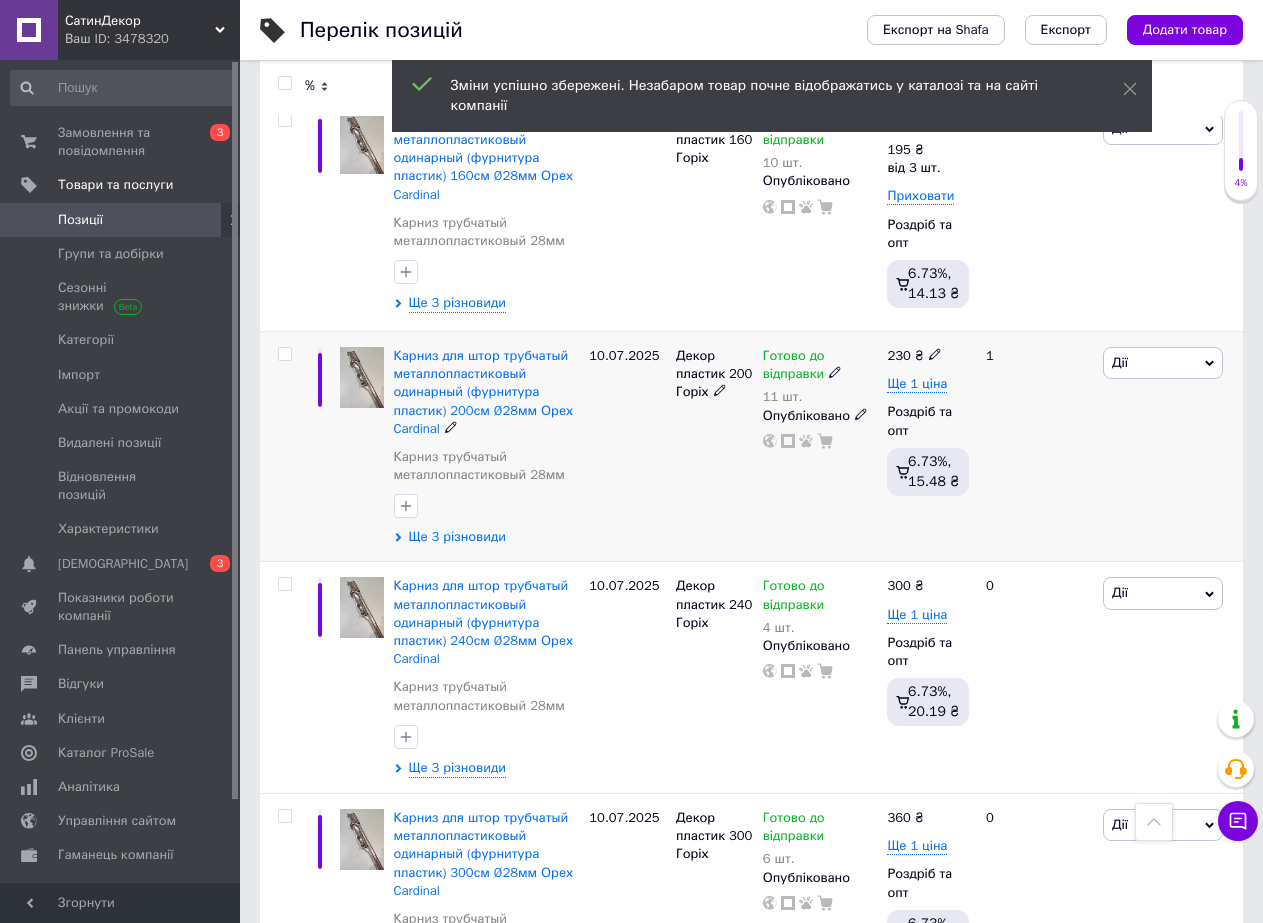 click on "Ще 3 різновиди" at bounding box center (457, 537) 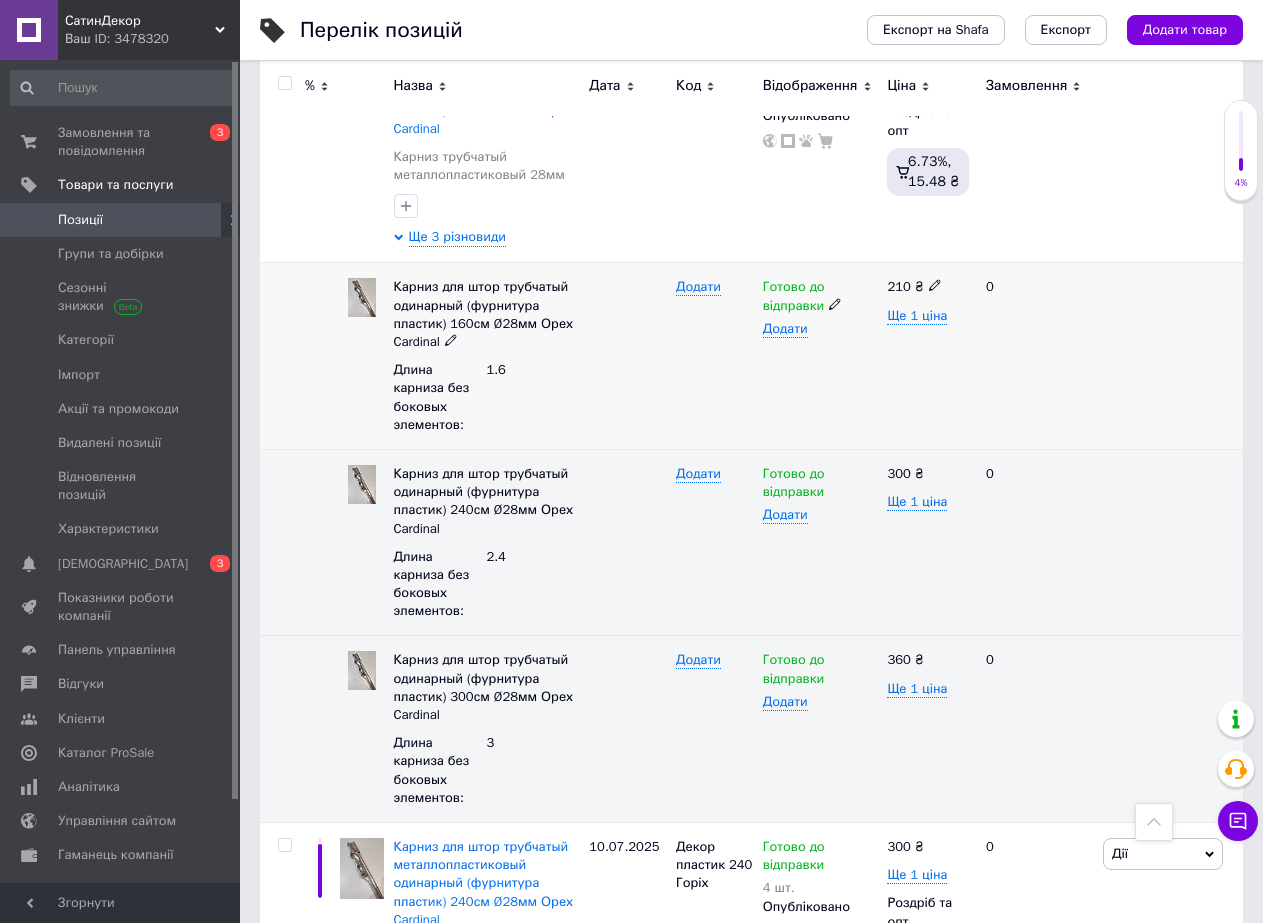 scroll, scrollTop: 6100, scrollLeft: 0, axis: vertical 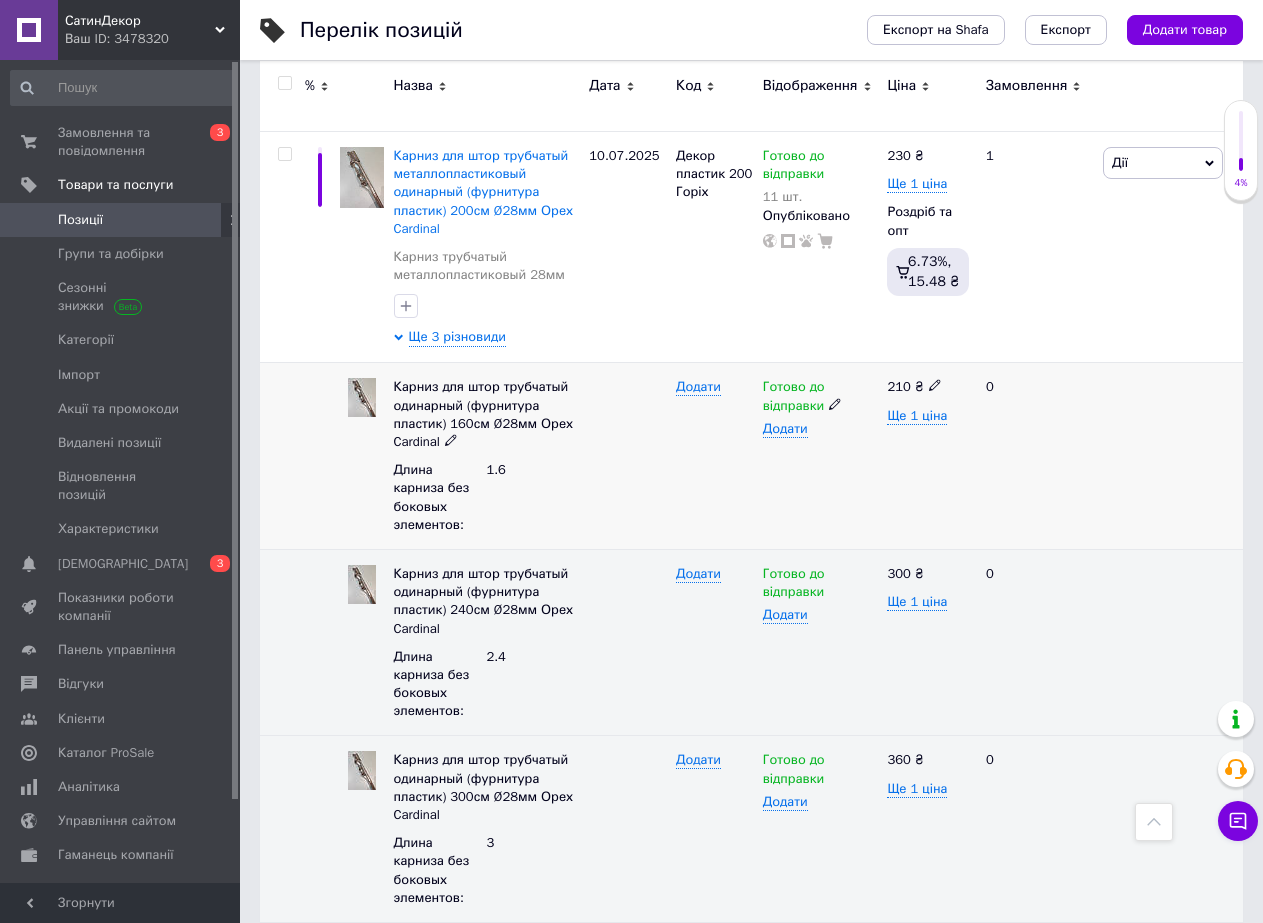 click on "210   ₴" at bounding box center (928, 387) 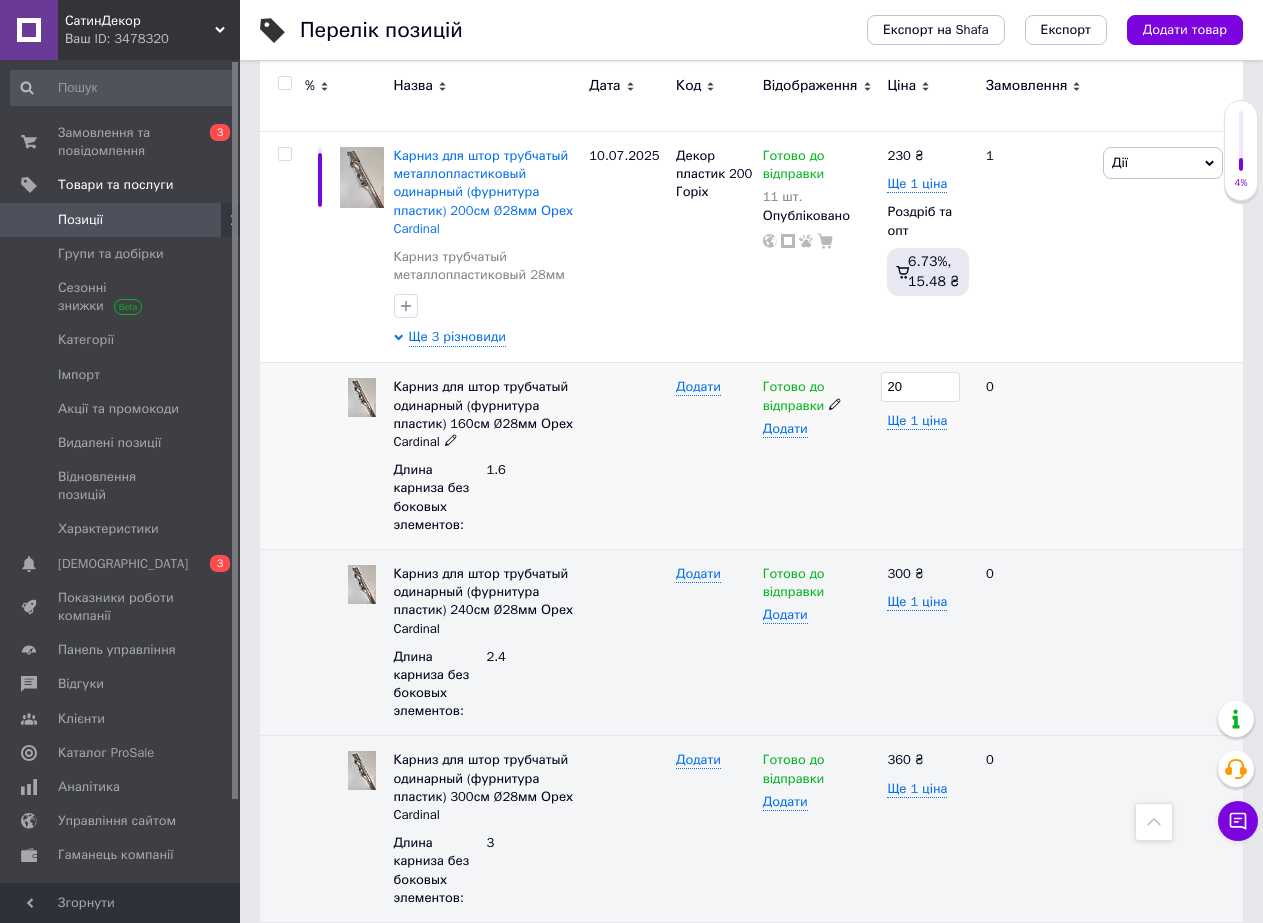 type on "200" 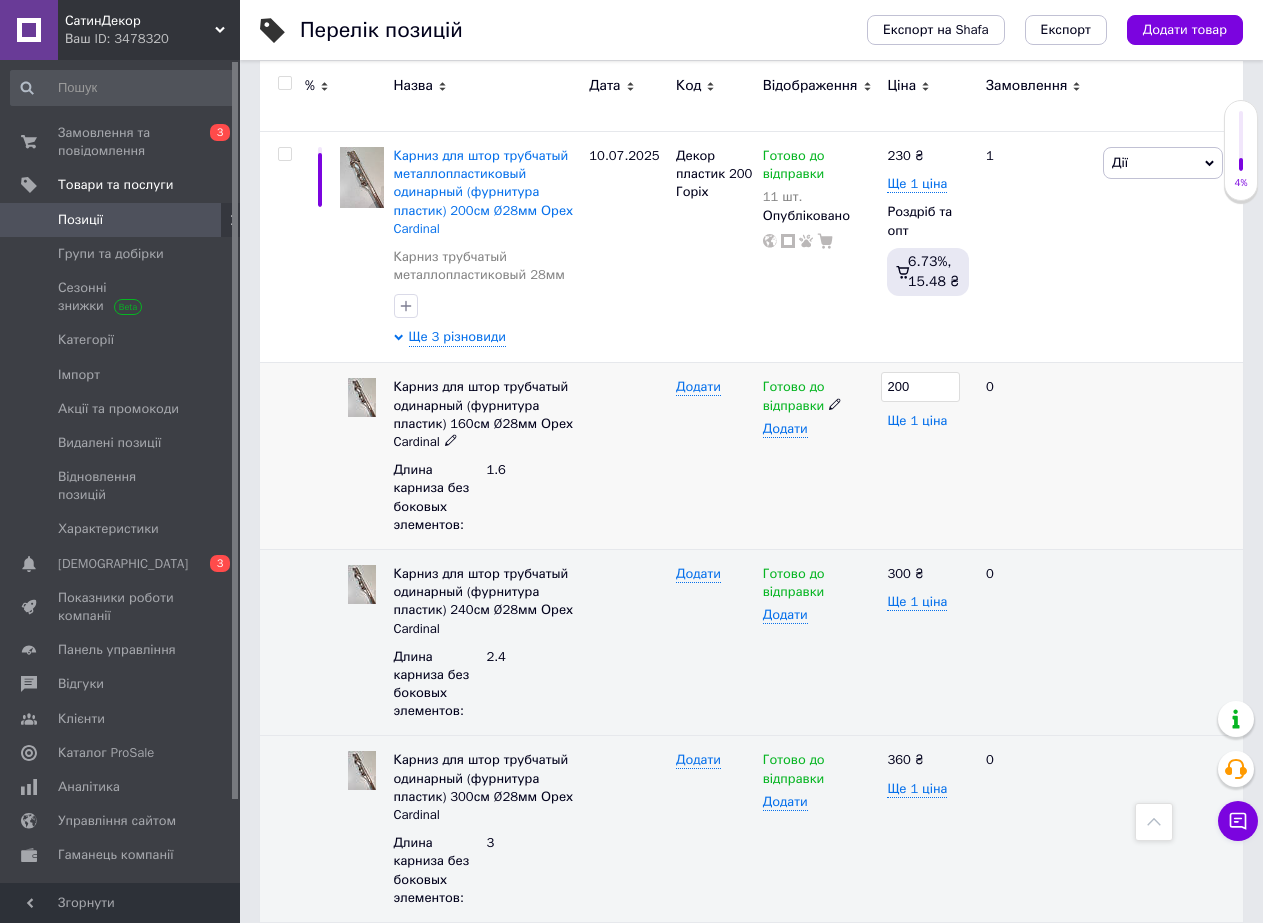 click on "Ще 1 ціна" at bounding box center (917, 421) 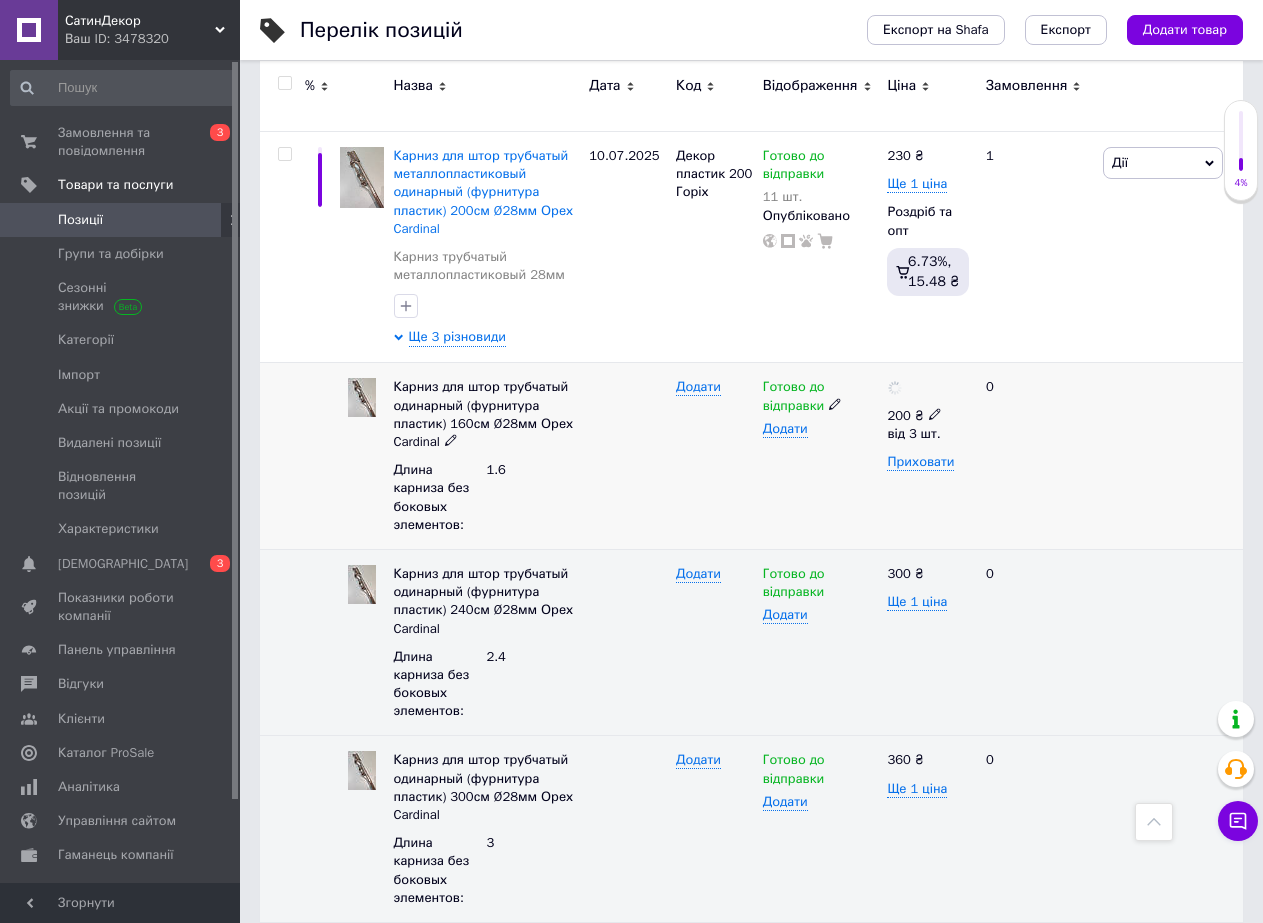 click 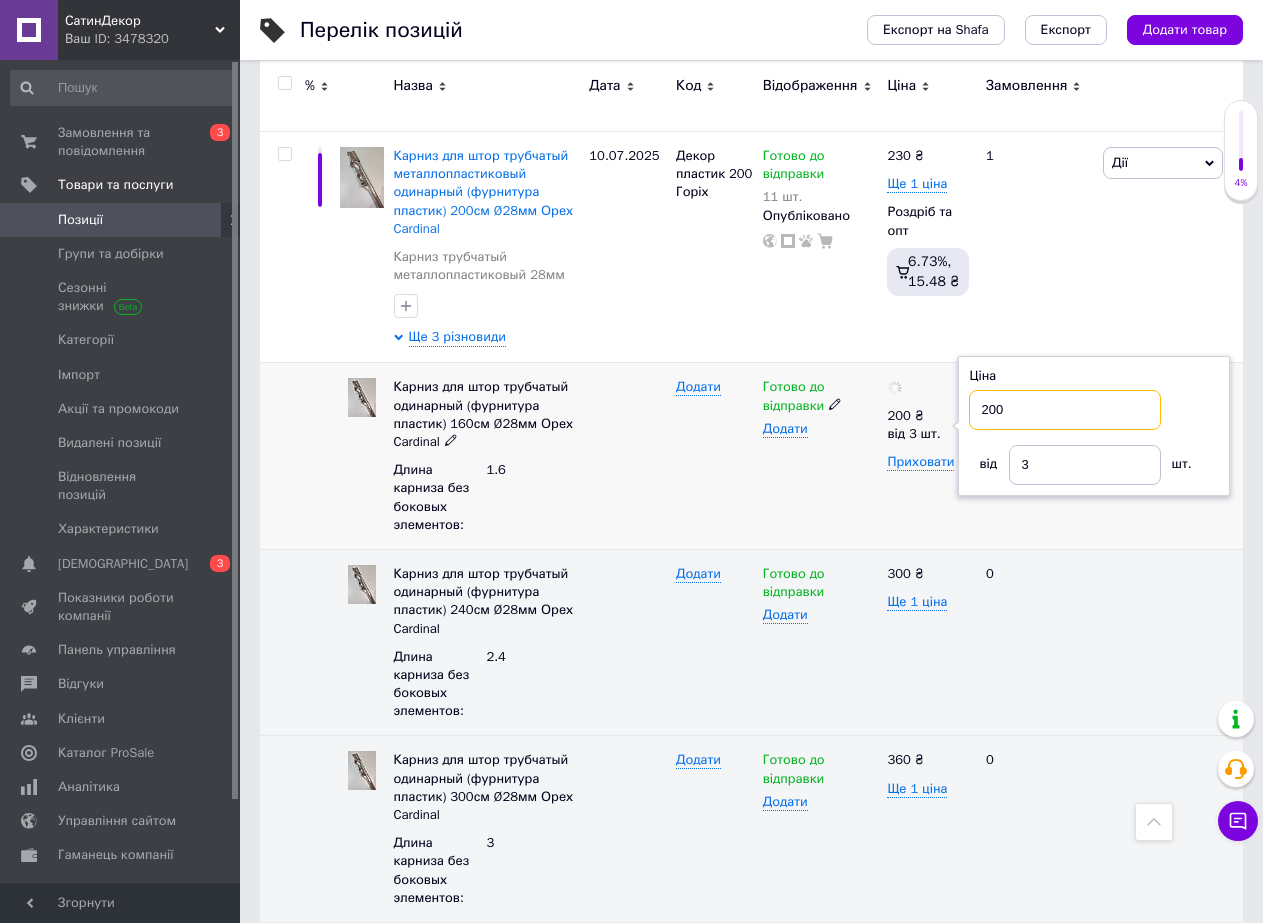 click on "200" at bounding box center [1065, 410] 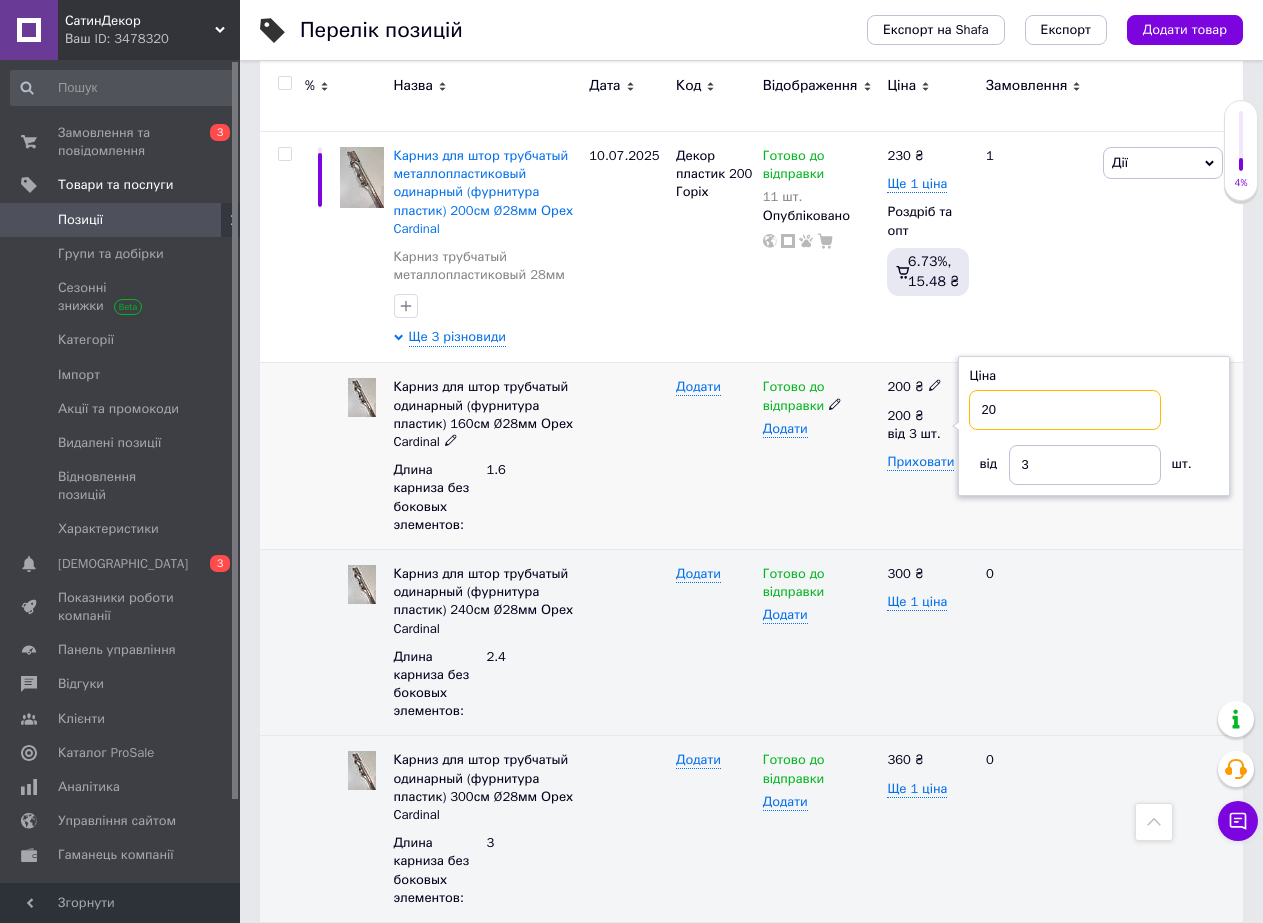 type on "2" 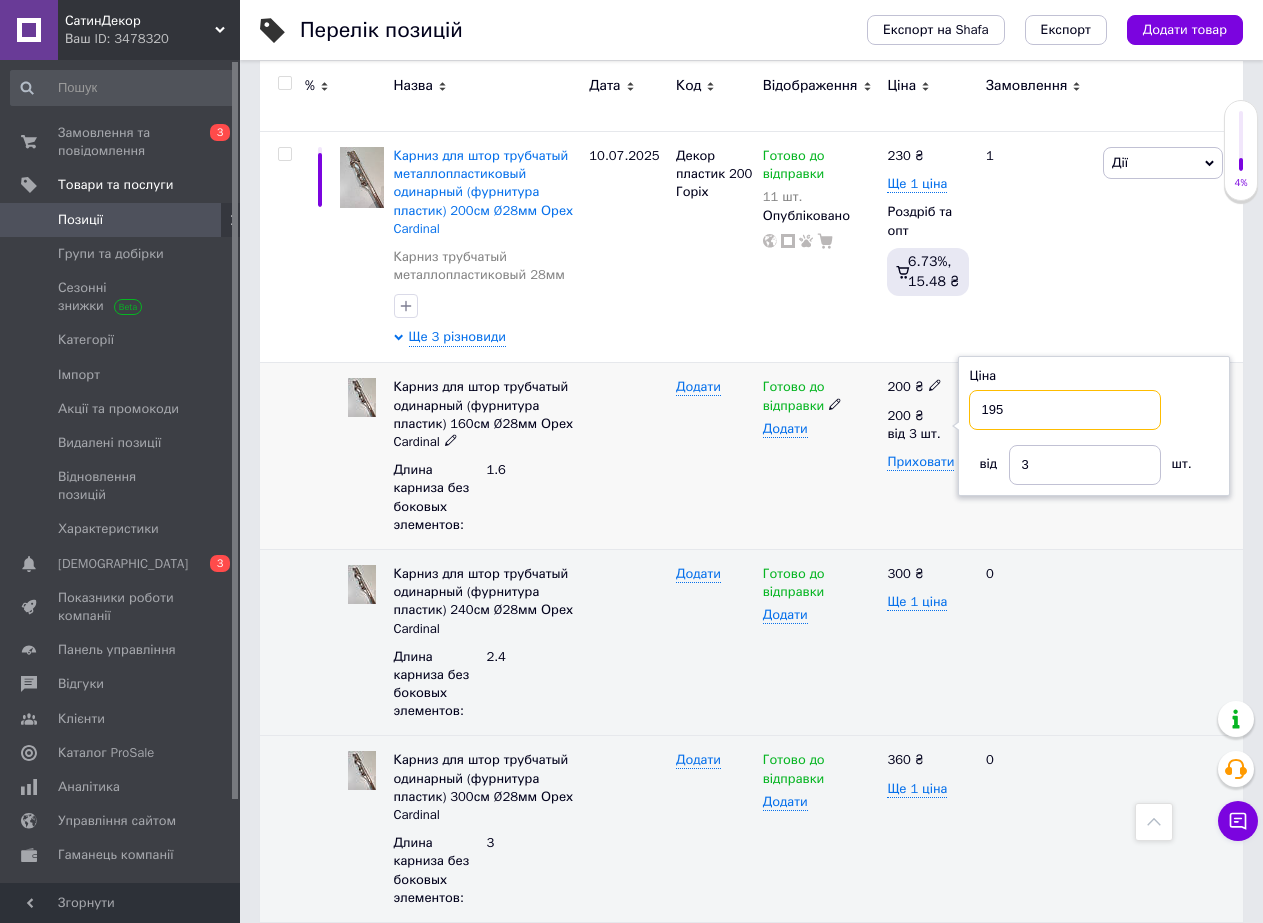 type on "195" 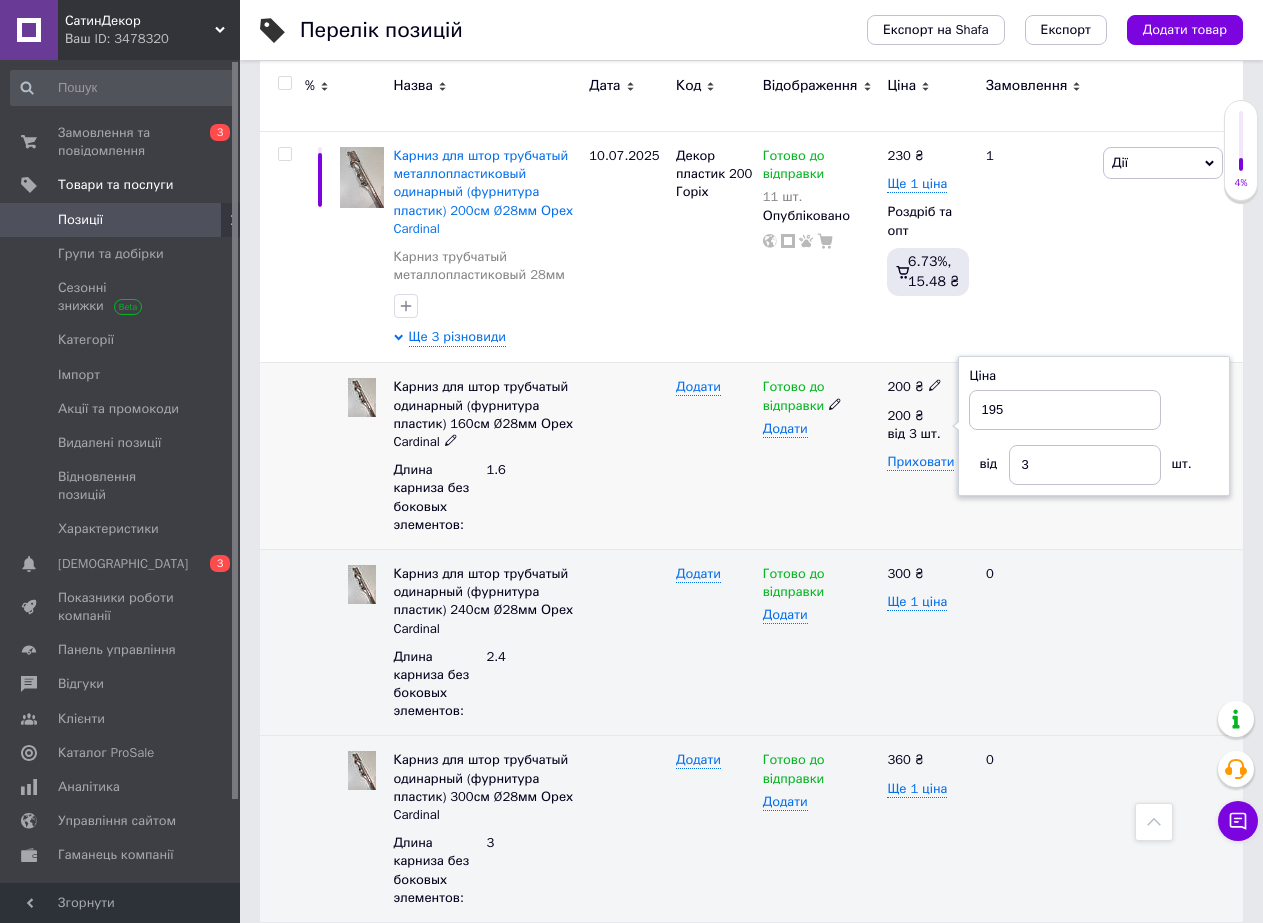click on "Додати" at bounding box center [714, 456] 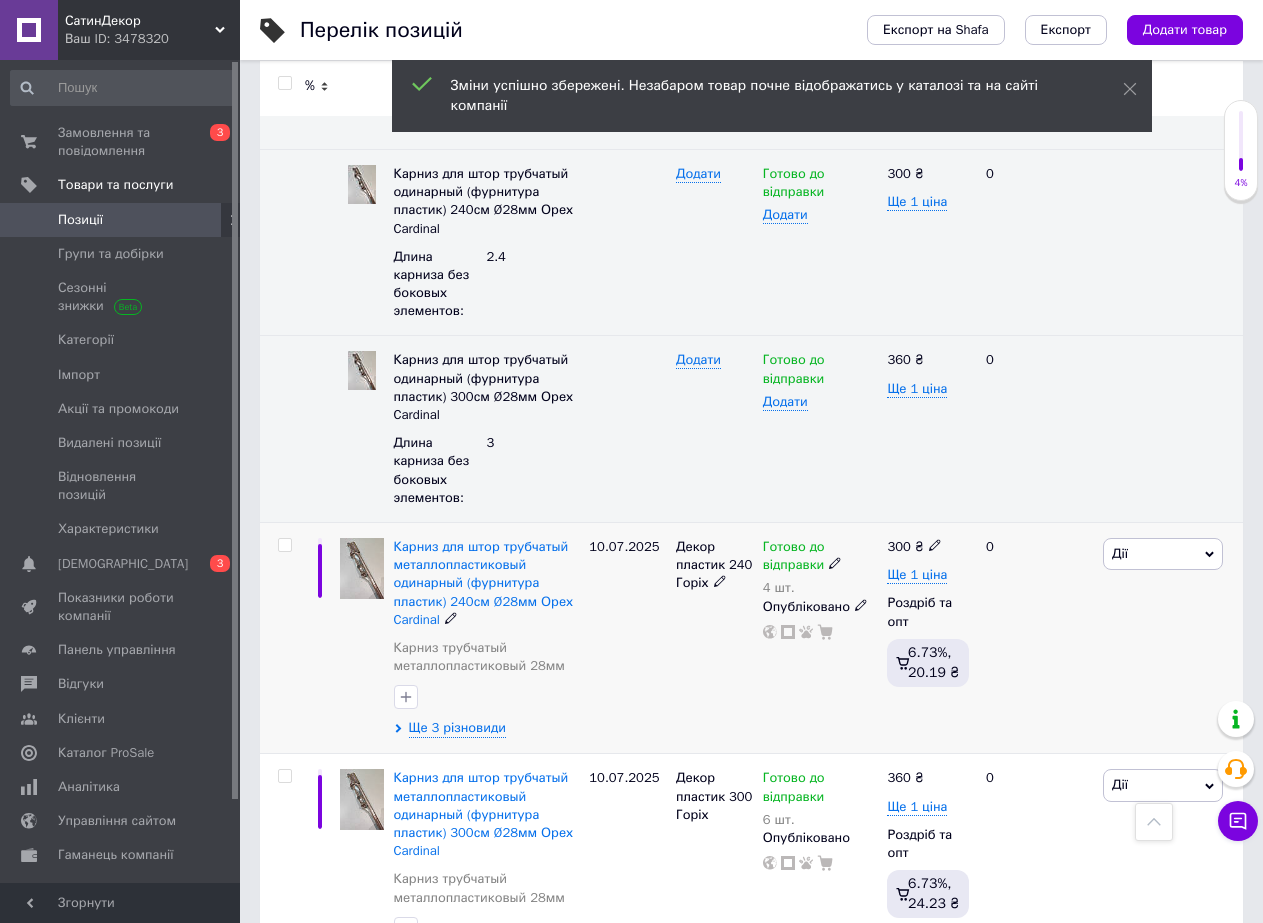 scroll, scrollTop: 6600, scrollLeft: 0, axis: vertical 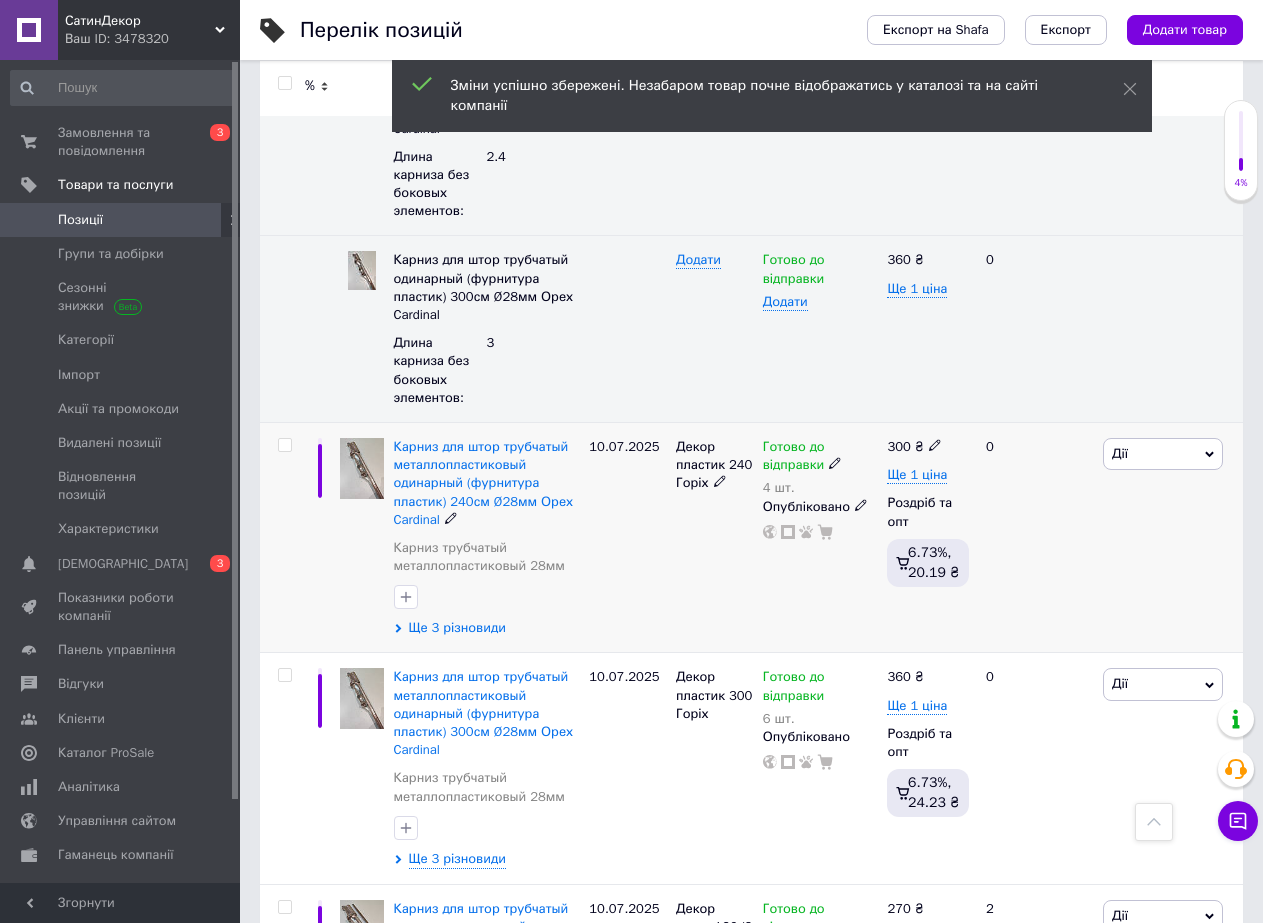click on "Ще 3 різновиди" at bounding box center (457, 628) 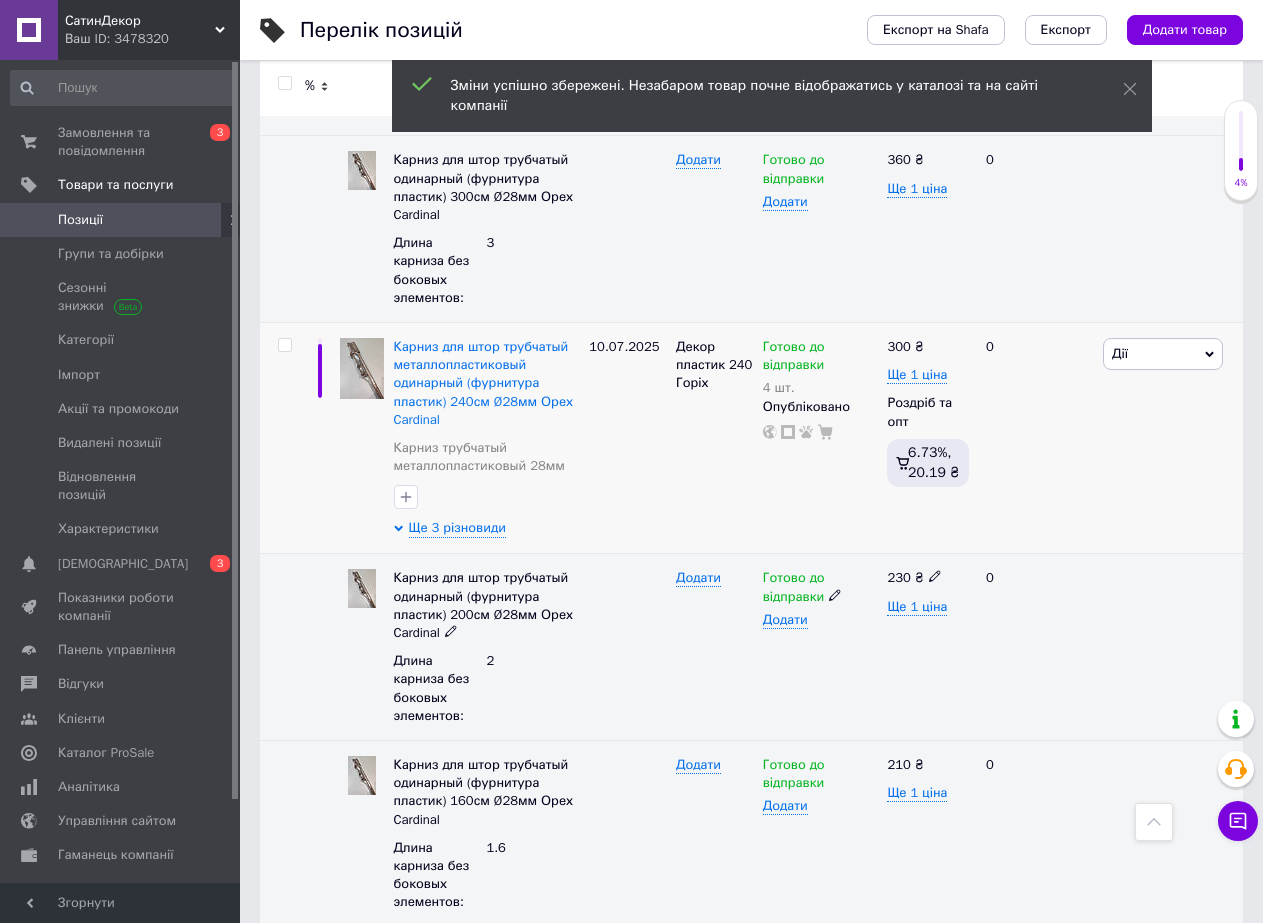 scroll, scrollTop: 6900, scrollLeft: 0, axis: vertical 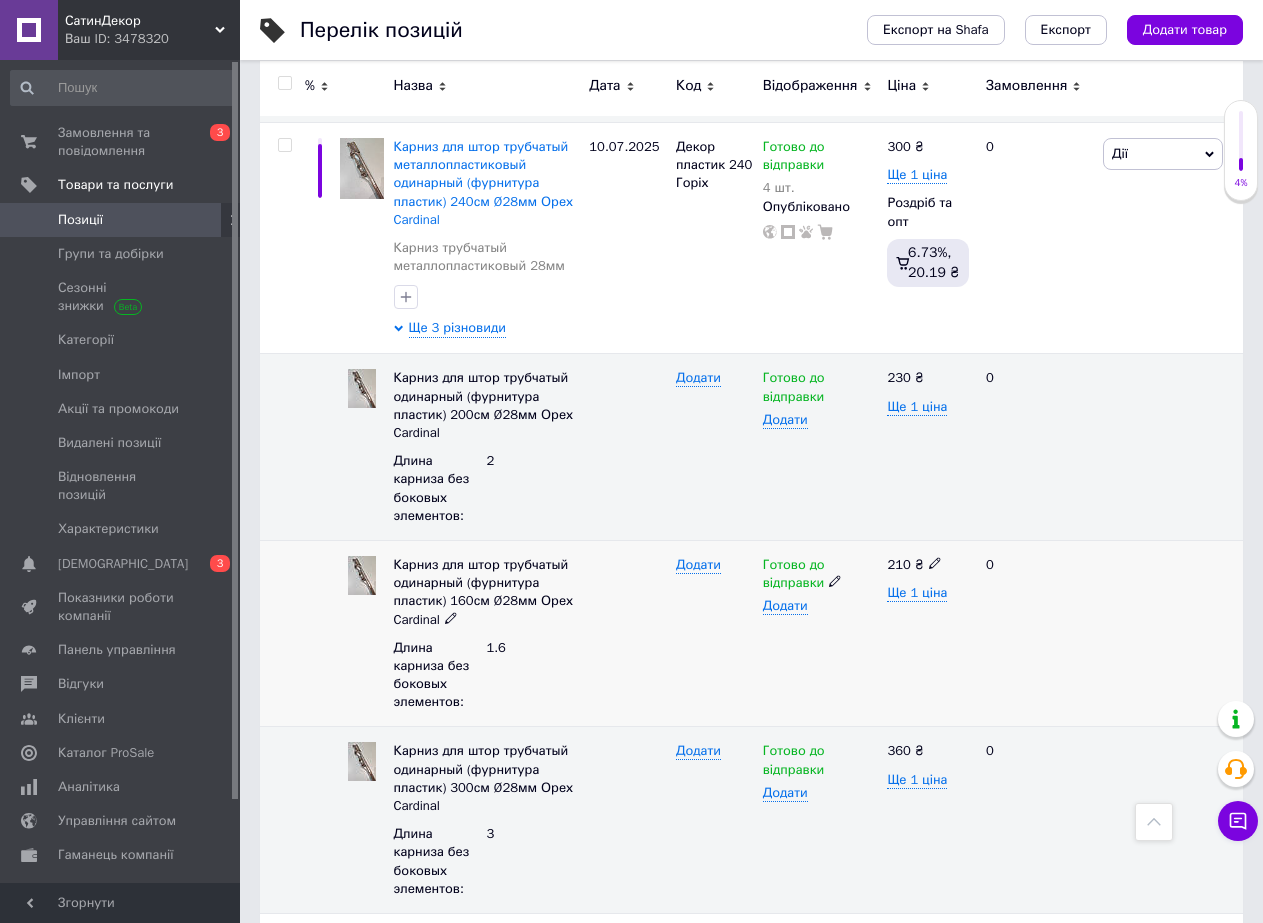 click on "210   ₴" at bounding box center [928, 565] 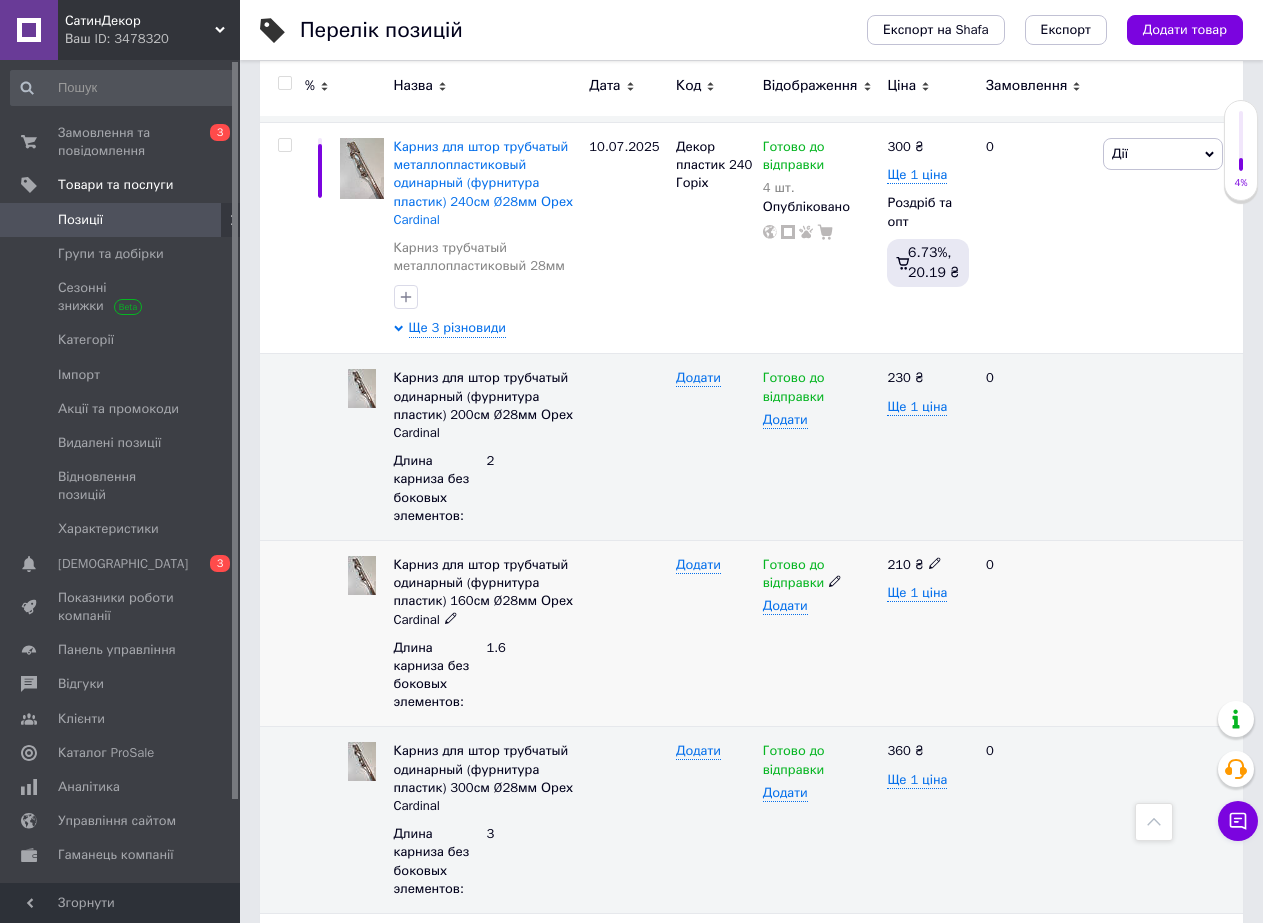 click 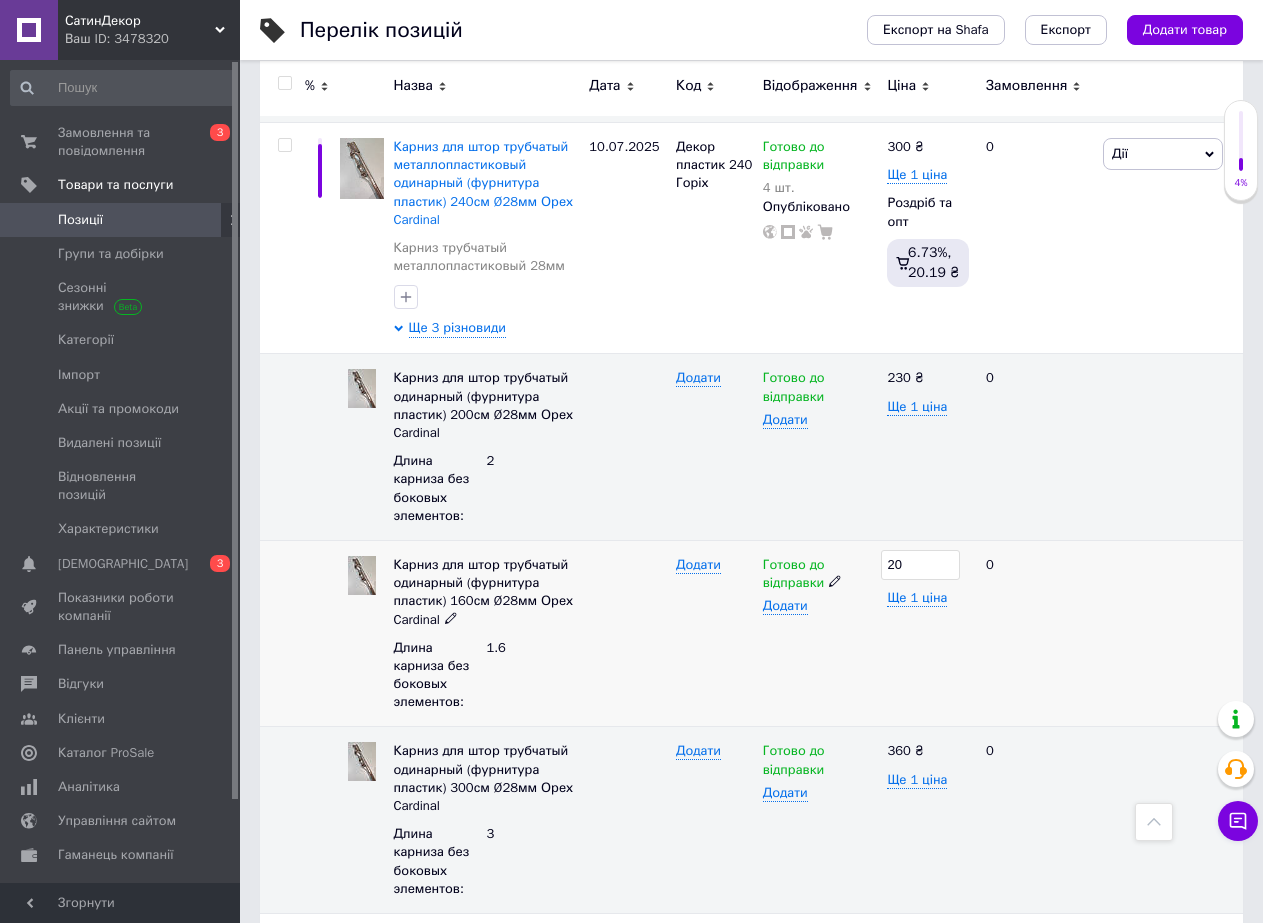 type on "200" 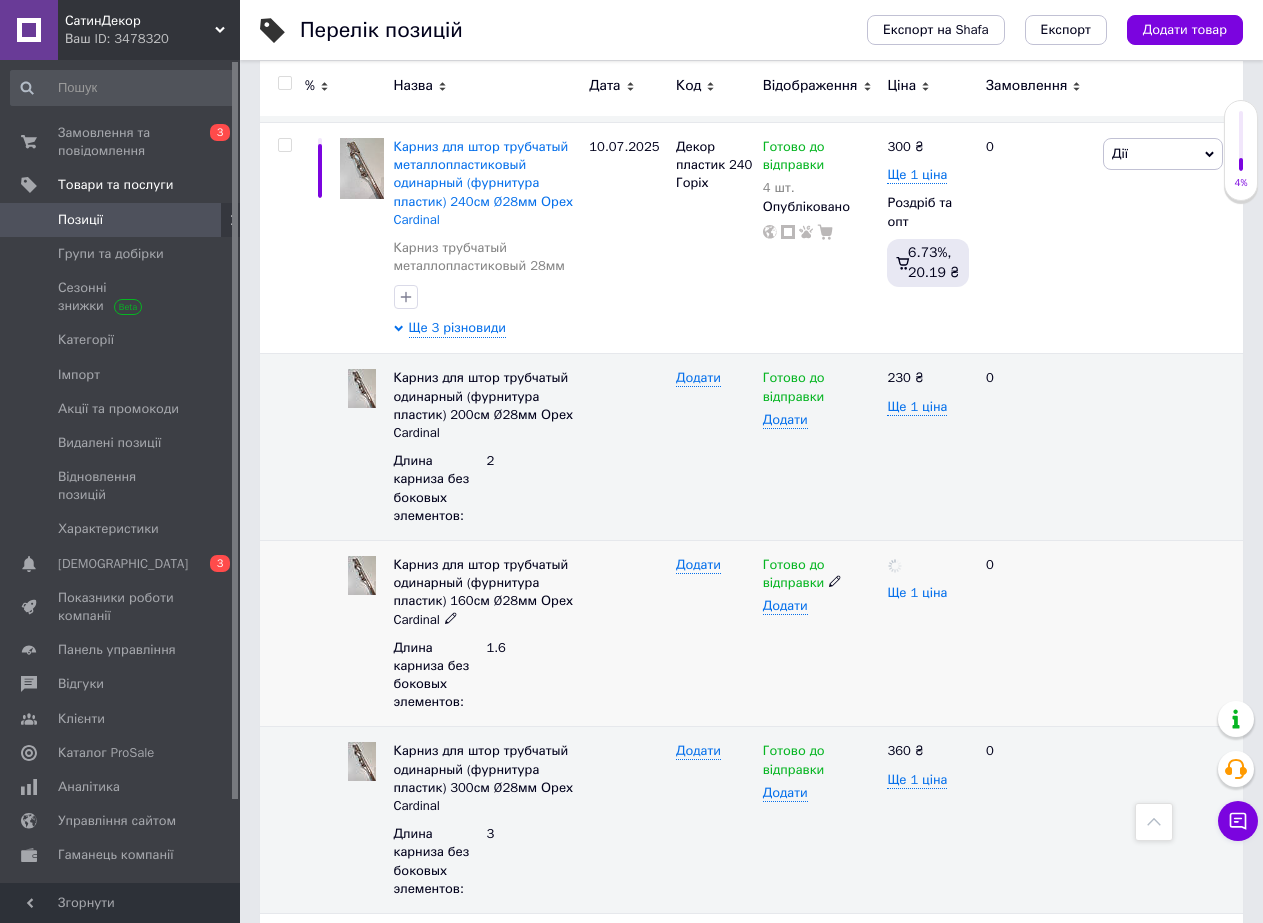 click on "Ще 1 ціна" at bounding box center (917, 593) 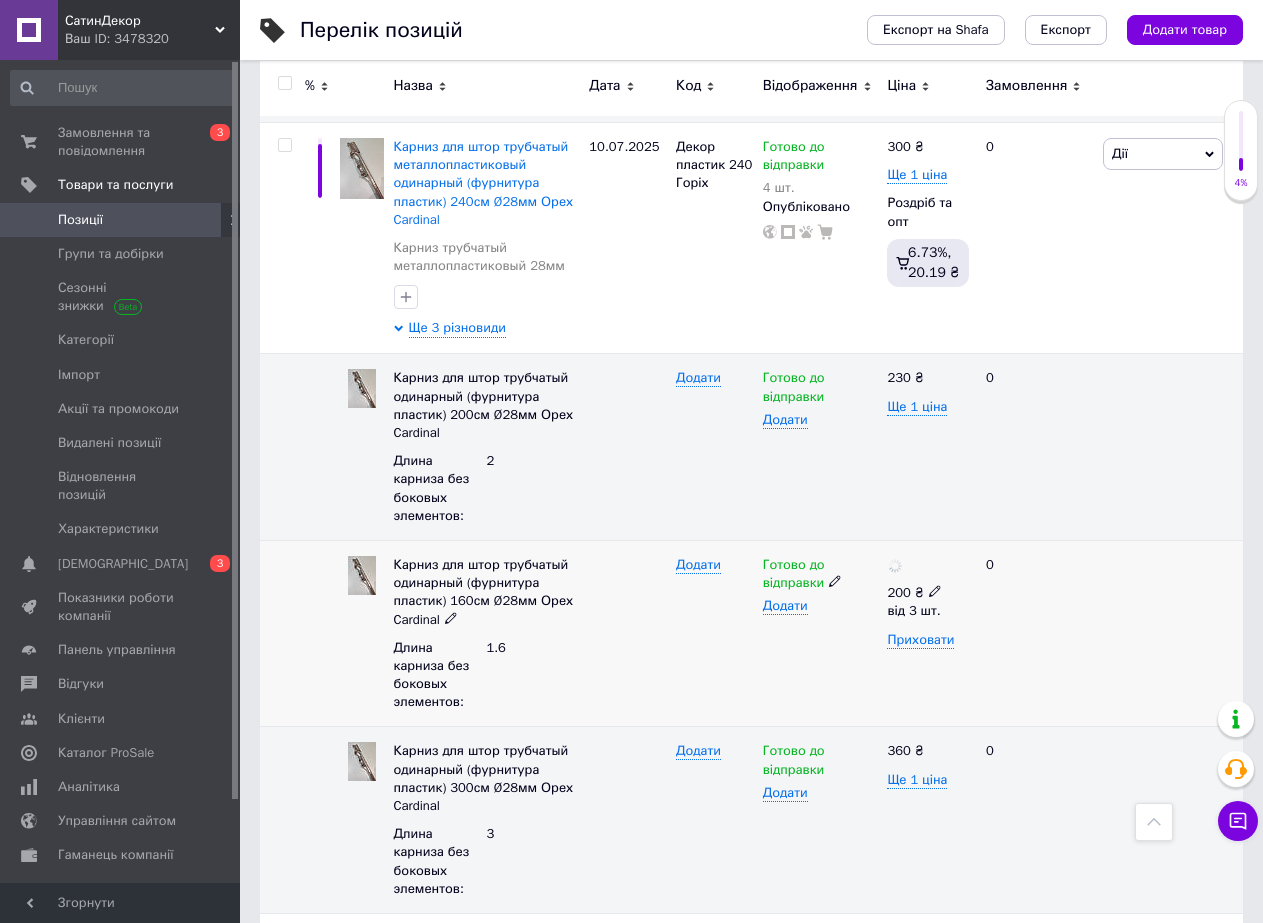 click 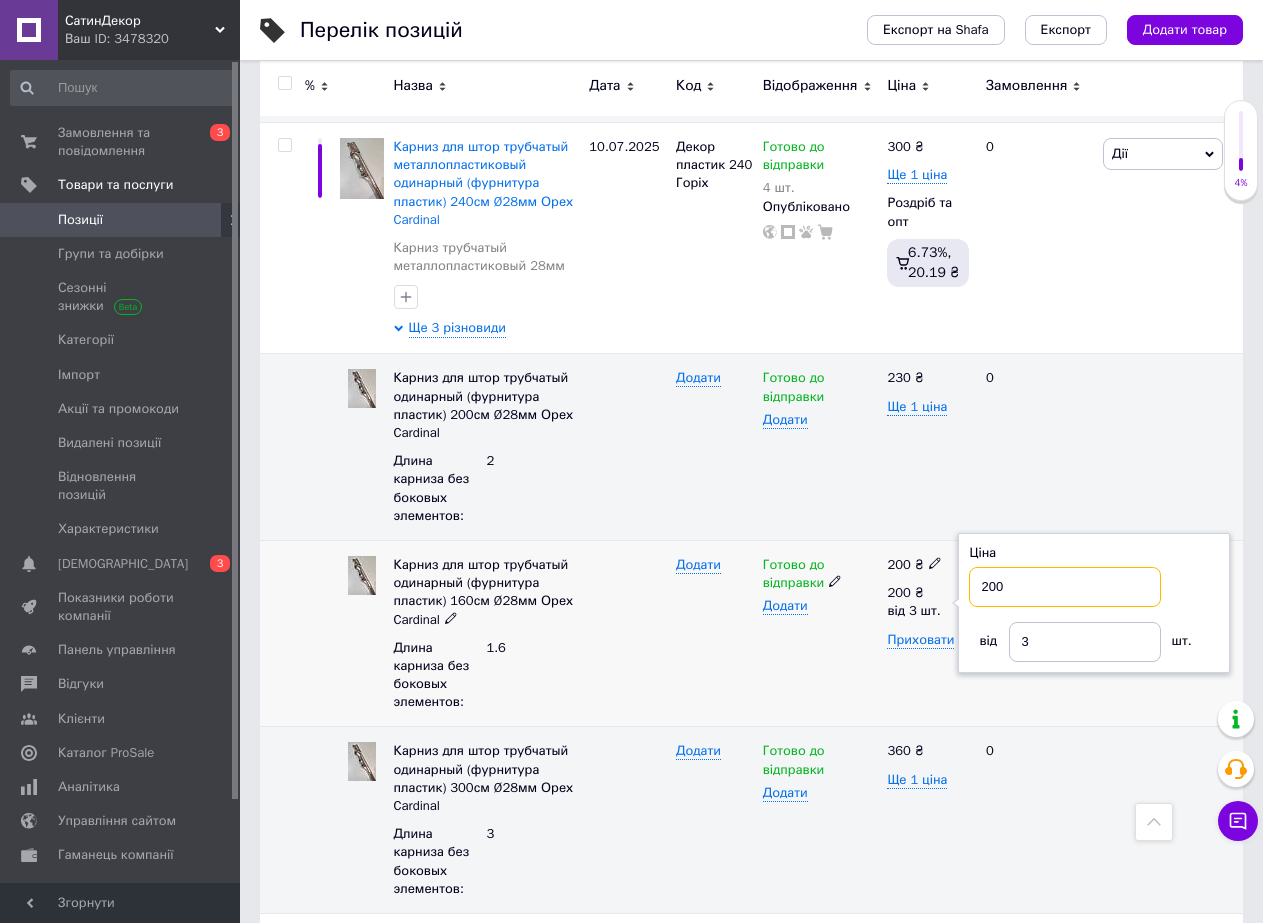 click on "200" at bounding box center [1065, 587] 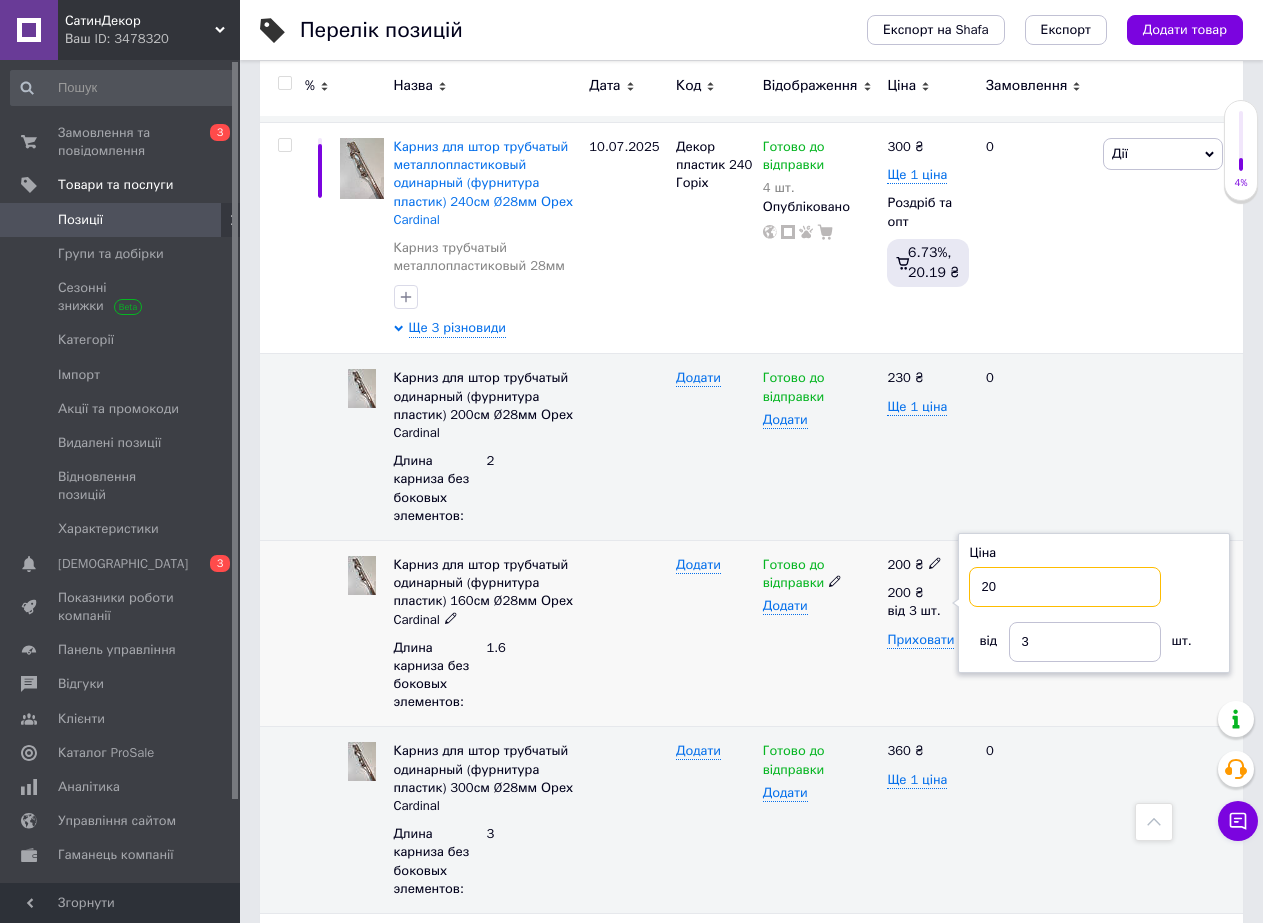 type on "2" 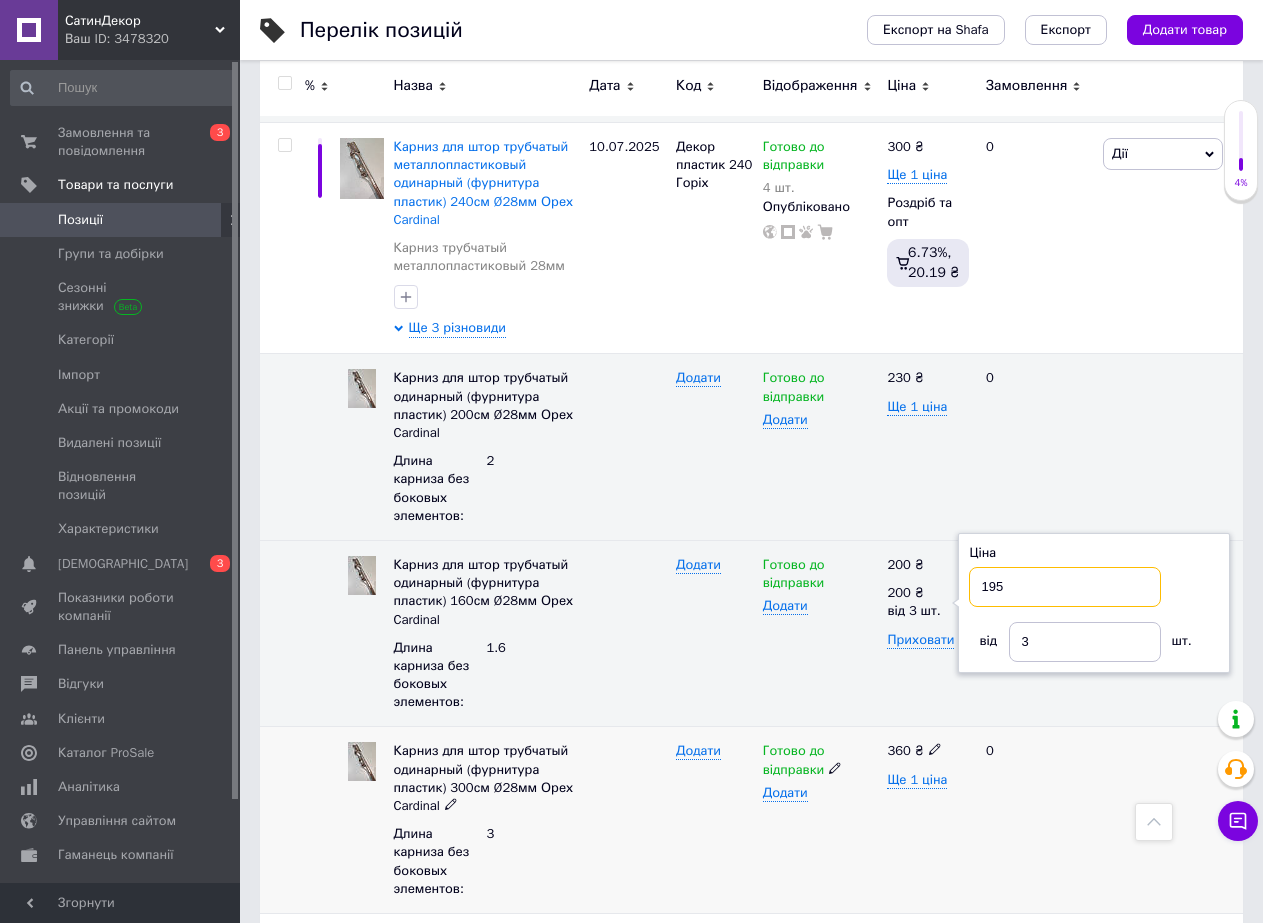 type on "195" 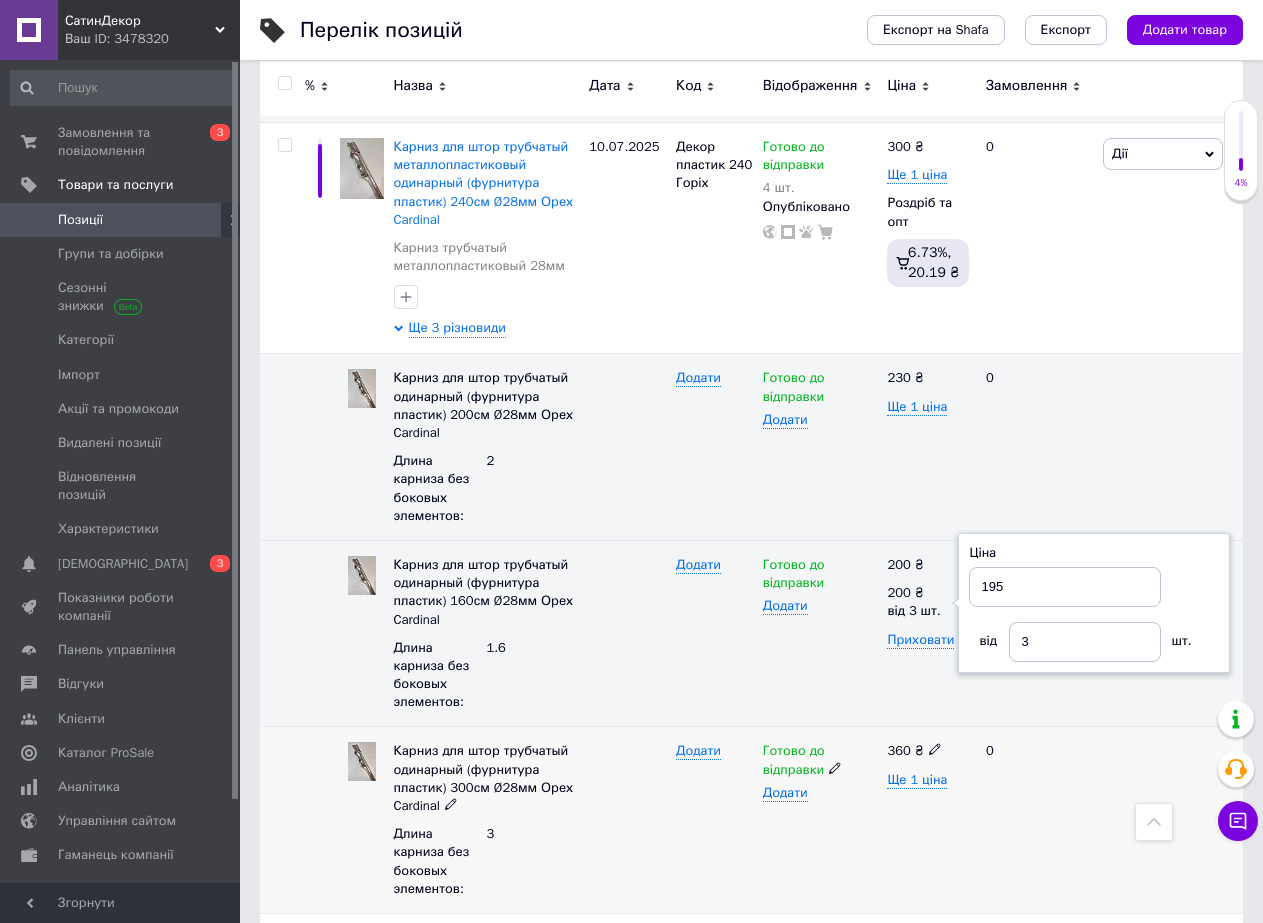 click on "Додати" at bounding box center [714, 820] 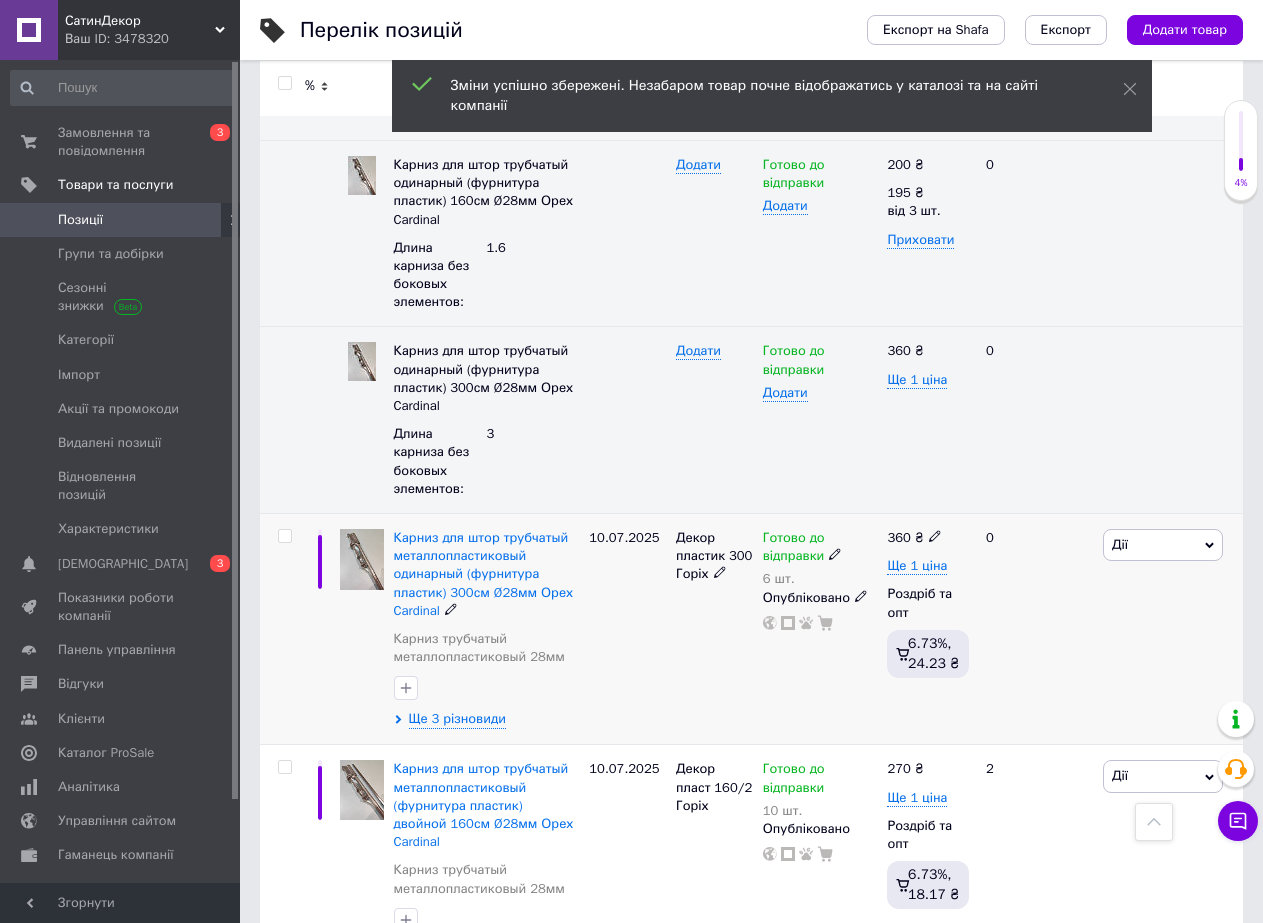 scroll, scrollTop: 7600, scrollLeft: 0, axis: vertical 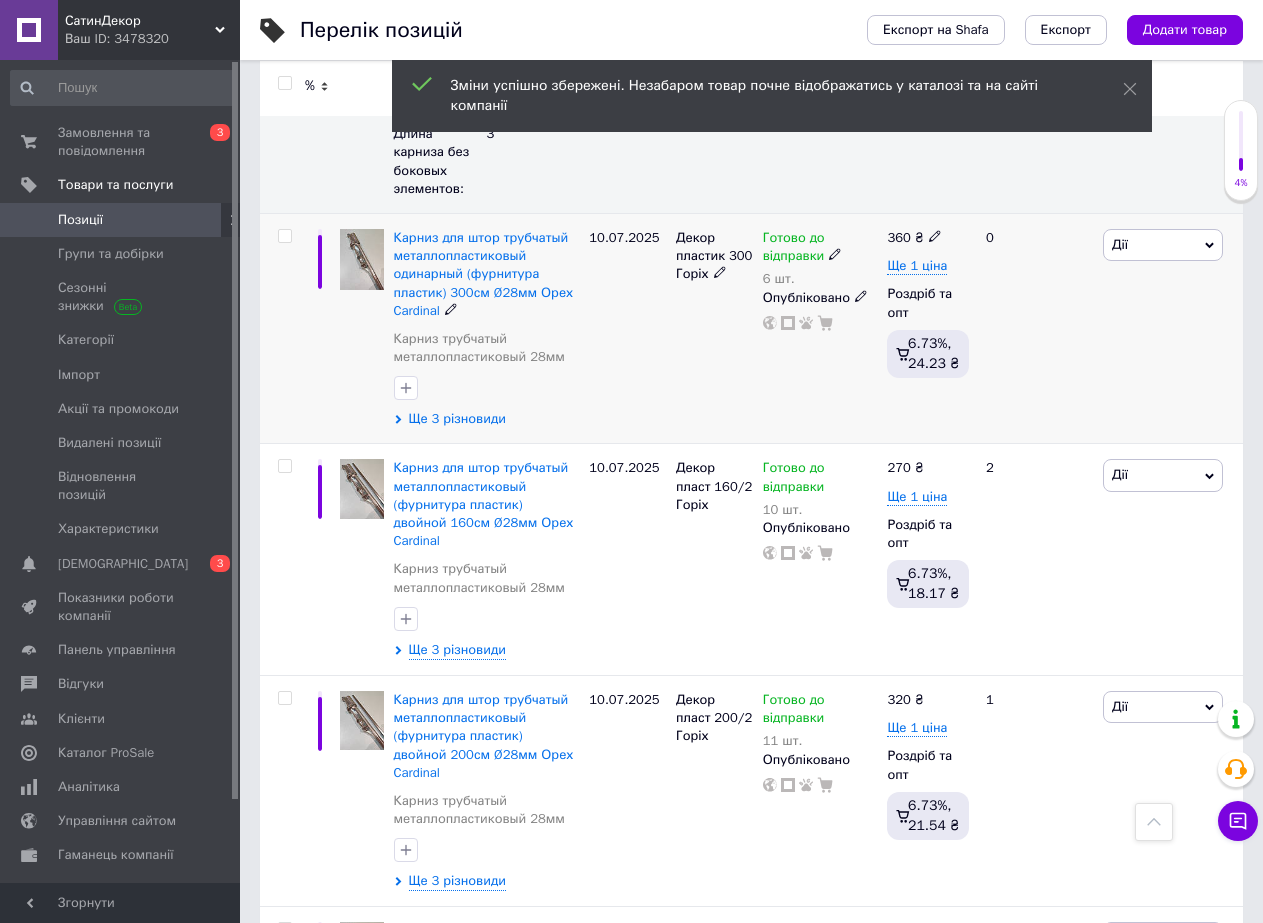 click on "Ще 3 різновиди" at bounding box center [457, 419] 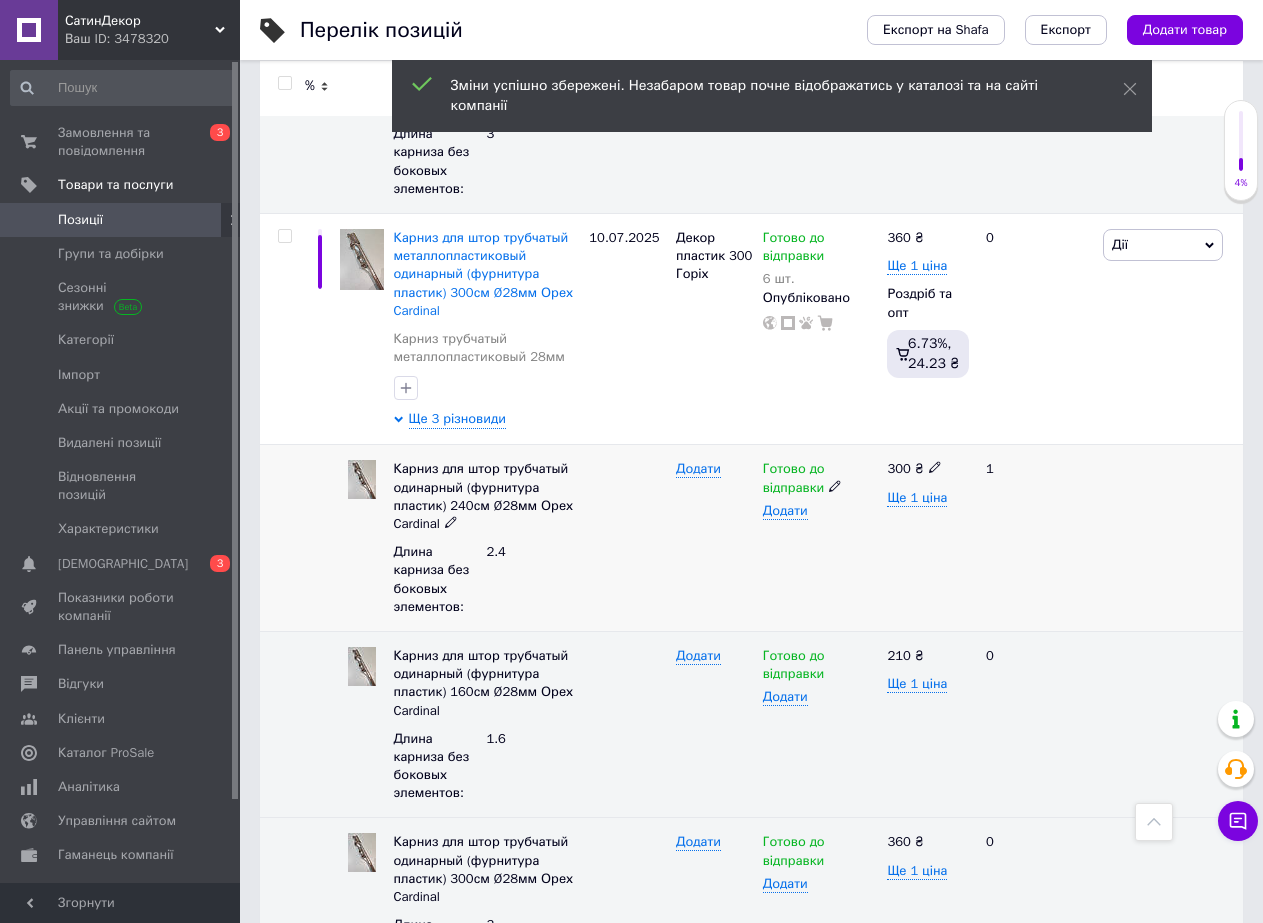 scroll, scrollTop: 7800, scrollLeft: 0, axis: vertical 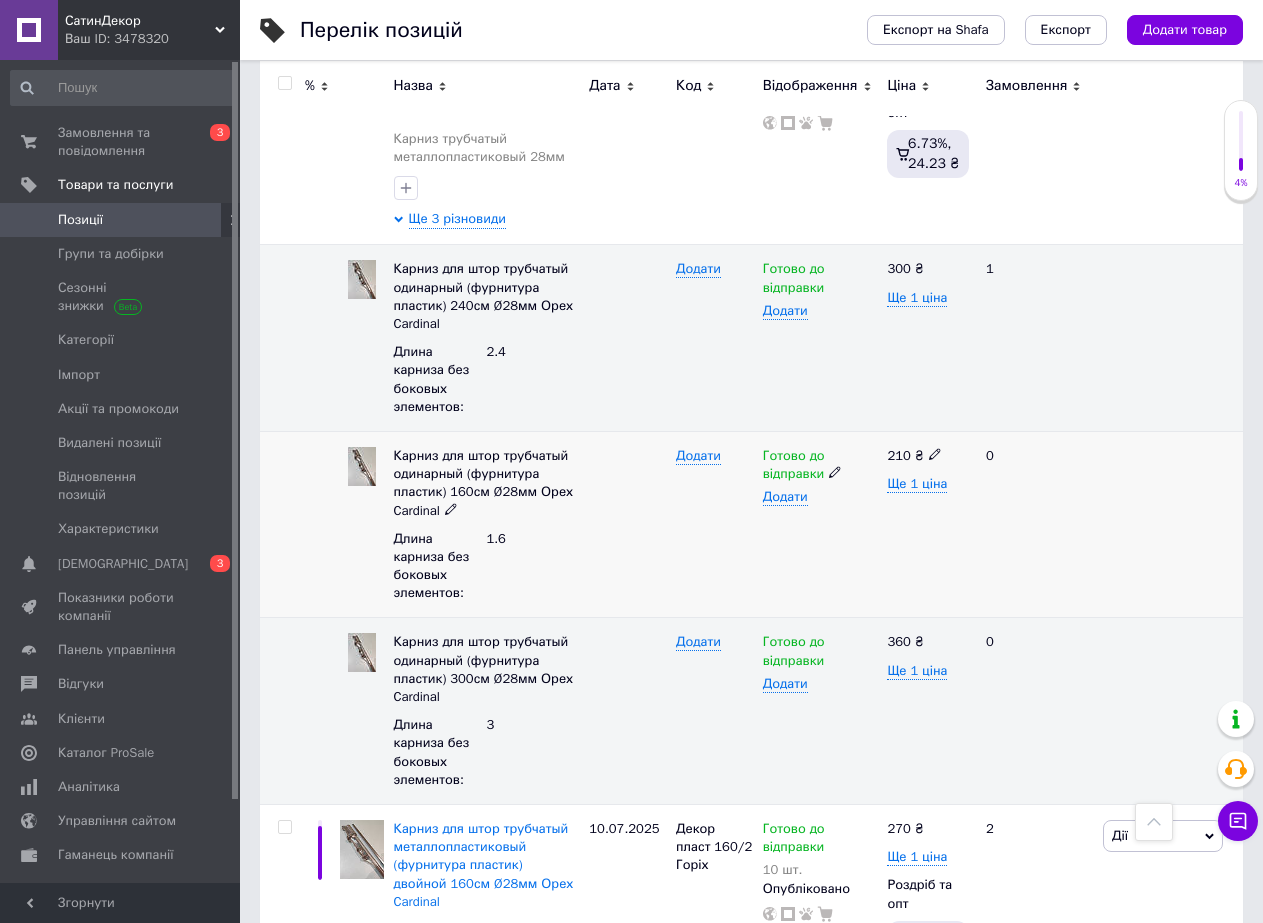 click 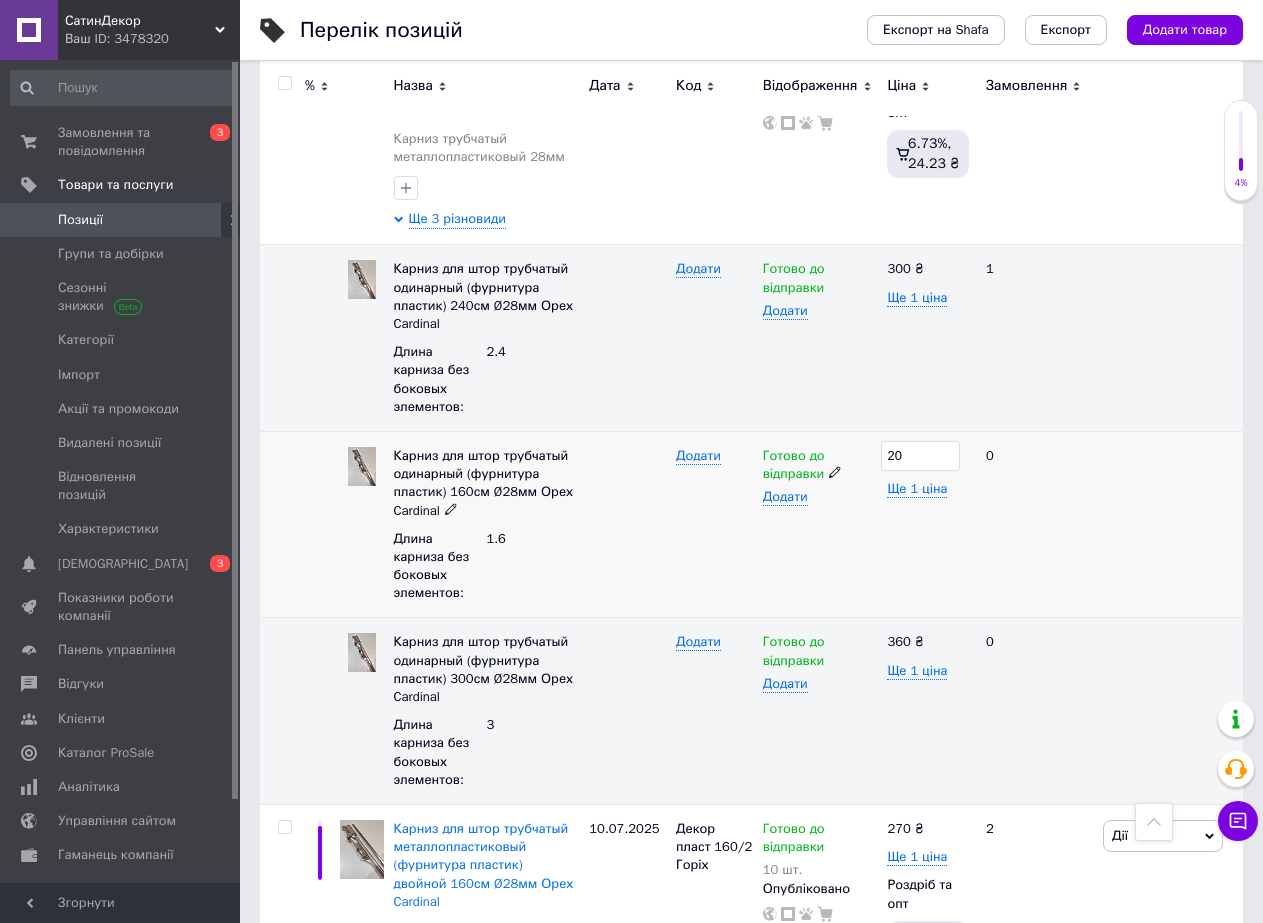 type on "200" 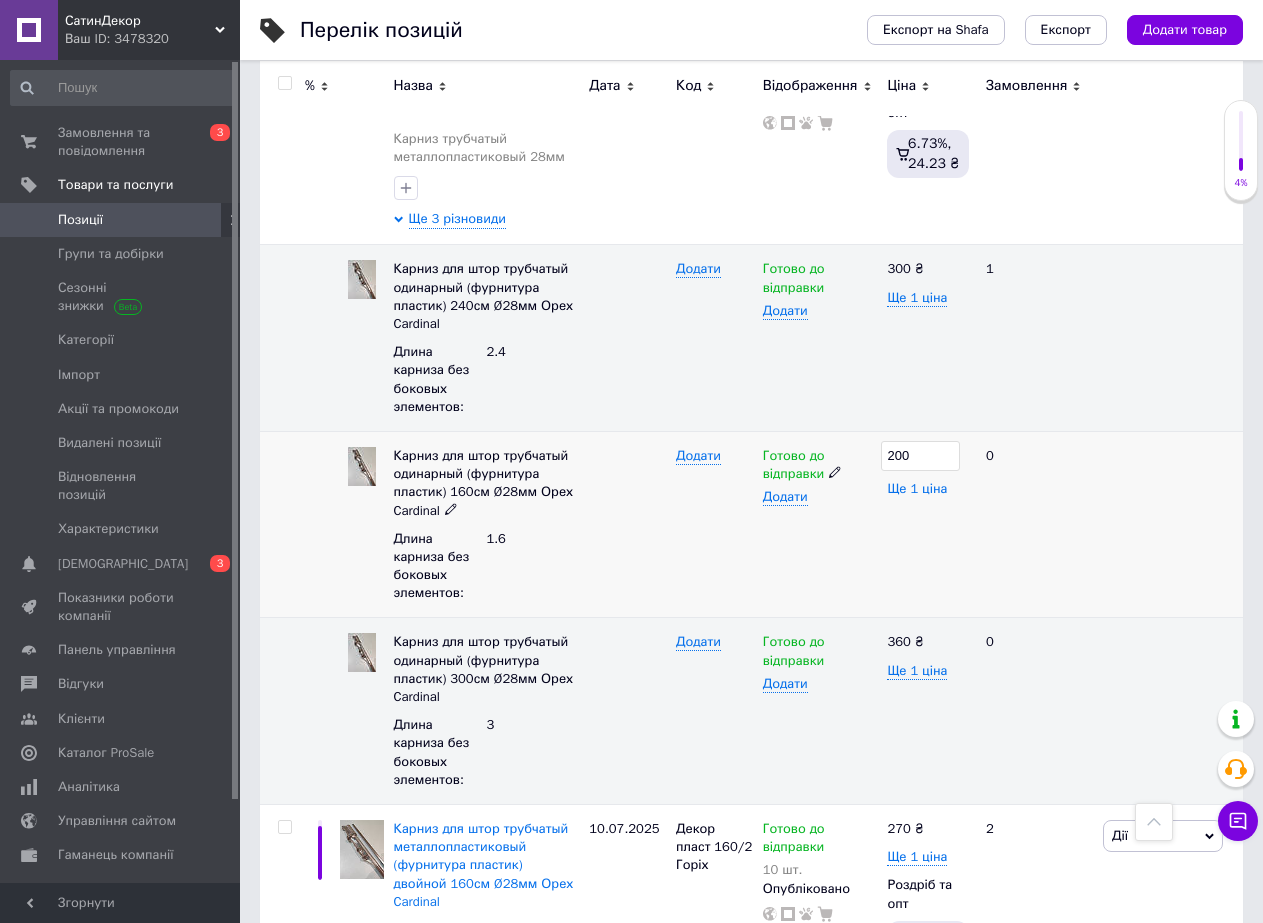 click on "Ще 1 ціна" at bounding box center (917, 489) 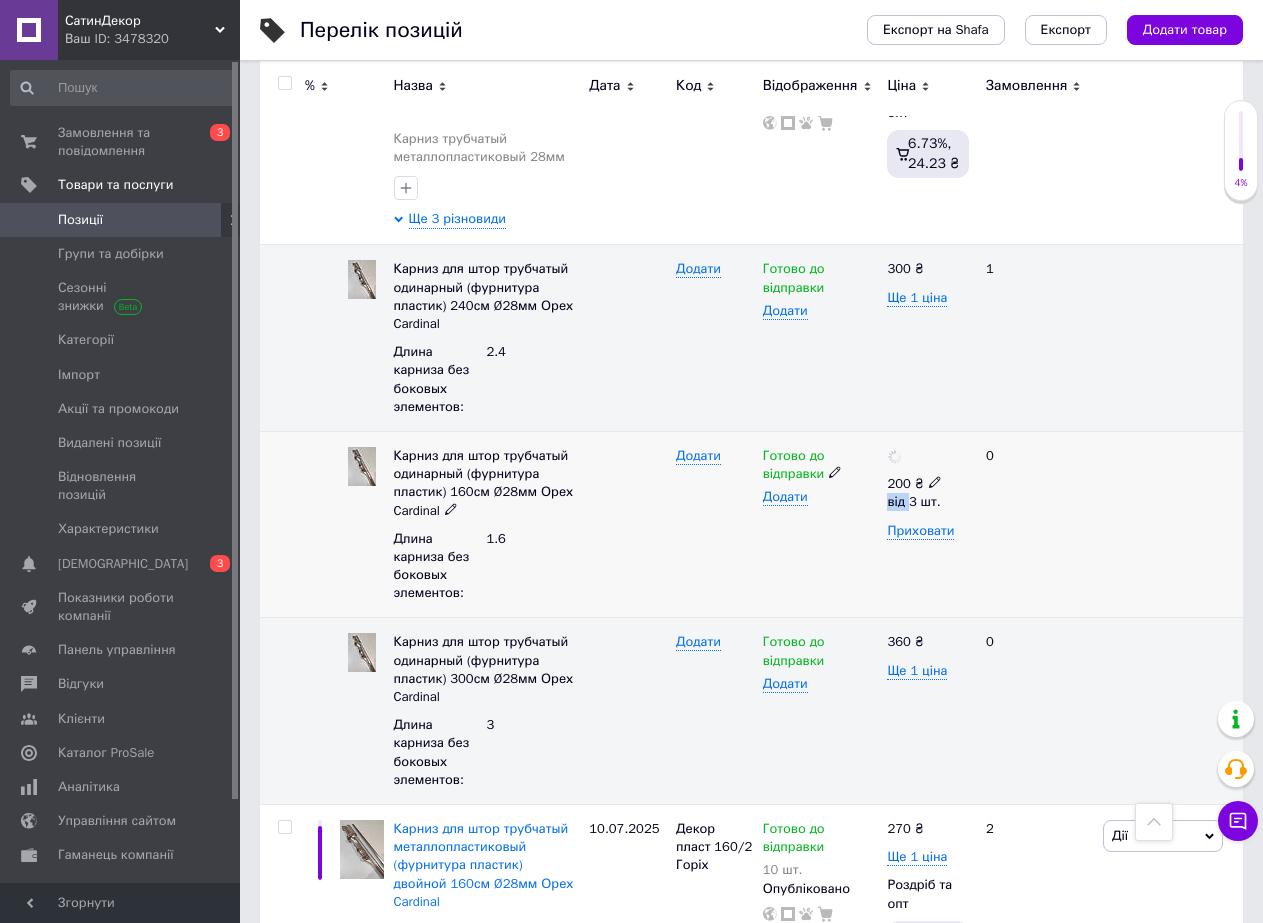 click 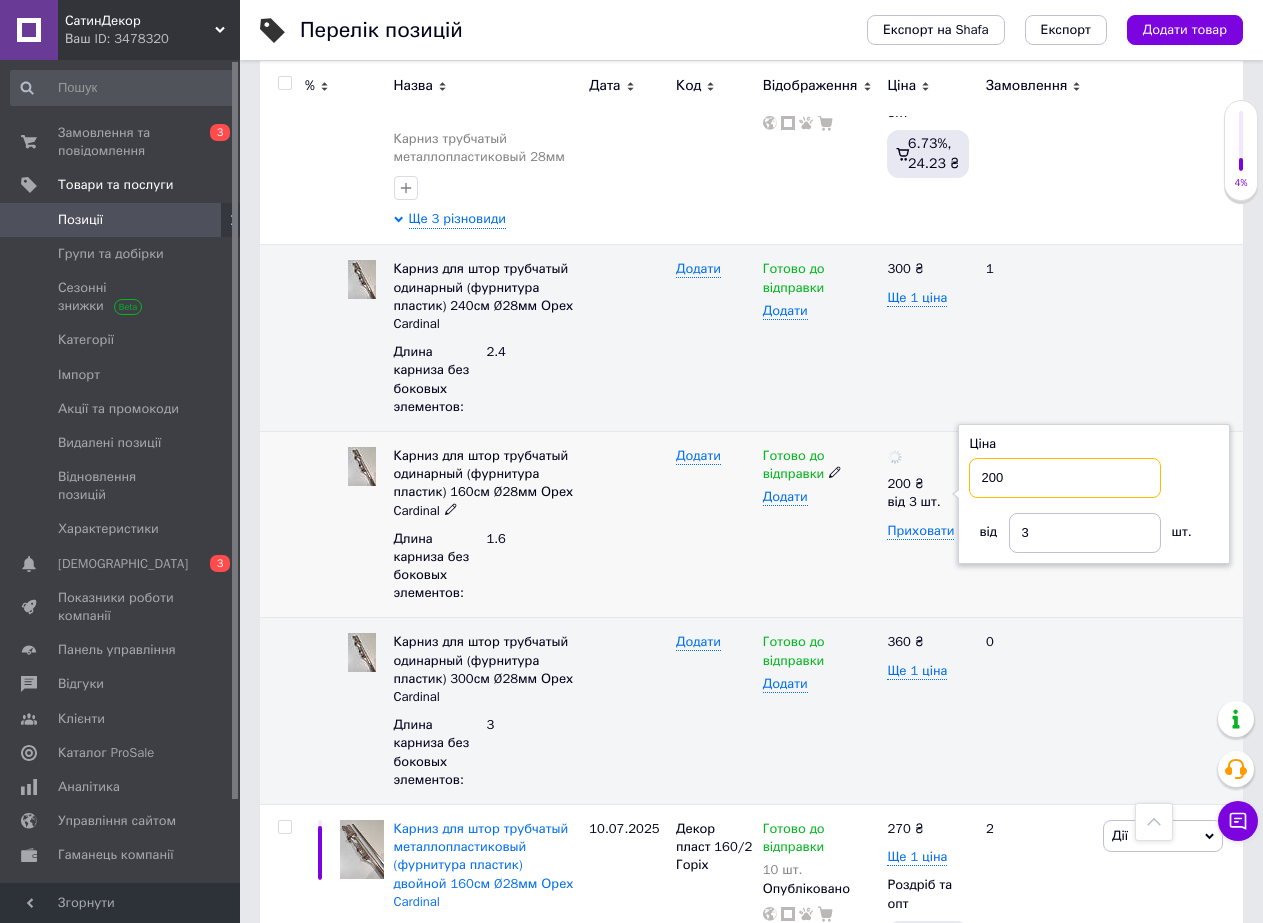 click on "200" at bounding box center [1065, 478] 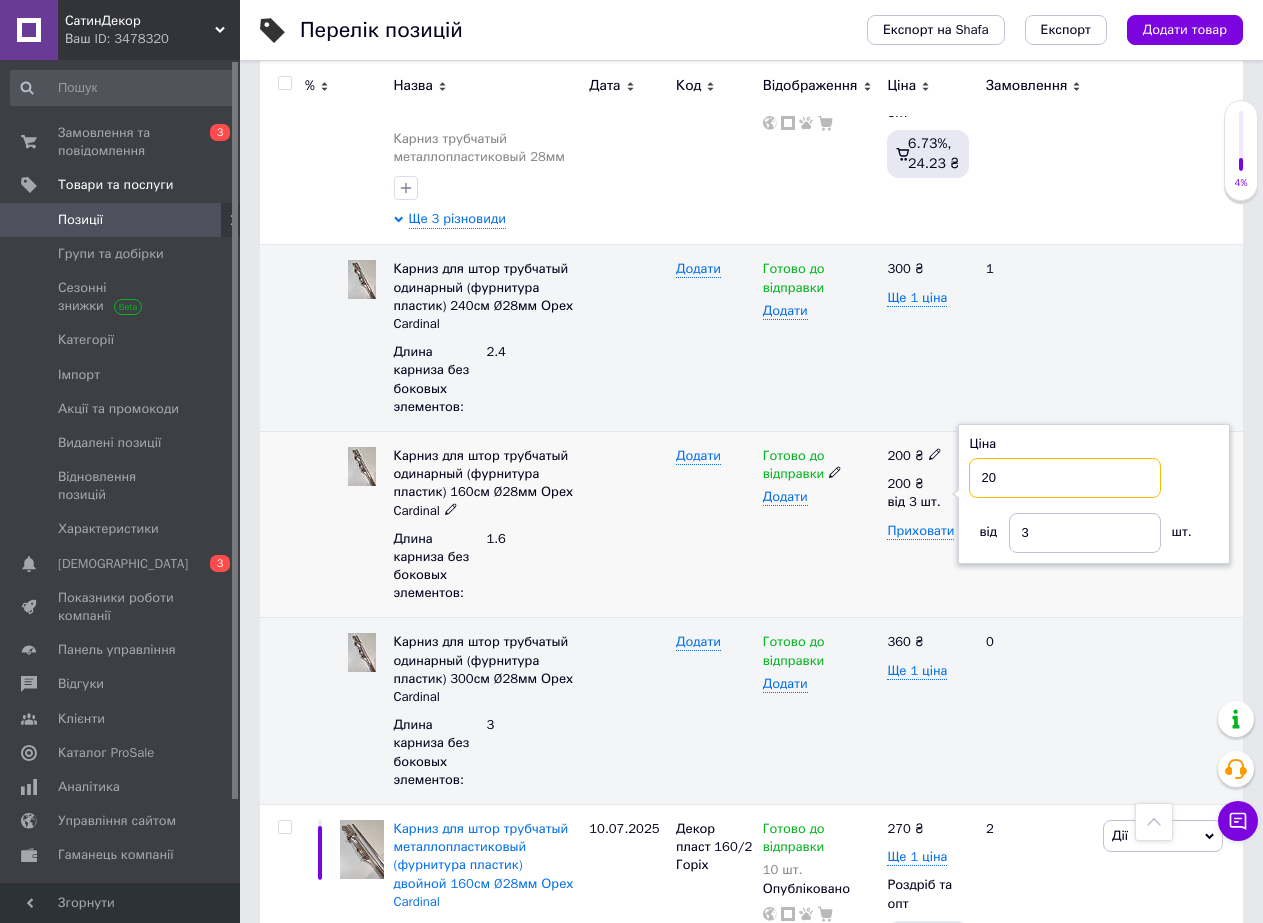 type on "2" 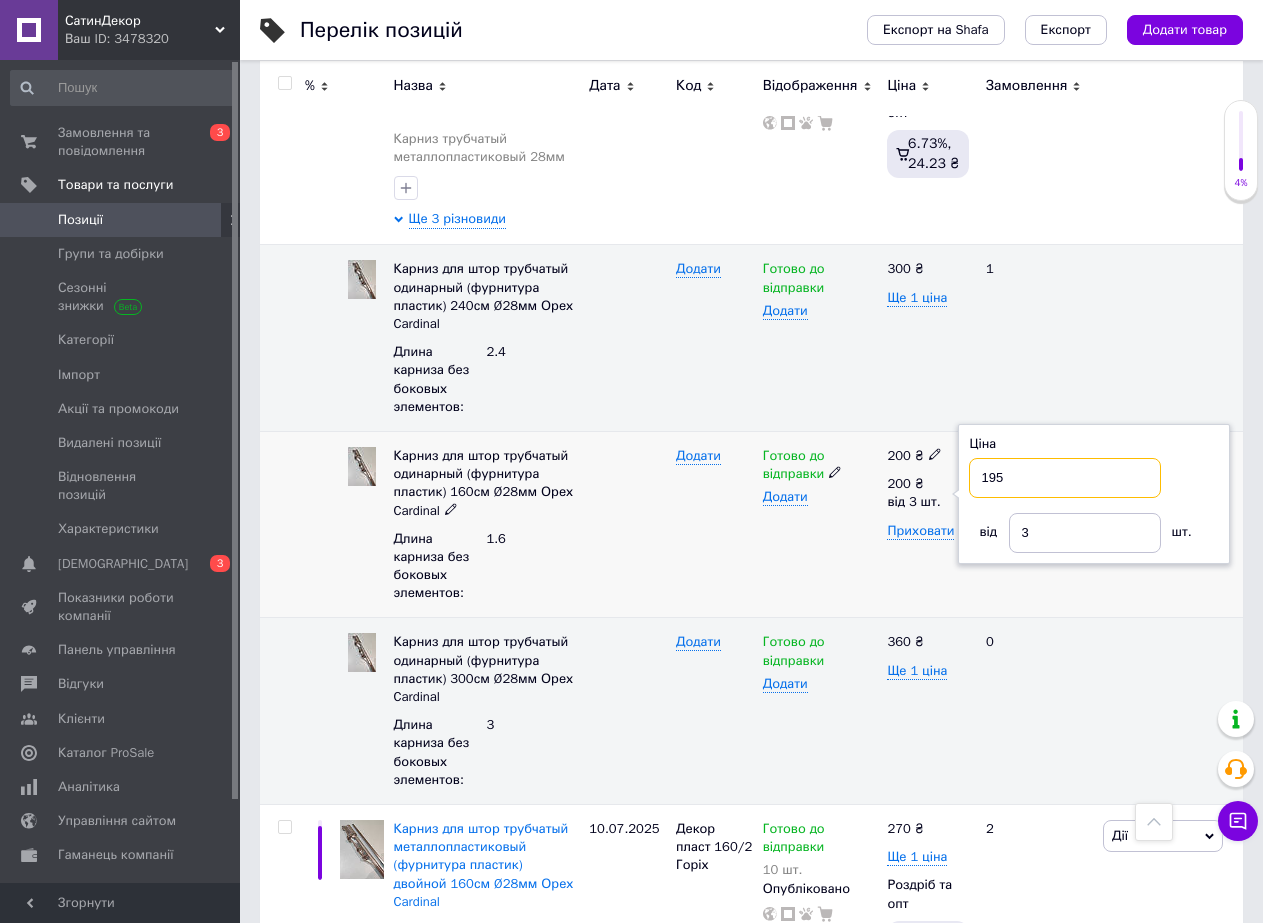 type on "195" 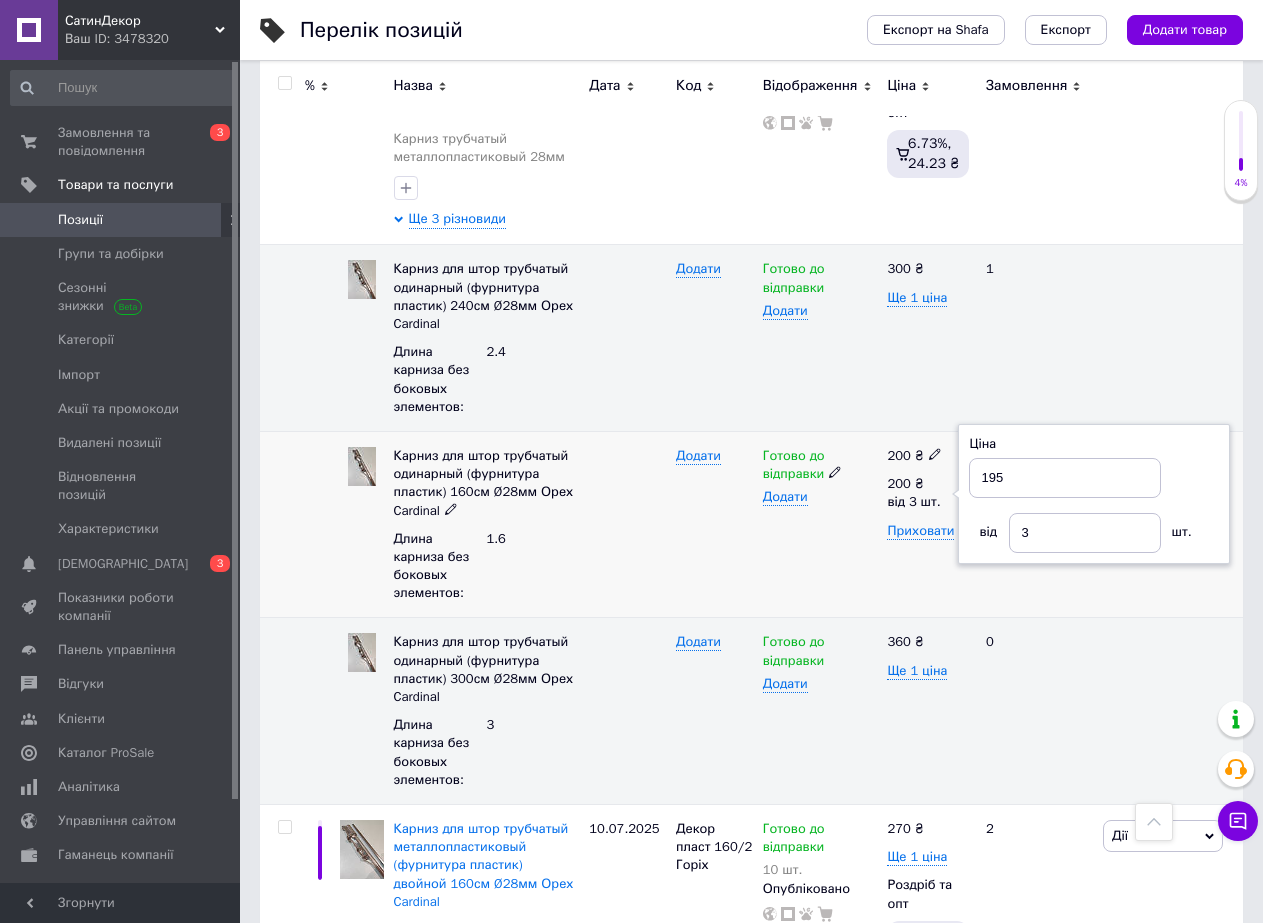 click on "Додати" at bounding box center (714, 524) 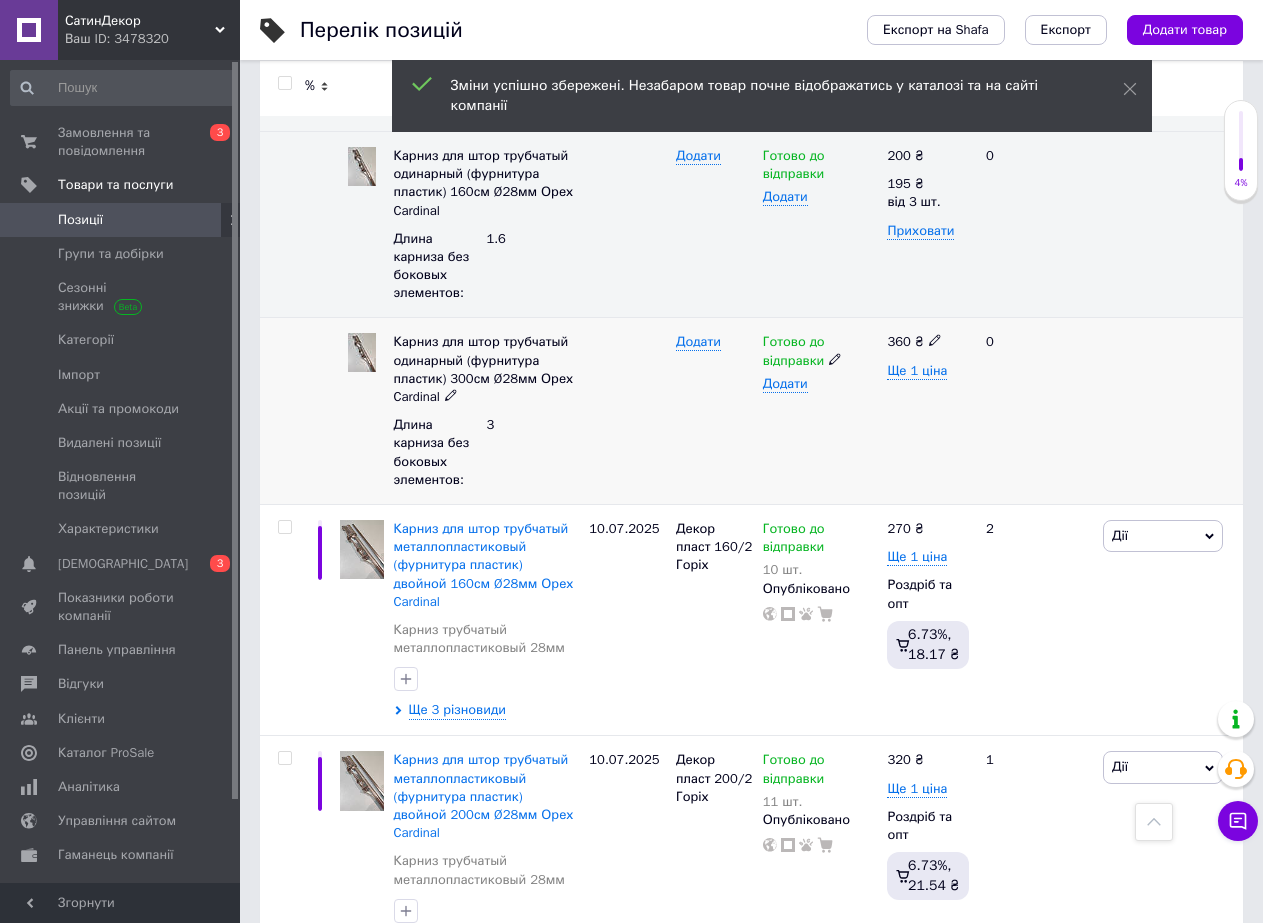 scroll, scrollTop: 8300, scrollLeft: 0, axis: vertical 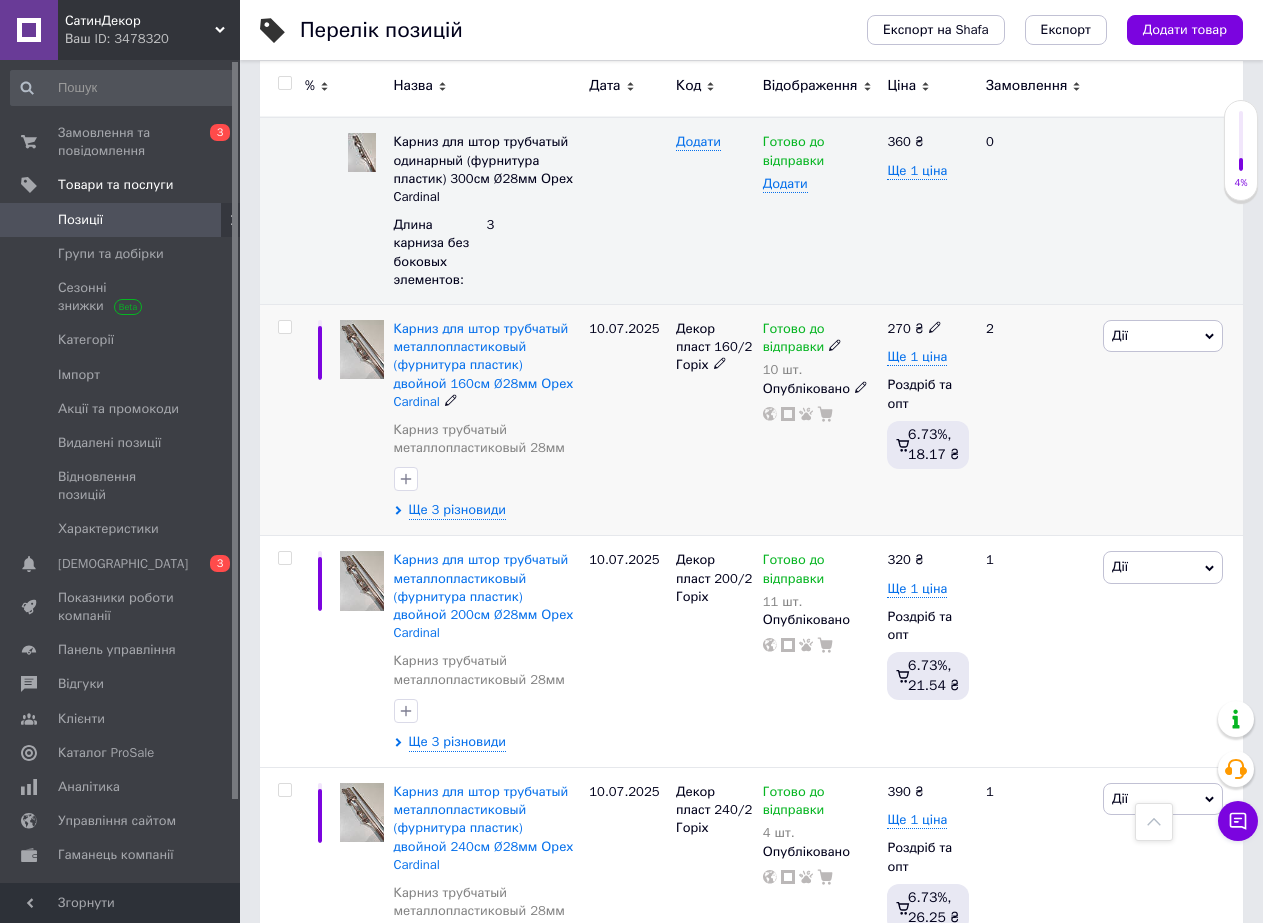 click at bounding box center [935, 326] 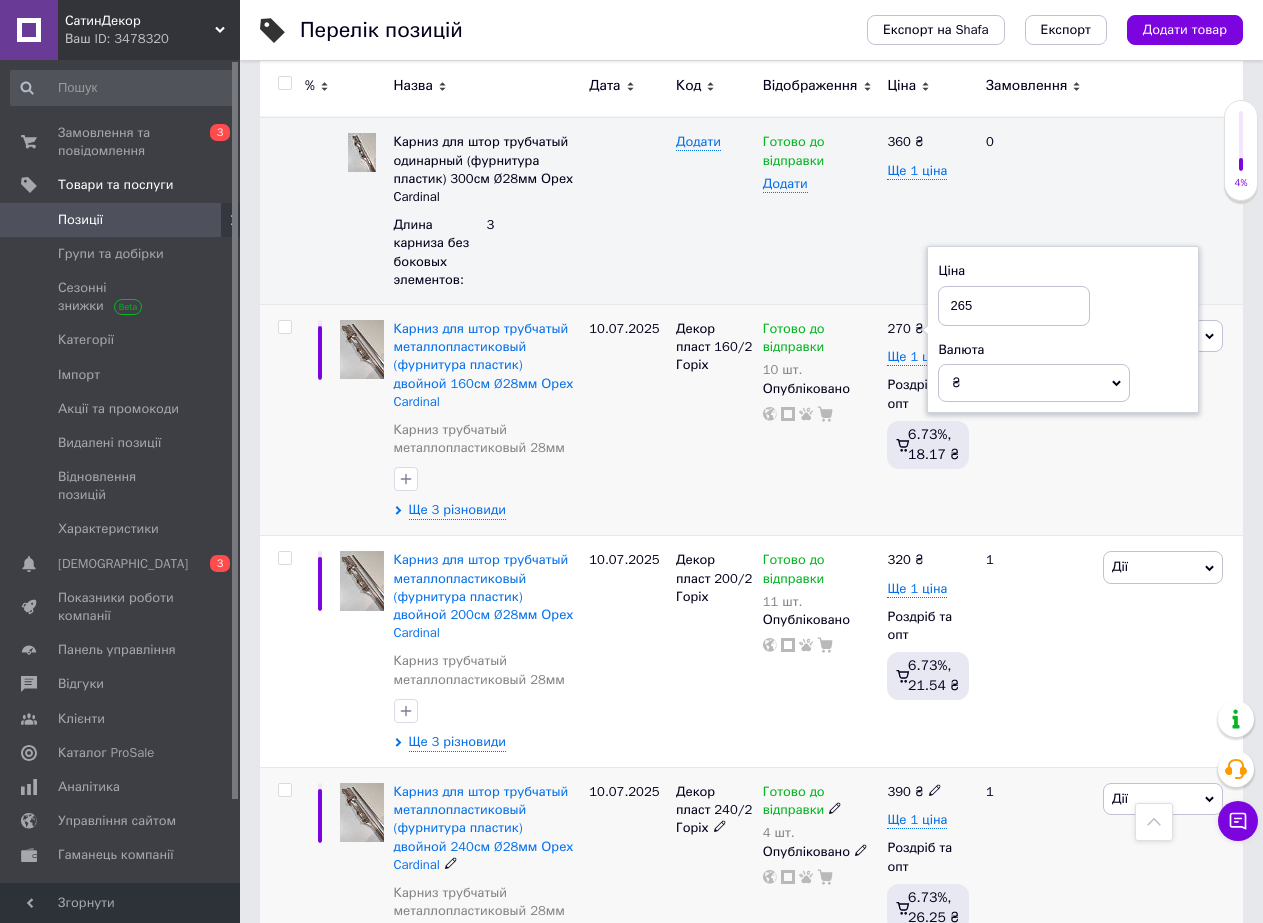 scroll, scrollTop: 8500, scrollLeft: 0, axis: vertical 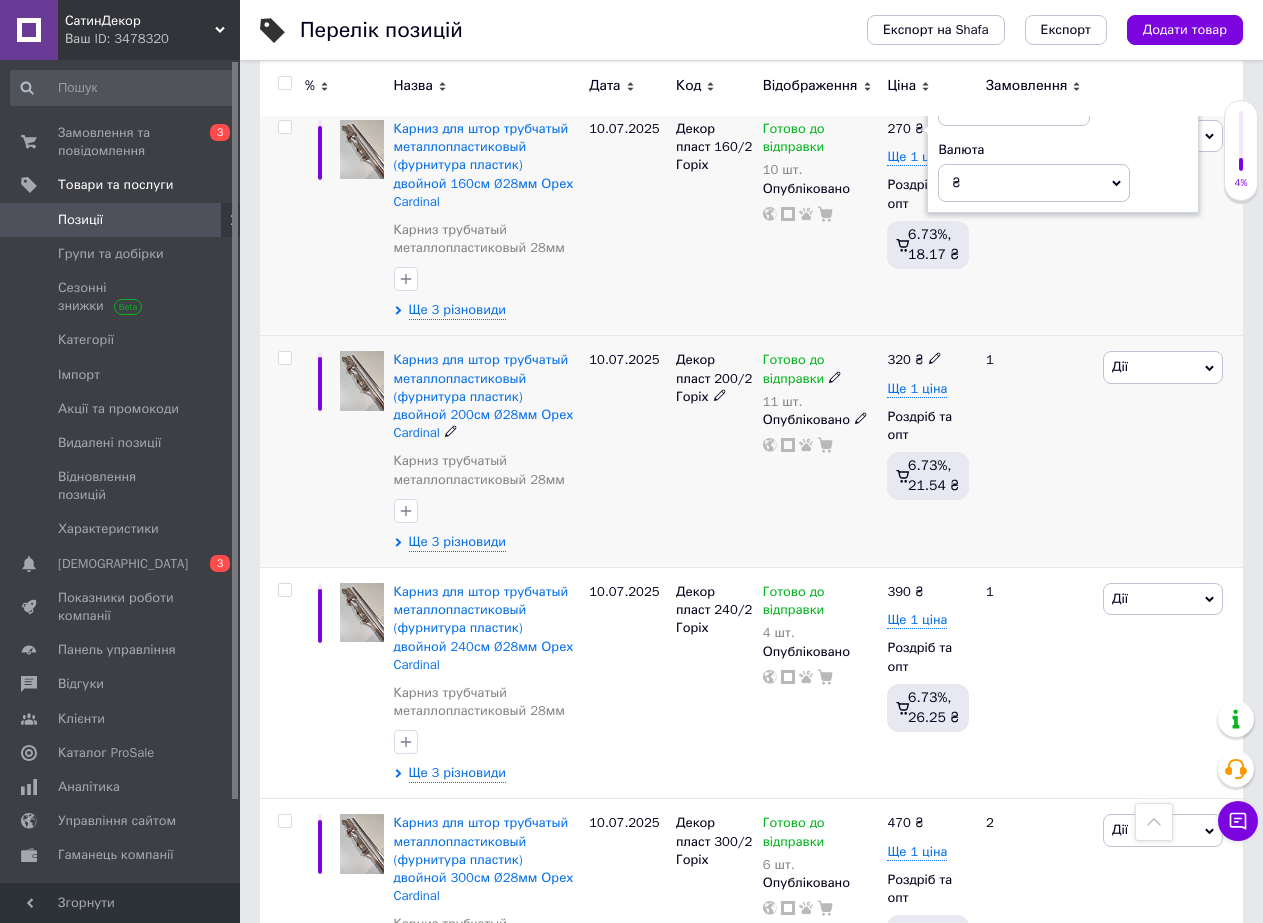 type on "265" 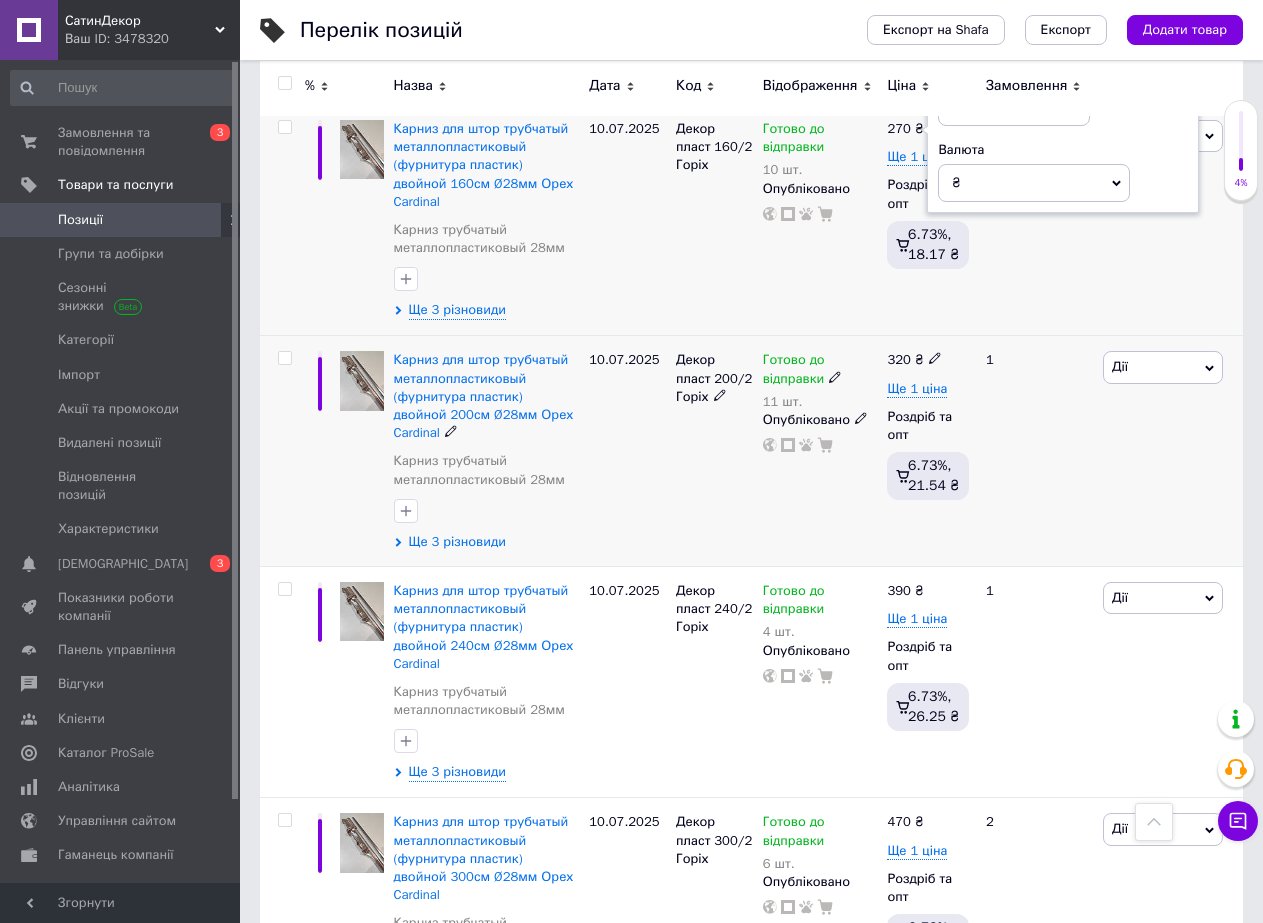 click on "Ще 3 різновиди" at bounding box center [457, 542] 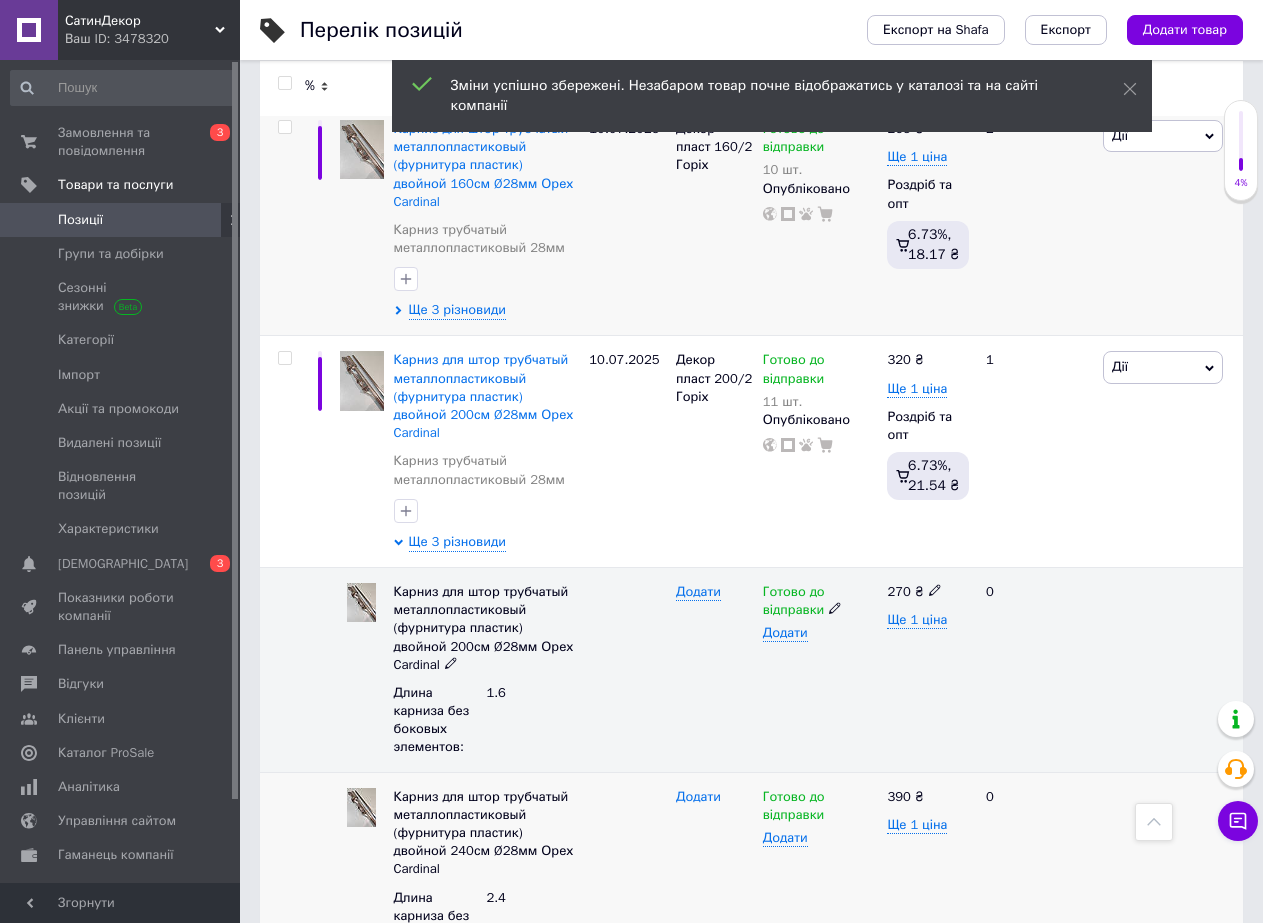 scroll, scrollTop: 8700, scrollLeft: 0, axis: vertical 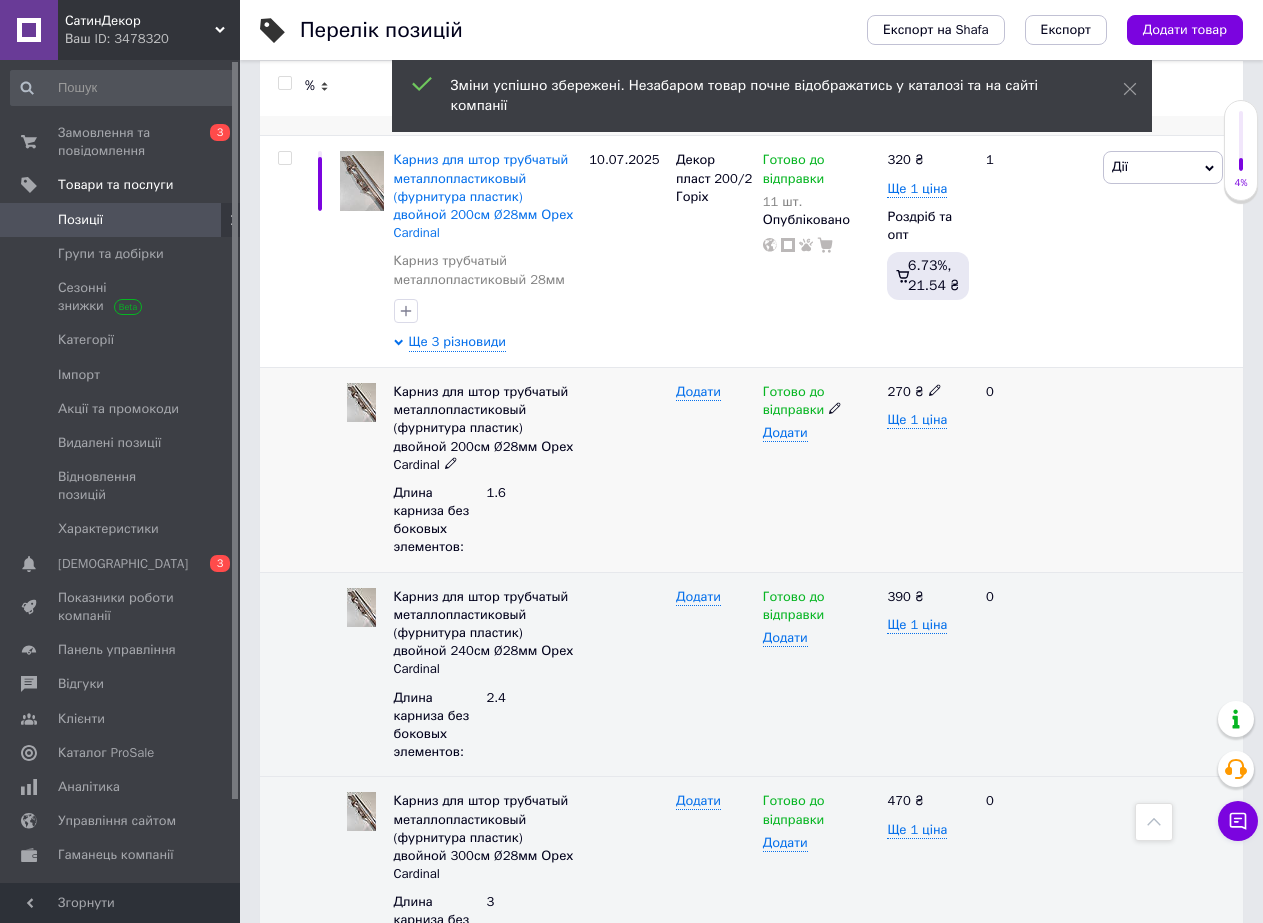 click 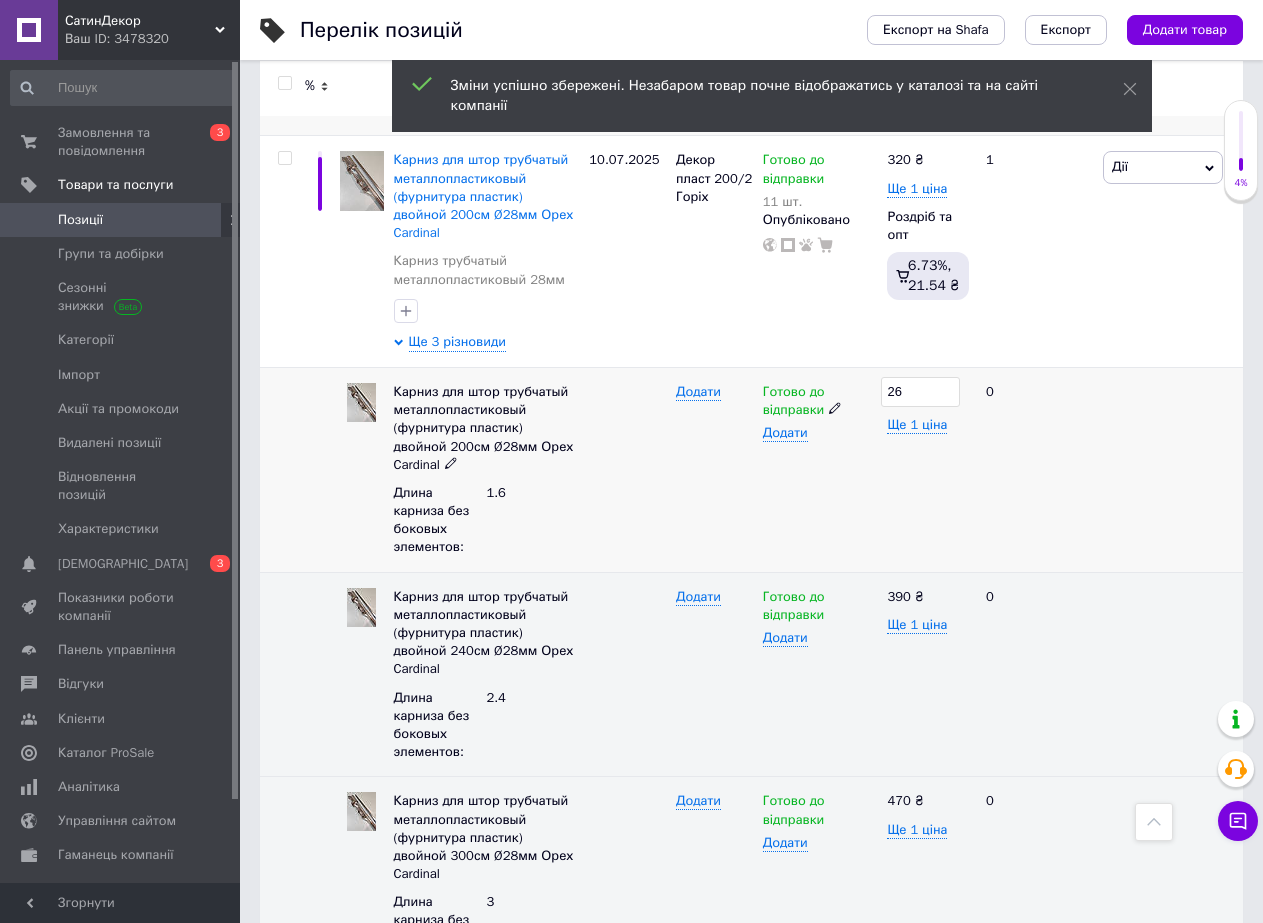 type on "265" 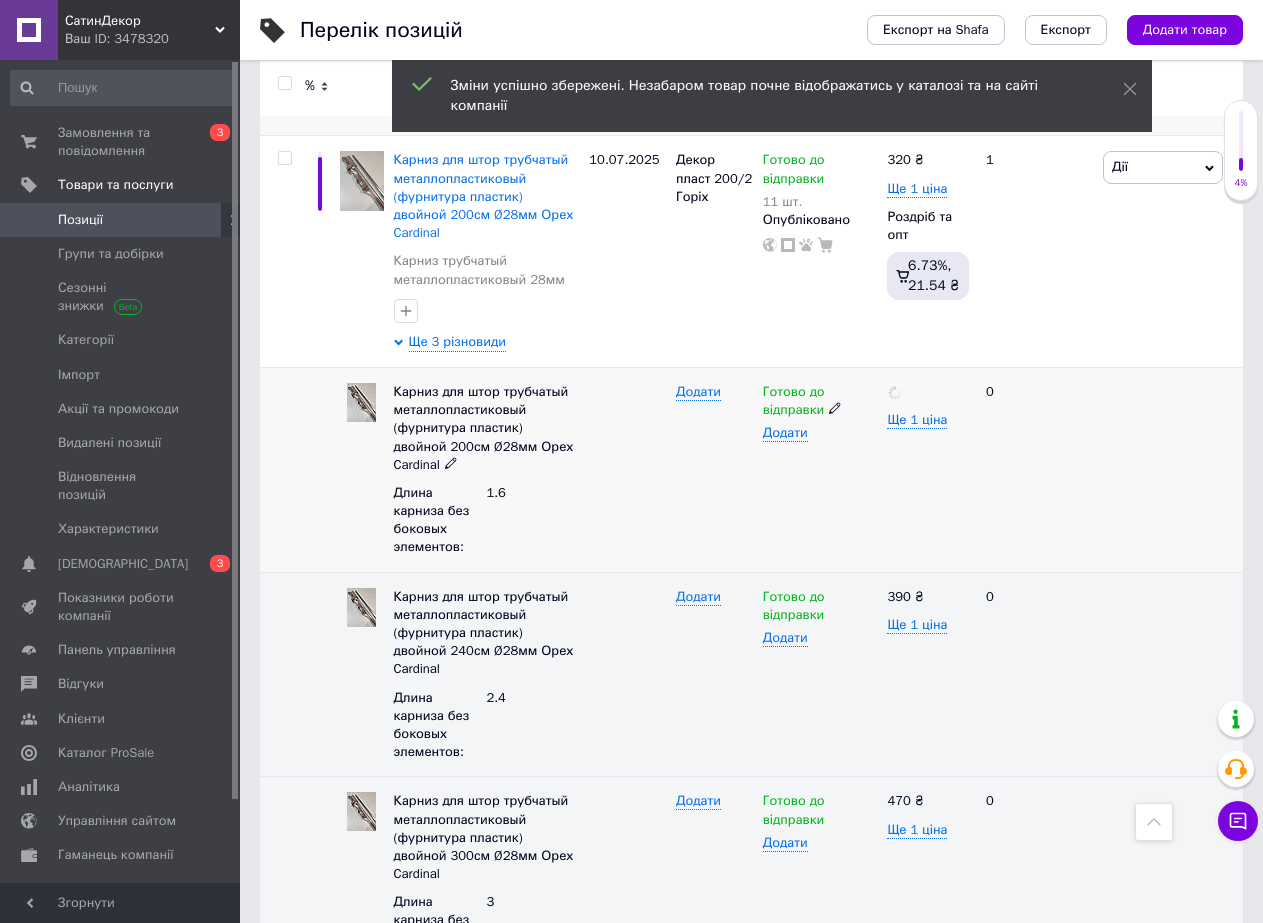 click on "Додати" at bounding box center [714, 469] 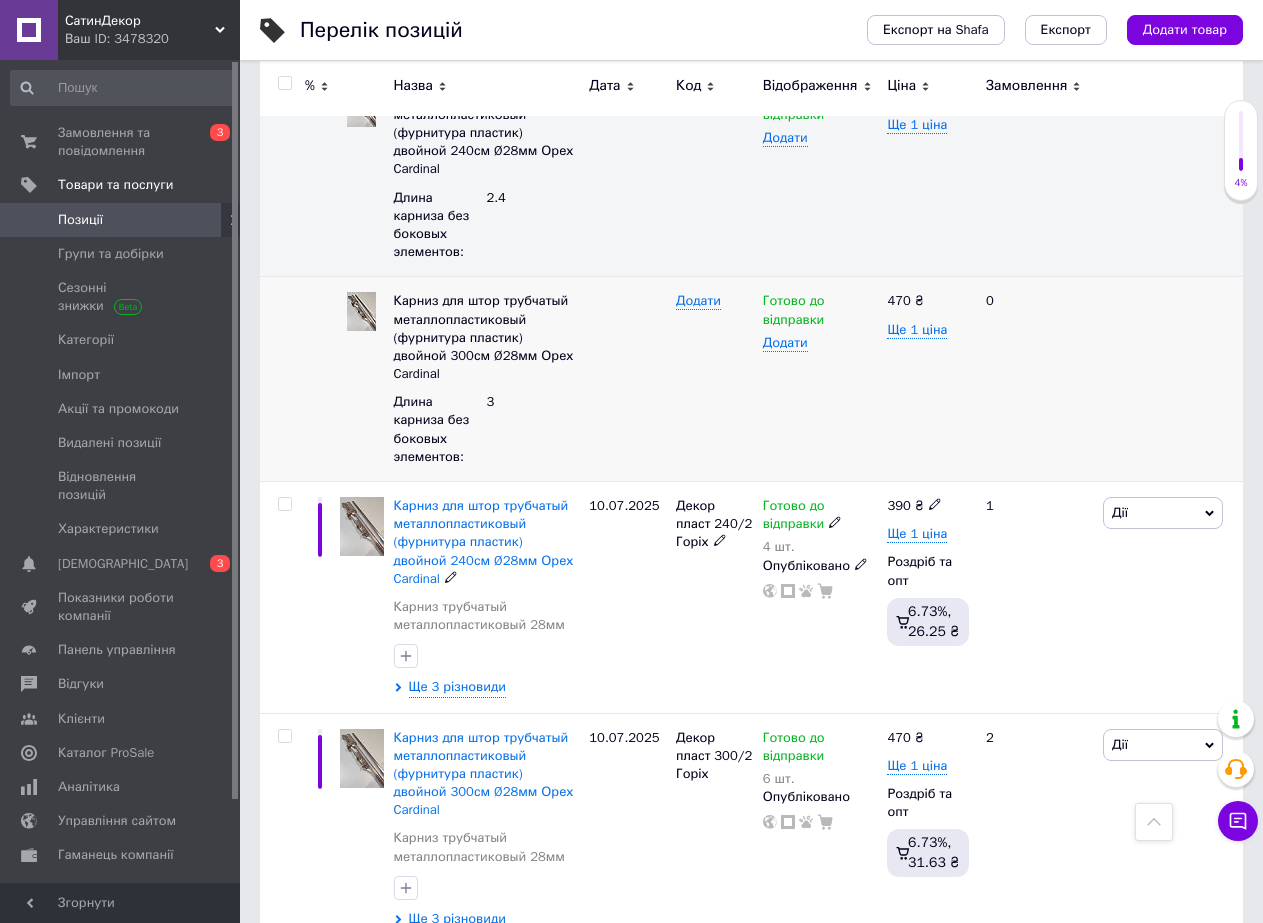 scroll, scrollTop: 9300, scrollLeft: 0, axis: vertical 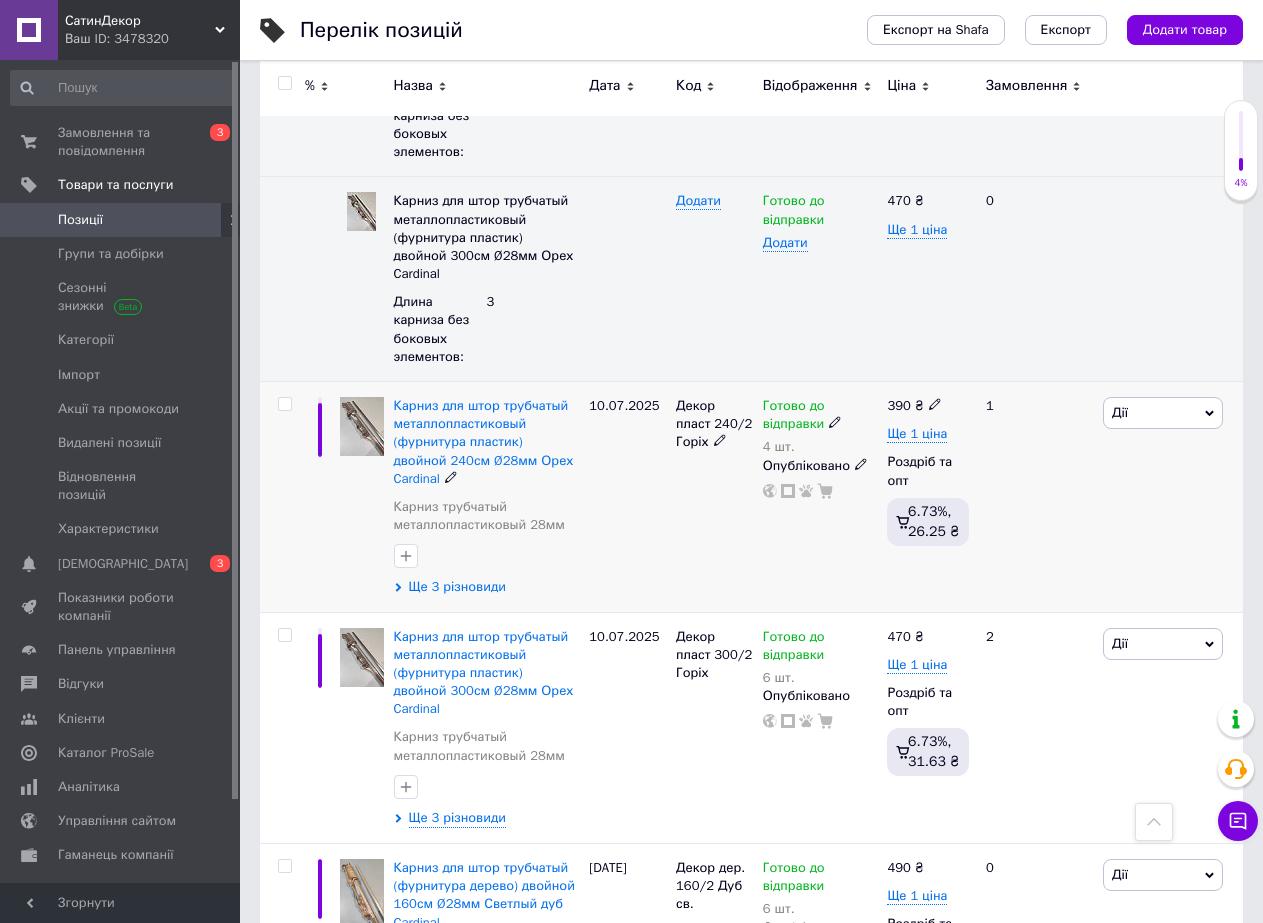 click on "Ще 3 різновиди" at bounding box center [457, 587] 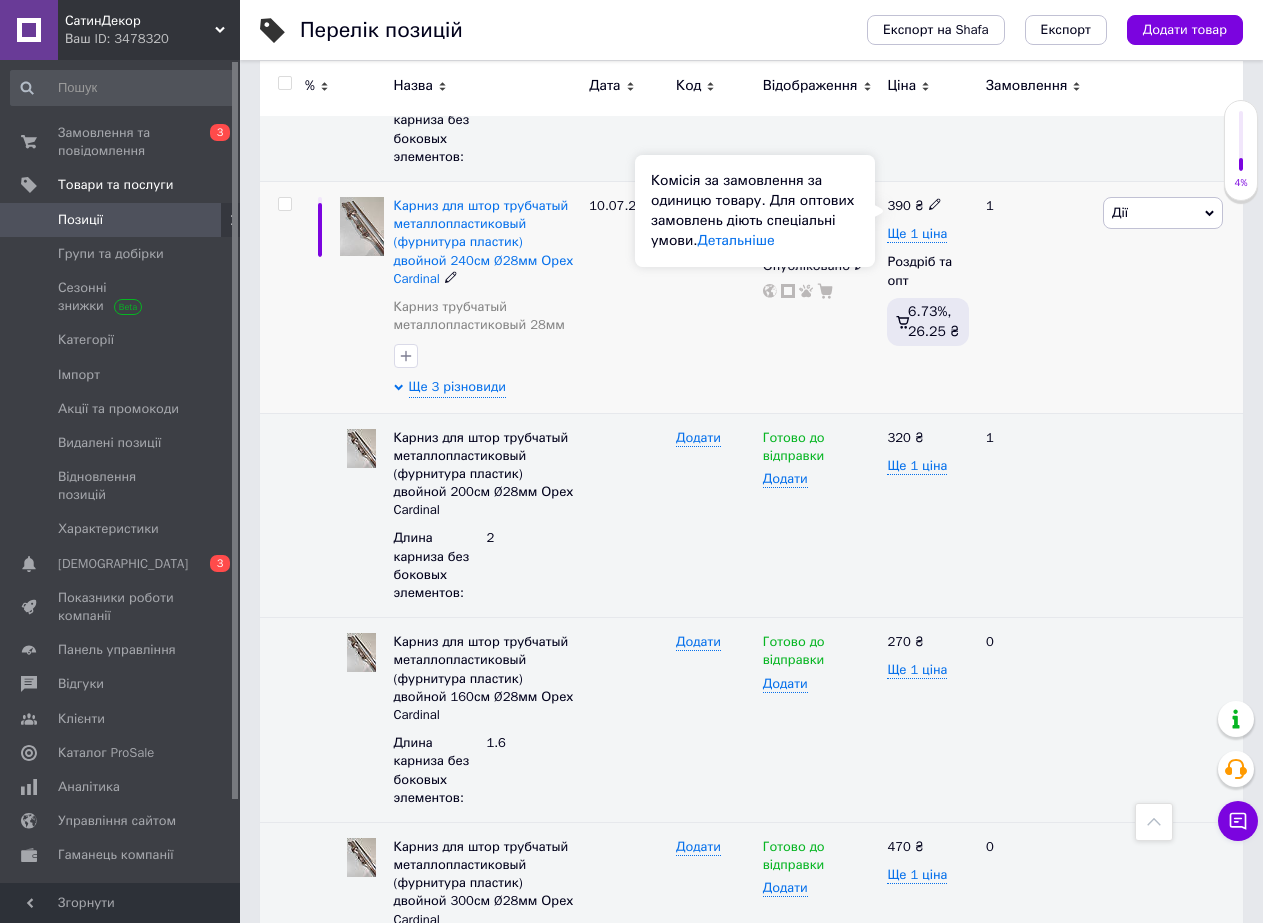 scroll, scrollTop: 9400, scrollLeft: 0, axis: vertical 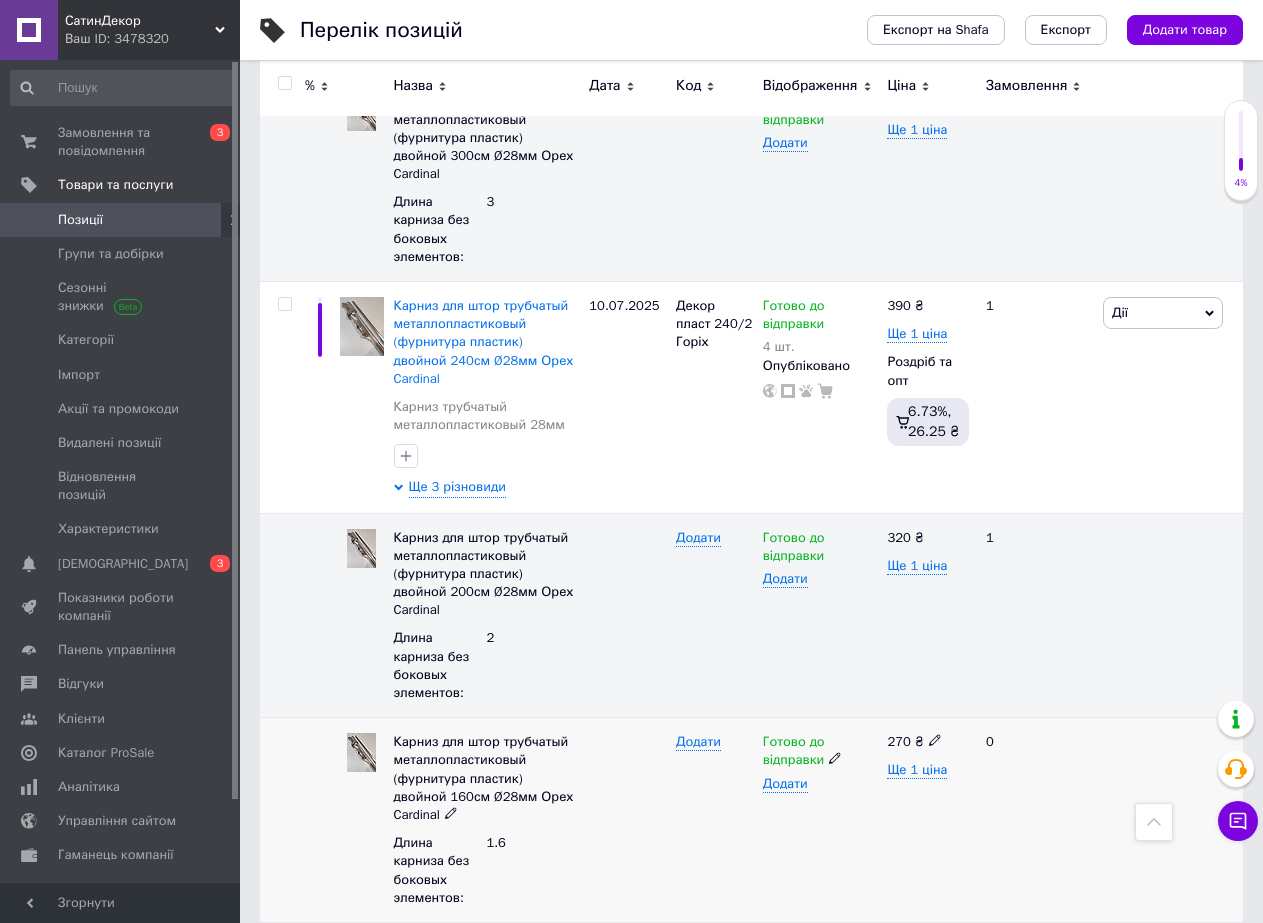 click 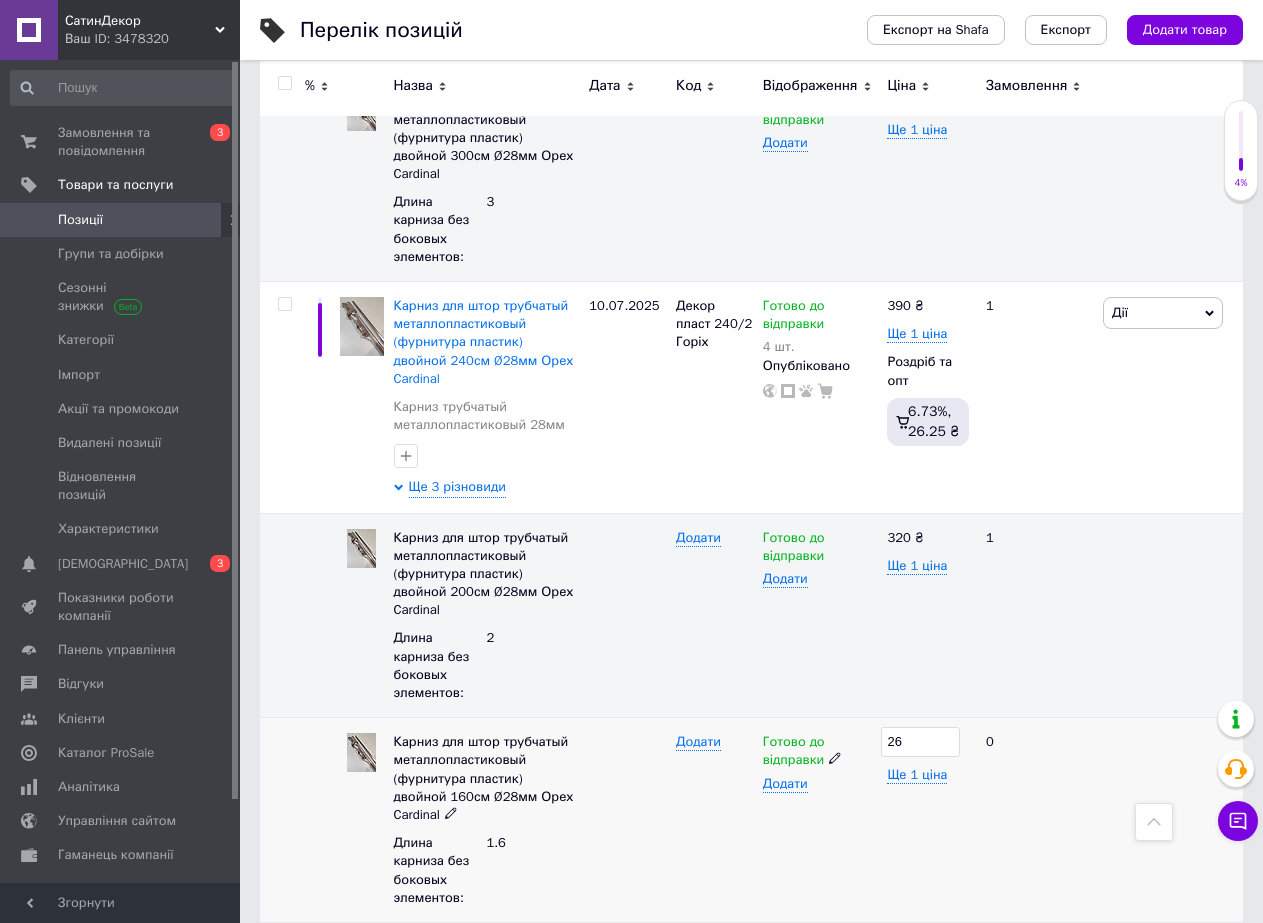 type on "265" 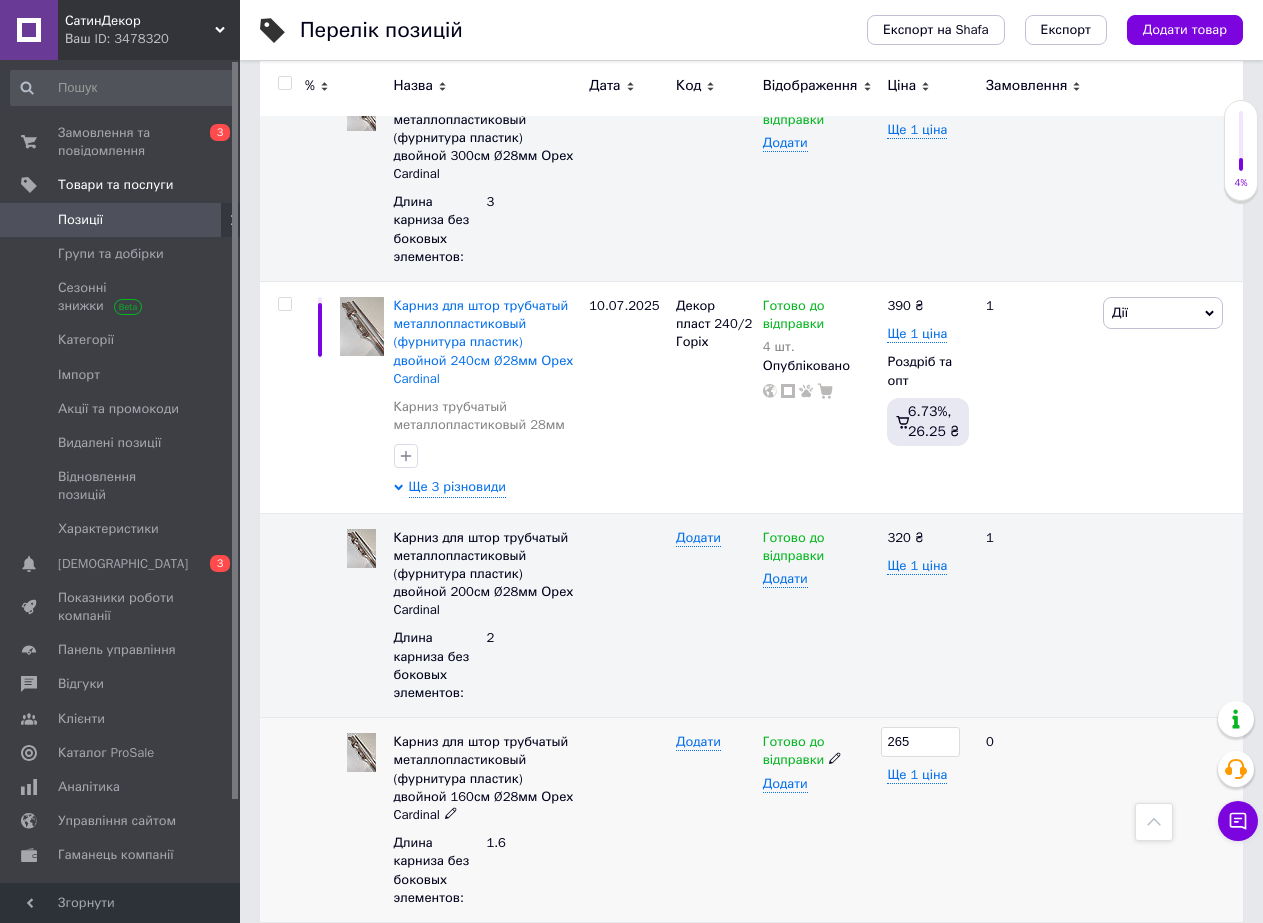 click on "Додати" at bounding box center (714, 820) 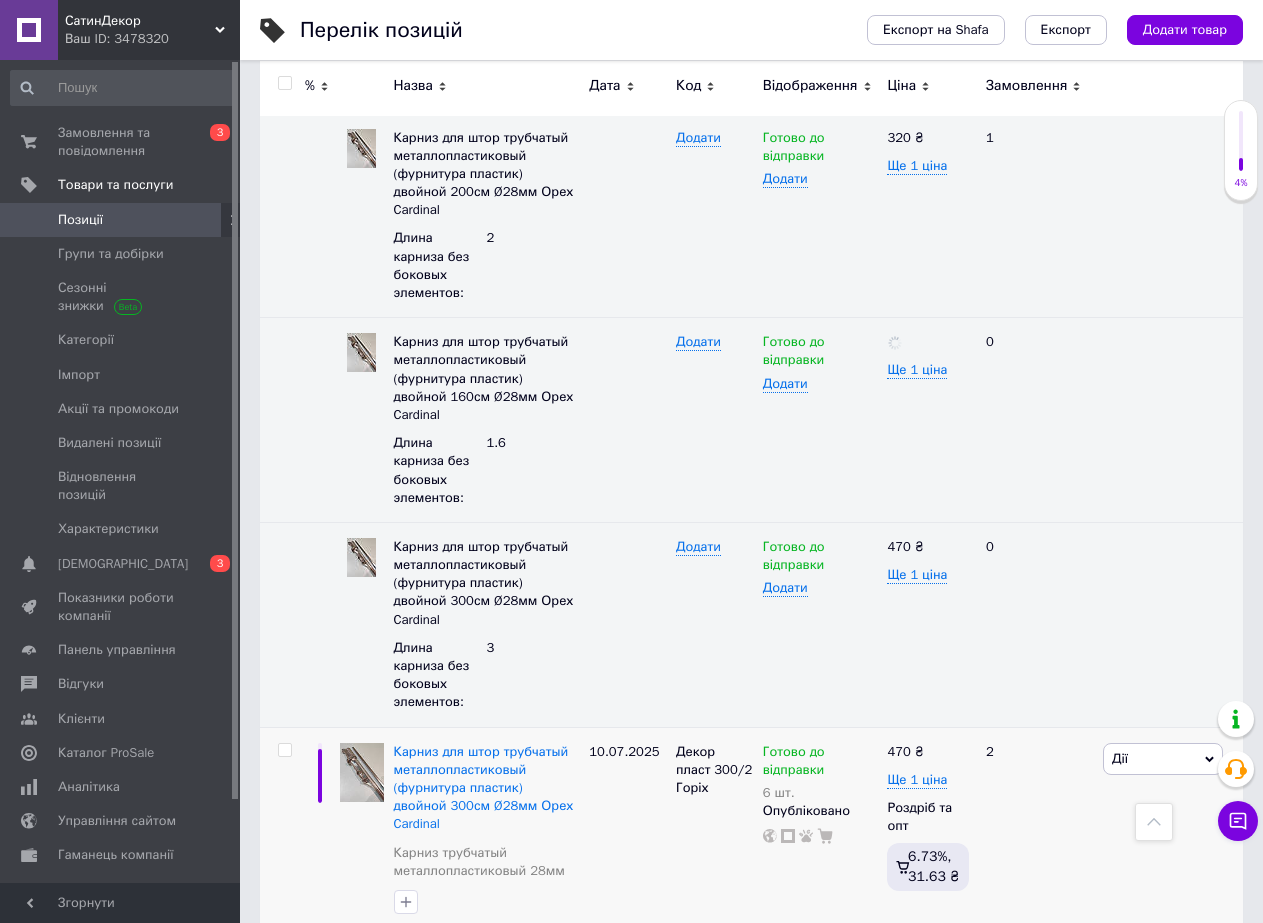 scroll, scrollTop: 10000, scrollLeft: 0, axis: vertical 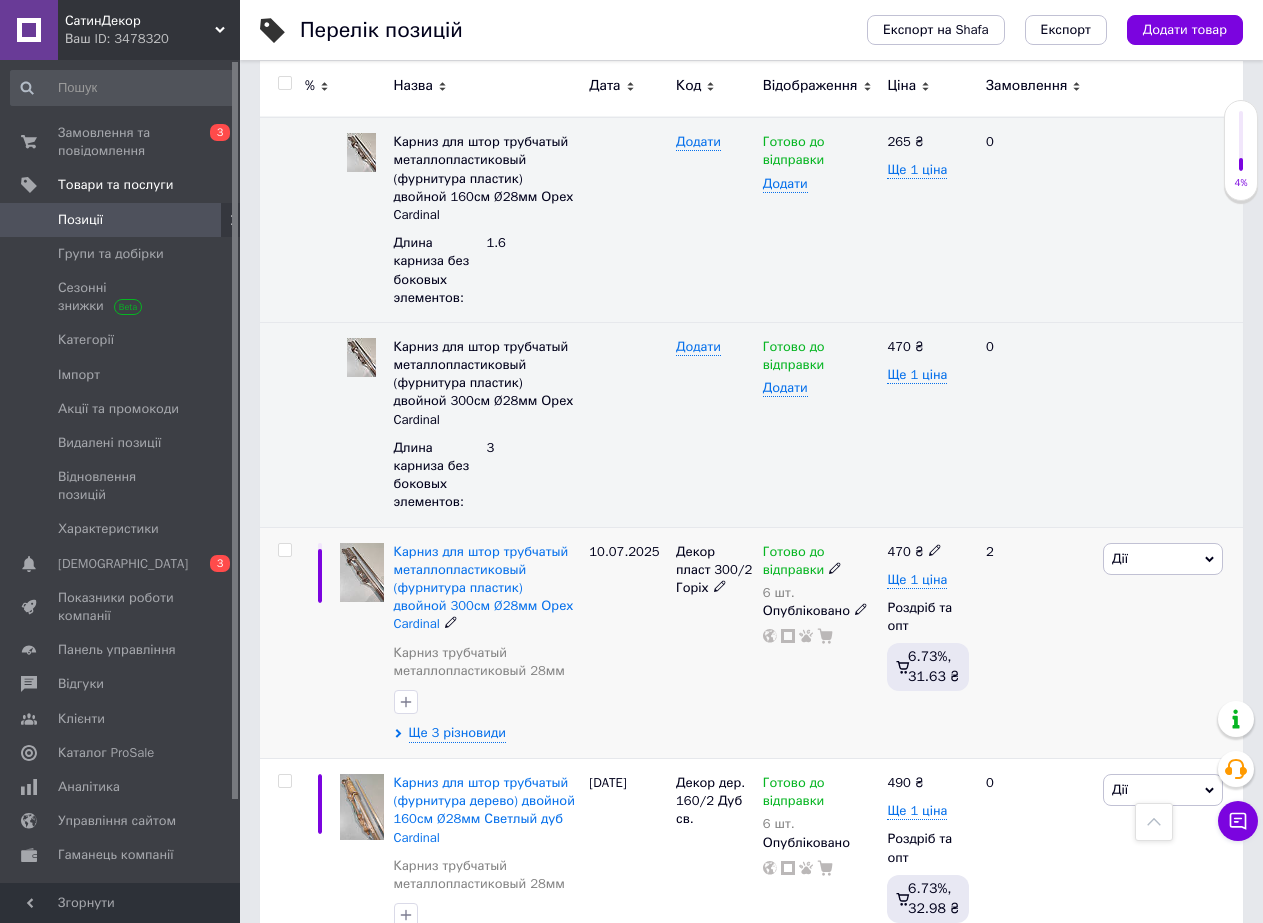 click on "Карниз для штор трубчатый металлопластиковый (фурнитура пластик) двойной 300см Ø28мм Орех Cardinal Карниз трубчатый металлопластиковый 28мм Ще 3 різновиди" at bounding box center (487, 643) 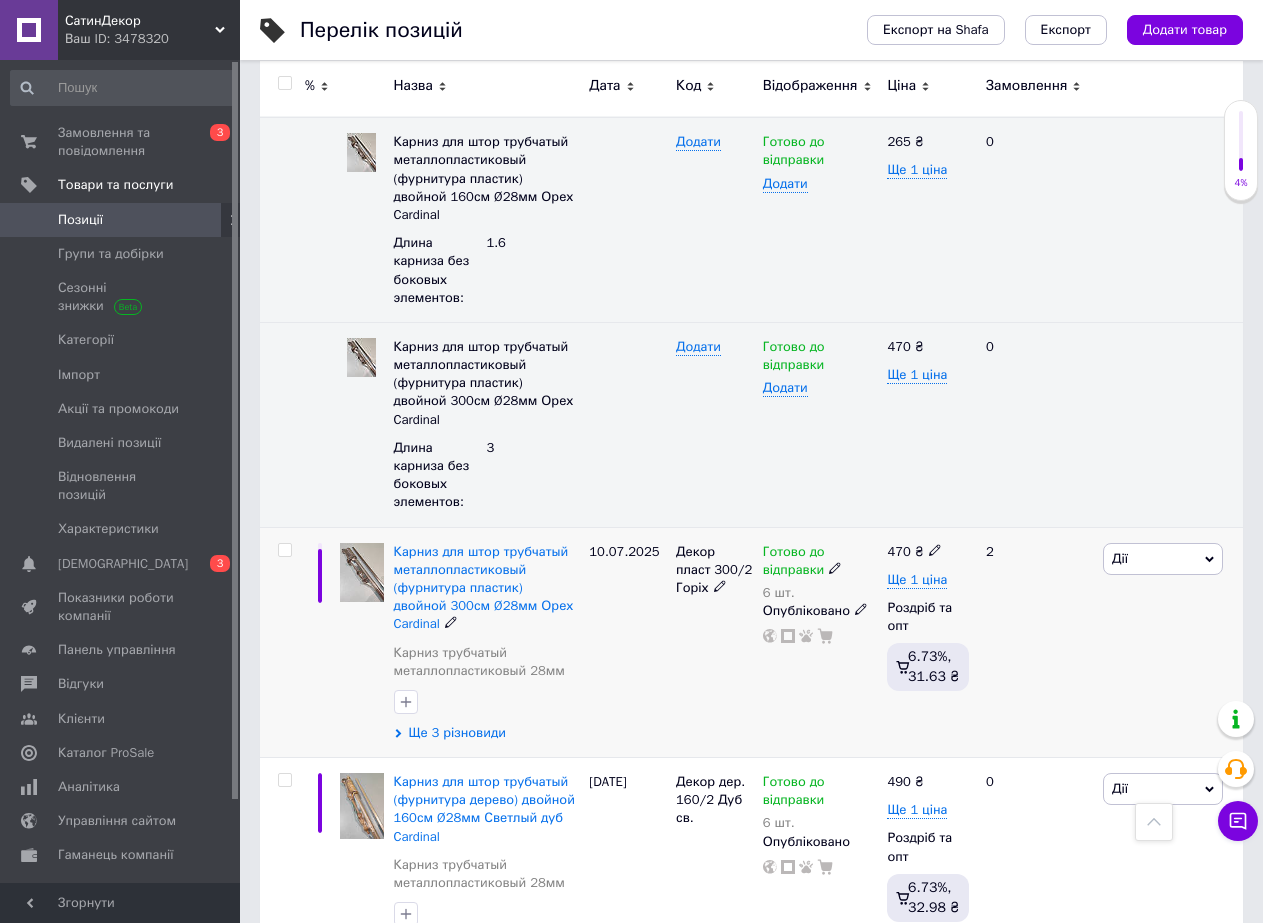 click on "Ще 3 різновиди" at bounding box center (457, 733) 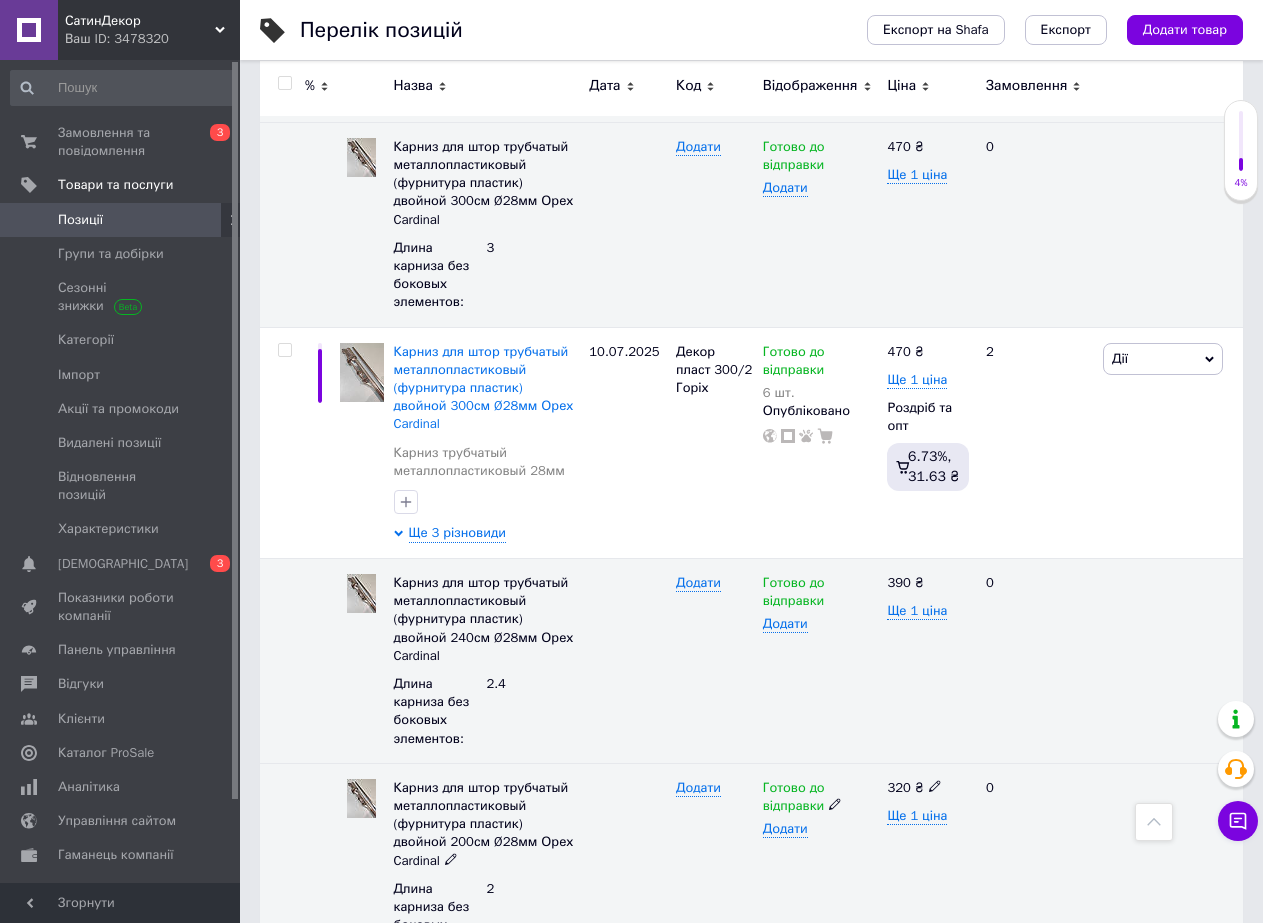 scroll, scrollTop: 10400, scrollLeft: 0, axis: vertical 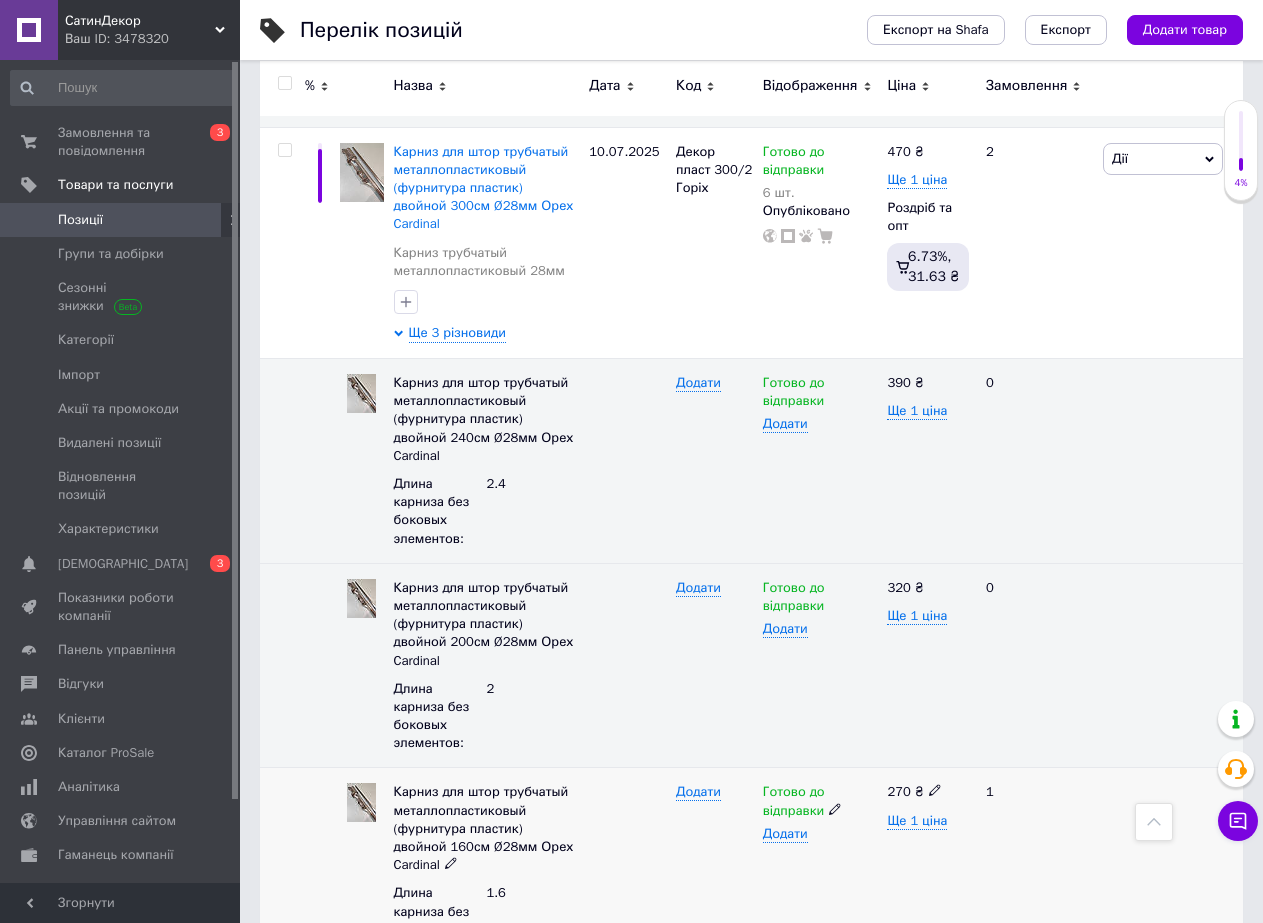 click on "270   ₴ Ще 1 ціна" at bounding box center (928, 870) 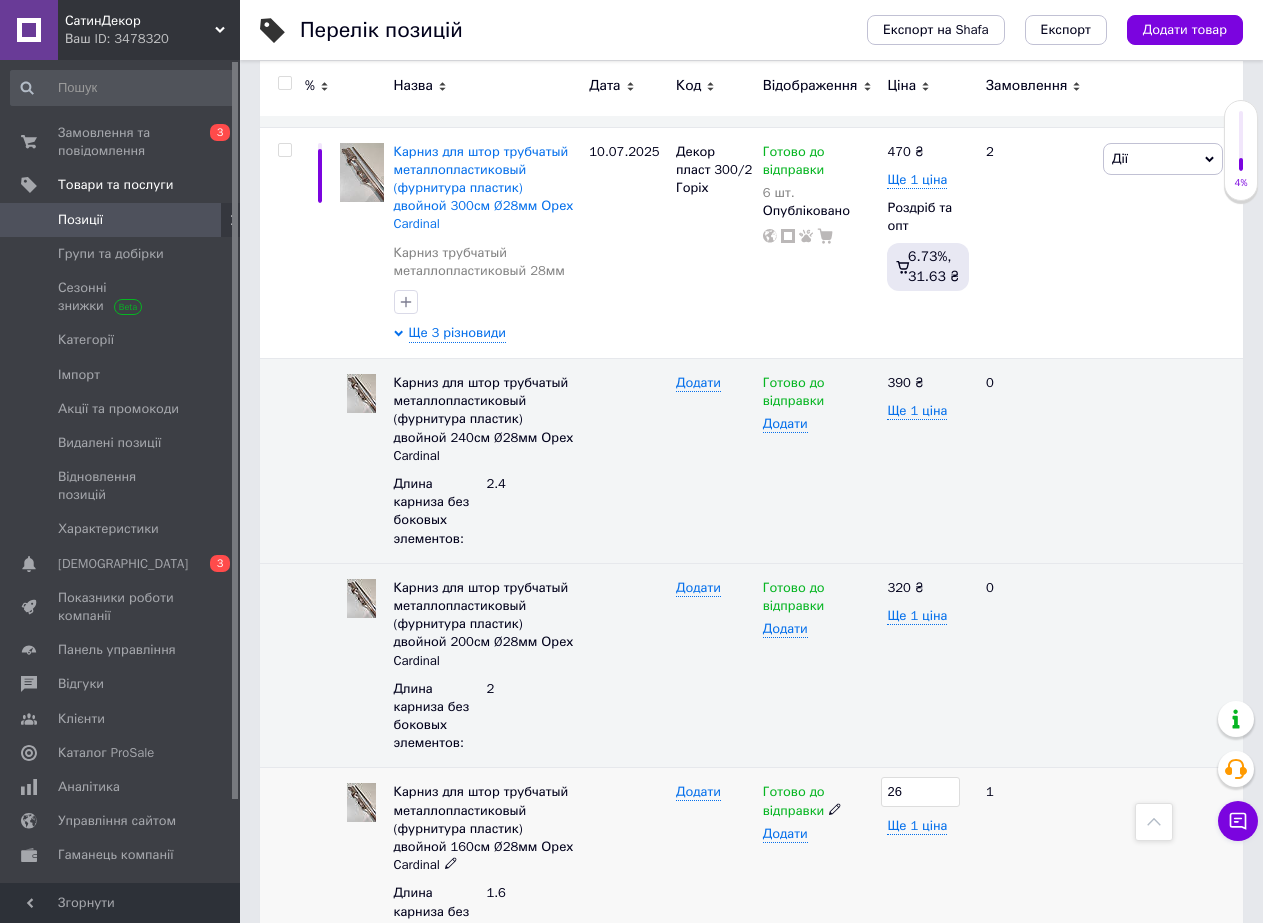type on "265" 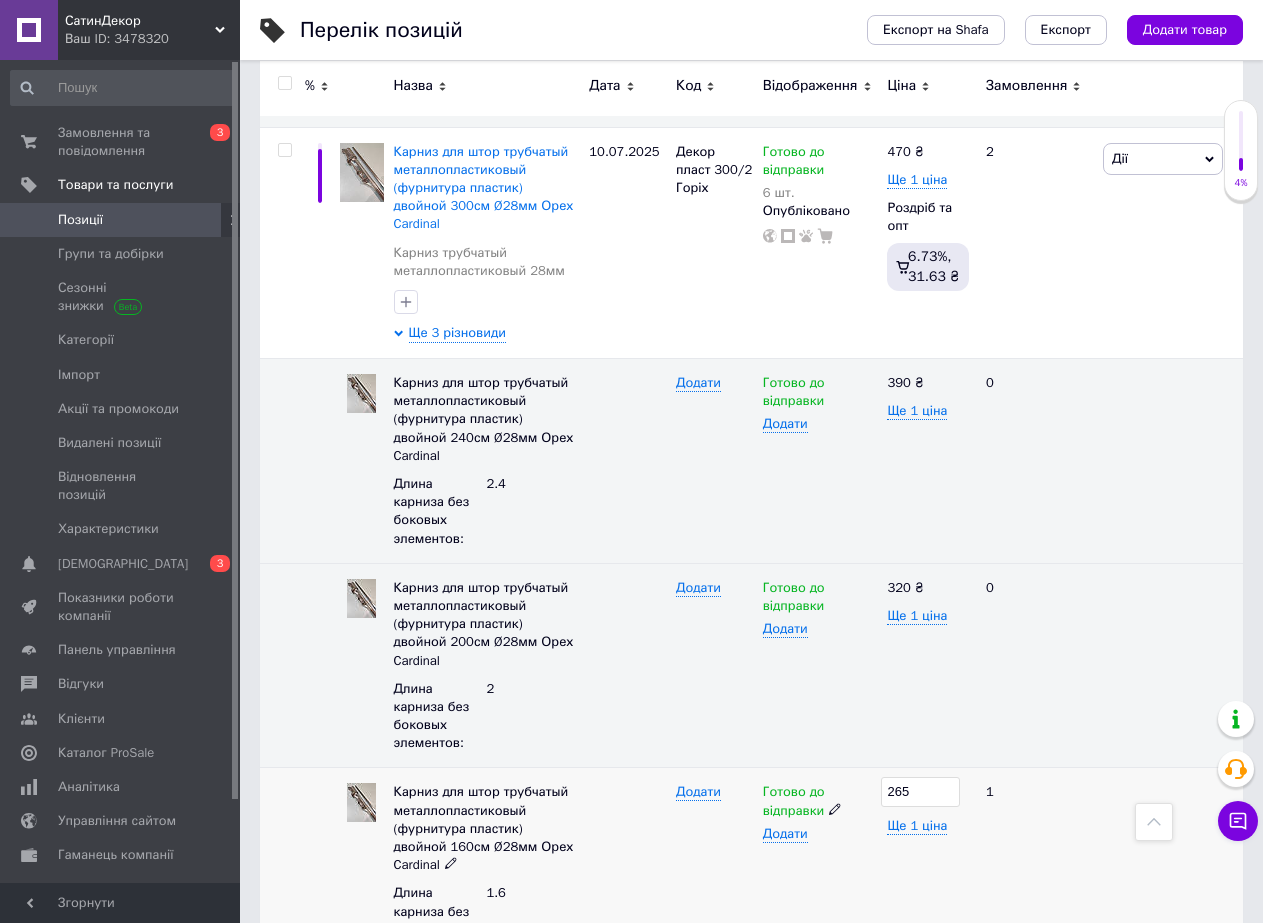 click on "Додати" at bounding box center [714, 870] 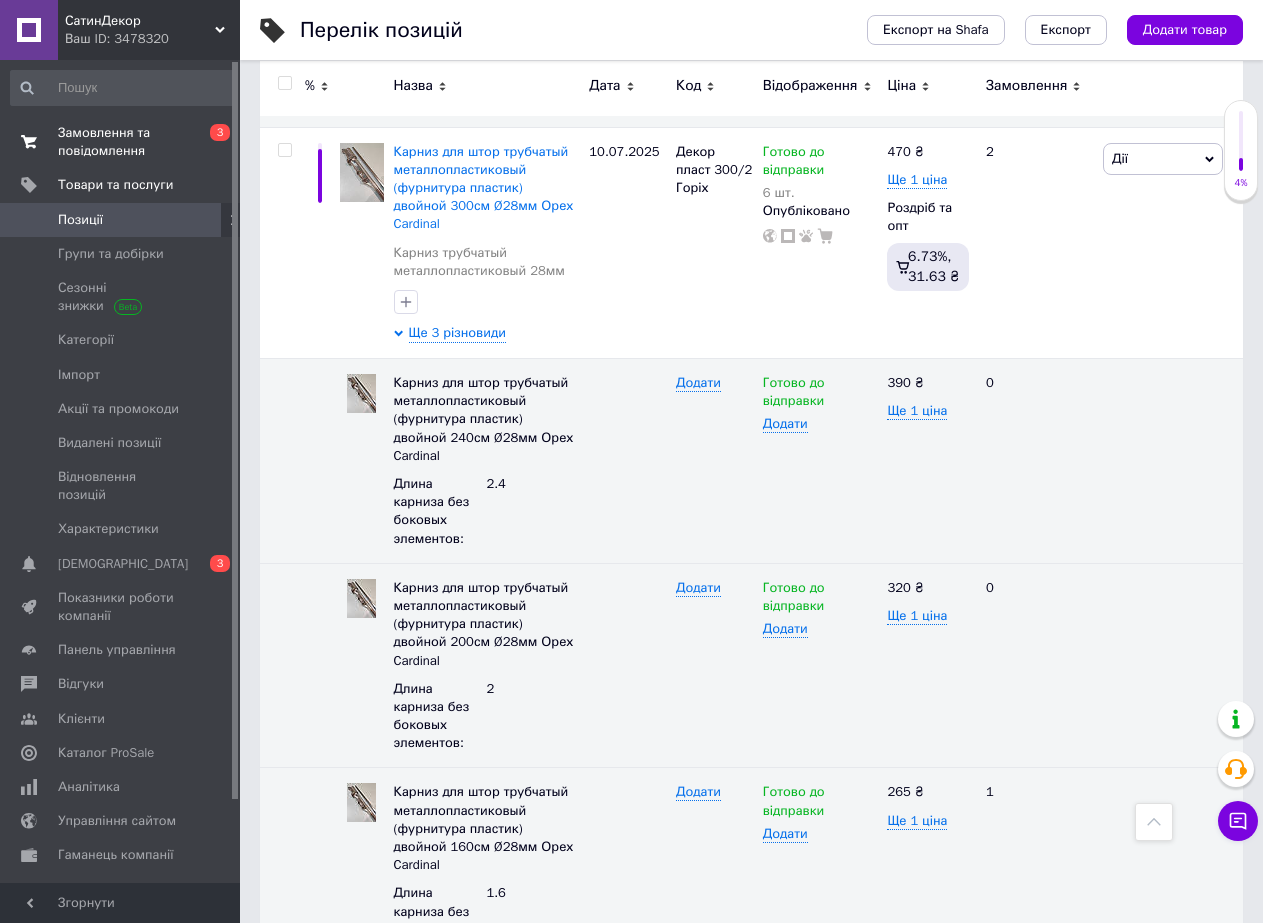 click on "Замовлення та повідомлення" at bounding box center [121, 142] 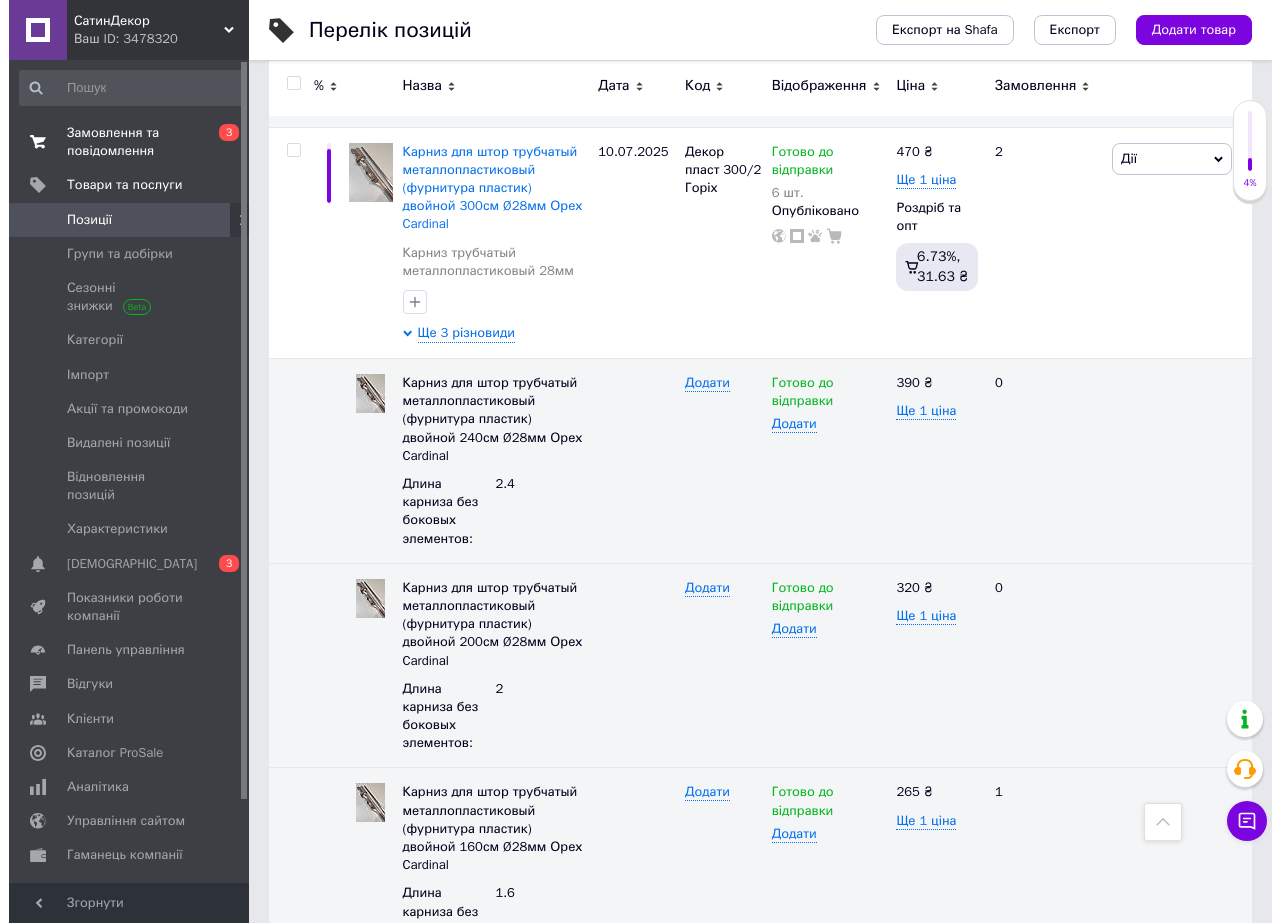 scroll, scrollTop: 0, scrollLeft: 0, axis: both 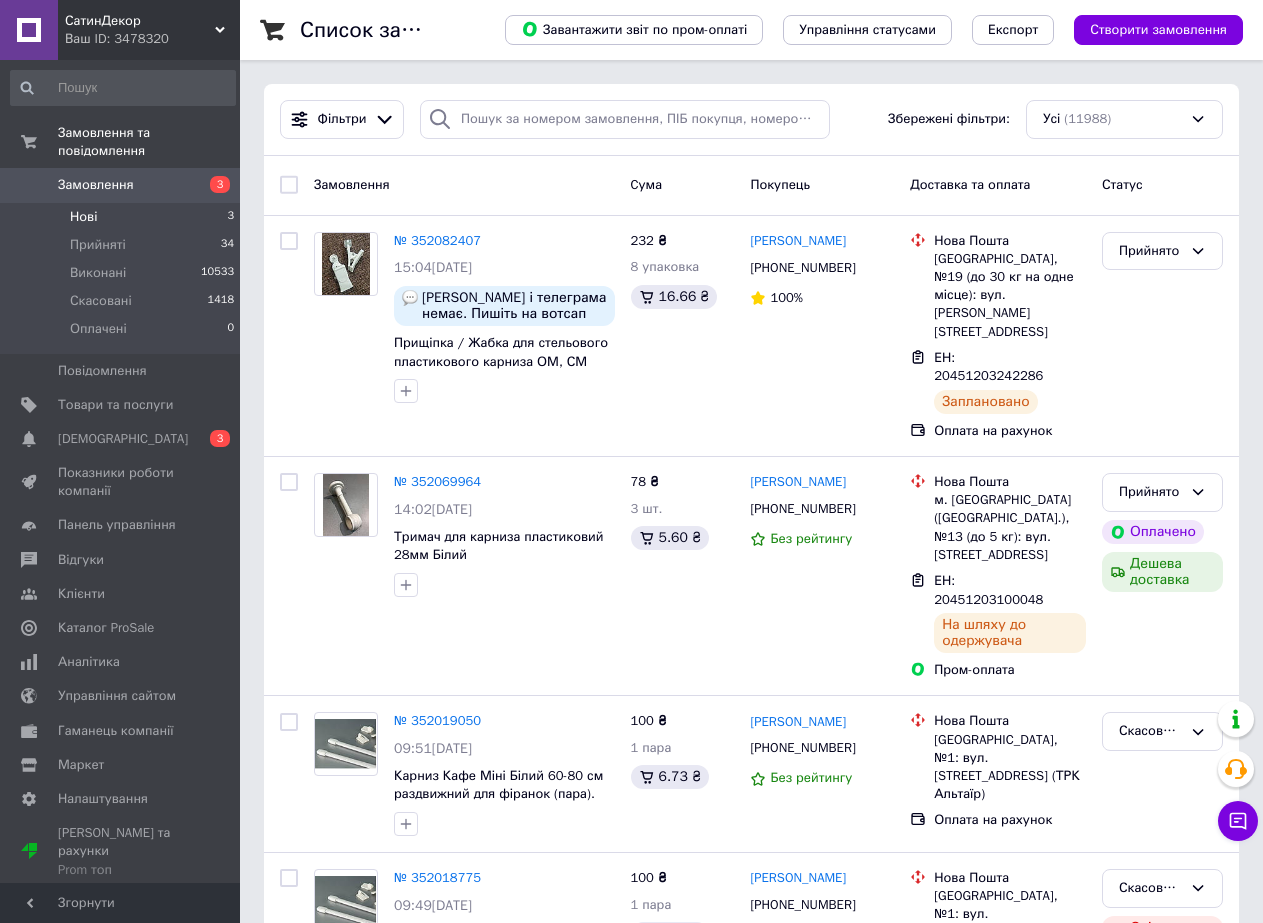 click on "Нові 3" at bounding box center [123, 217] 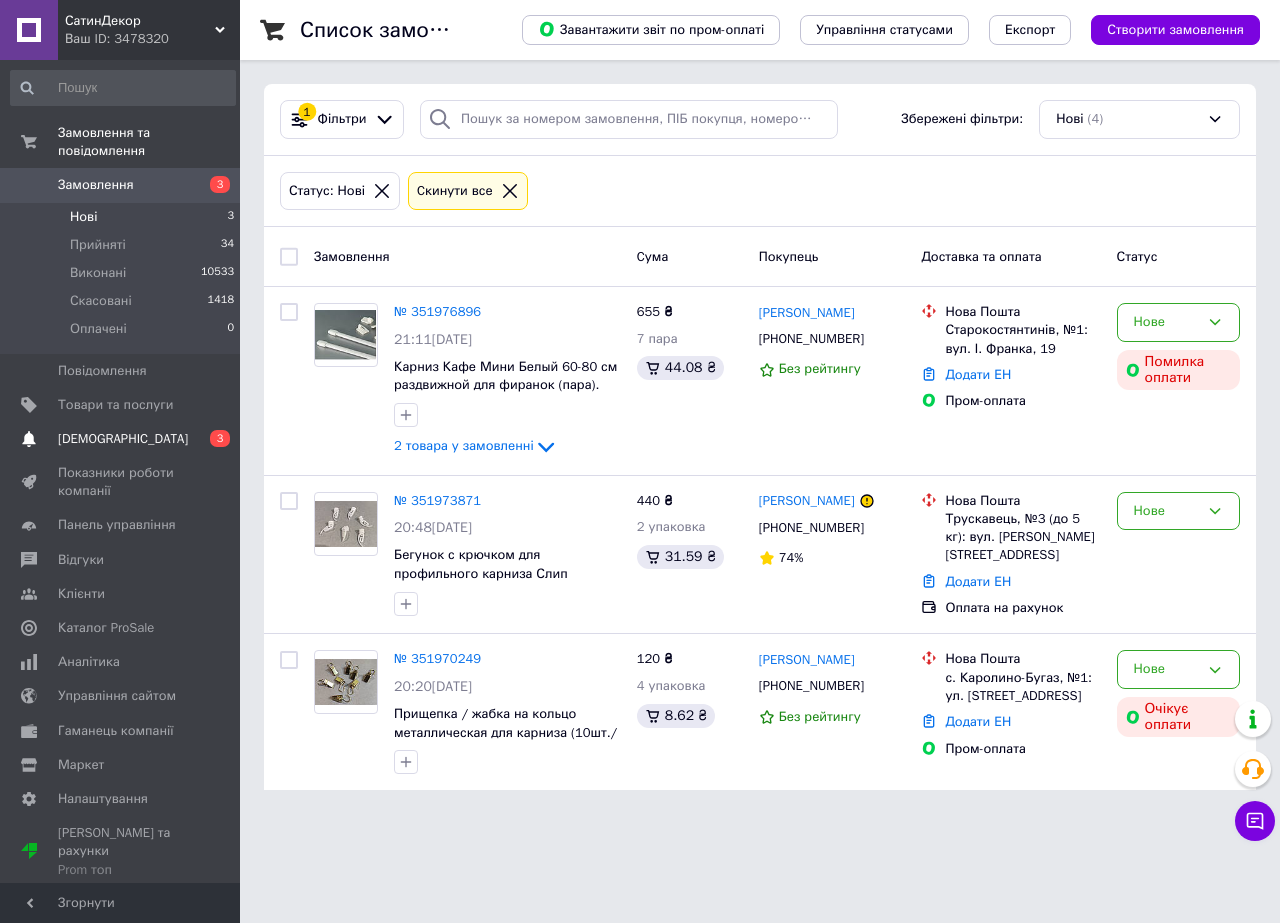 click on "[DEMOGRAPHIC_DATA]" at bounding box center [123, 439] 